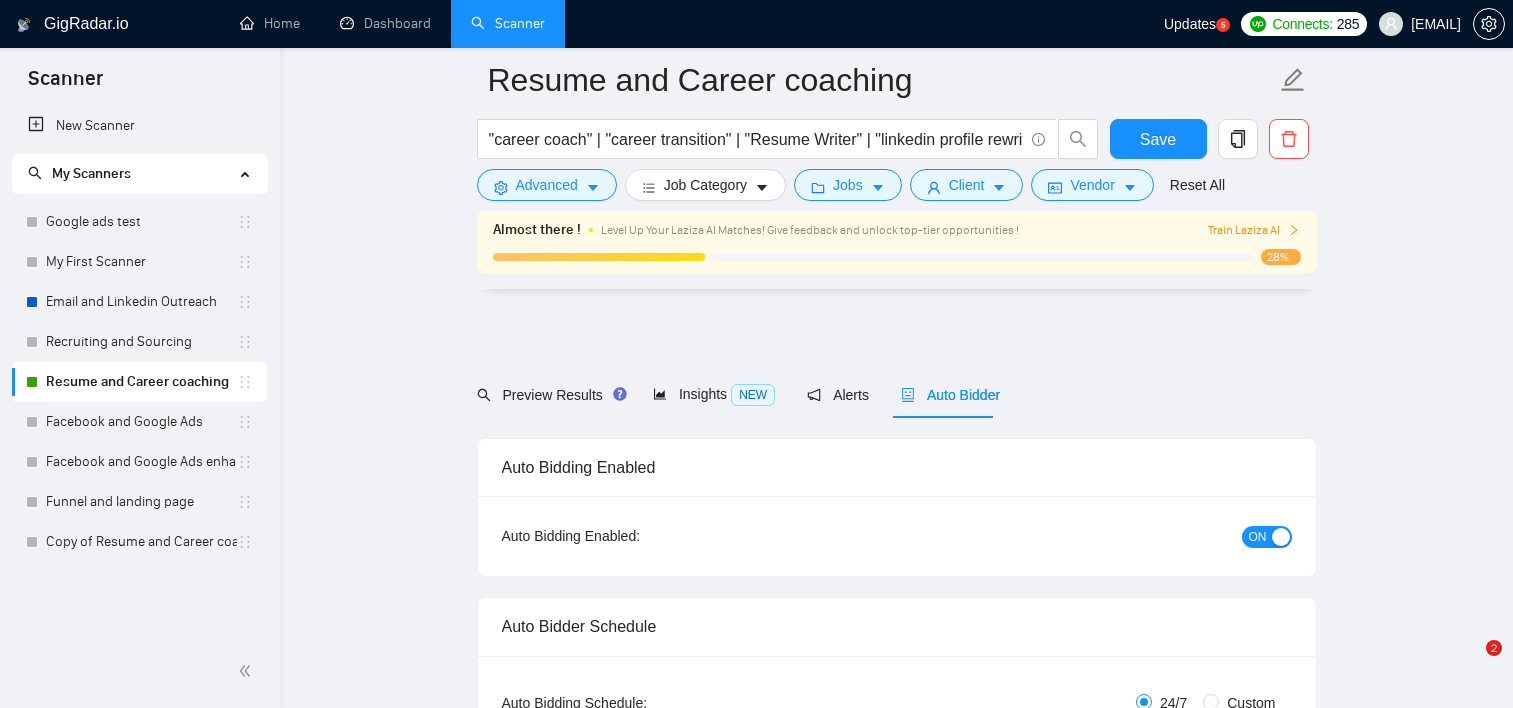 scroll, scrollTop: 4697, scrollLeft: 0, axis: vertical 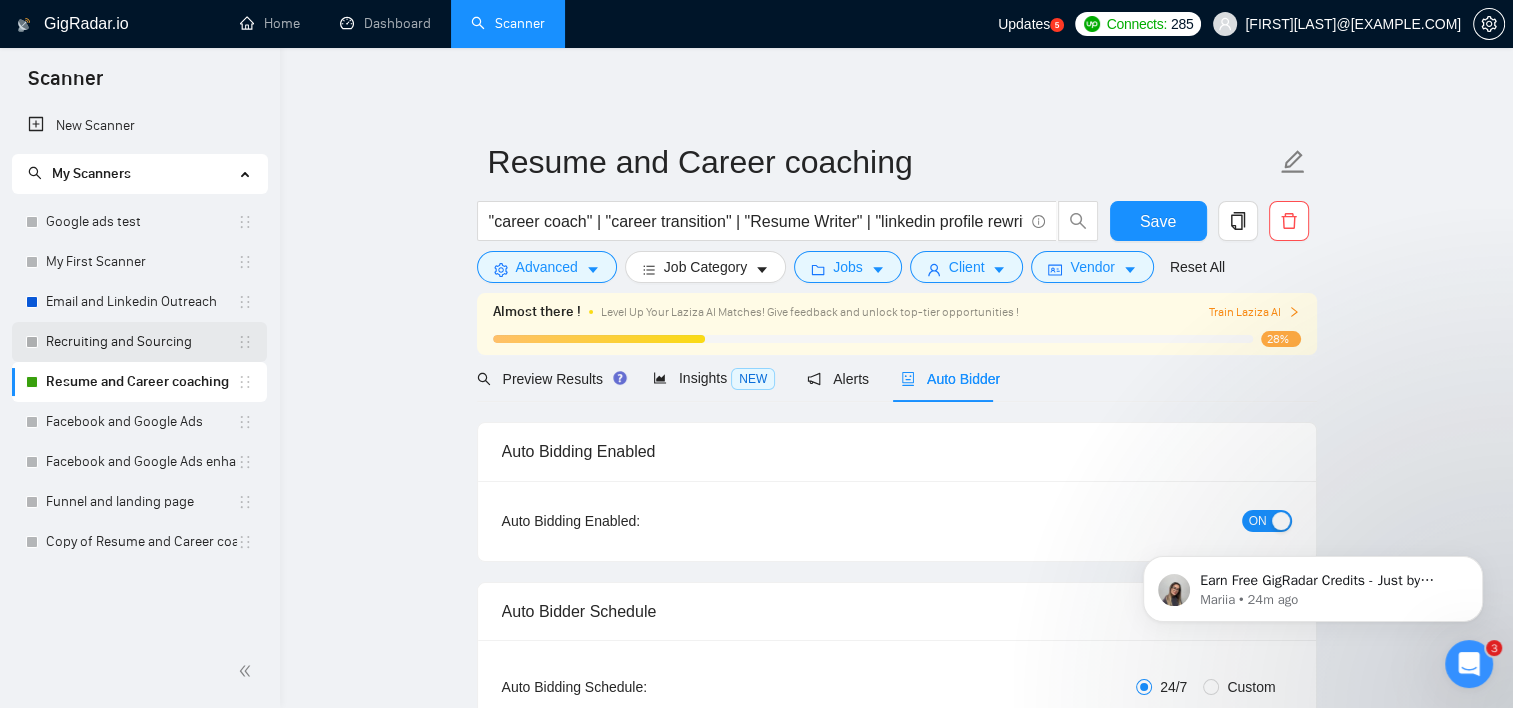 click on "Recruiting and Sourcing" at bounding box center [141, 342] 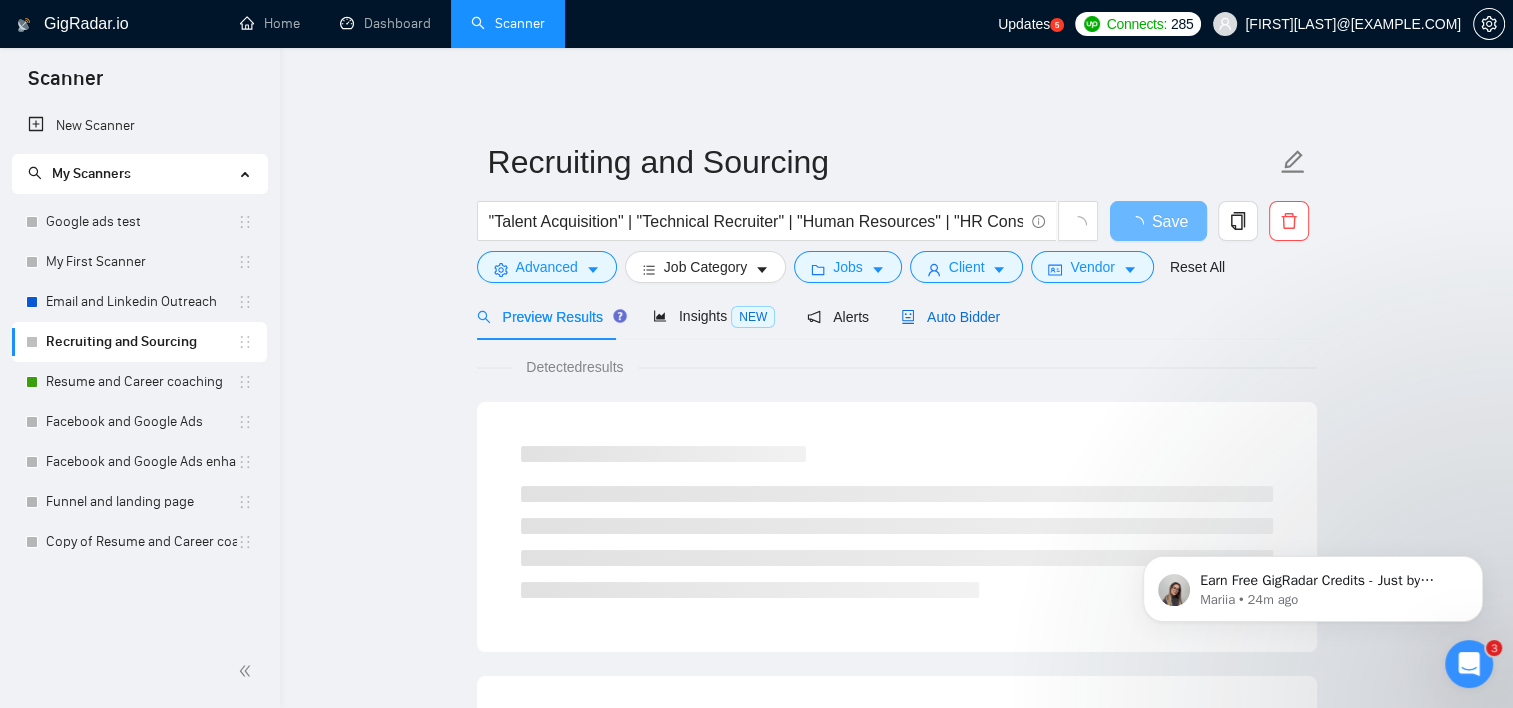 click on "Auto Bidder" at bounding box center (950, 317) 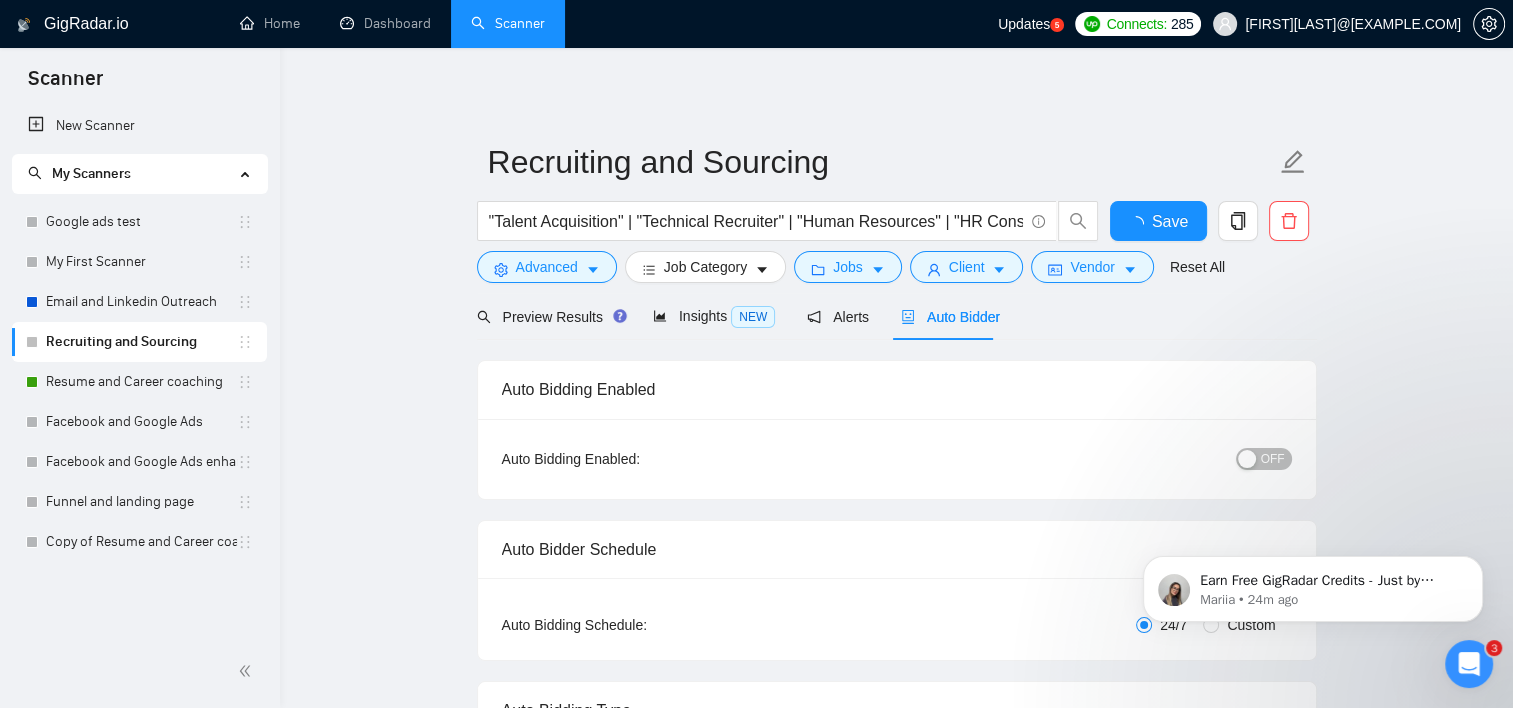 type 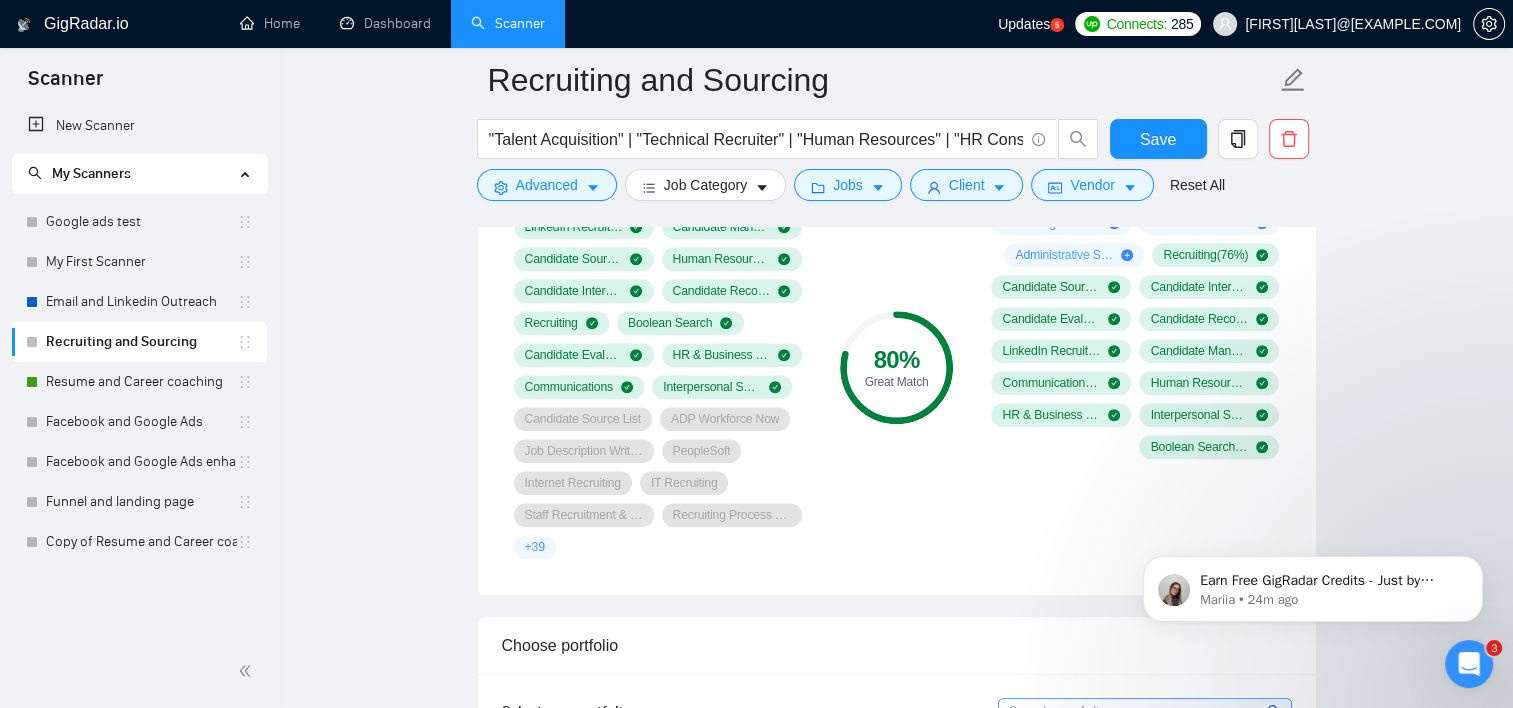 scroll, scrollTop: 1300, scrollLeft: 0, axis: vertical 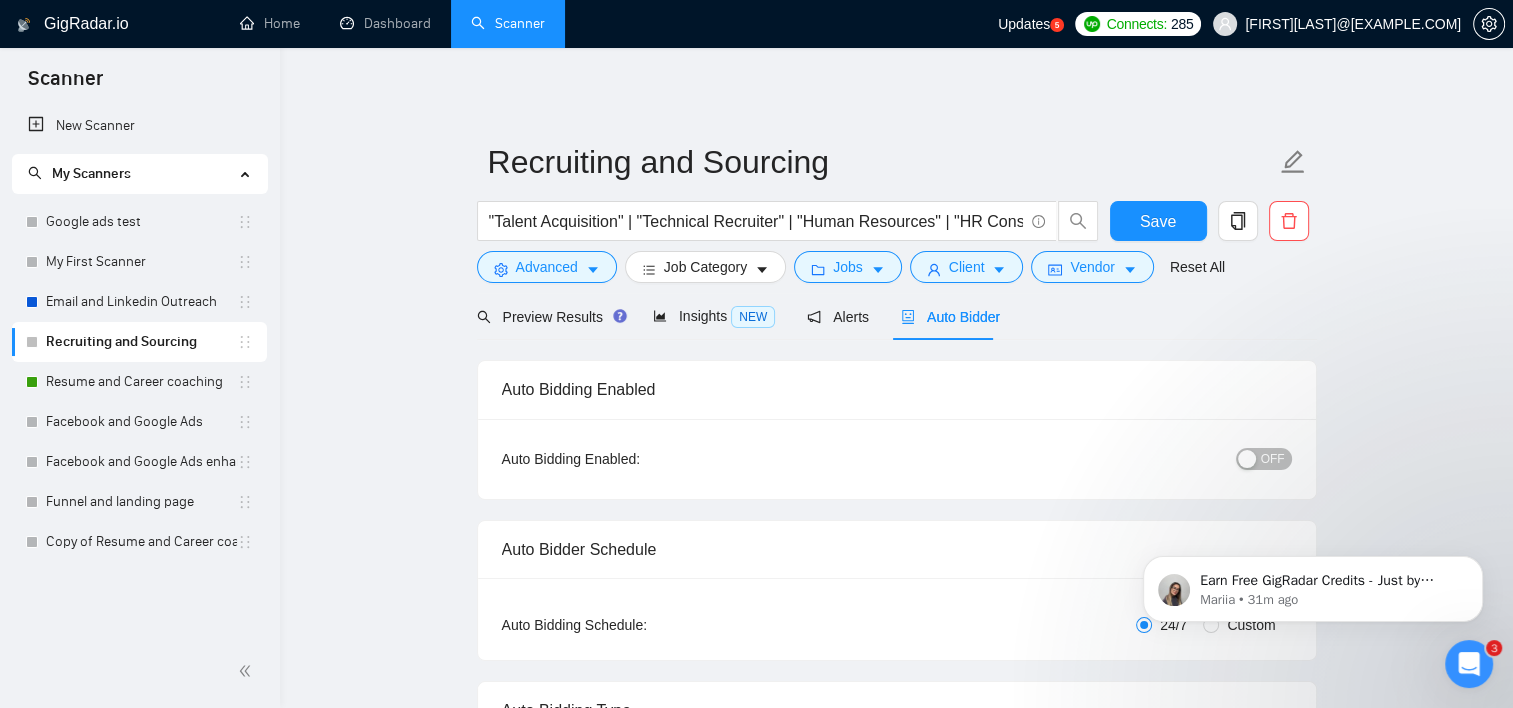 click on "Auto Bidder" at bounding box center (950, 317) 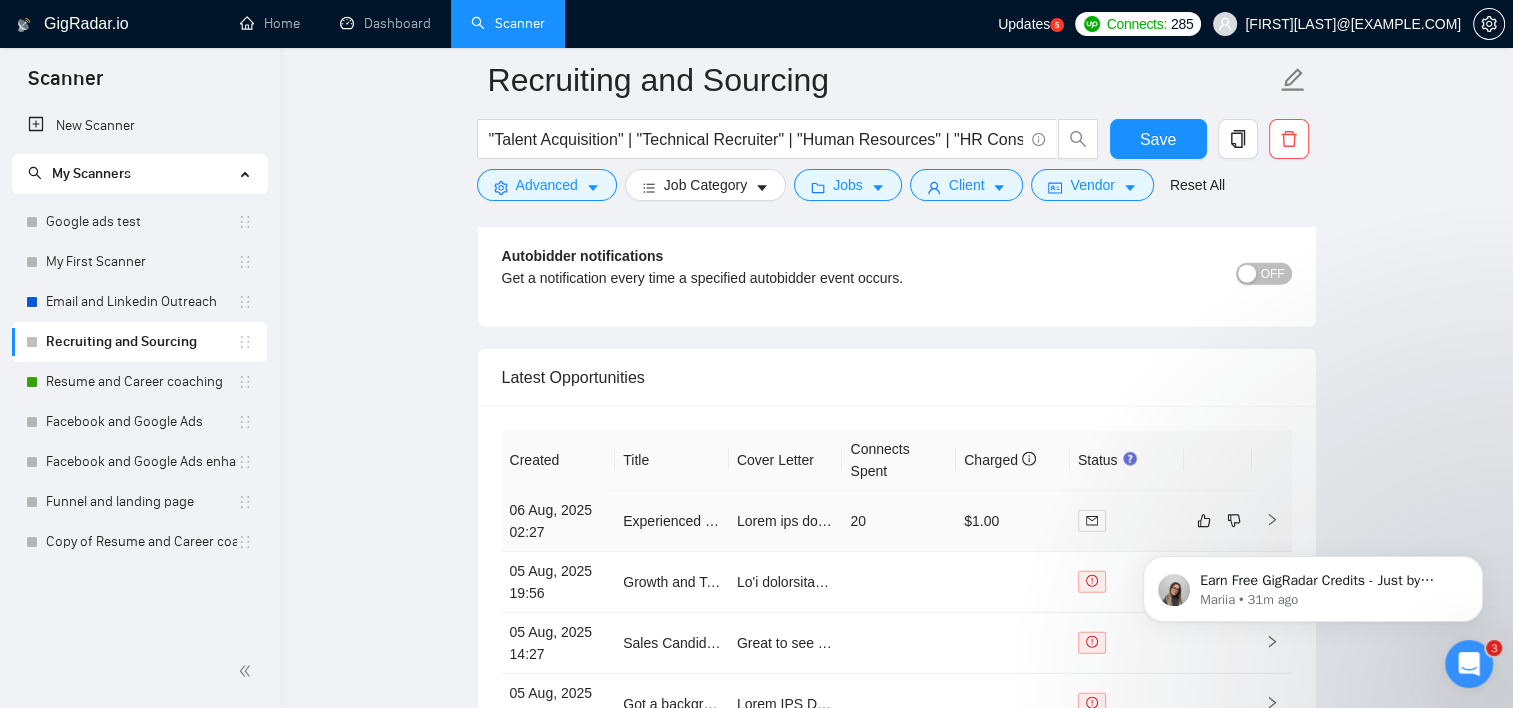 scroll, scrollTop: 4800, scrollLeft: 0, axis: vertical 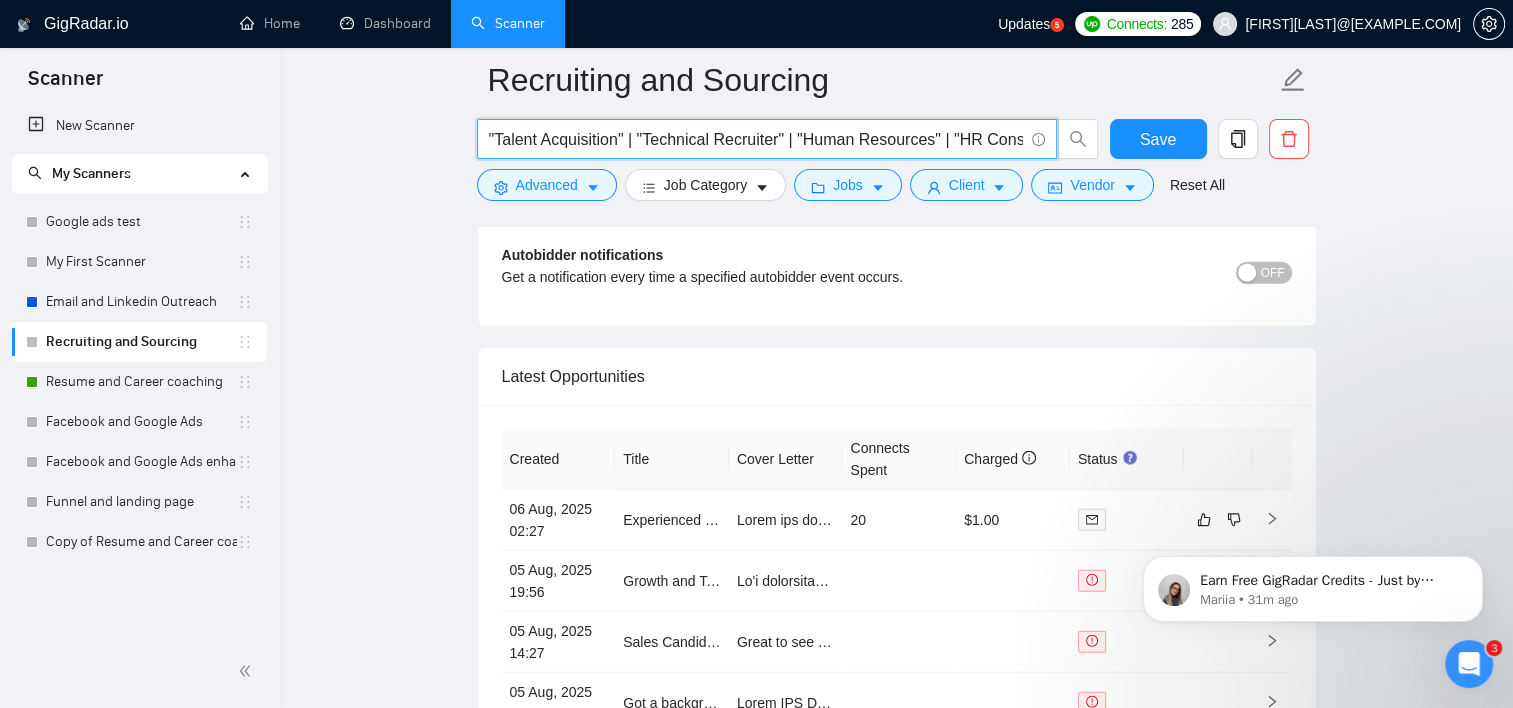 drag, startPoint x: 716, startPoint y: 136, endPoint x: 432, endPoint y: 130, distance: 284.0634 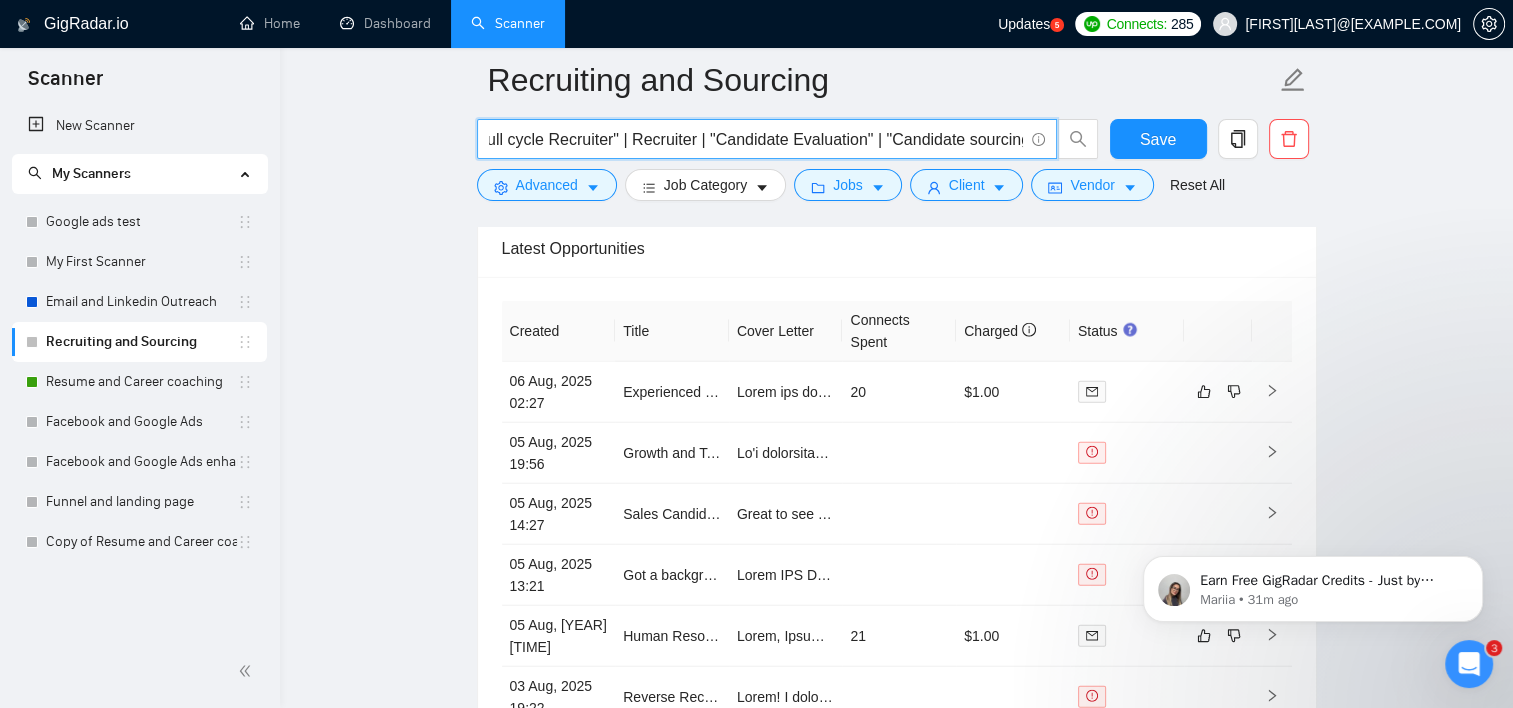 scroll, scrollTop: 0, scrollLeft: 1376, axis: horizontal 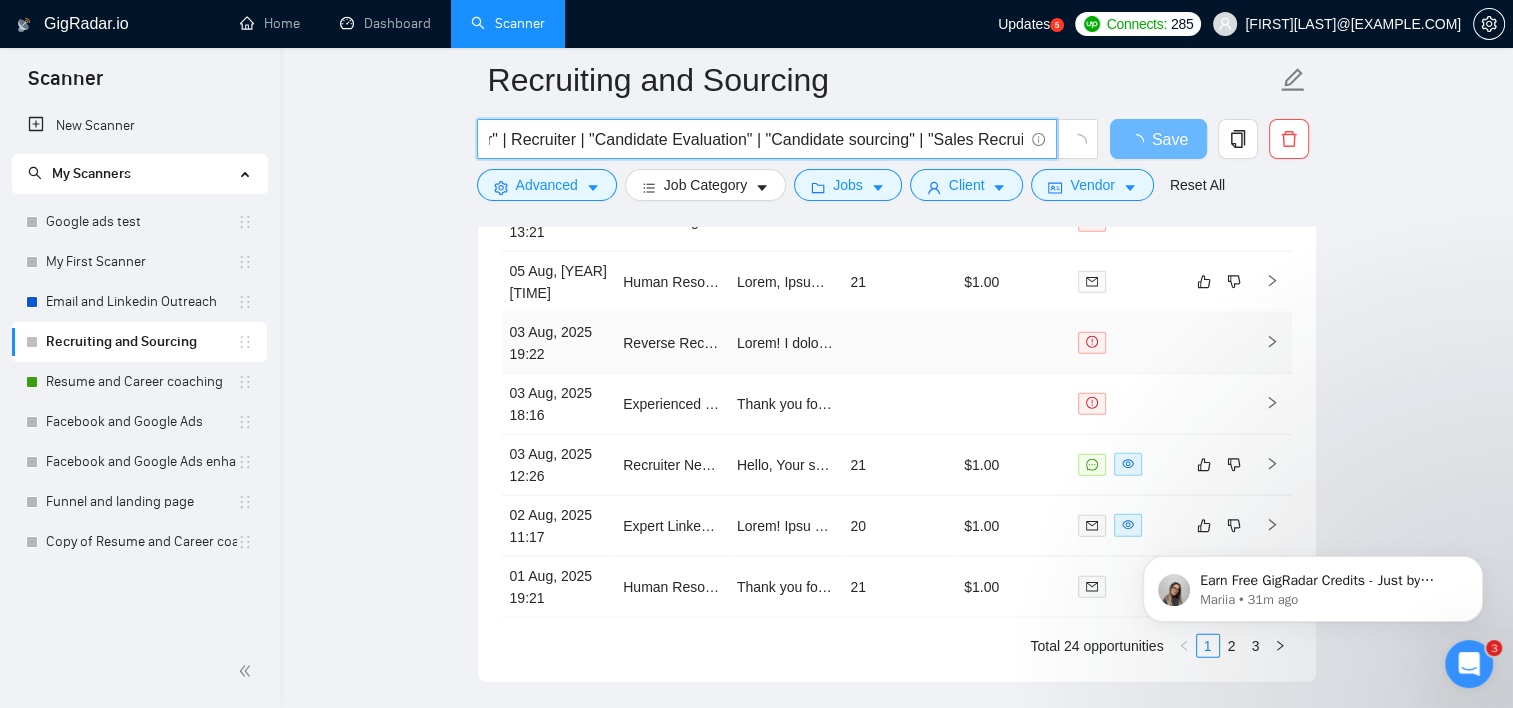 type on ""Talent Acquisition" | "Technical Recruiter" | "Human Resources" | "HR Consultant" | "engineer hiring" | "Souring" | "Executive search" | "Temp Recruiting" | "Permanent Recruiting" | headhunt* | "Full cycle Recruiter" | Recruiter | "Candidate Evaluation" | "Candidate sourcing" | "Sales Recruiting"" 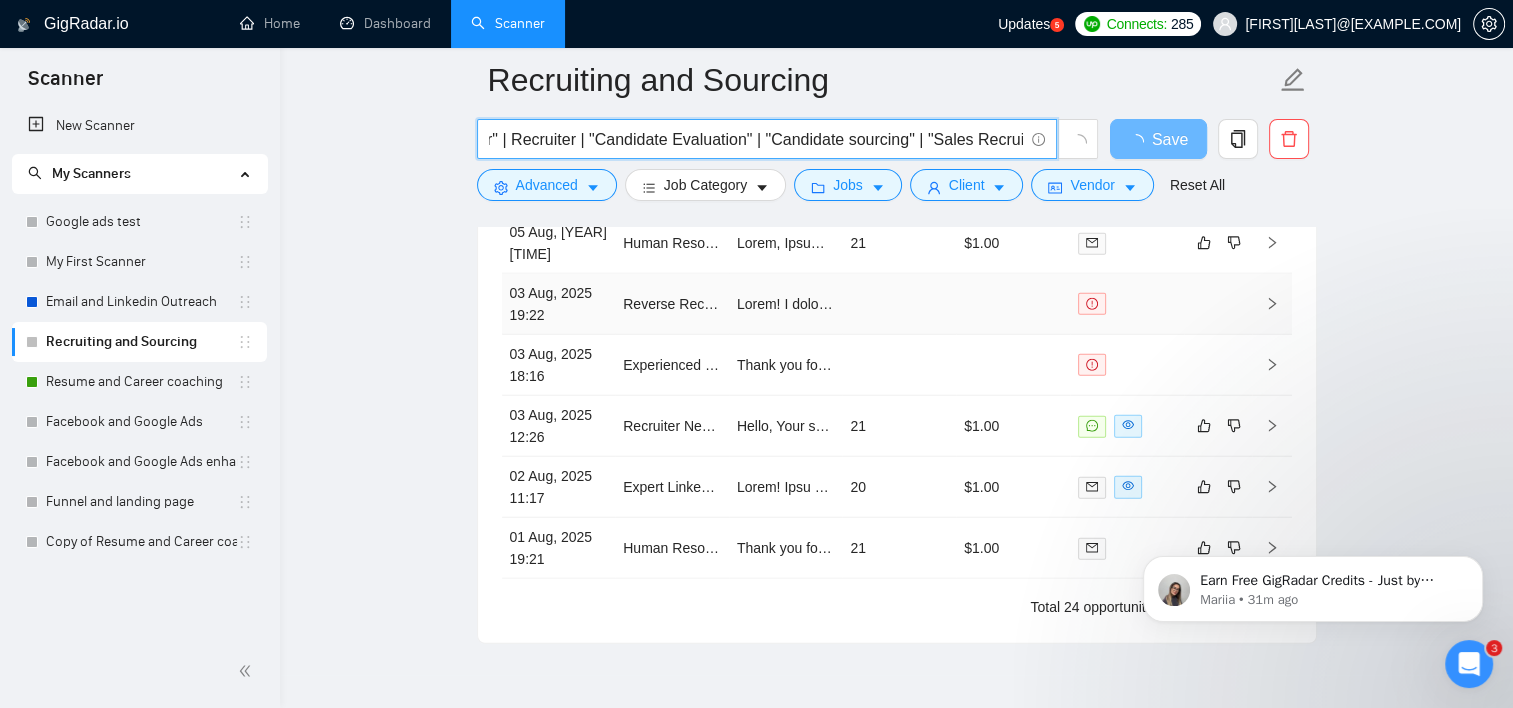 scroll, scrollTop: 0, scrollLeft: 1500, axis: horizontal 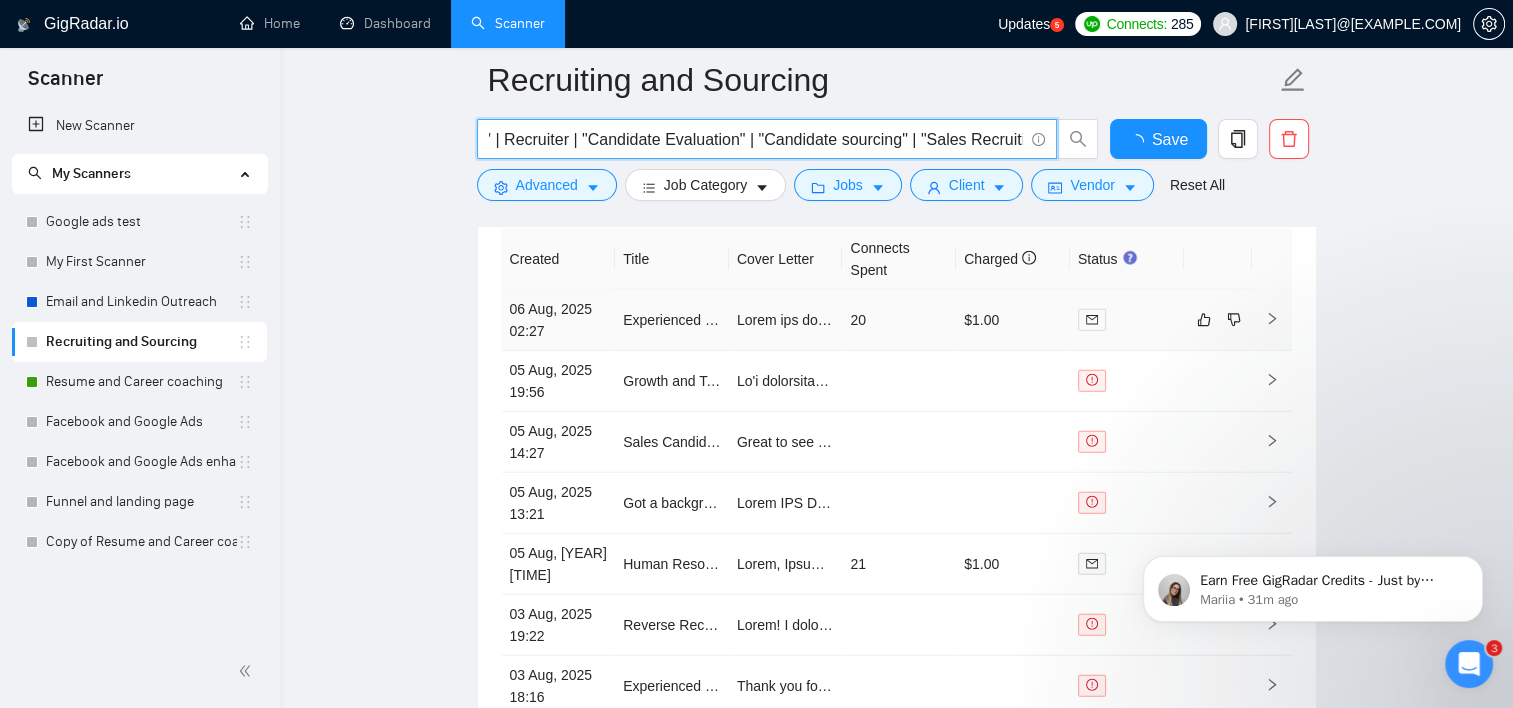 type 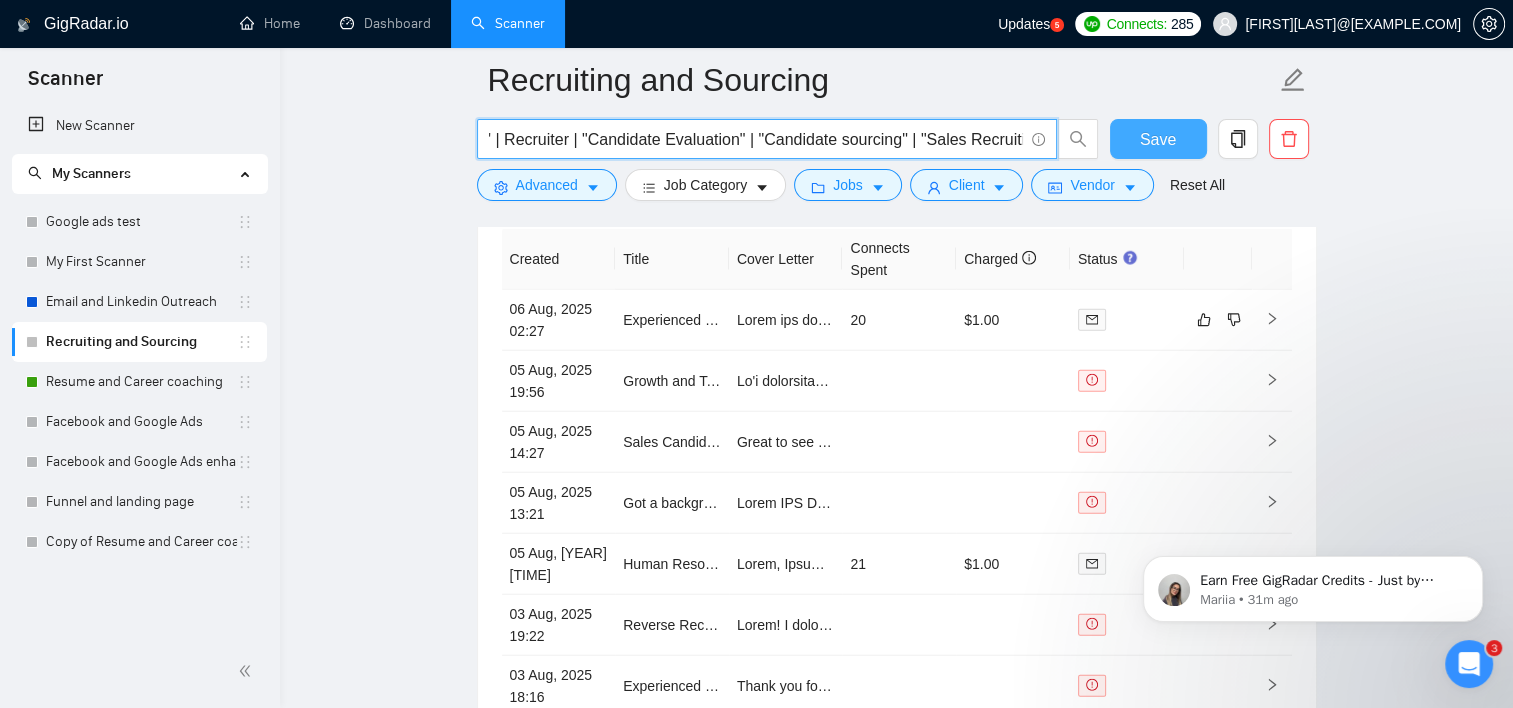 type on ""Talent Acquisition" | "Technical Recruiter" | "Human Resources" | "HR Consultant" | "engineer hiring" | "Souring" | "Executive search" | "Temp Recruiting" | "Permanent Recruiting" | headhunt* | "Full cycle Recruiter" | Recruiter | "Candidate Evaluation" | "Candidate sourcing" | "Sales Recruiting"" 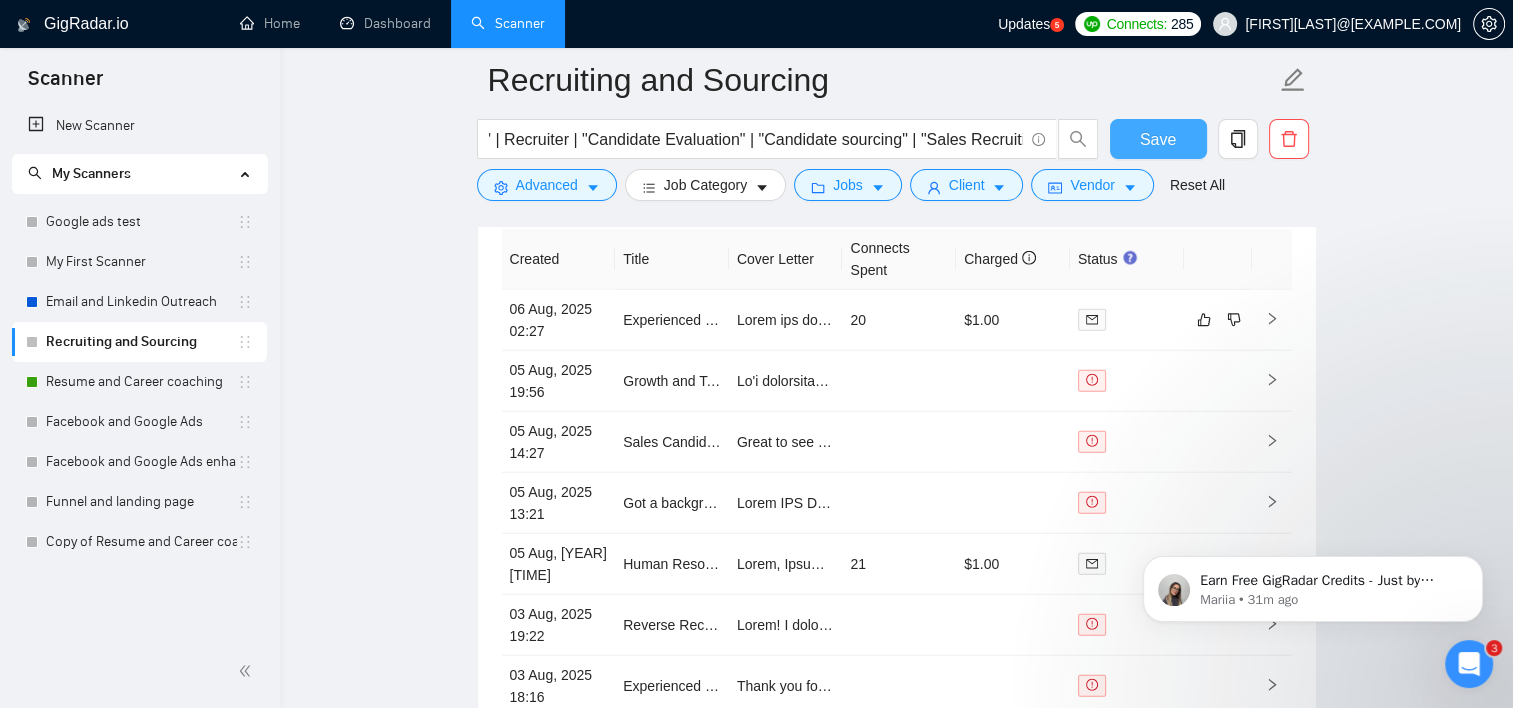 scroll, scrollTop: 0, scrollLeft: 0, axis: both 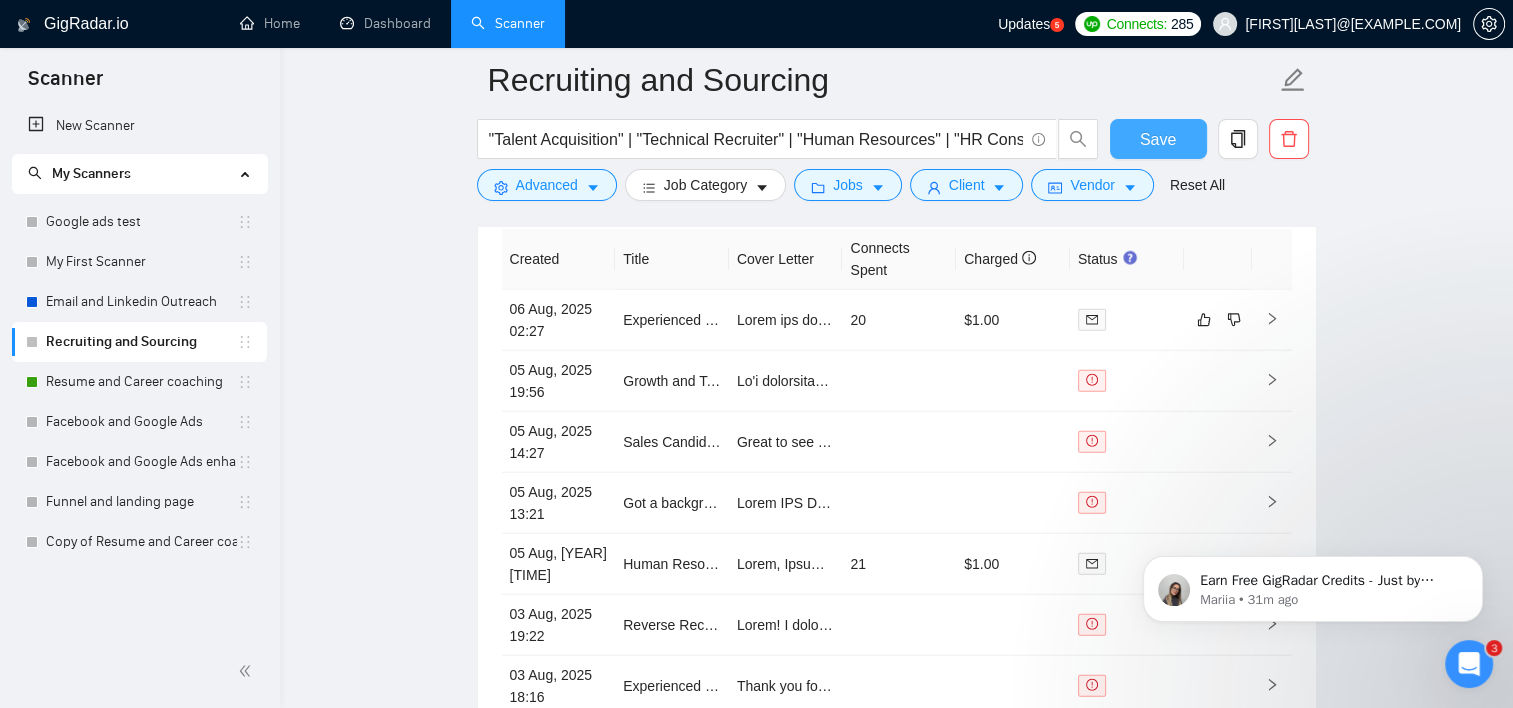 click on "Save" at bounding box center (1158, 139) 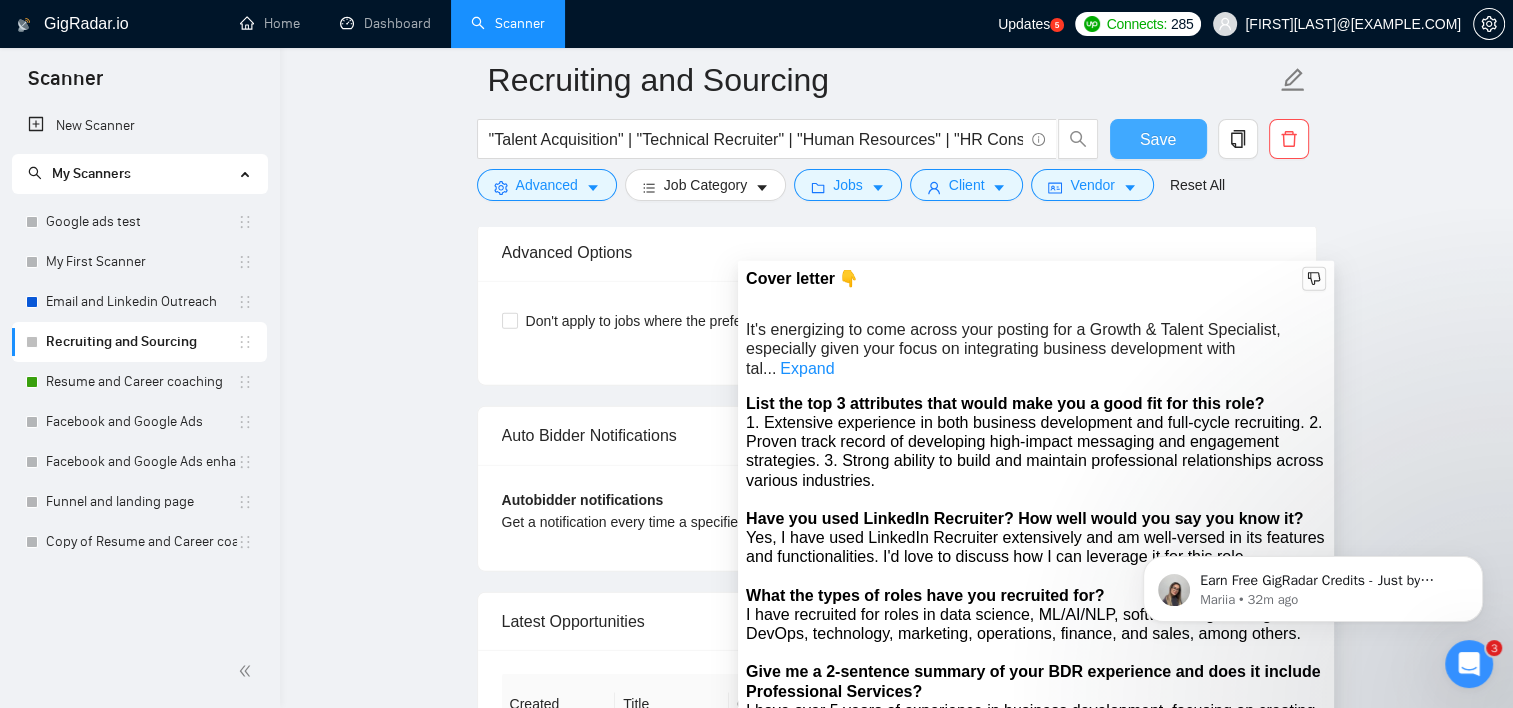 scroll, scrollTop: 4600, scrollLeft: 0, axis: vertical 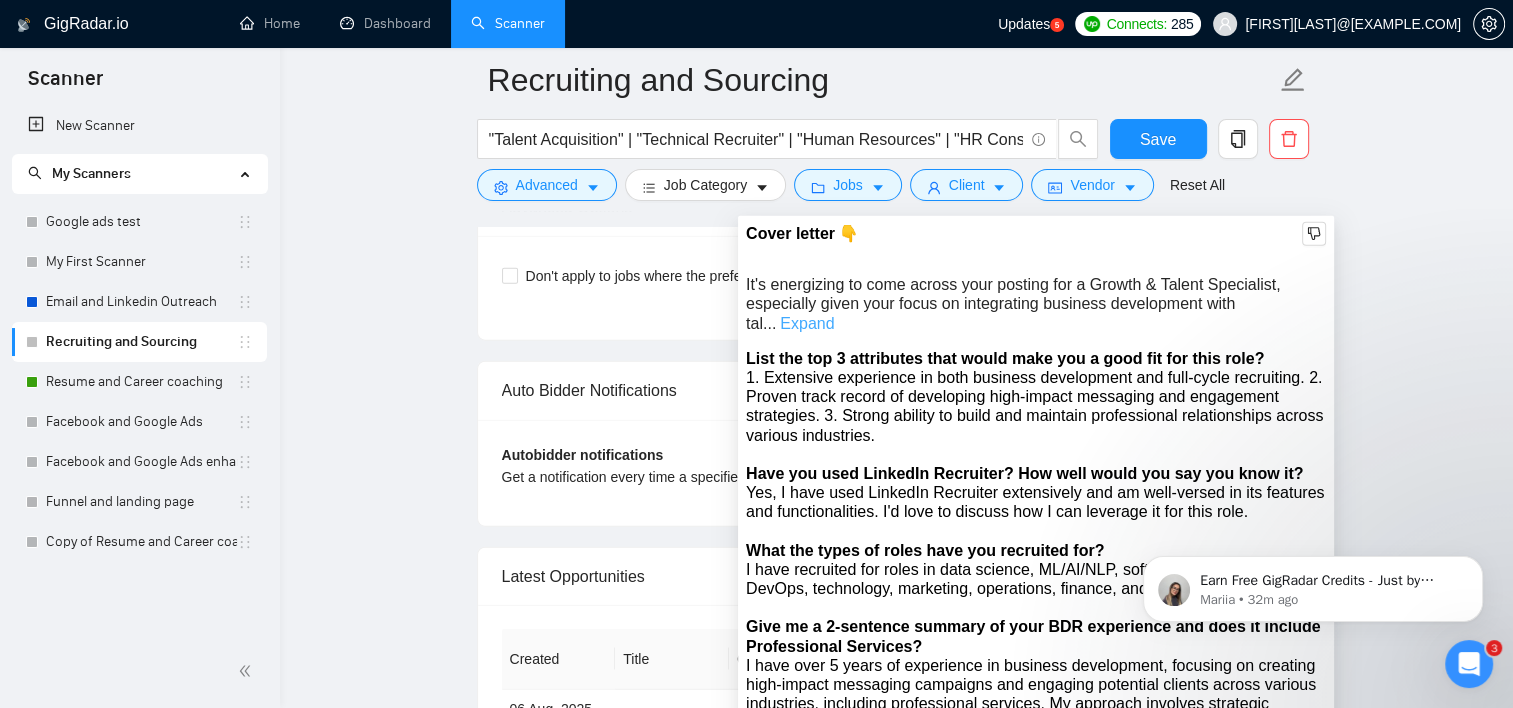 click on "Expand" at bounding box center [807, 323] 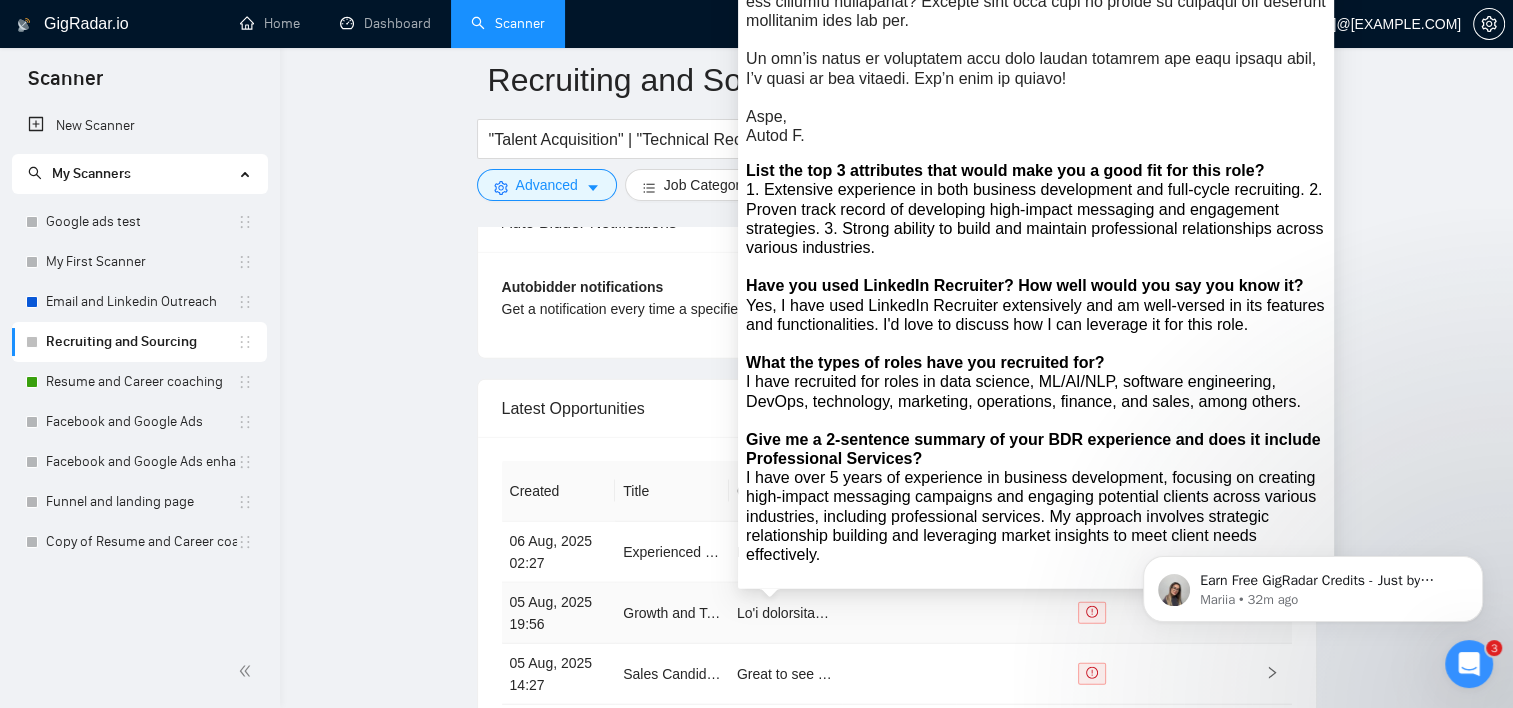 scroll, scrollTop: 4900, scrollLeft: 0, axis: vertical 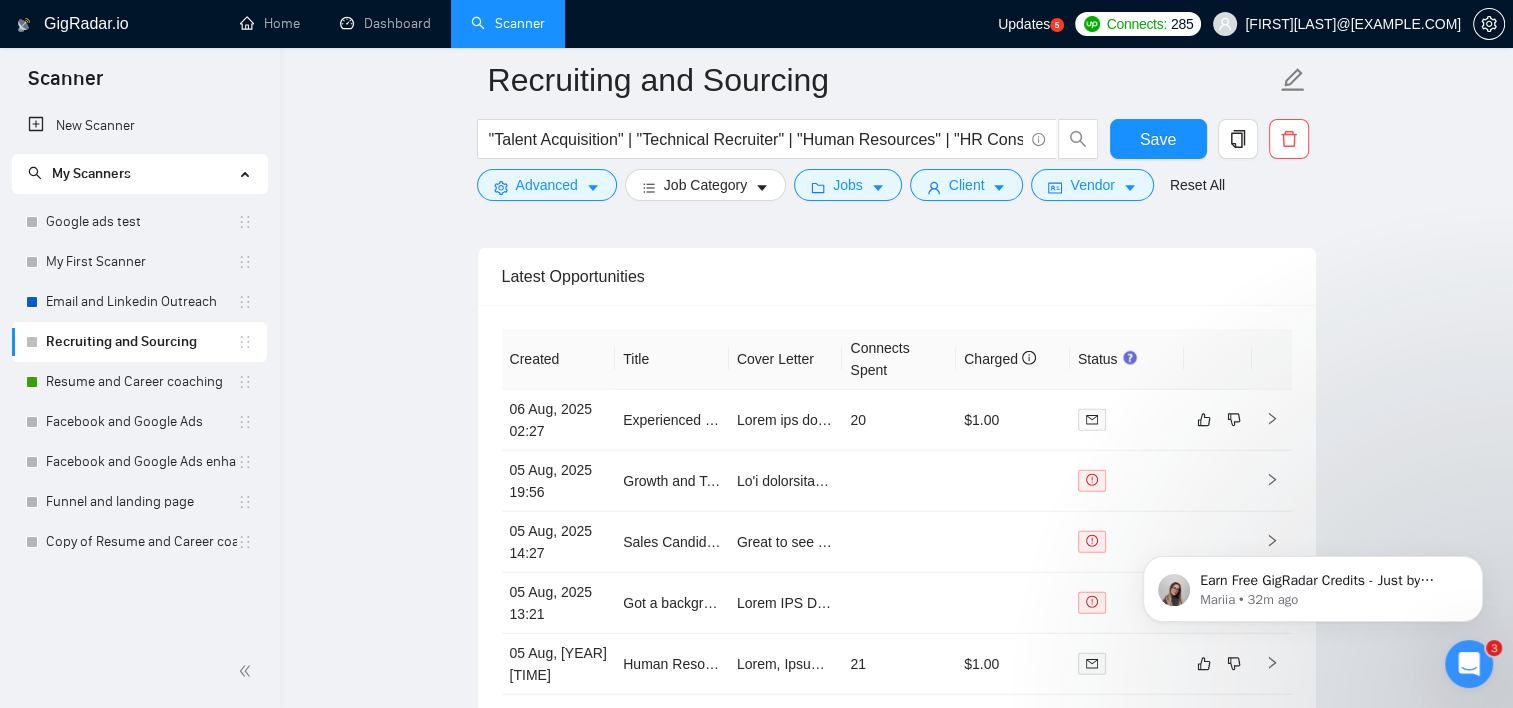 click on "Recruiting and Sourcing "Talent Acquisition" | "Technical Recruiter" | "Human Resources" | "HR Consultant" | "engineer hiring" | "Souring" | "Executive search" | "Temp Recruiting" | "Permanent Recruiting" | headhunt* | "Full cycle Recruiter" | Recruiter | "Candidate Evaluation" | "Candidate sourcing" | "Sales Recruiting" Save Advanced   Job Category   Jobs   Client   Vendor   Reset All Preview Results Insights NEW Alerts Auto Bidder Auto Bidding Enabled Auto Bidding Enabled: OFF Auto Bidder Schedule Auto Bidding Type: Automated (recommended) Semi-automated Auto Bidding Schedule: 24/7 Custom Custom Auto Bidder Schedule Repeat every week on Monday Tuesday Wednesday Thursday Friday Saturday Sunday Active Hours ( America/New_York ): From: To: ( 24  hours) America/New_York Auto Bidding Type Select your bidding algorithm: Choose the algorithm for you bidding. The price per proposal does not include your connects expenditure. Template Bidder Works great for narrow segments and short cover letters that don't change." at bounding box center [896, -1878] 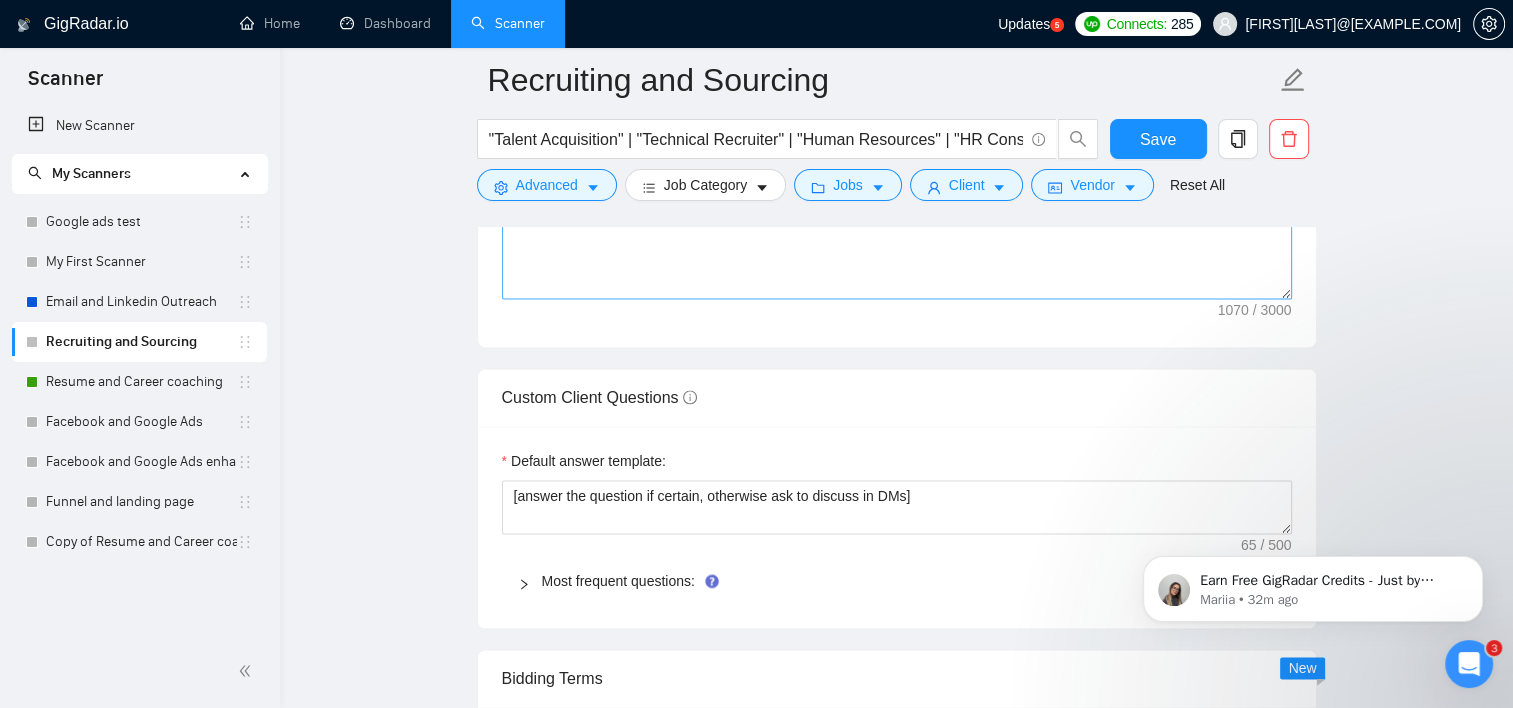 scroll, scrollTop: 2900, scrollLeft: 0, axis: vertical 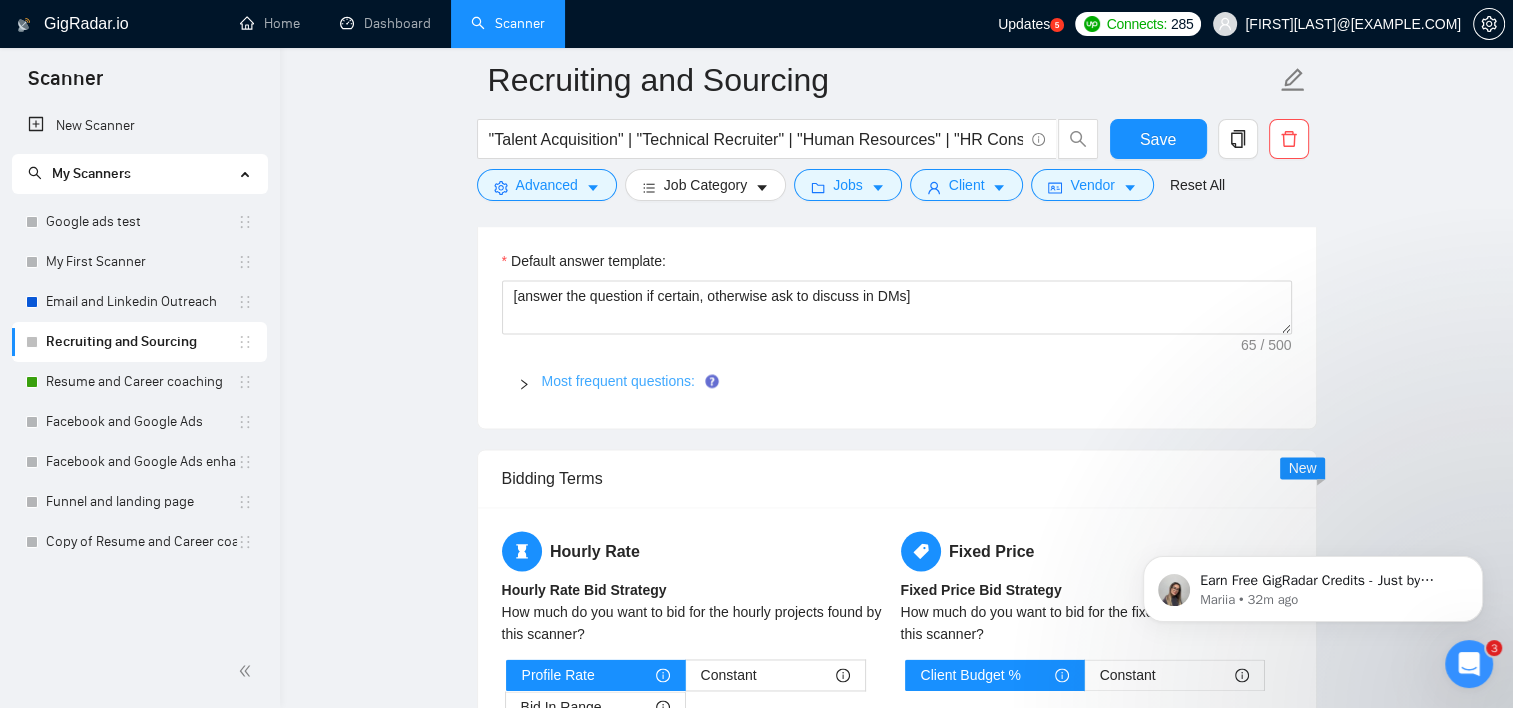 click on "Most frequent questions:" at bounding box center [618, 381] 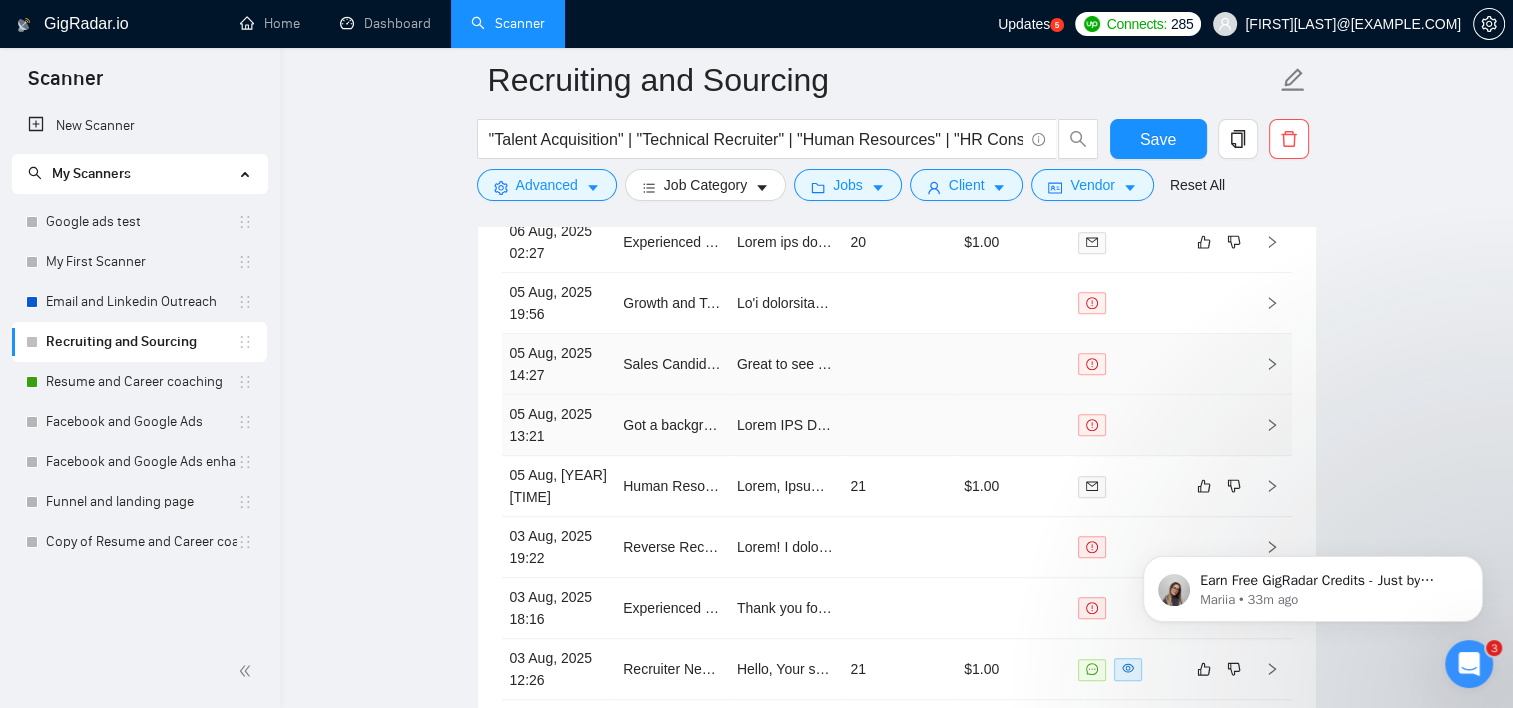 scroll, scrollTop: 8500, scrollLeft: 0, axis: vertical 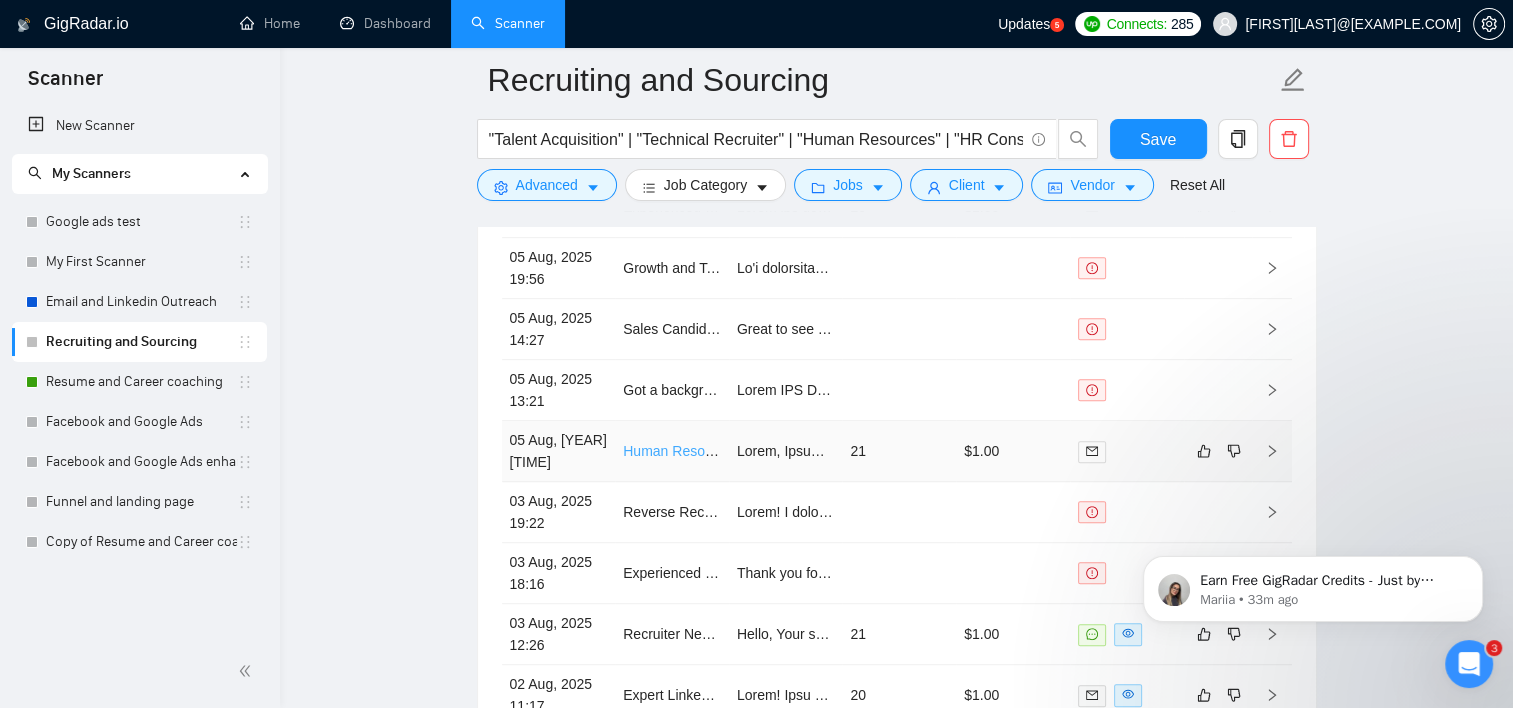 drag, startPoint x: 655, startPoint y: 432, endPoint x: 648, endPoint y: 440, distance: 10.630146 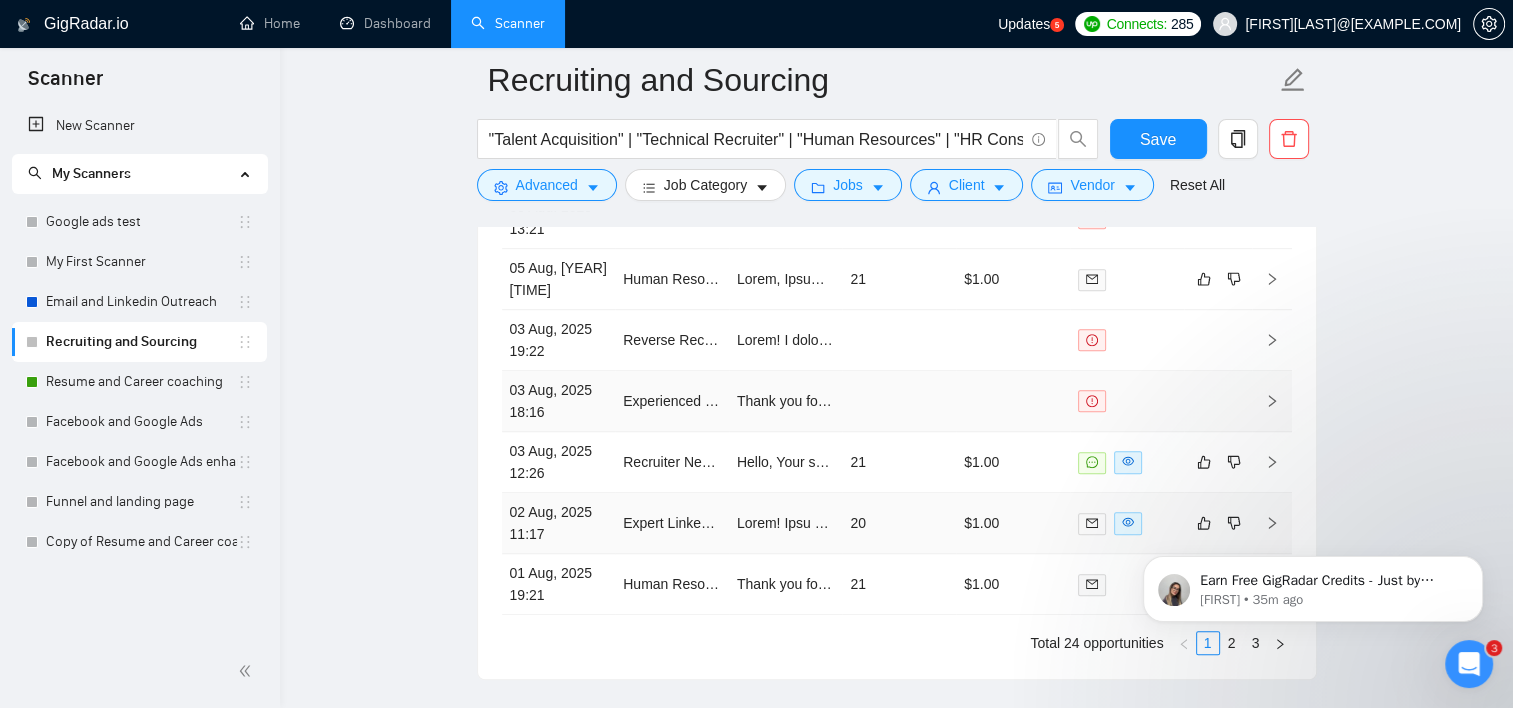 scroll, scrollTop: 8700, scrollLeft: 0, axis: vertical 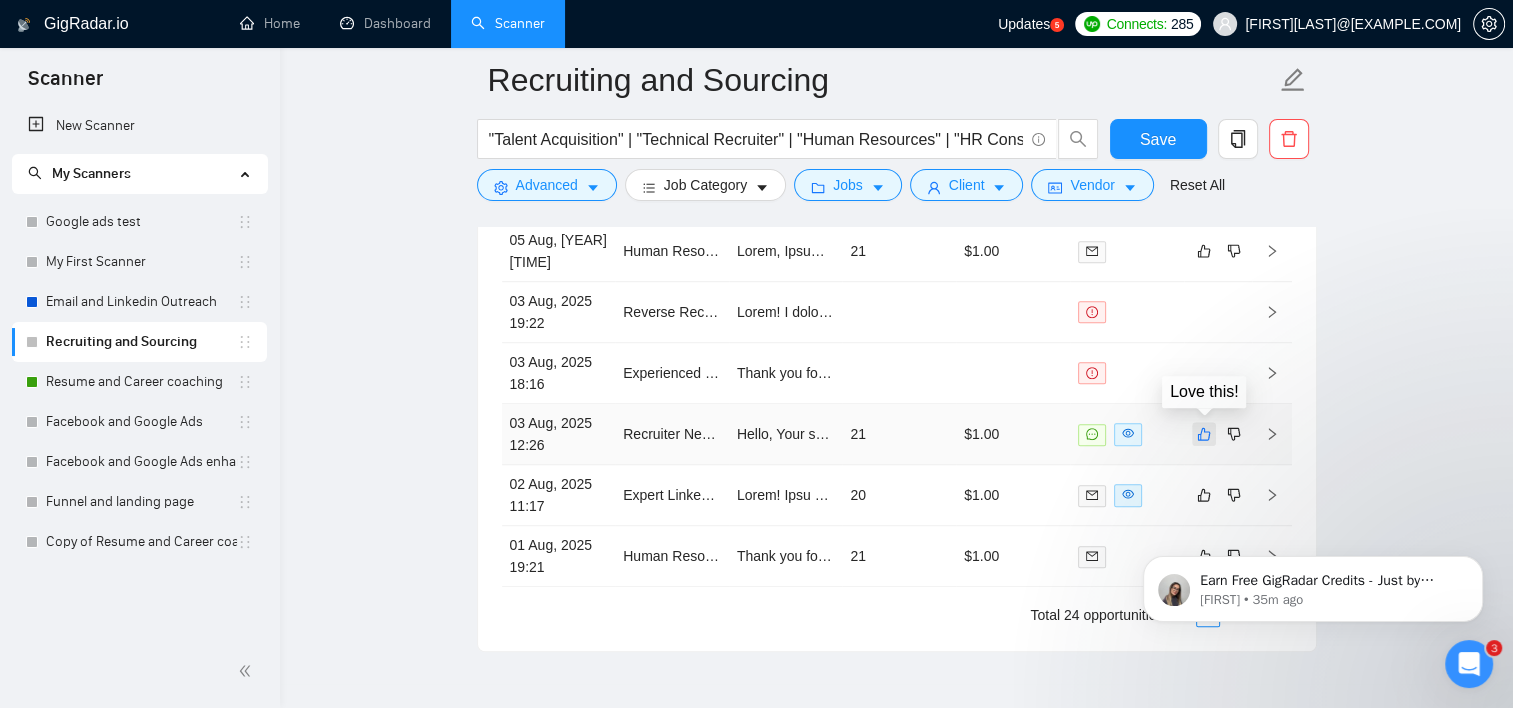click 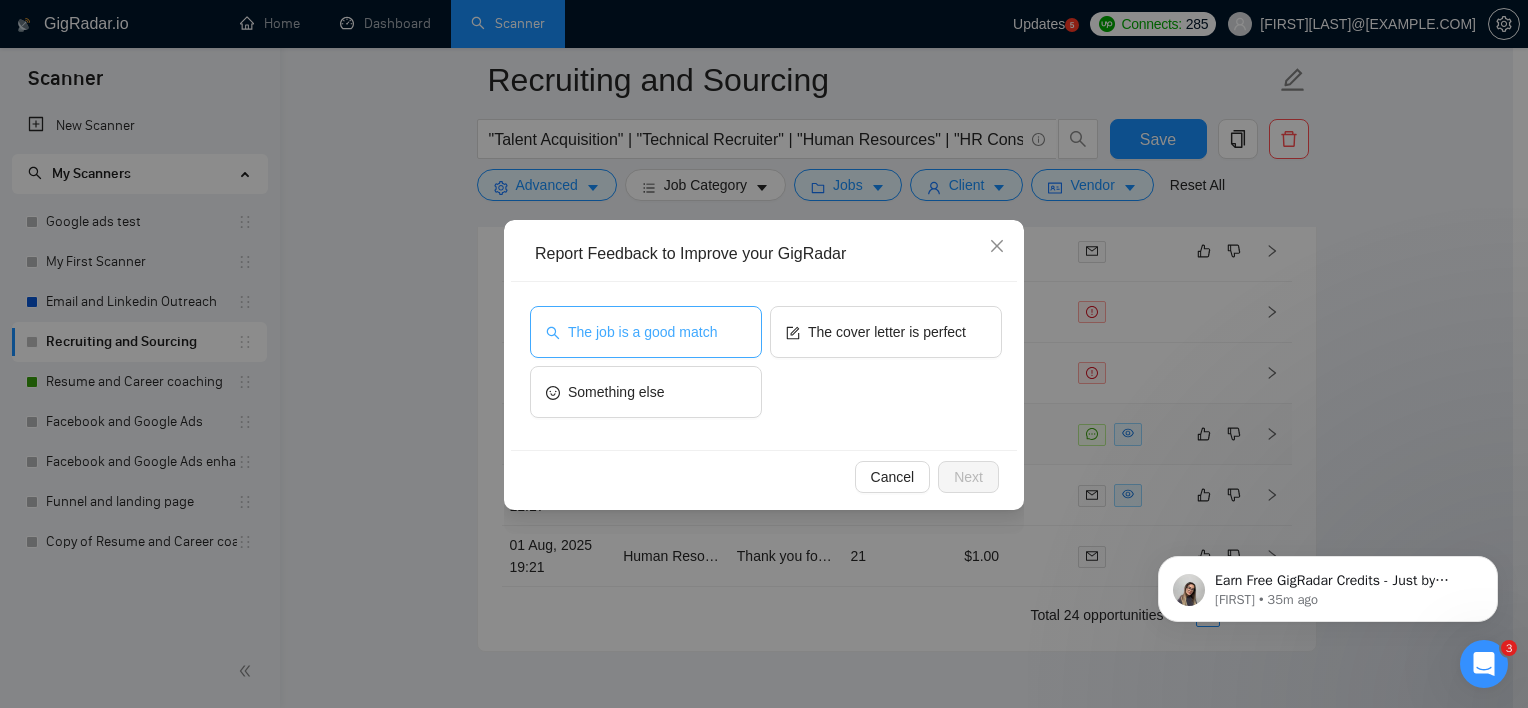 click on "The job is a good match" at bounding box center (646, 332) 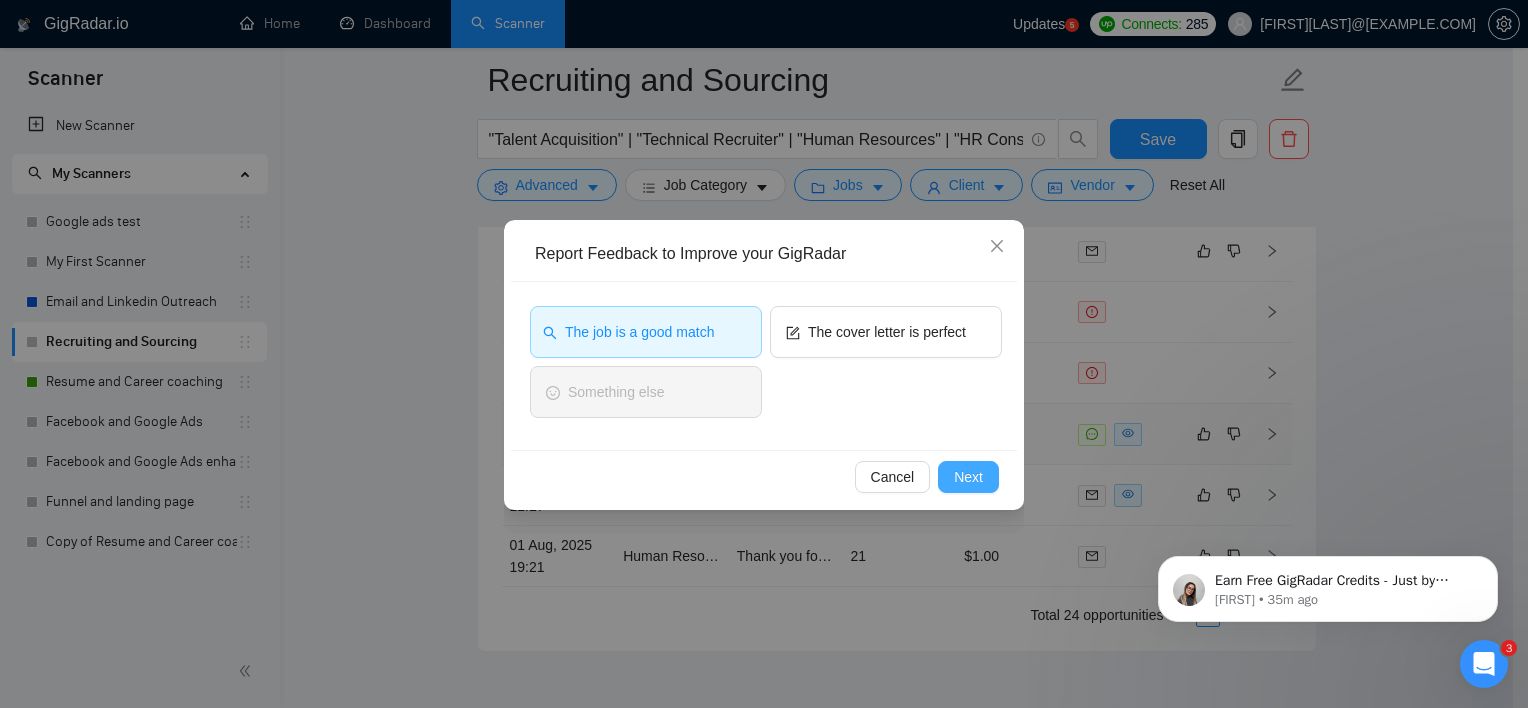 click on "Next" at bounding box center [968, 477] 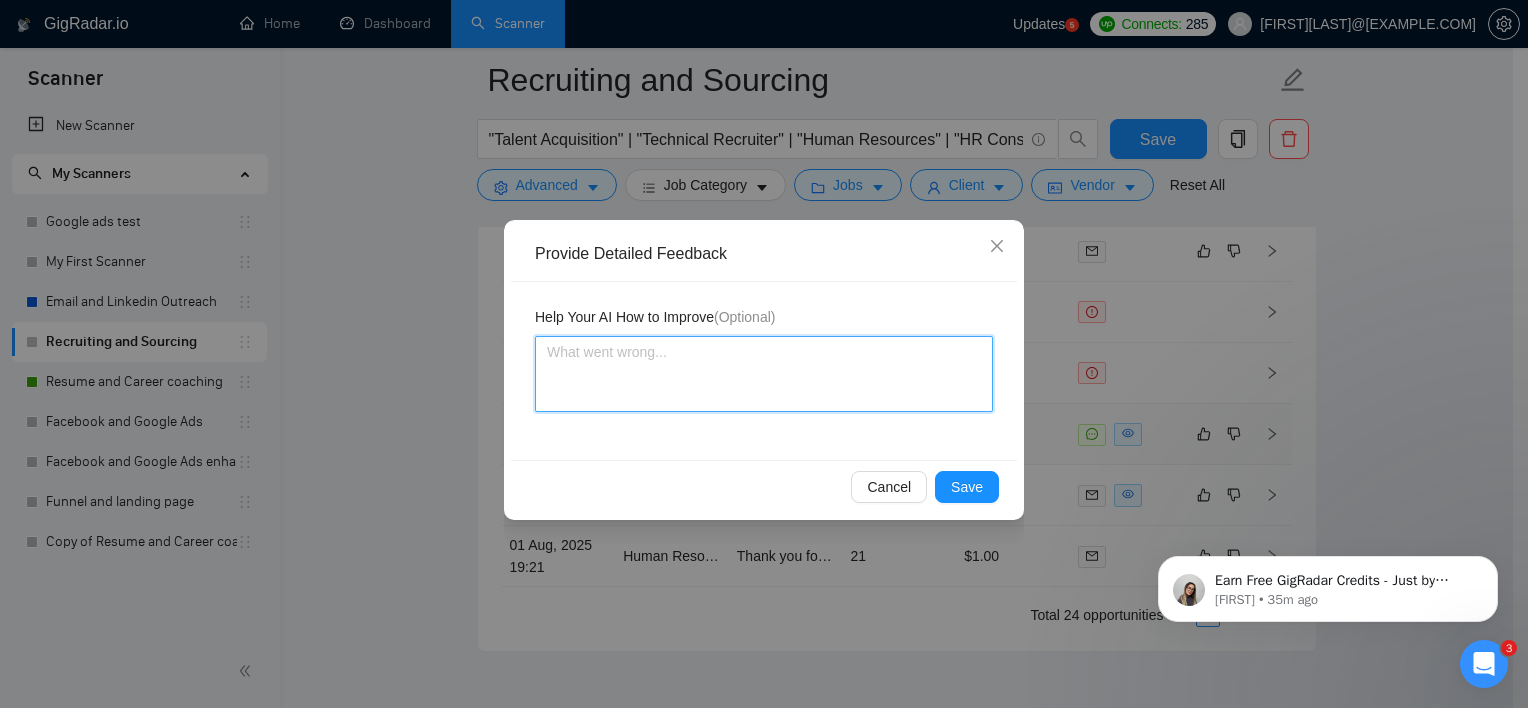click at bounding box center (764, 374) 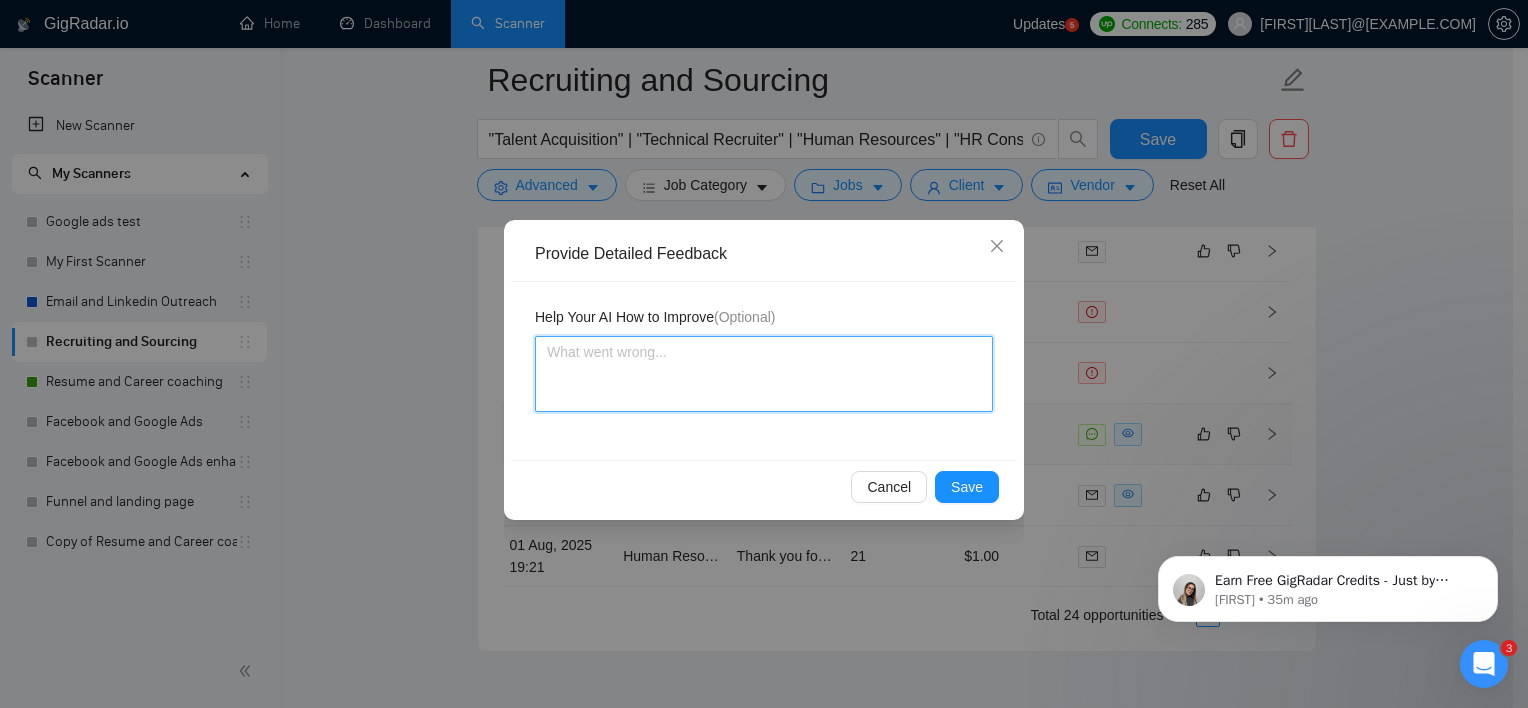 click at bounding box center (764, 374) 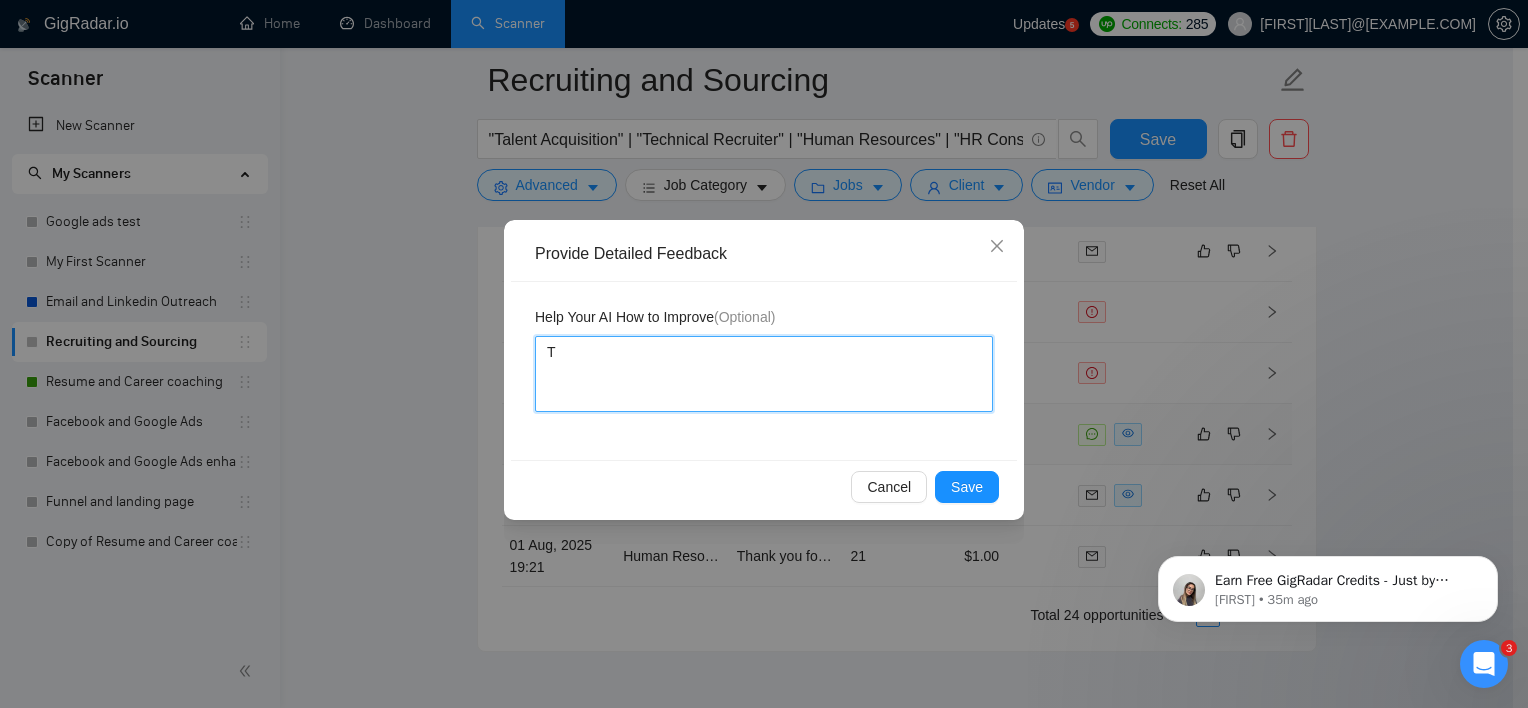 type 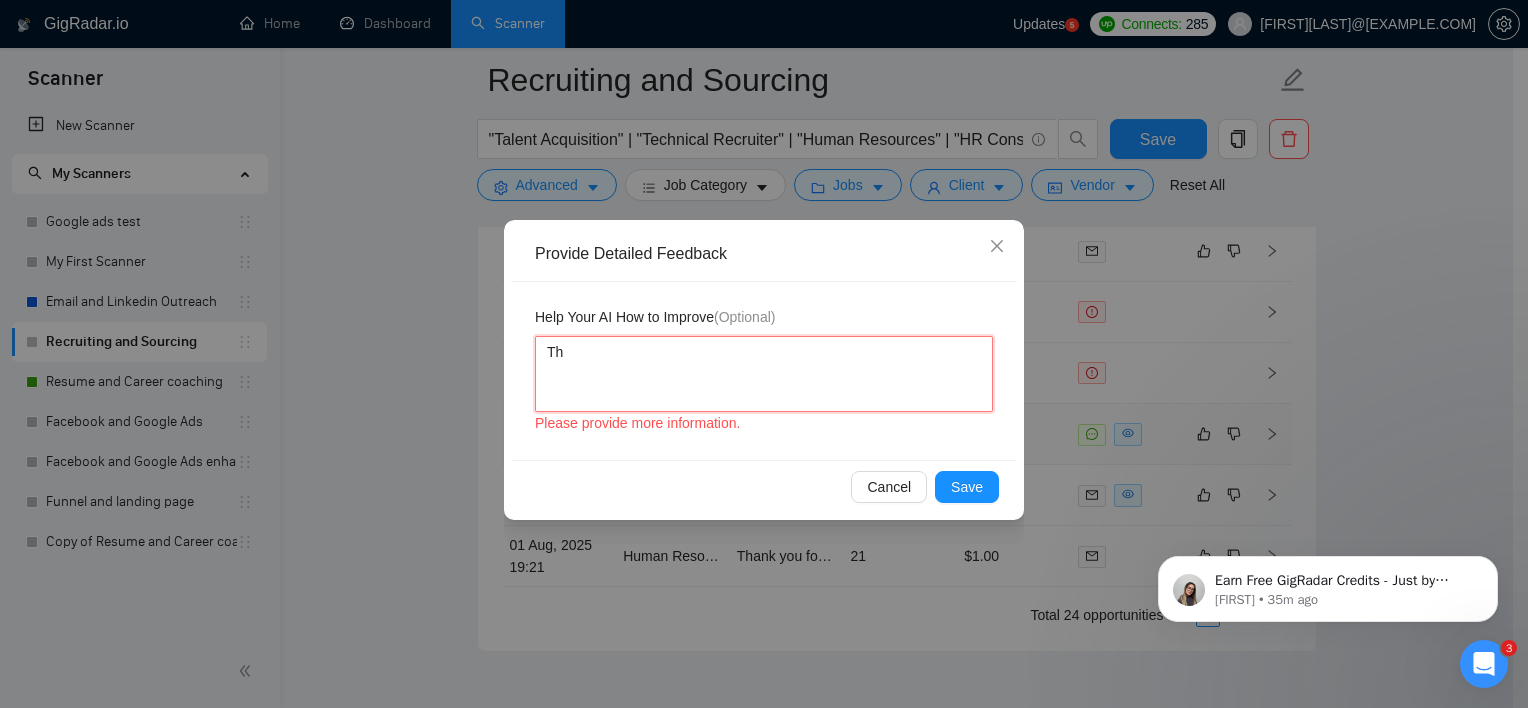 type 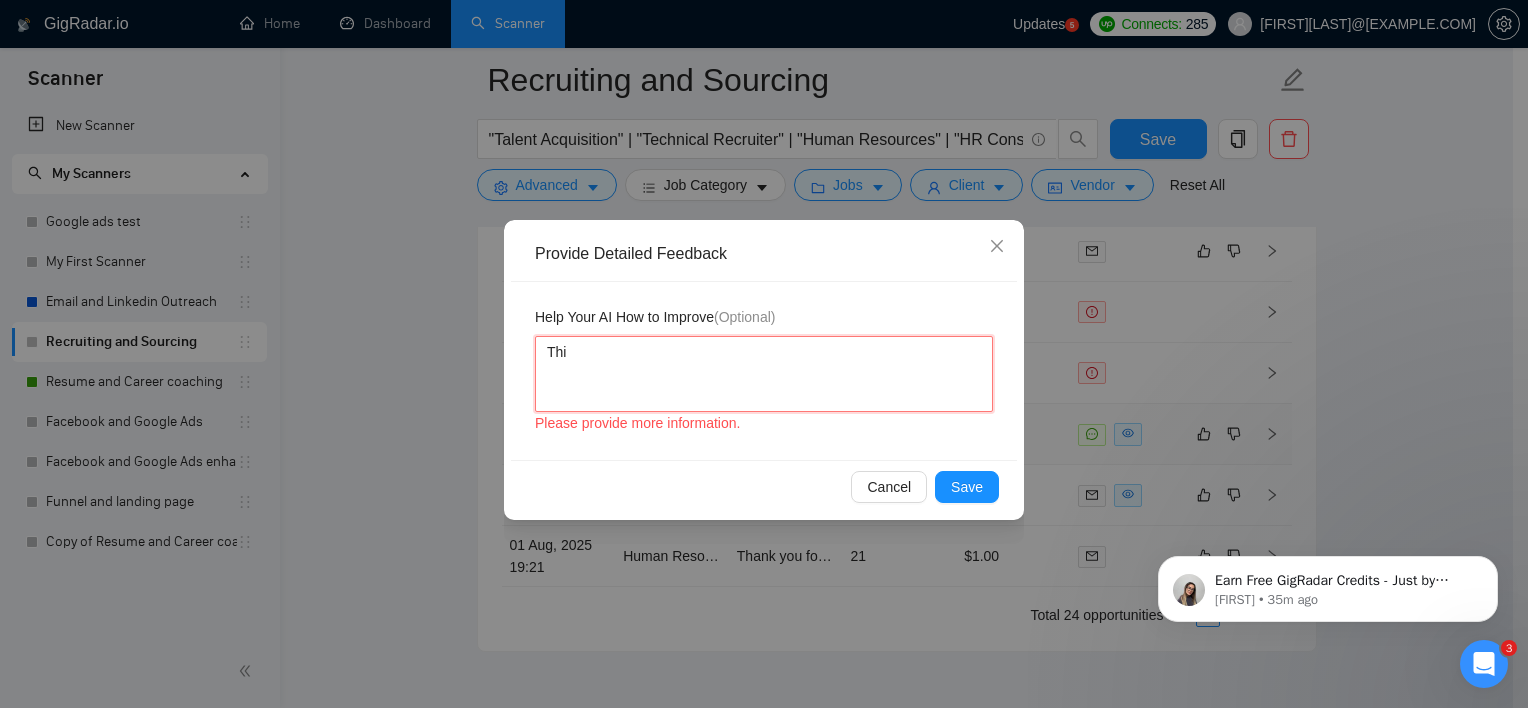 type 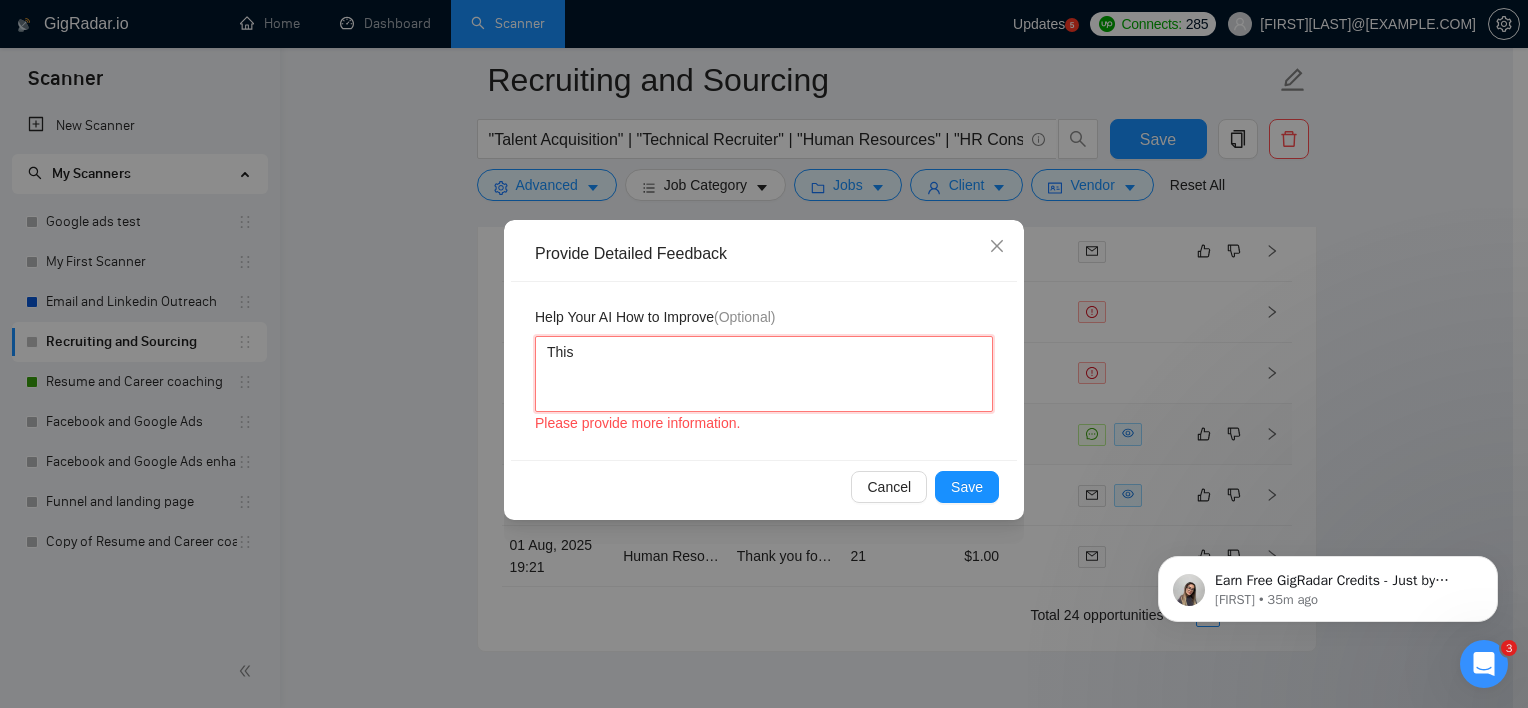 type 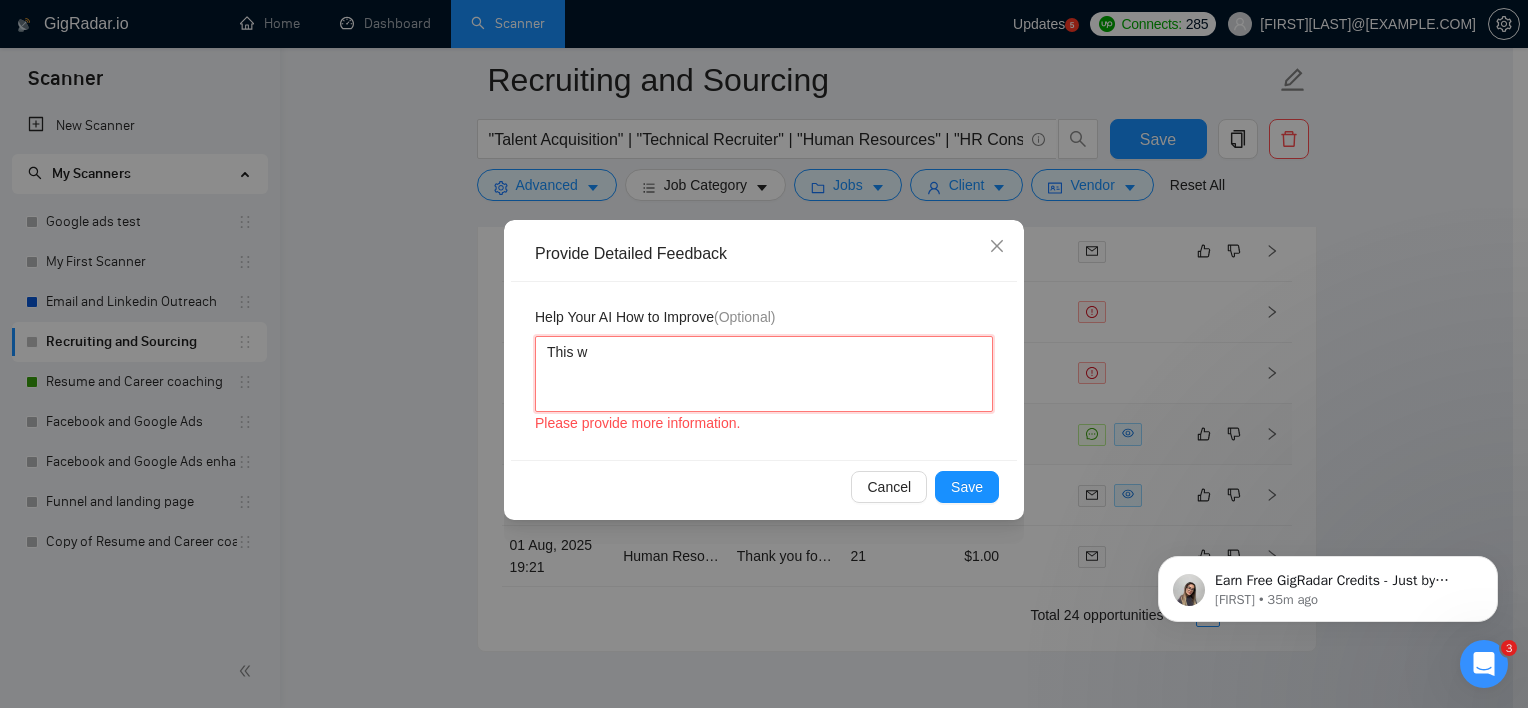 type 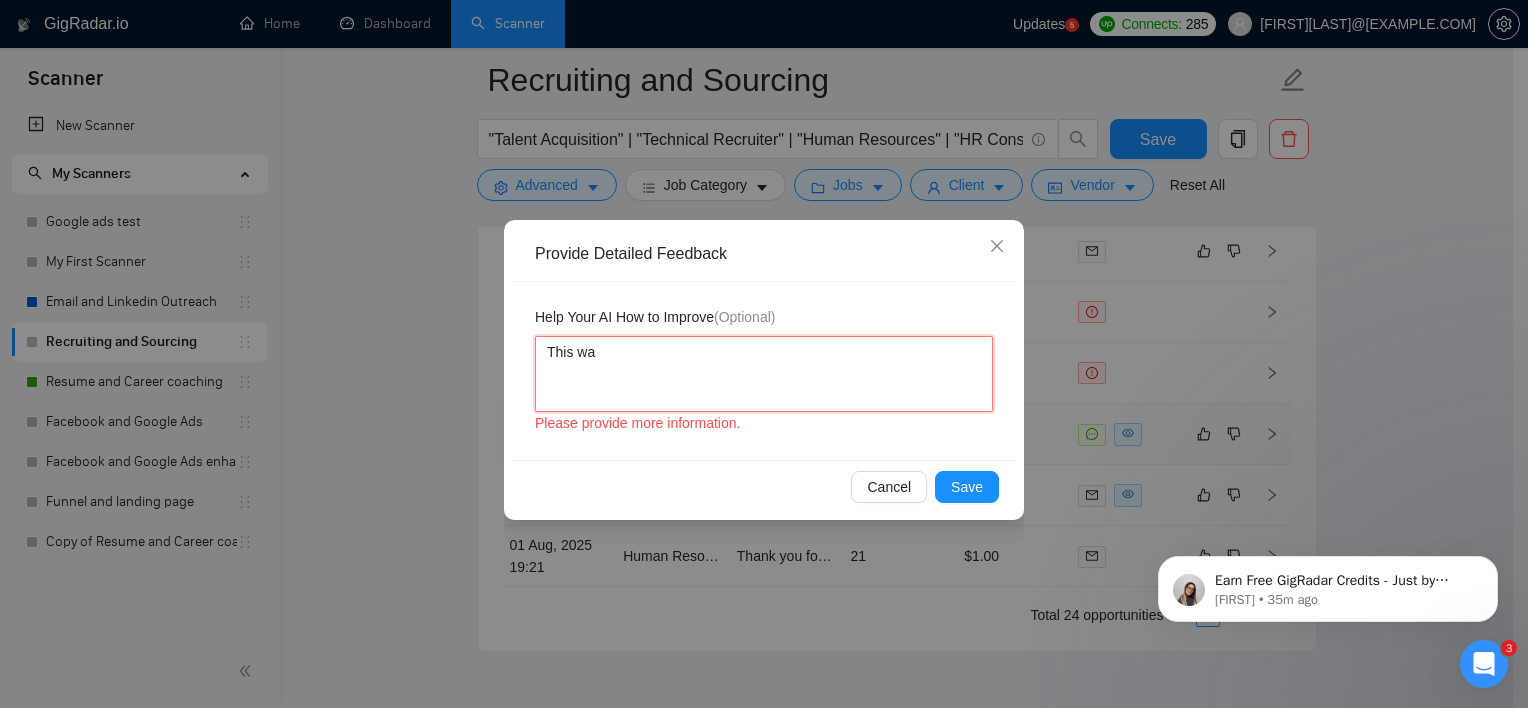 type 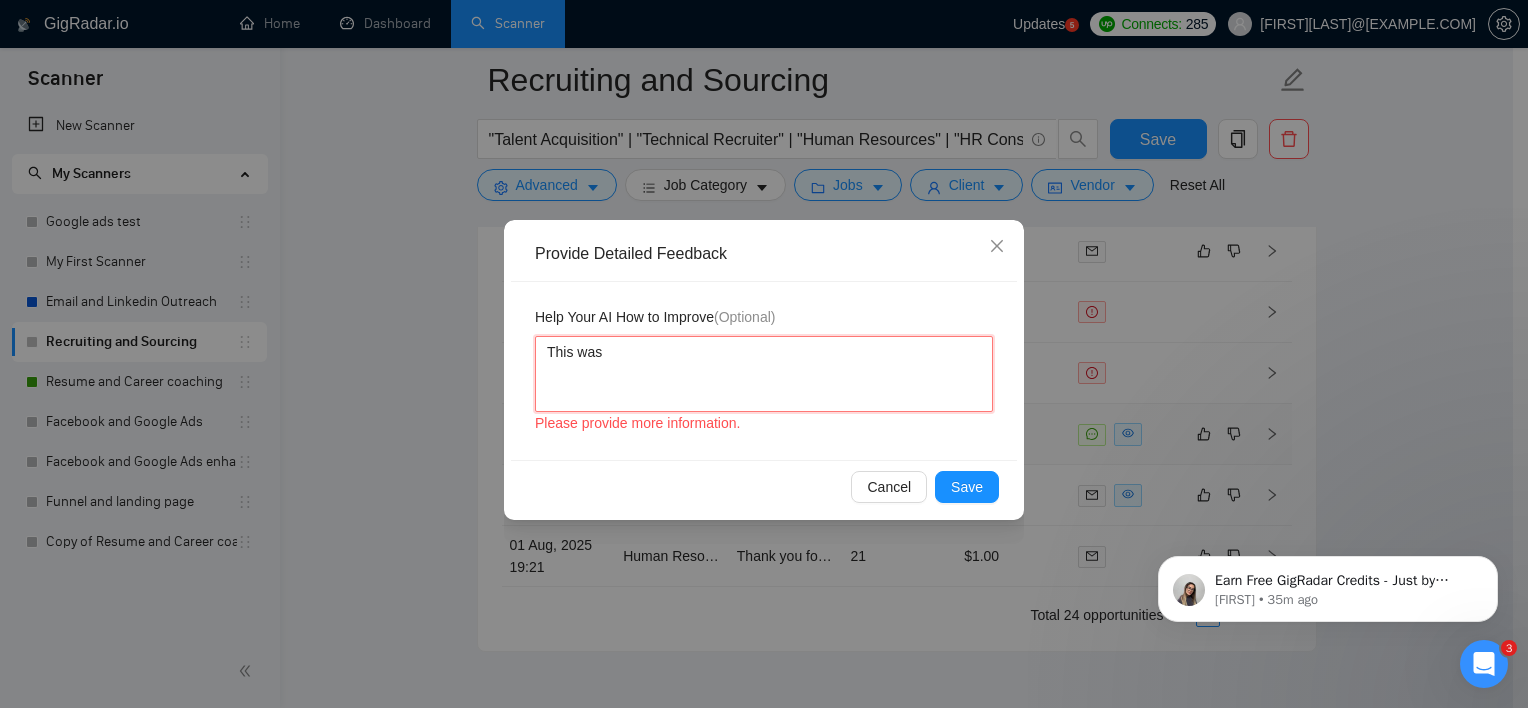 type 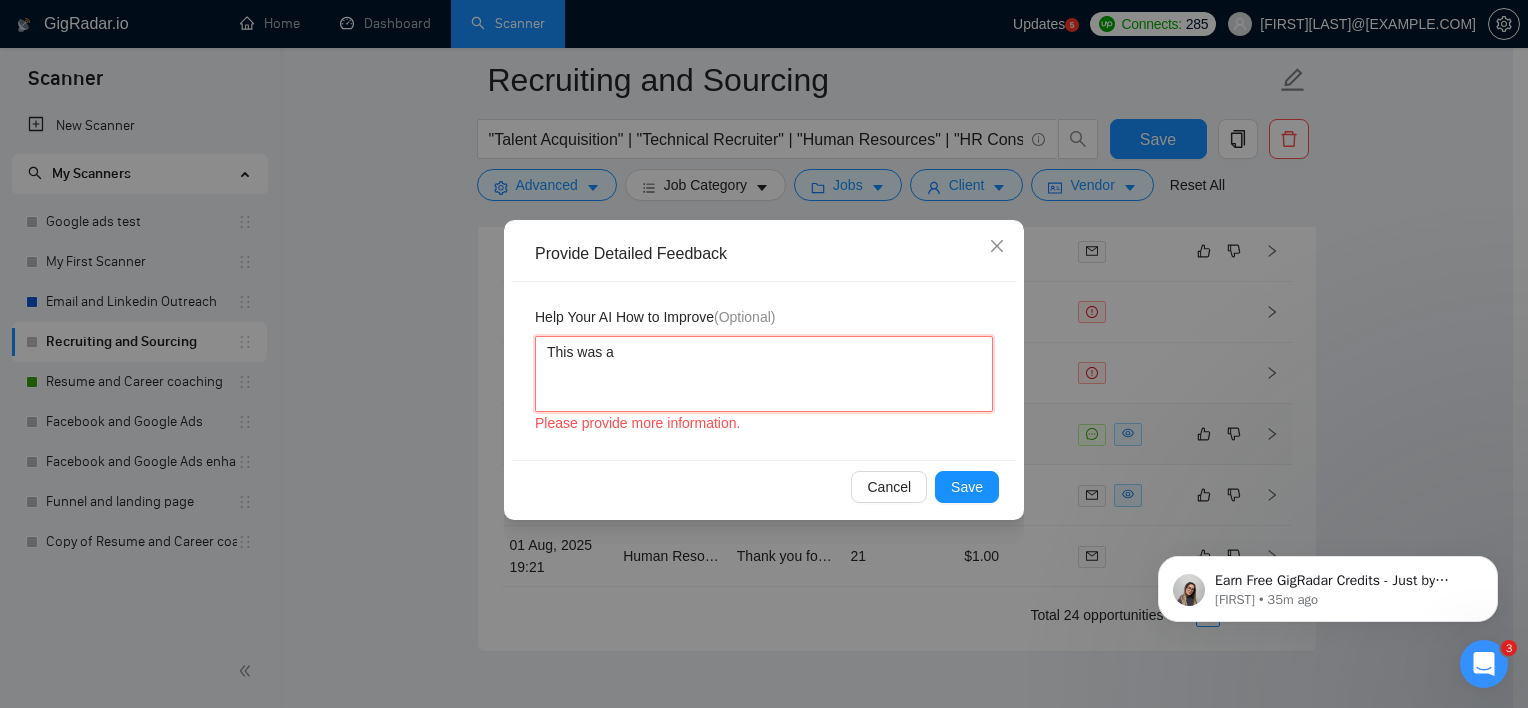 type 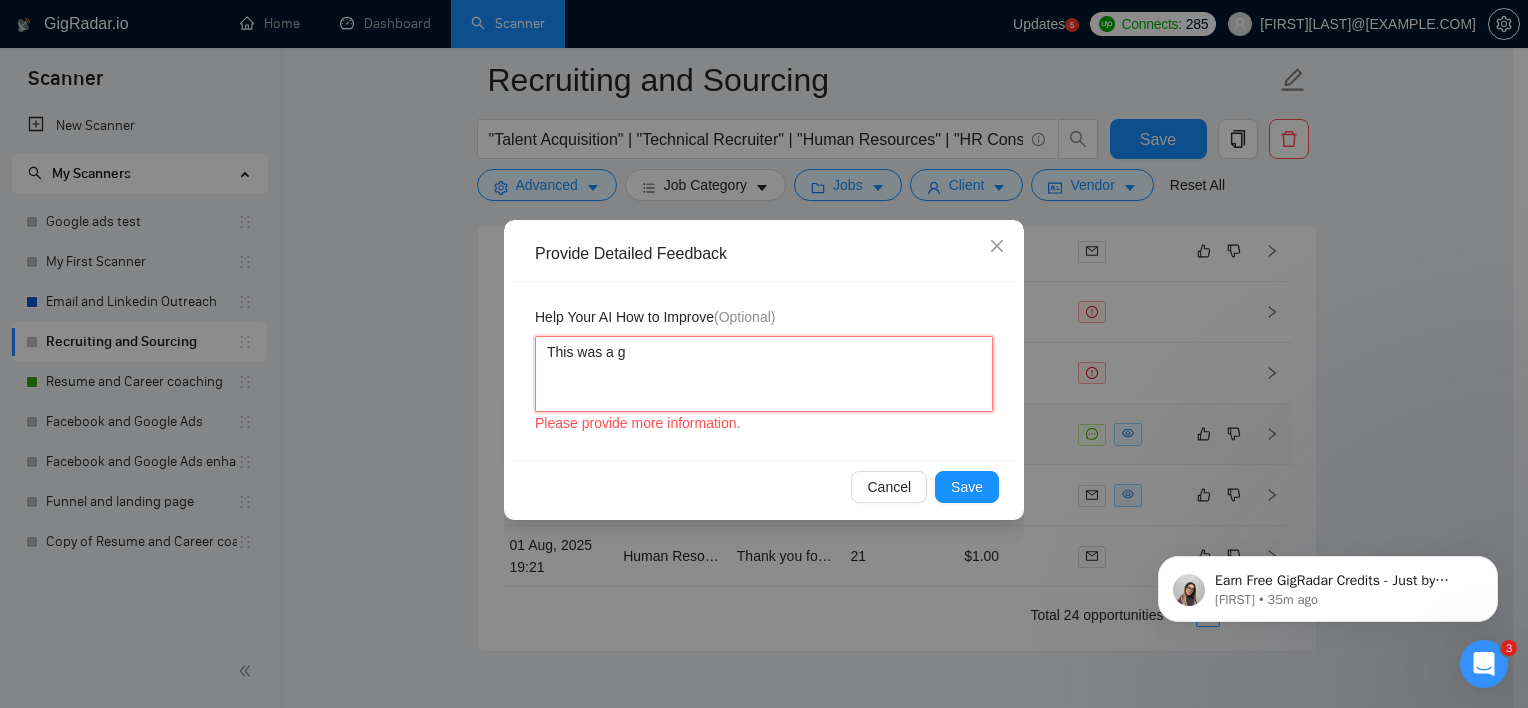 type 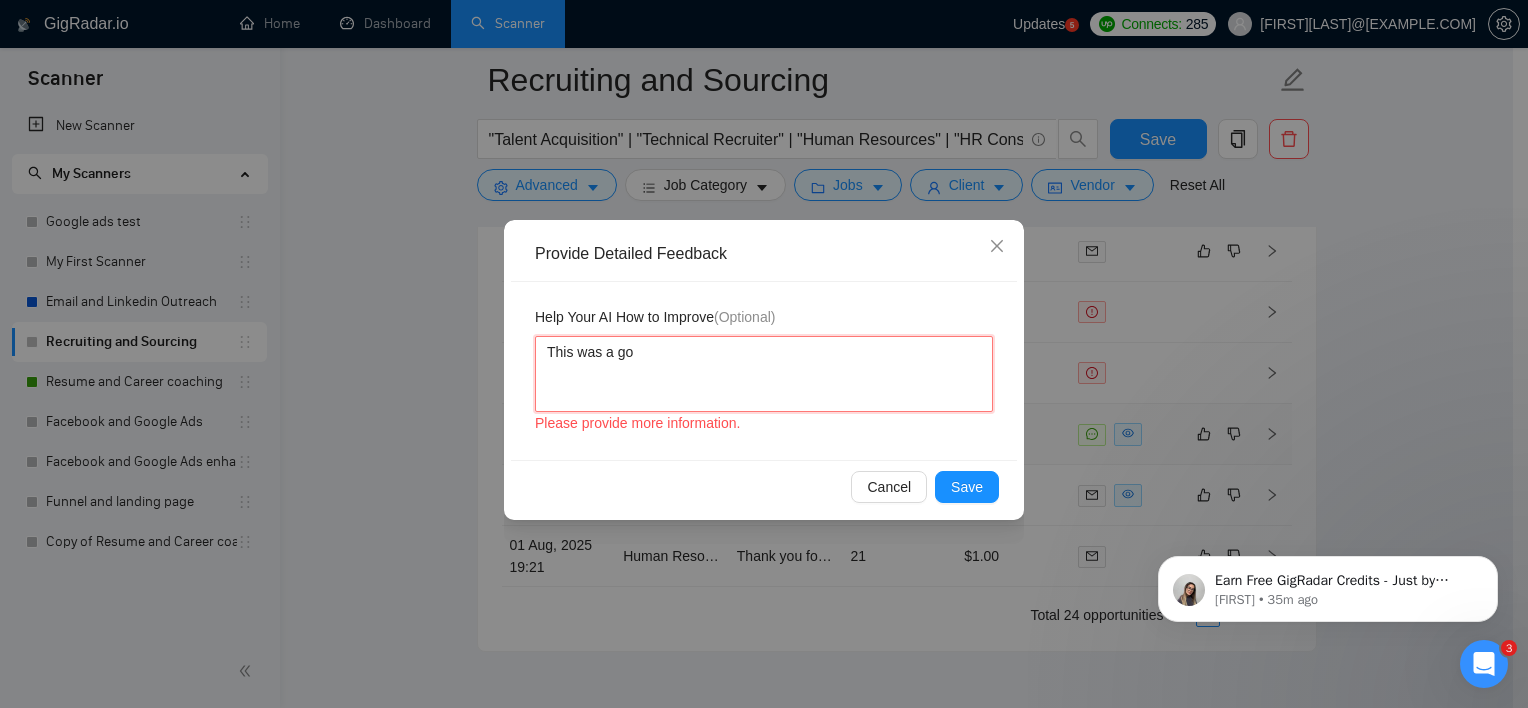 type 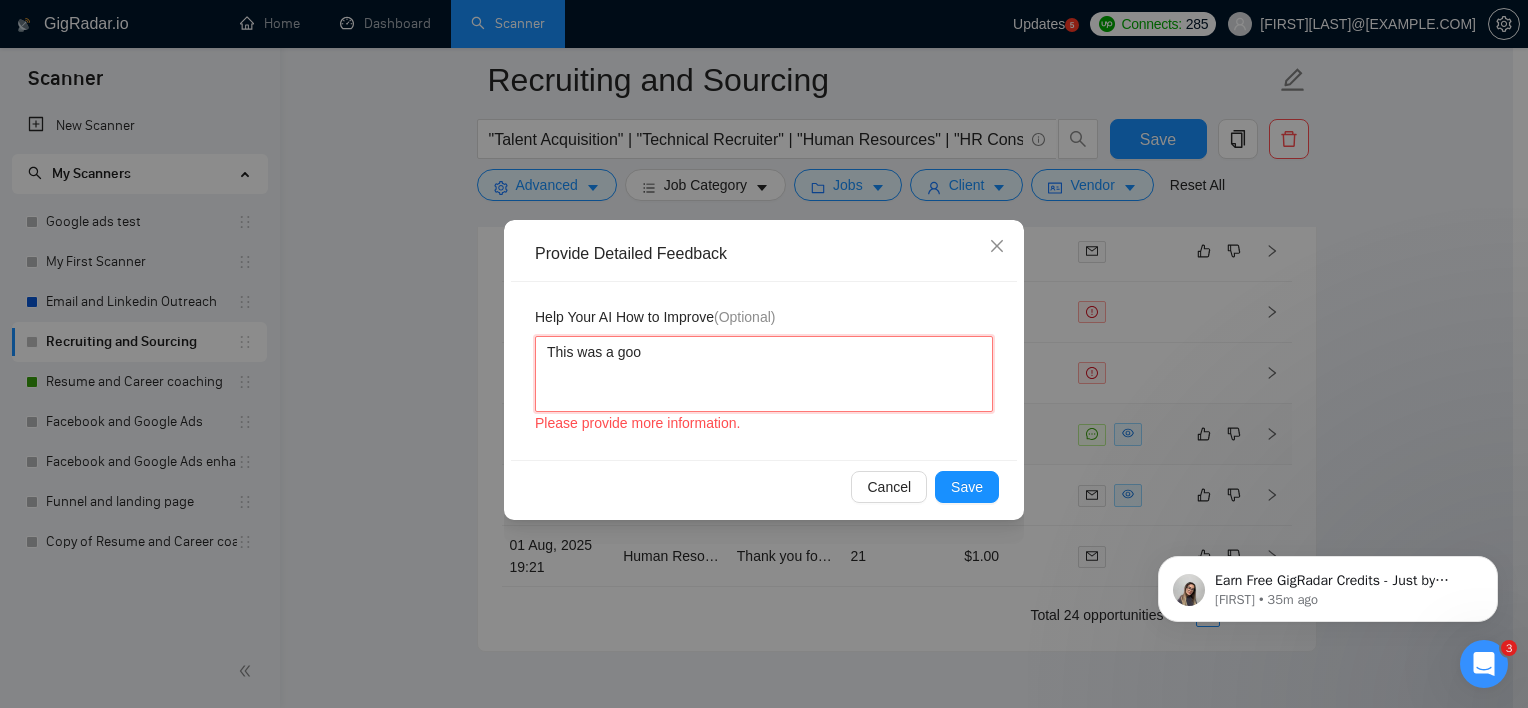 type 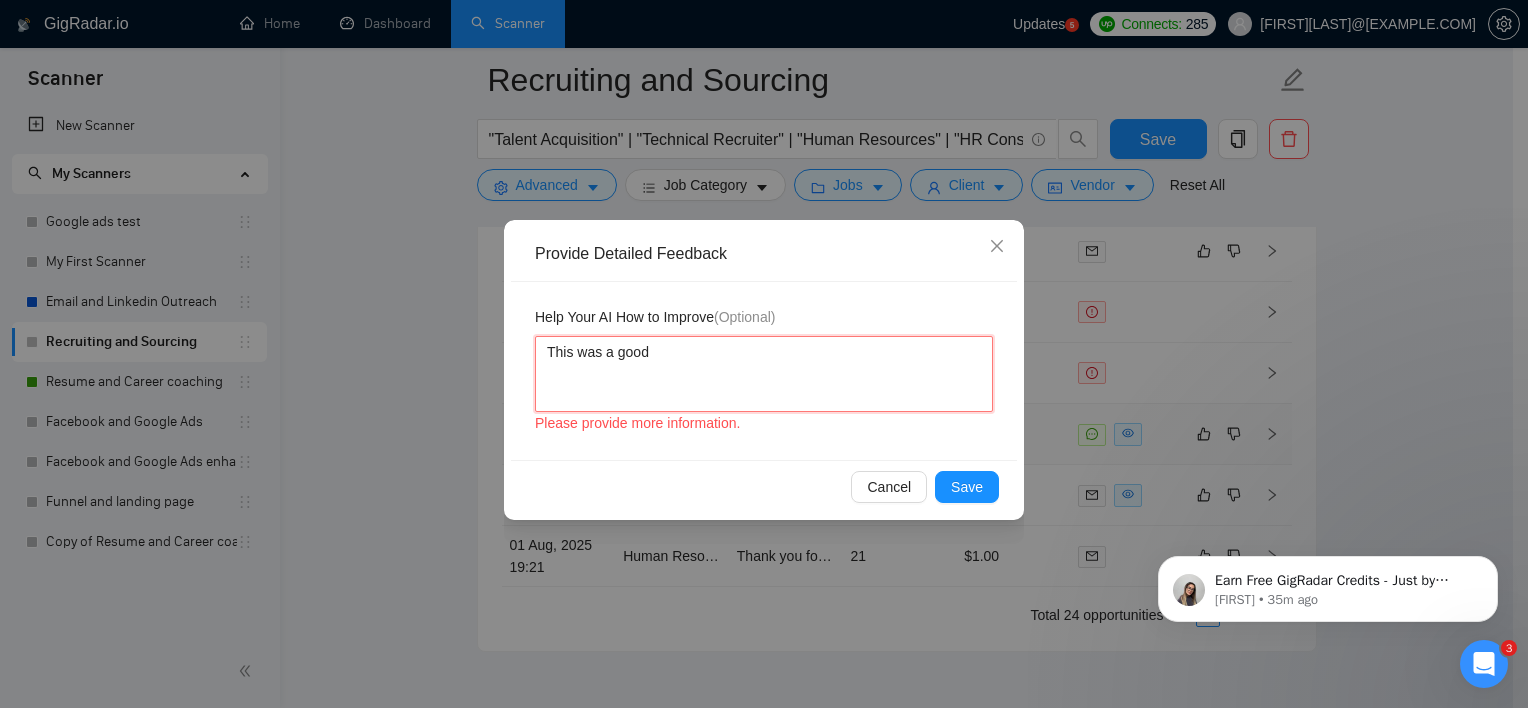 type 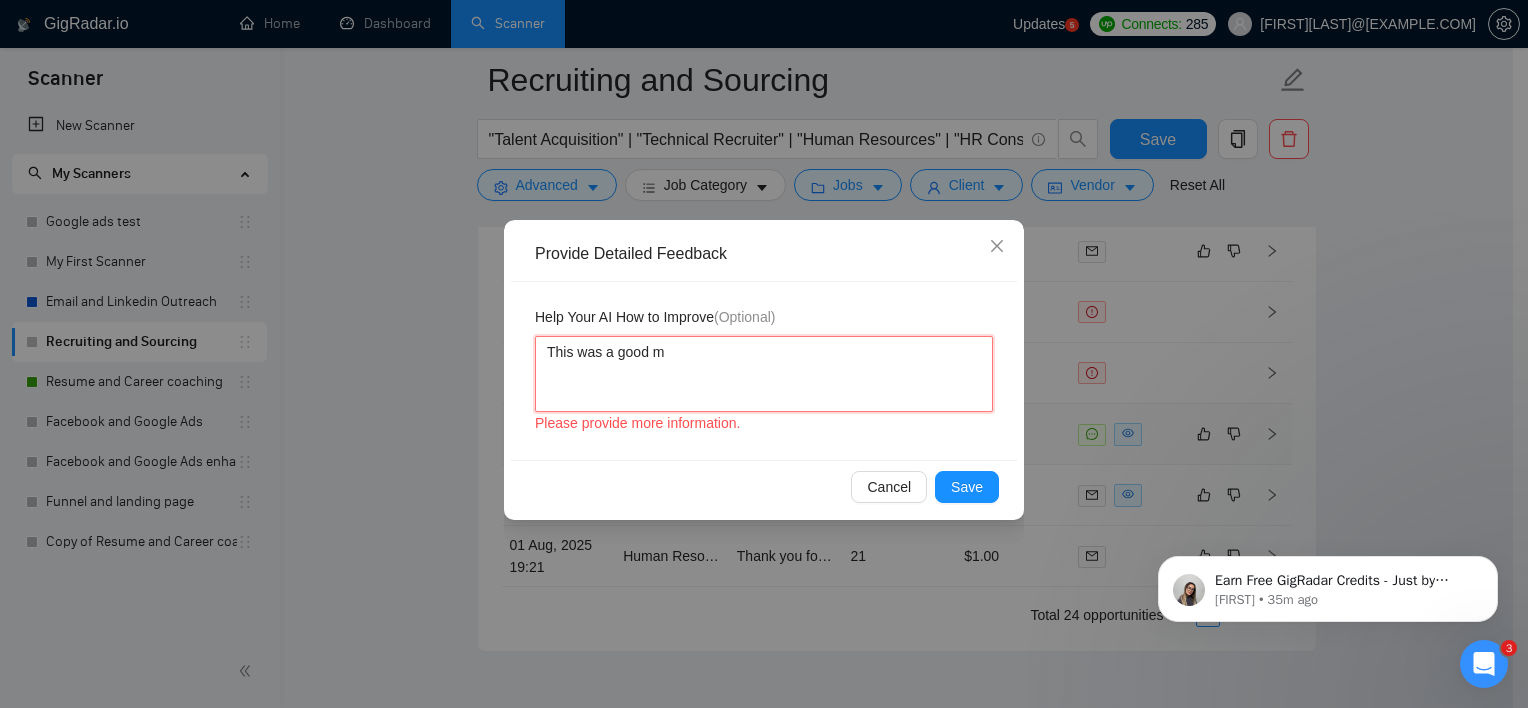type 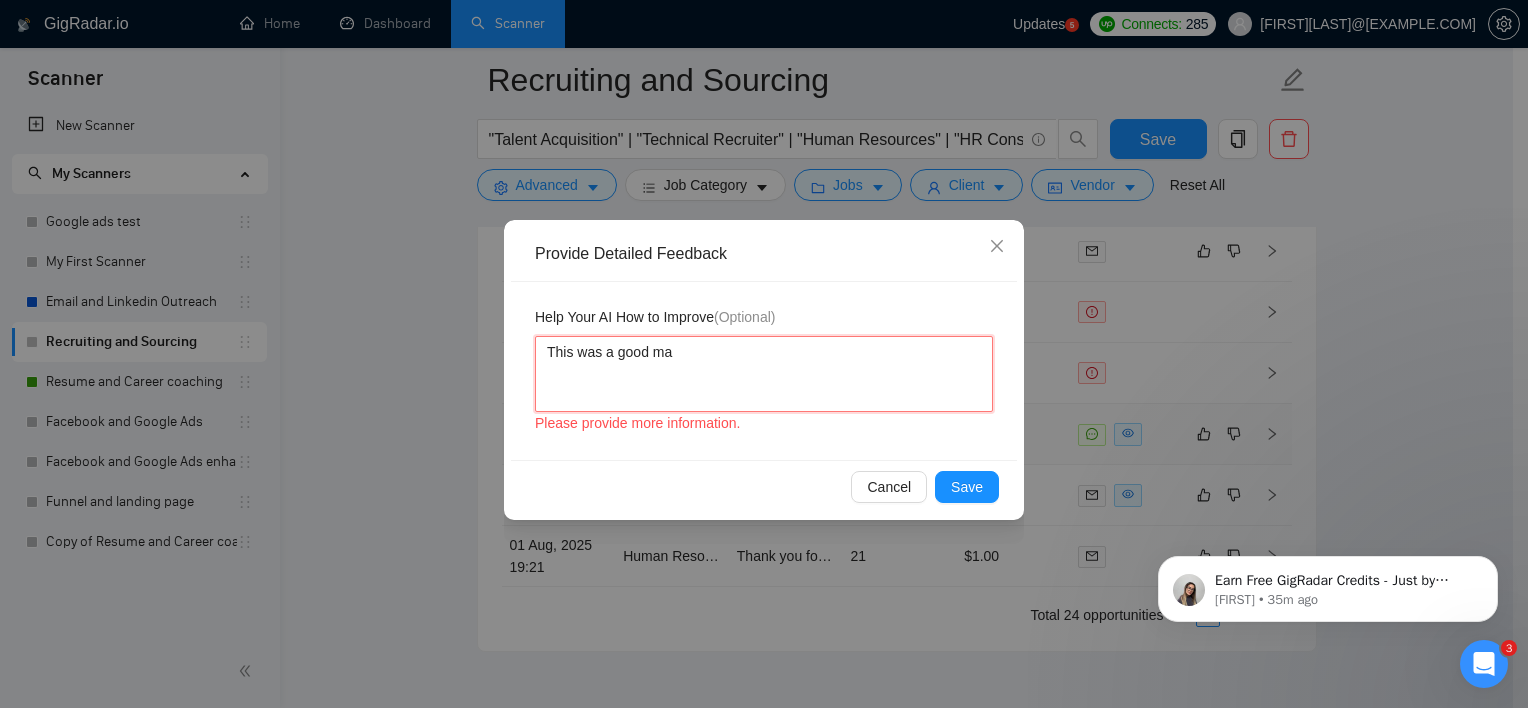 type 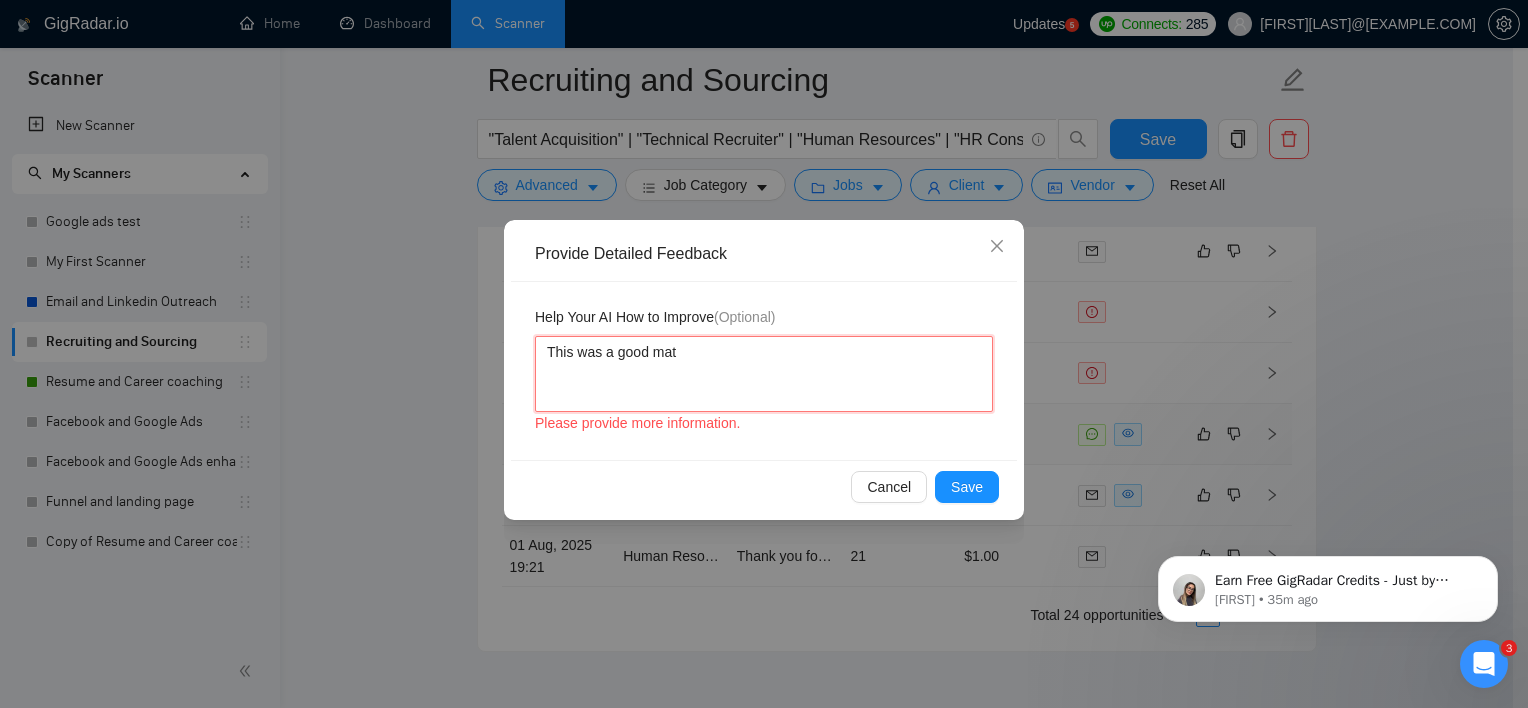 type 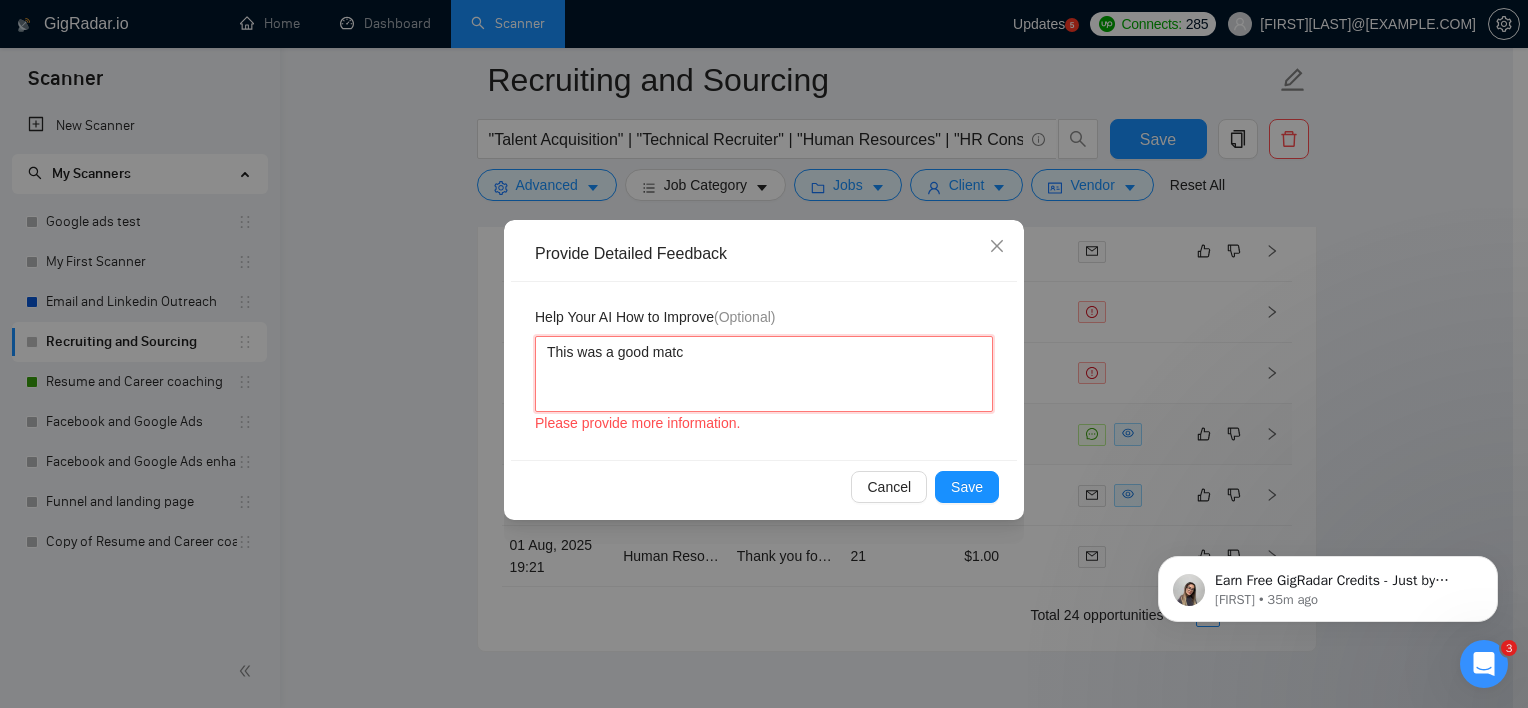 type 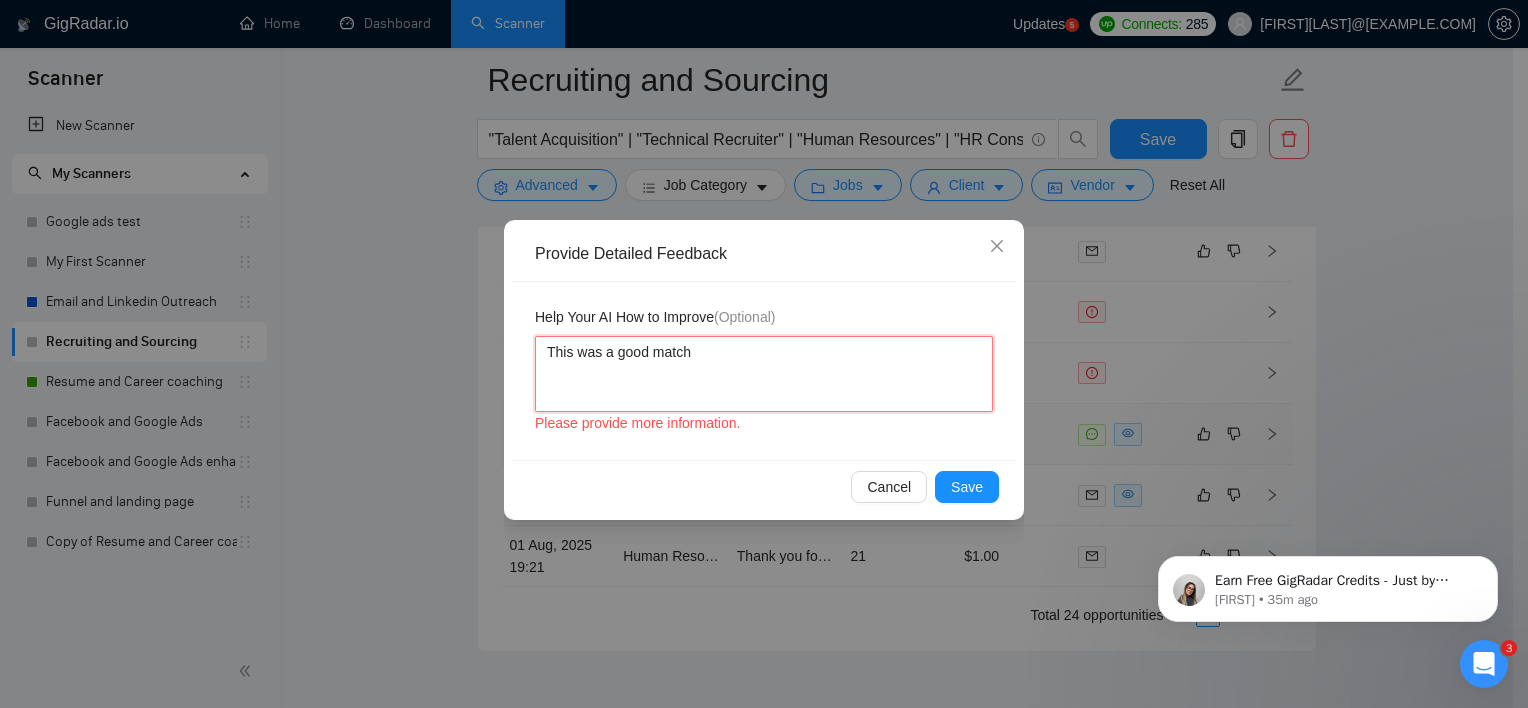 type on "This was a good match" 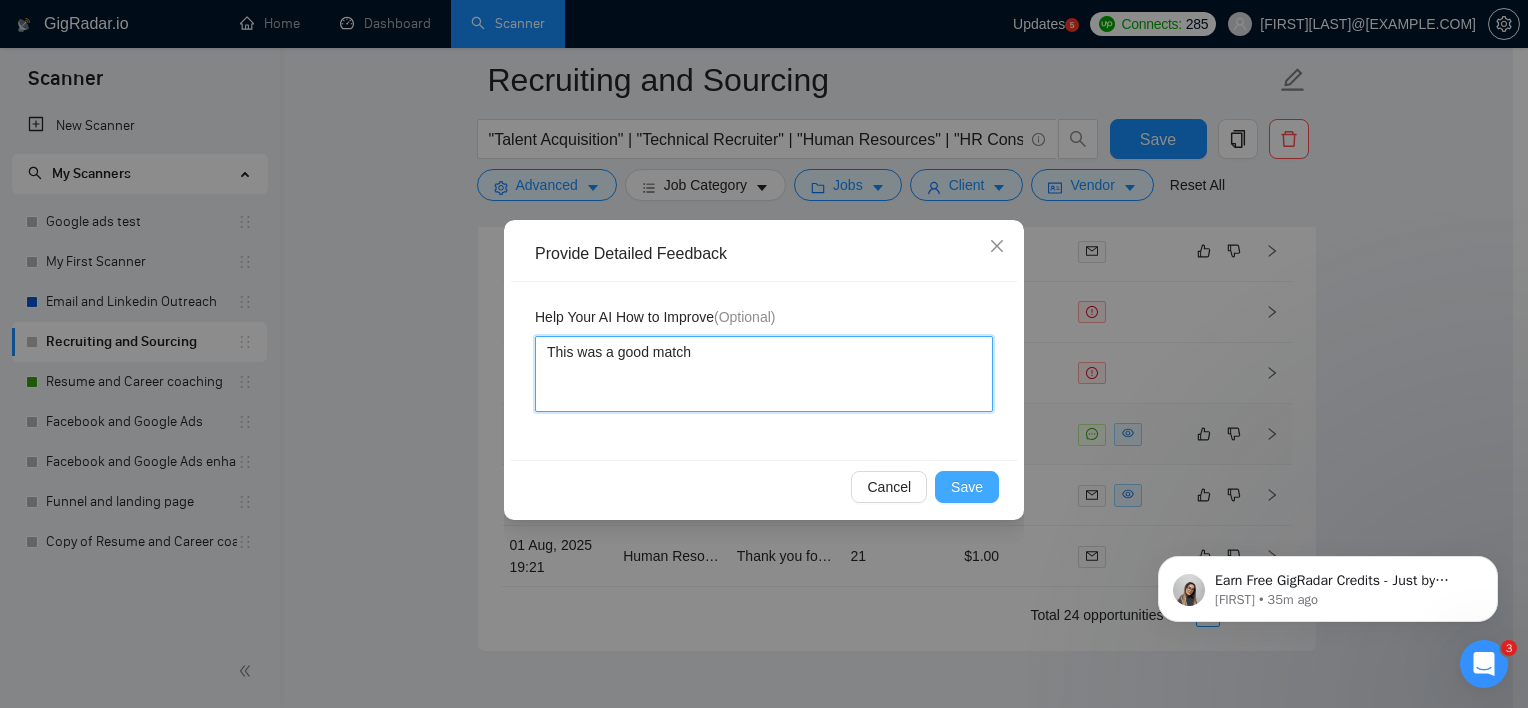 type on "This was a good match" 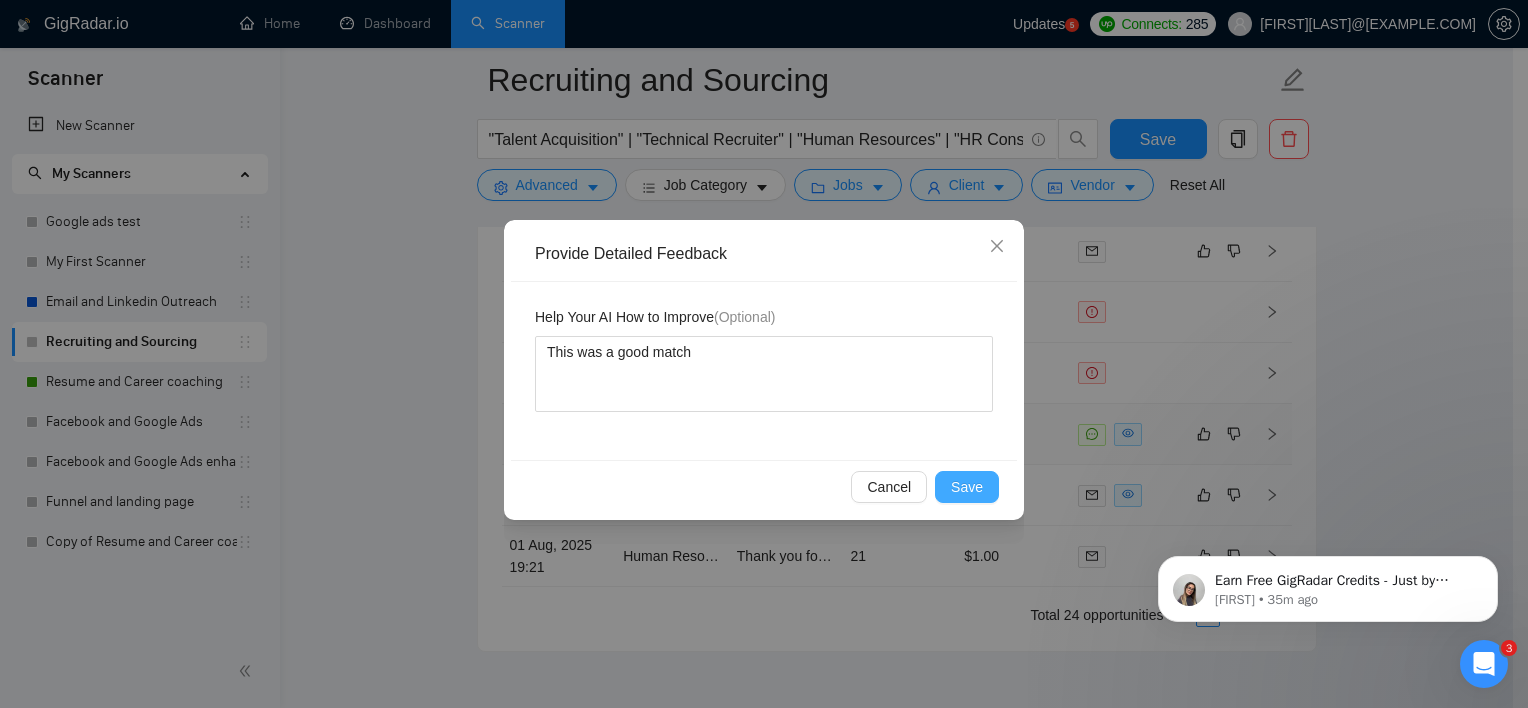 click on "Save" at bounding box center (967, 487) 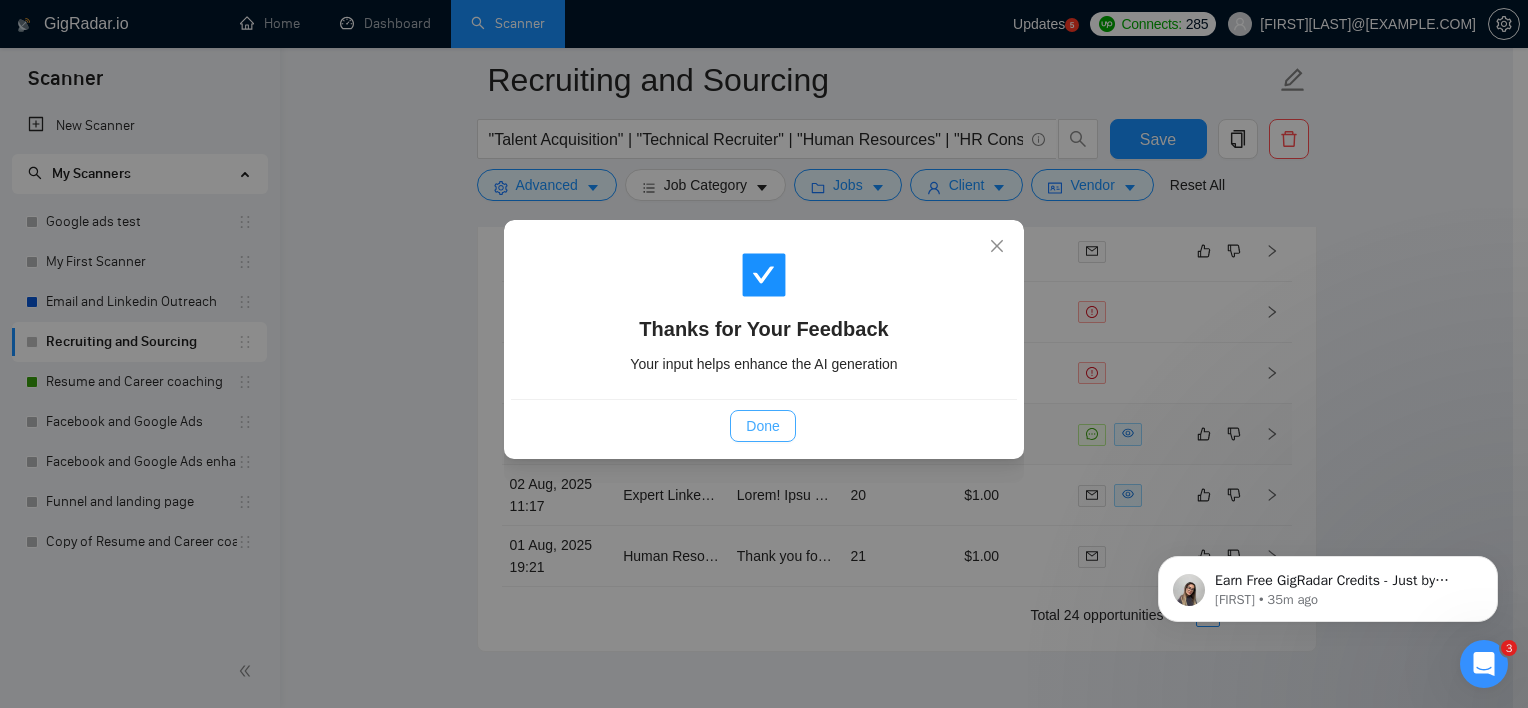 click on "Done" at bounding box center [762, 426] 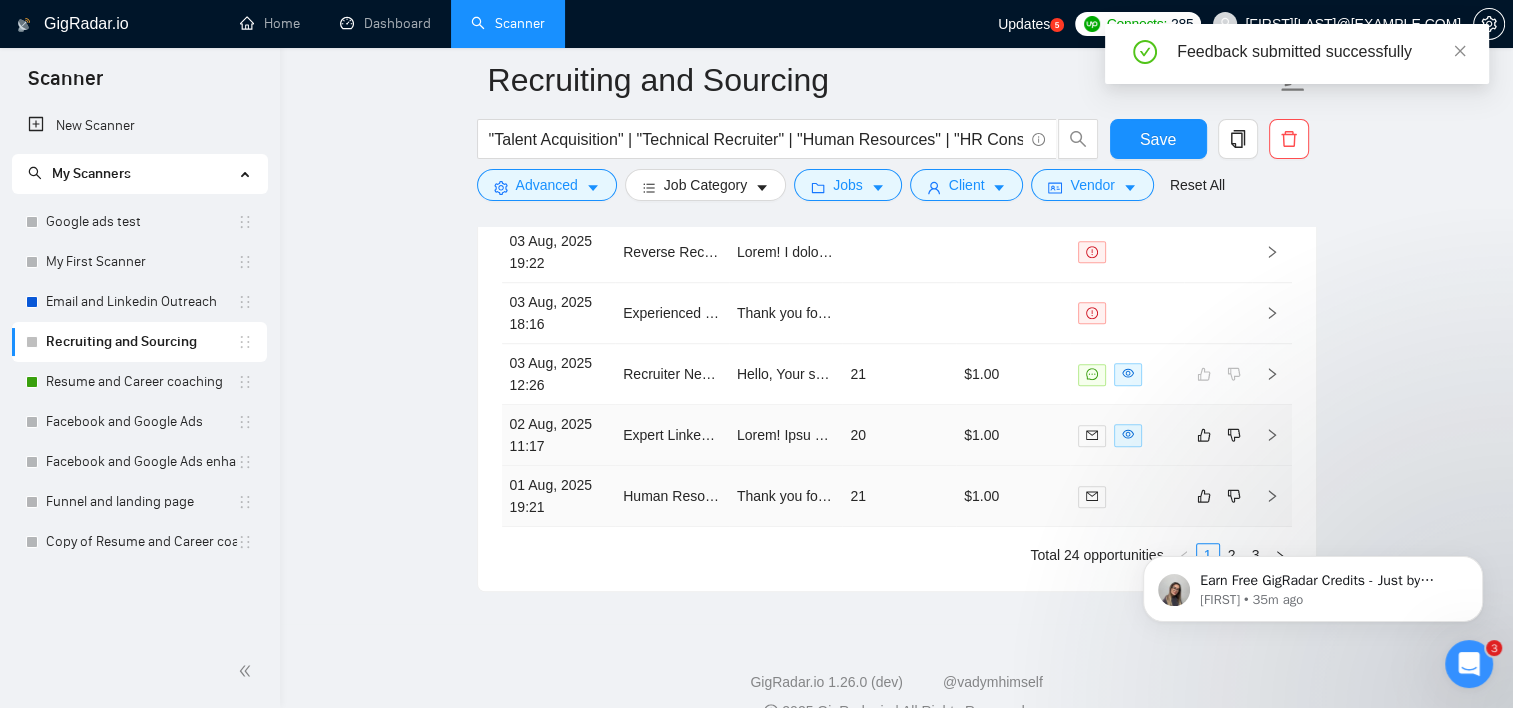 scroll, scrollTop: 8789, scrollLeft: 0, axis: vertical 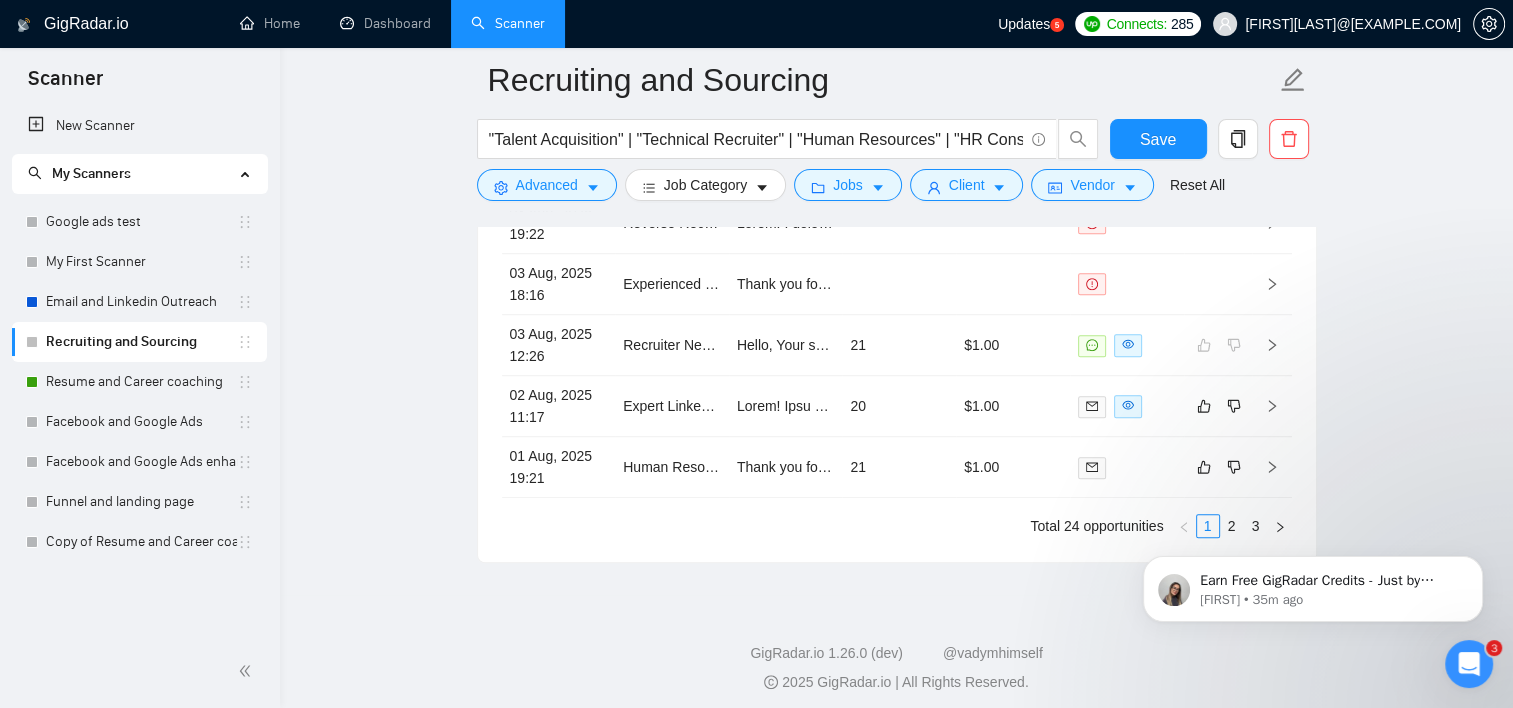 drag, startPoint x: 2349, startPoint y: 1027, endPoint x: 1223, endPoint y: 516, distance: 1236.5261 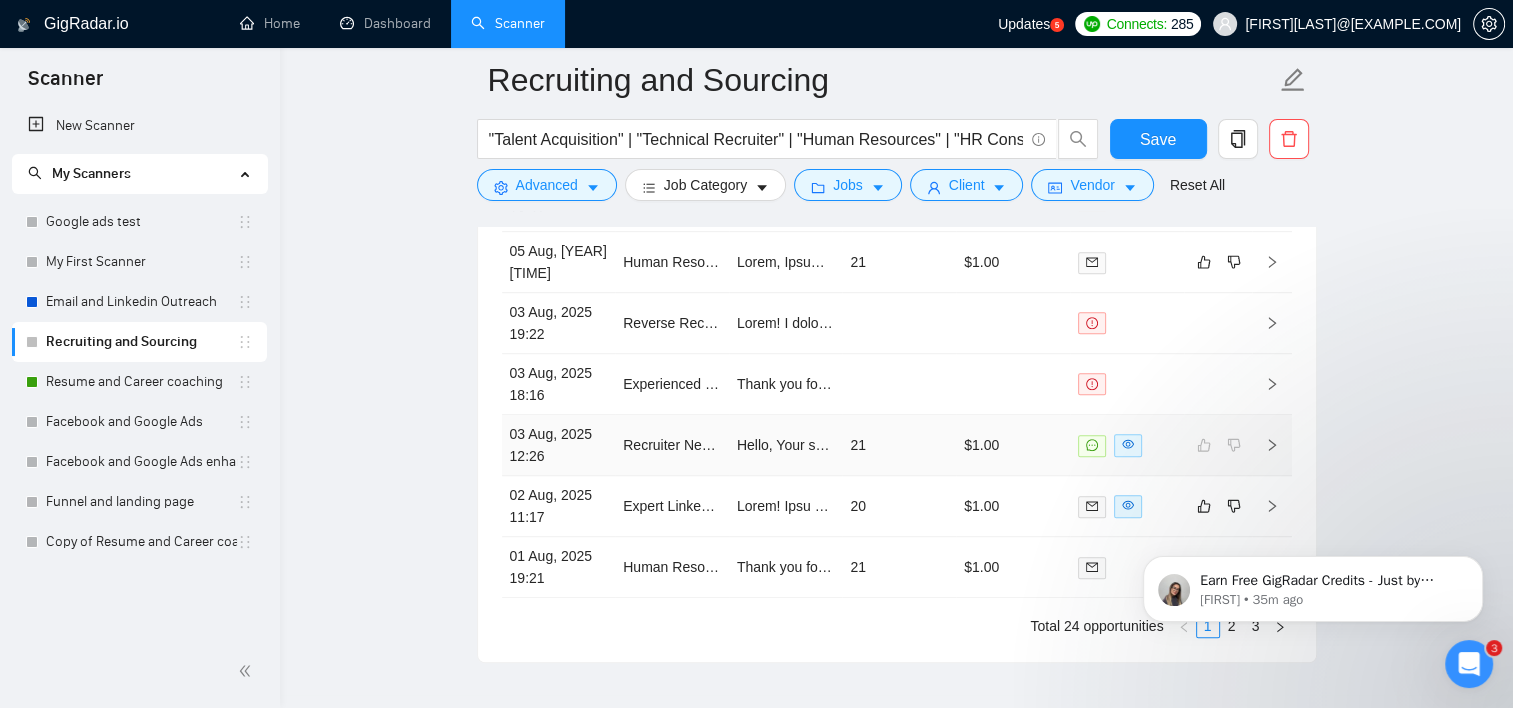 scroll, scrollTop: 8789, scrollLeft: 0, axis: vertical 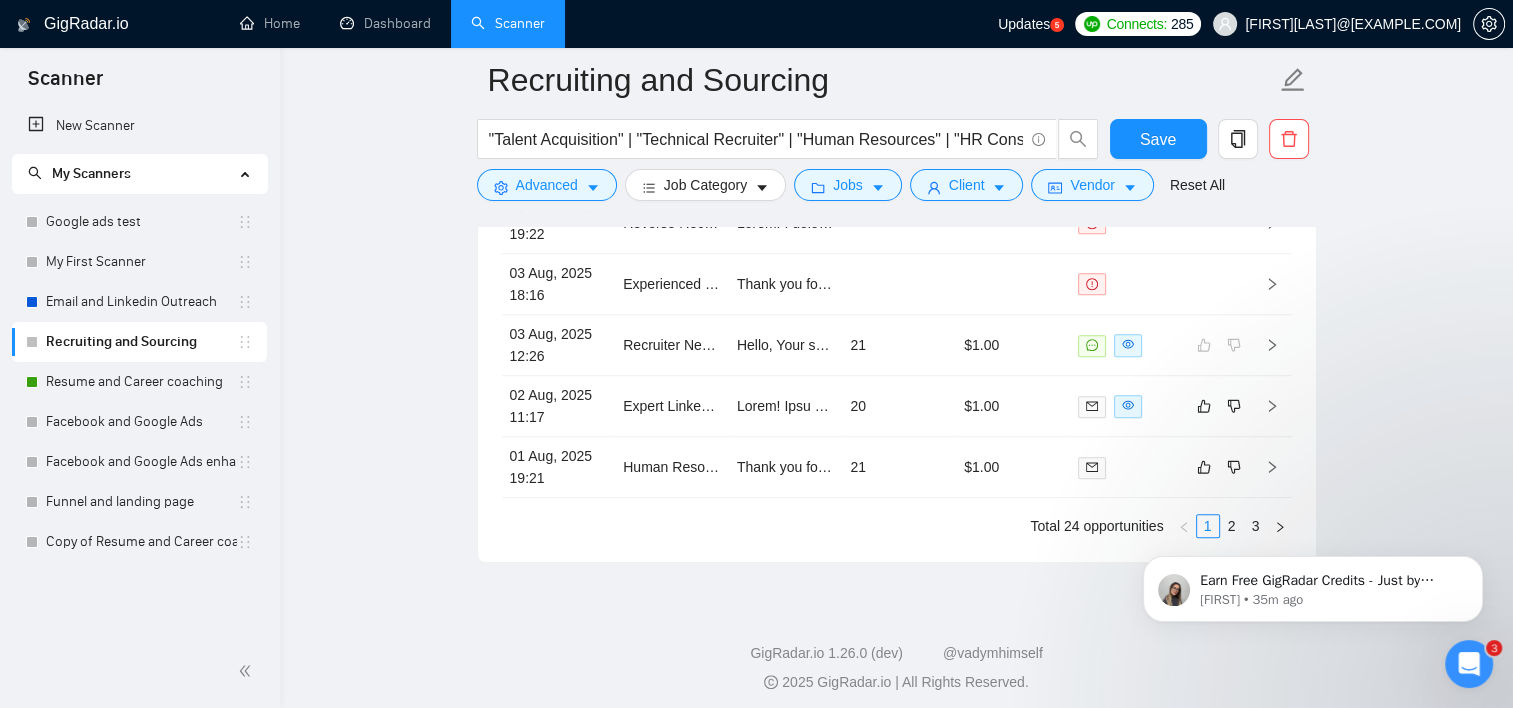 click on "Earn Free GigRadar Credits - Just by Sharing Your Story! 💬 Want more credits for sending proposals? It’s simple - share, inspire, and get rewarded! 🤫 Here’s how you can earn free credits: Introduce yourself in the #intros channel of the GigRadar Upwork Community and grab +20 credits for sending bids., Post your success story (closed projects, high LRR, etc.) in the #general channel and claim +50 credits for sending bids. Why? GigRadar is building a powerful network of freelancers and agencies. We want you to make valuable connections, showcase your wins, and inspire others while getting rewarded! 🚀 Not a member yet? Join our Slack community now 👉 Join Slack Community Claiming your credits is easy: Reply to this message with a screenshot of your post, and our Tech Support Team will instantly top up your credits! 💸 Mariia • 35m ago" 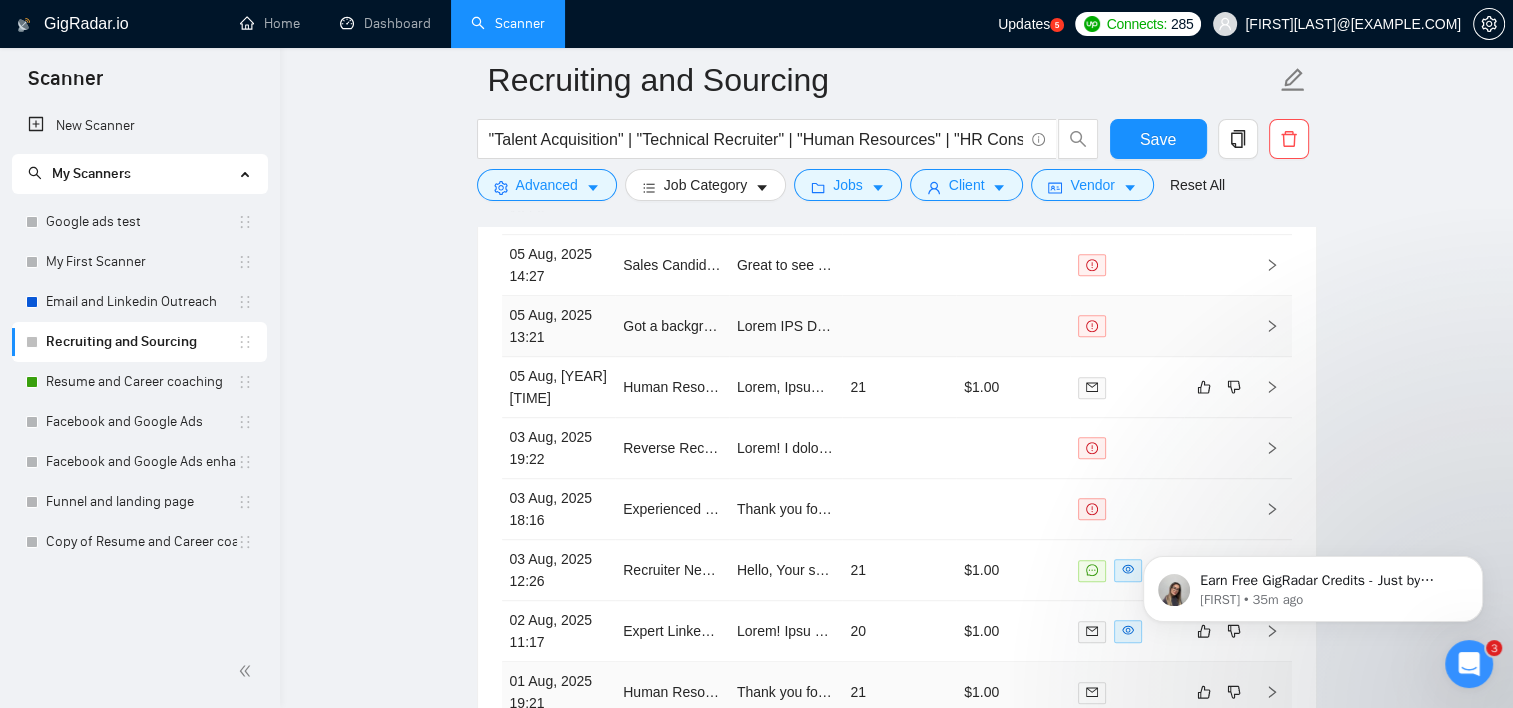 scroll, scrollTop: 8789, scrollLeft: 0, axis: vertical 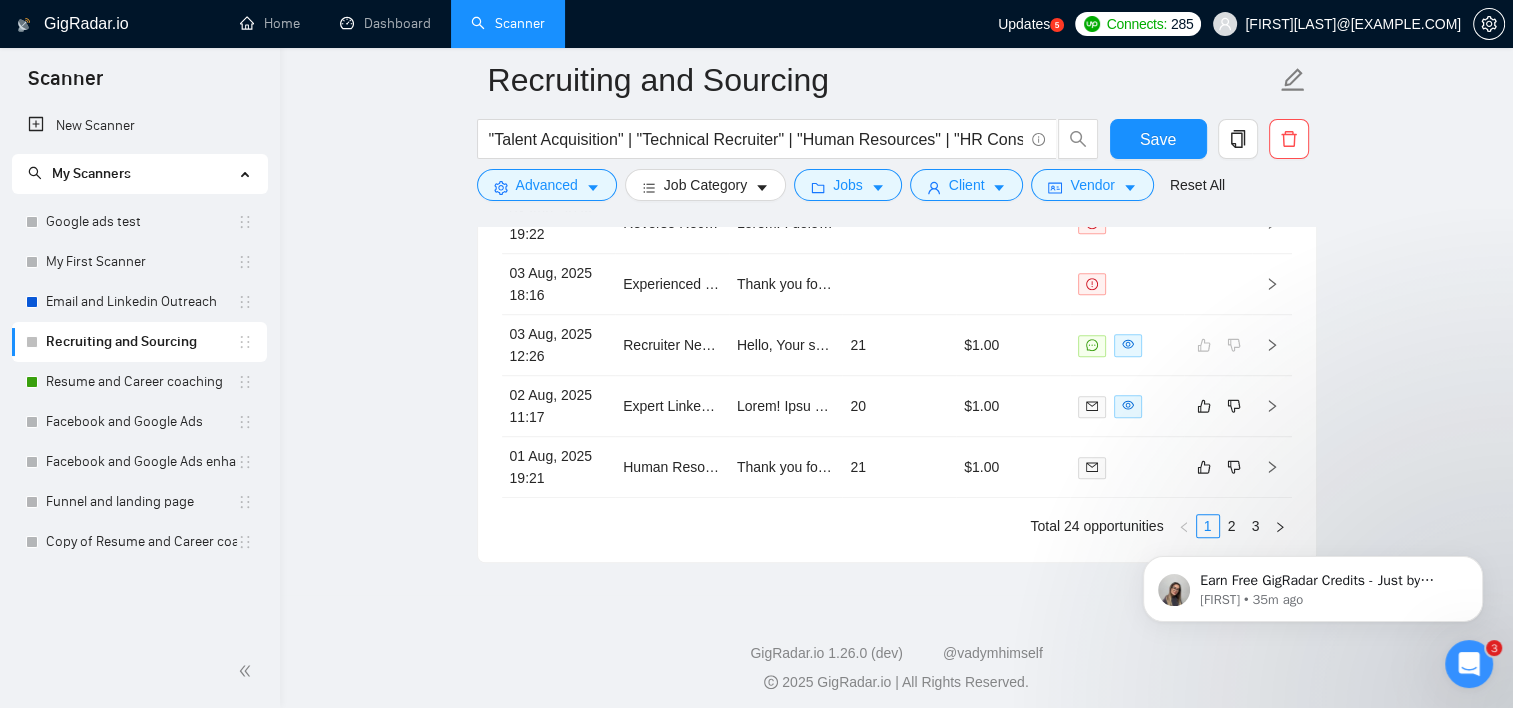click on "Earn Free GigRadar Credits - Just by Sharing Your Story! 💬 Want more credits for sending proposals? It’s simple - share, inspire, and get rewarded! 🤫 Here’s how you can earn free credits: Introduce yourself in the #intros channel of the GigRadar Upwork Community and grab +20 credits for sending bids., Post your success story (closed projects, high LRR, etc.) in the #general channel and claim +50 credits for sending bids. Why? GigRadar is building a powerful network of freelancers and agencies. We want you to make valuable connections, showcase your wins, and inspire others while getting rewarded! 🚀 Not a member yet? Join our Slack community now 👉 Join Slack Community Claiming your credits is easy: Reply to this message with a screenshot of your post, and our Tech Support Team will instantly top up your credits! 💸 Mariia • 35m ago" 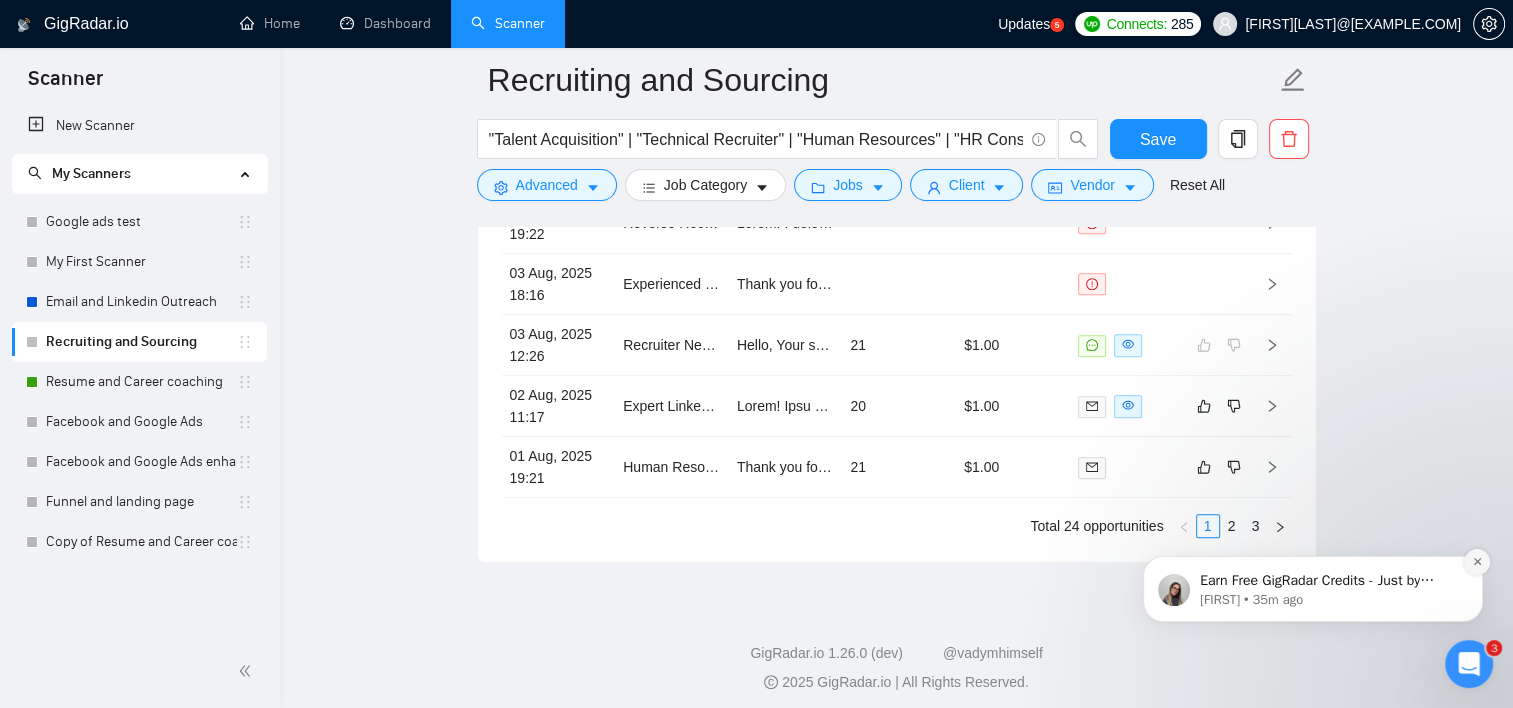 click at bounding box center (1477, 562) 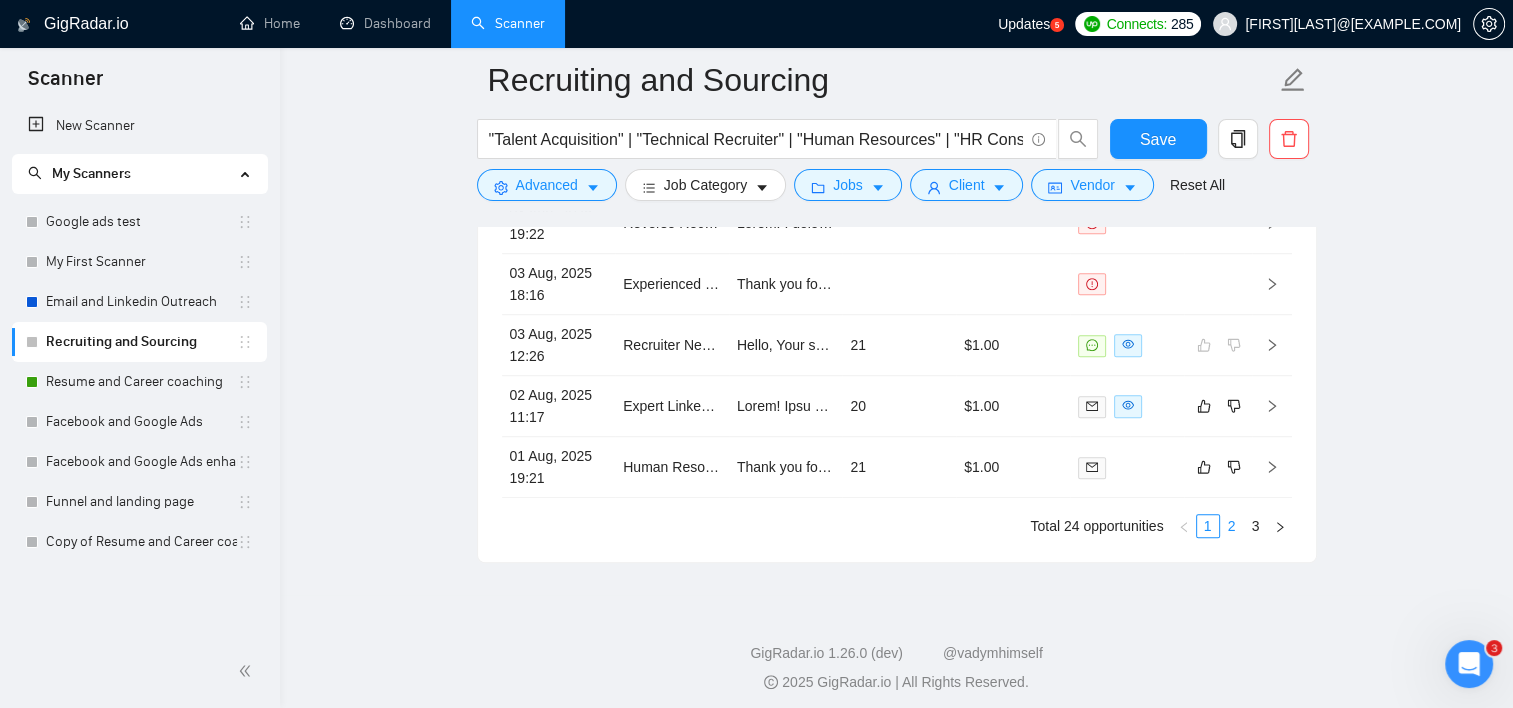 click on "2" at bounding box center [1232, 526] 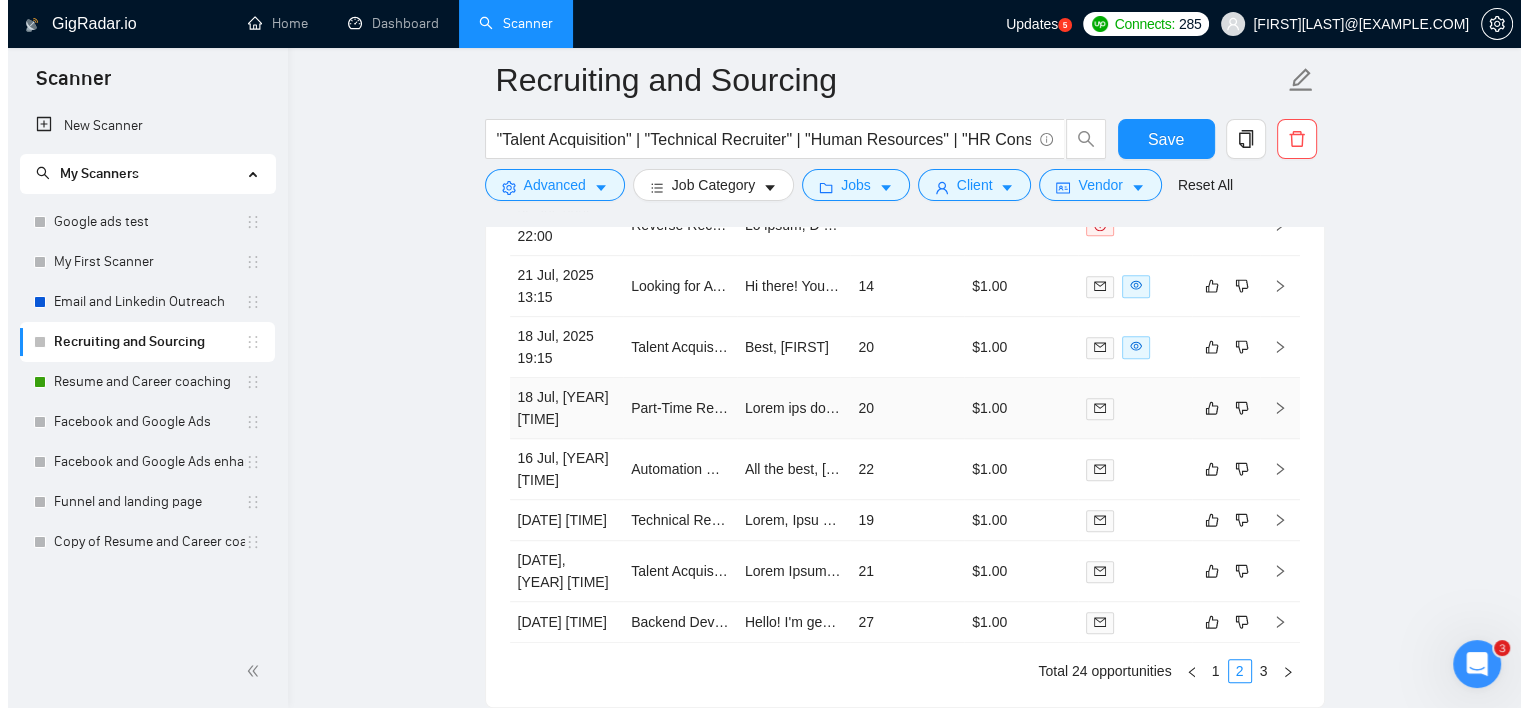 scroll, scrollTop: 8289, scrollLeft: 0, axis: vertical 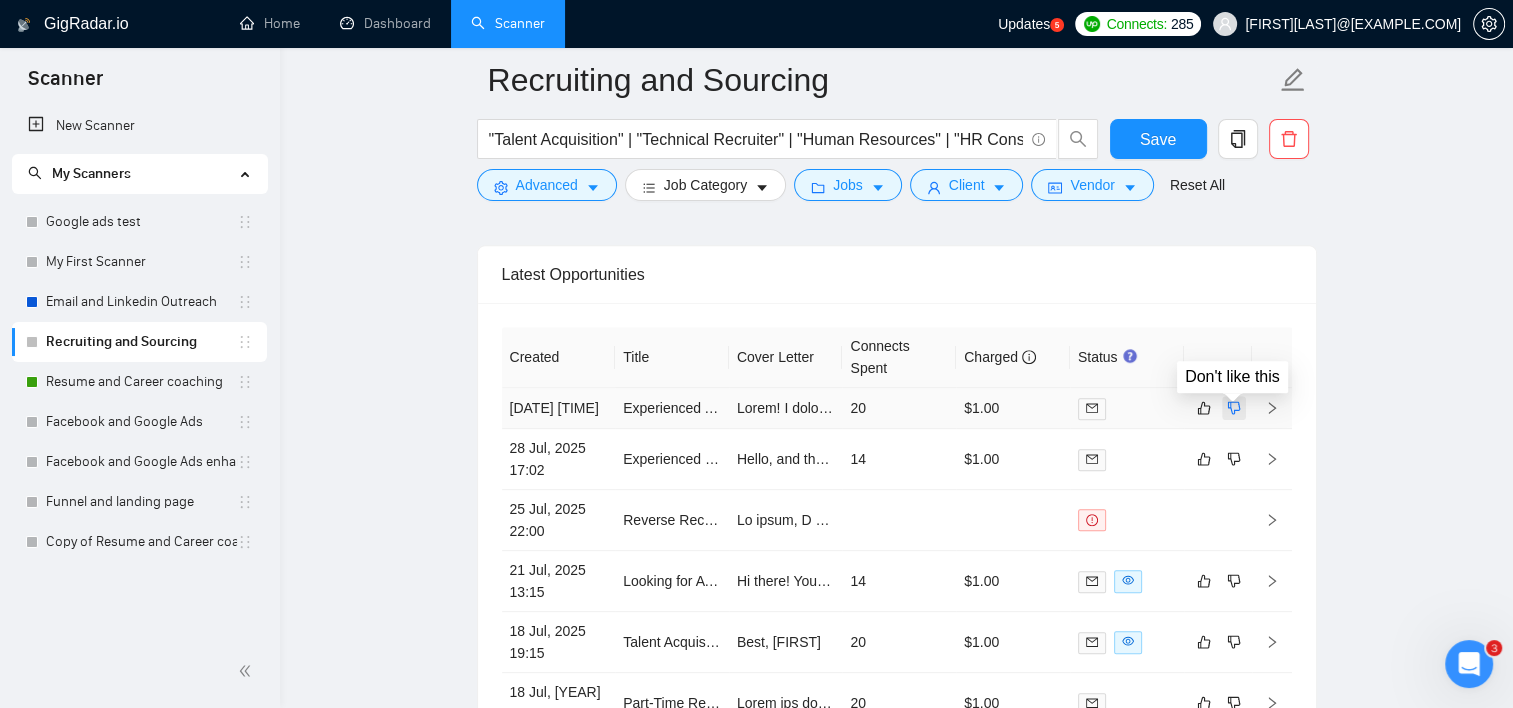 click at bounding box center (1234, 408) 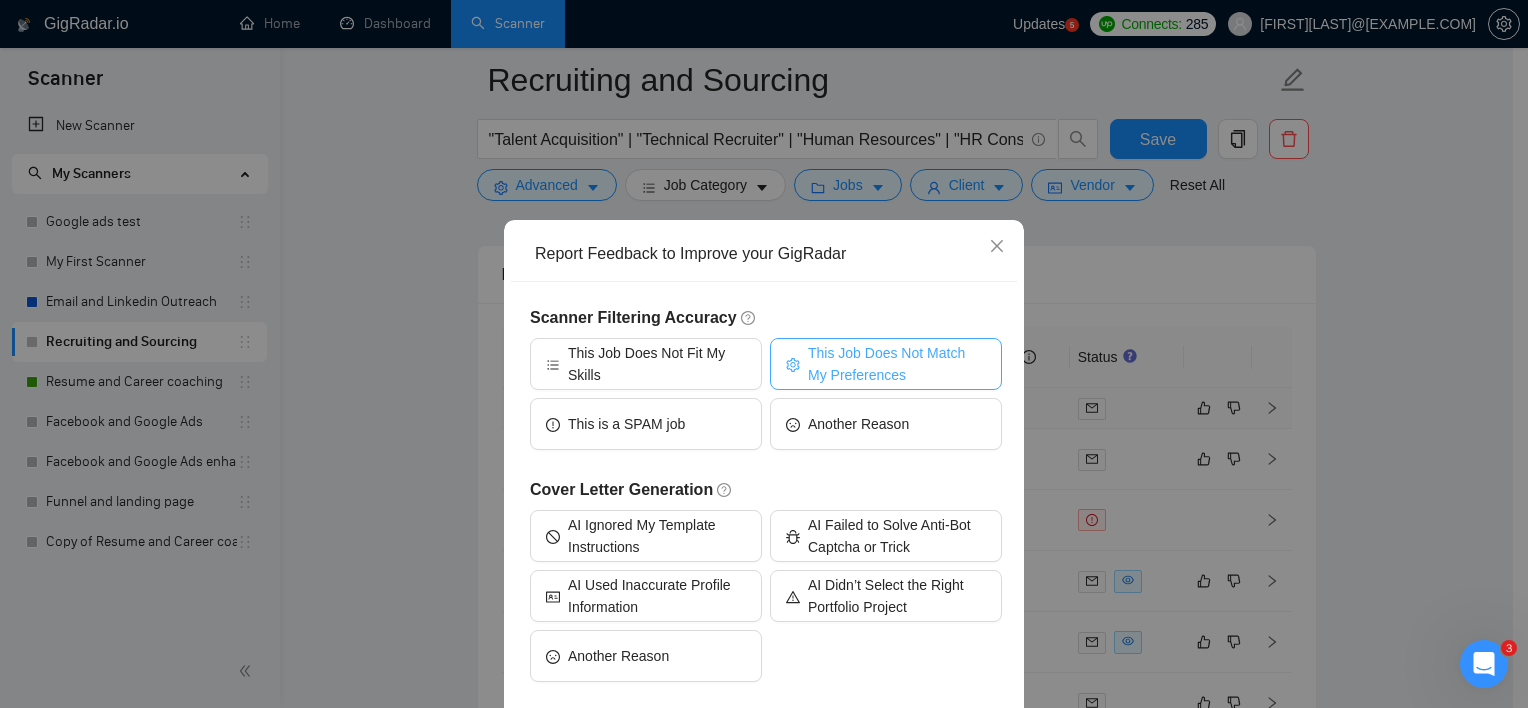 click on "This Job Does Not Match My Preferences" at bounding box center (897, 364) 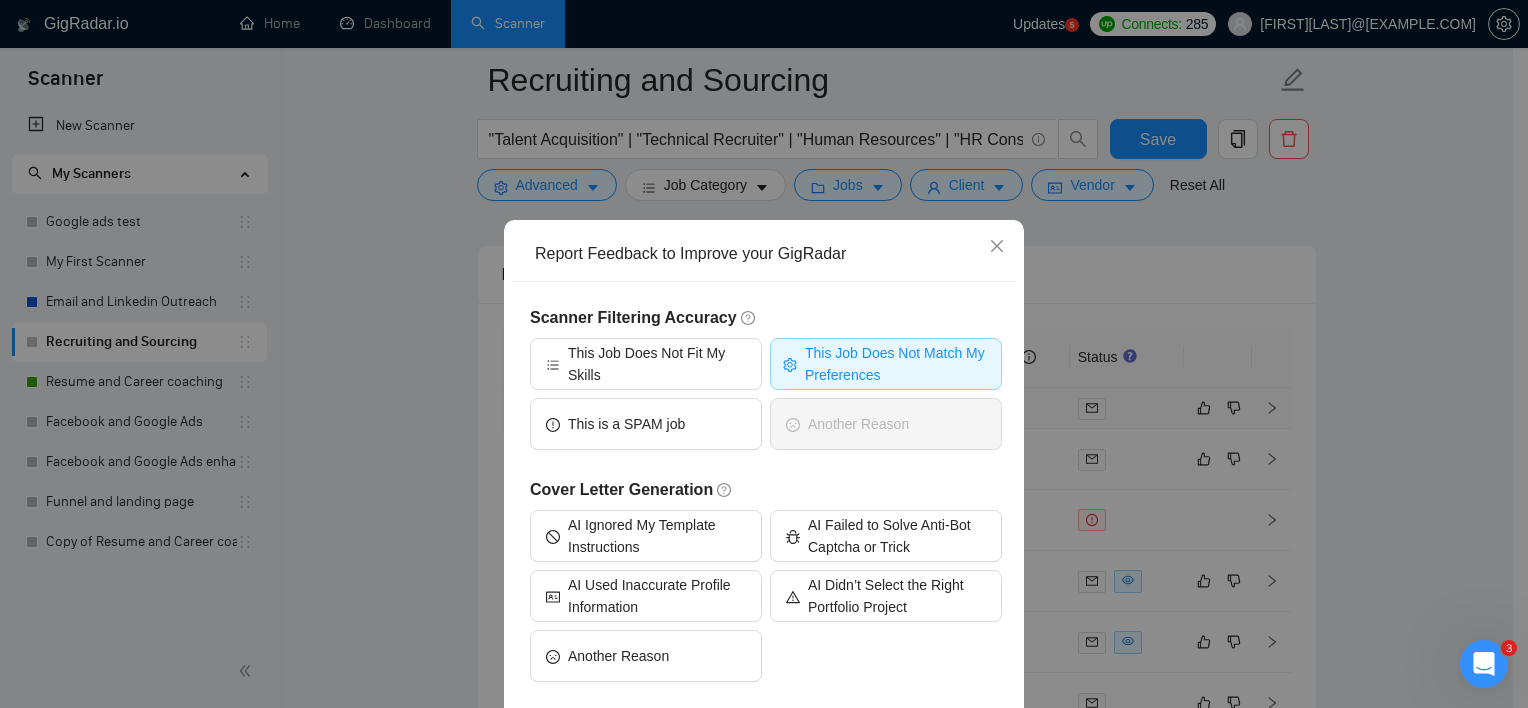 scroll, scrollTop: 89, scrollLeft: 0, axis: vertical 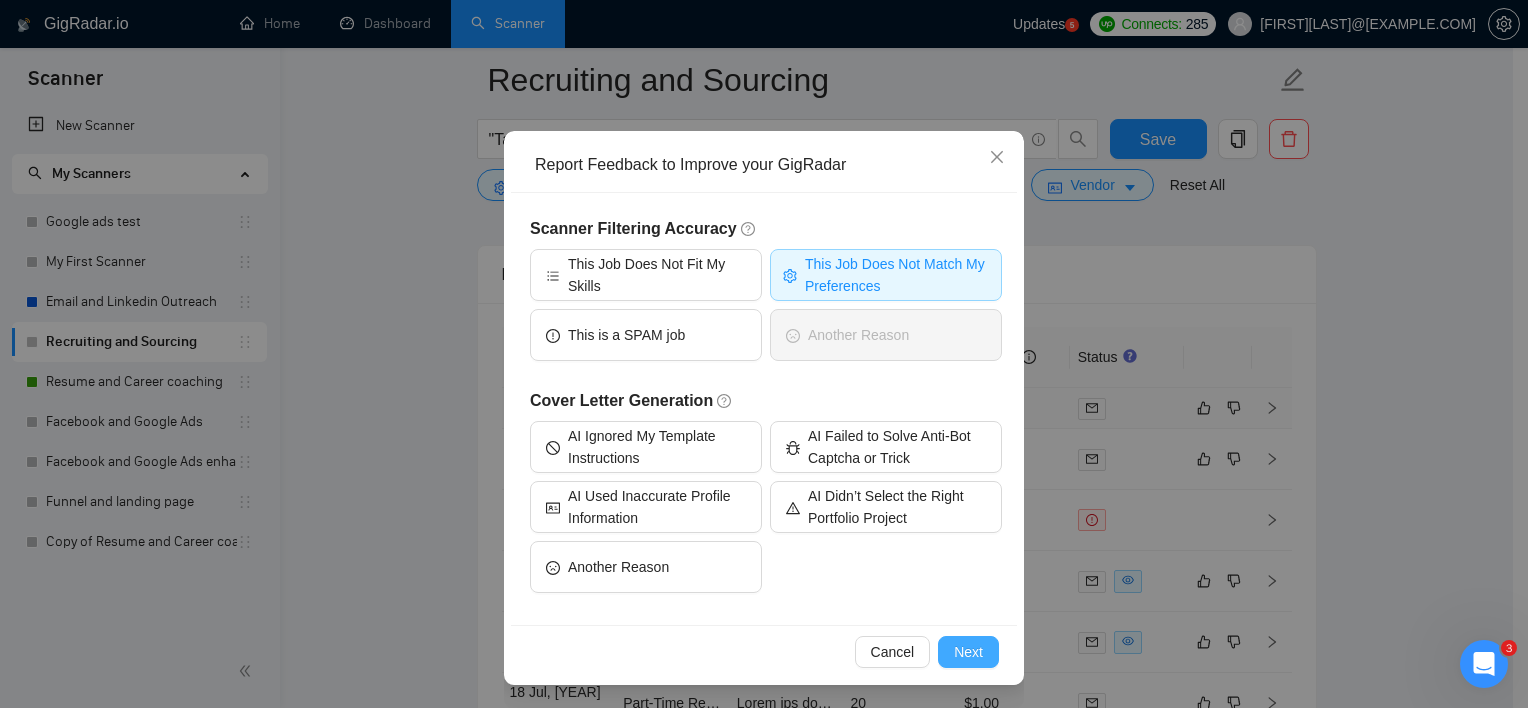 click on "Next" at bounding box center [968, 652] 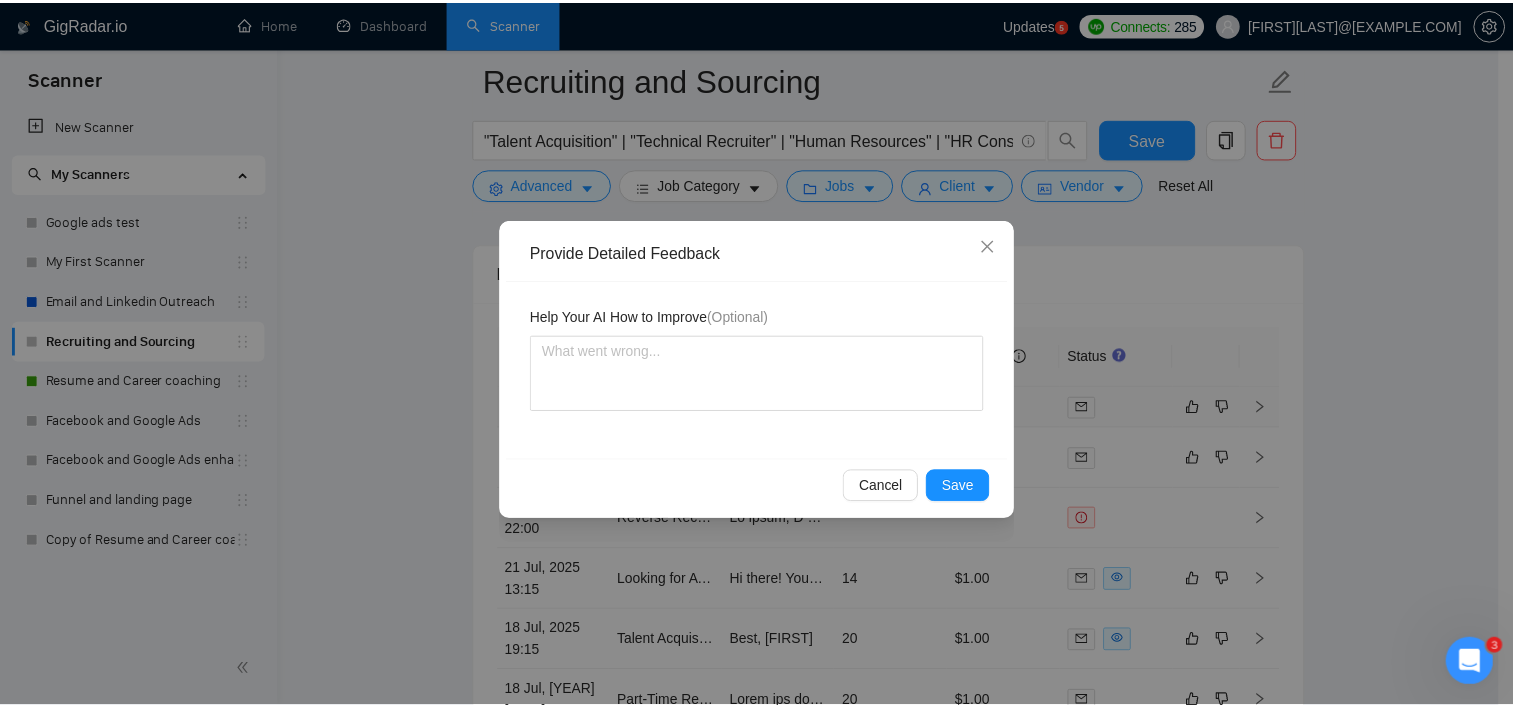 scroll, scrollTop: 0, scrollLeft: 0, axis: both 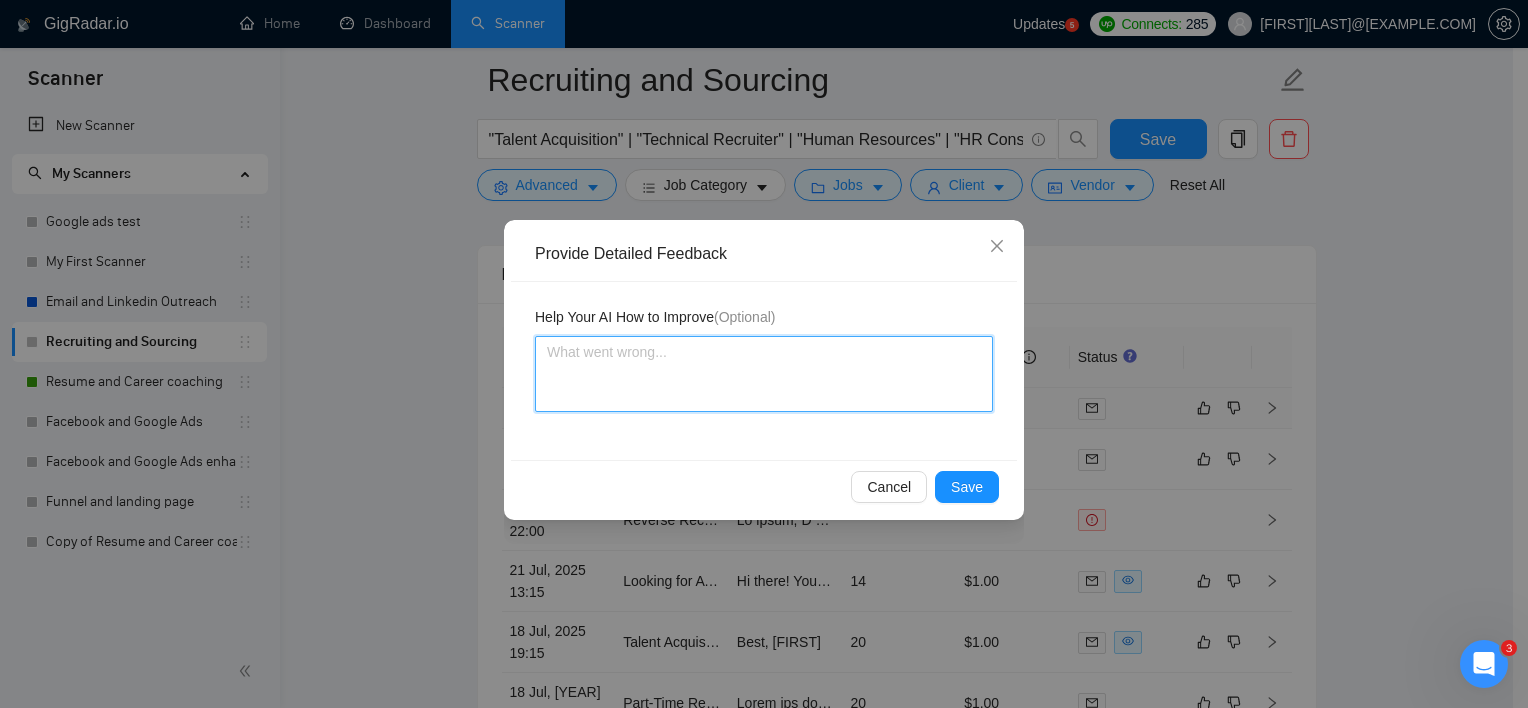 click at bounding box center [764, 374] 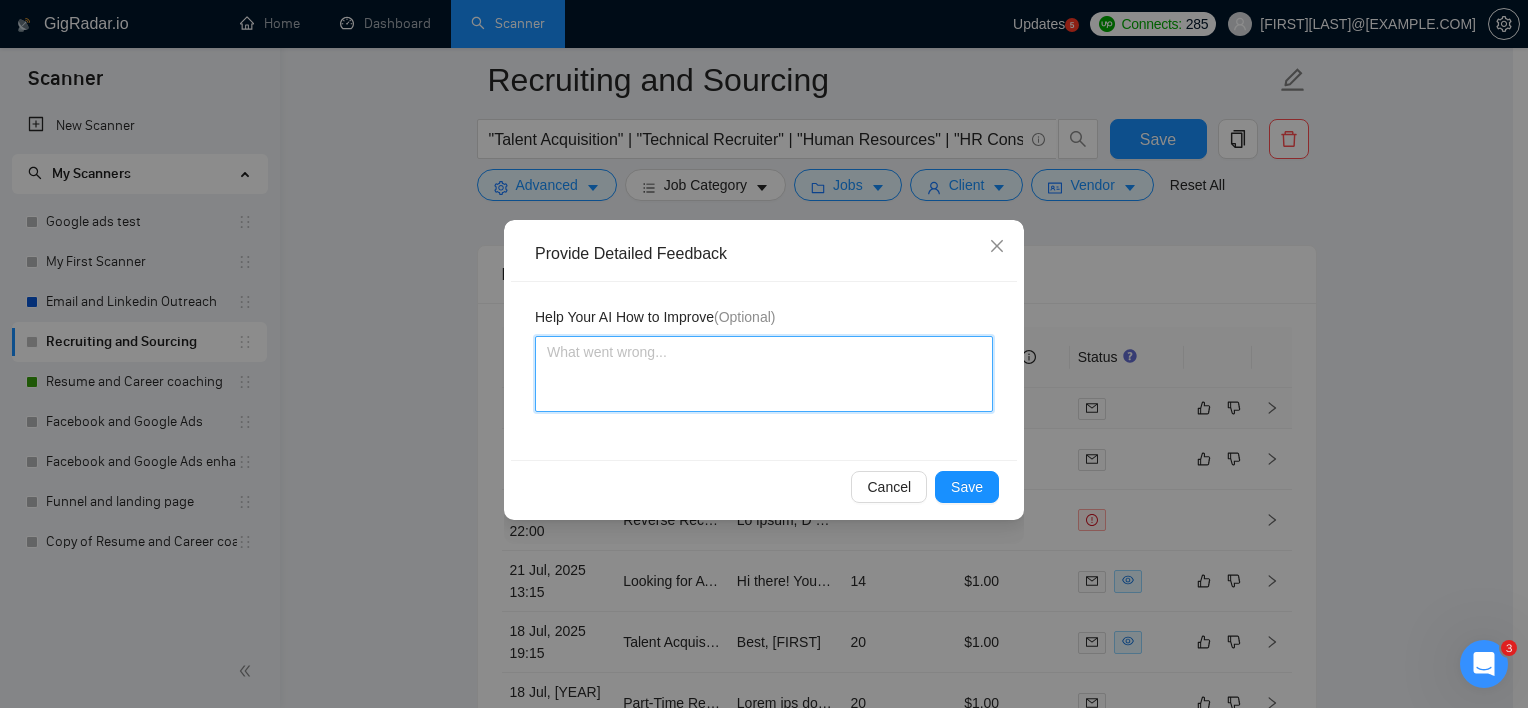 type 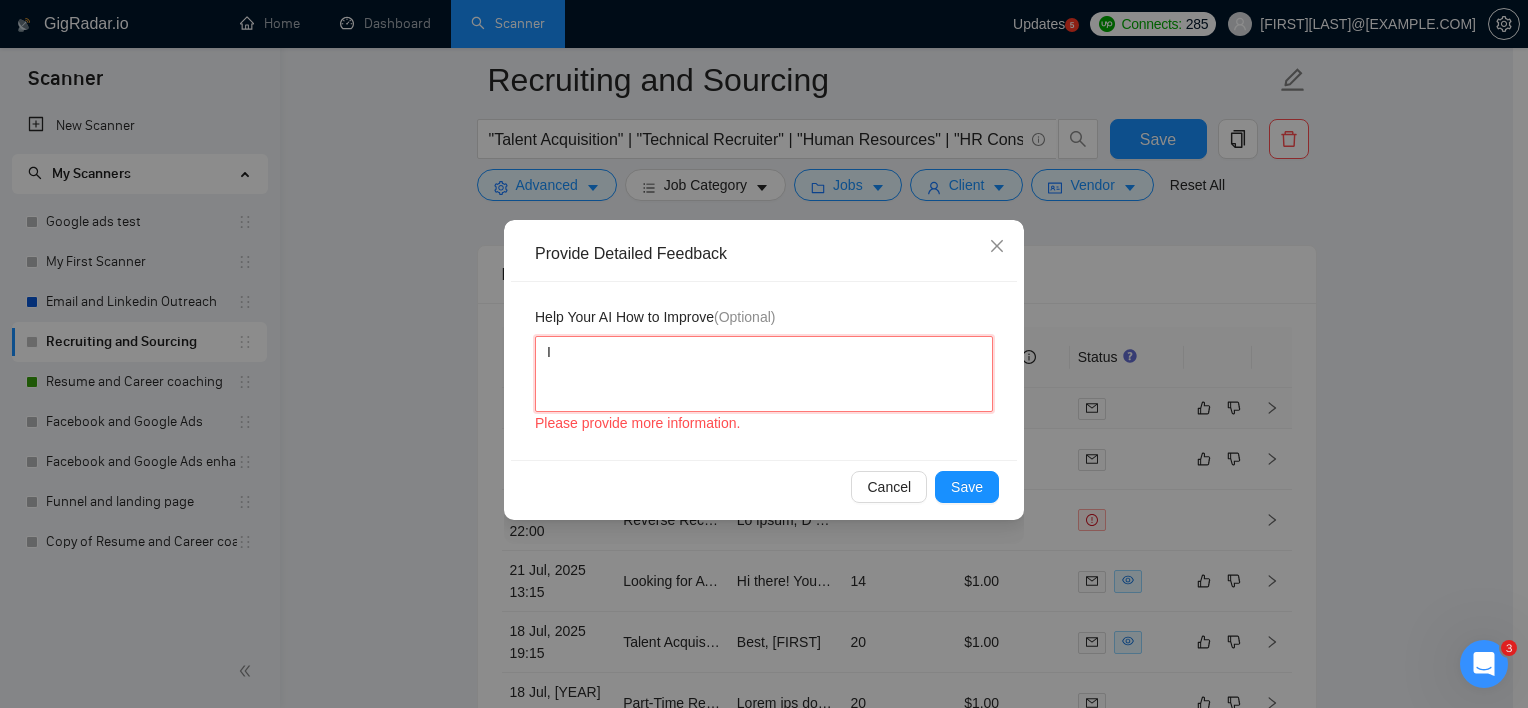 type 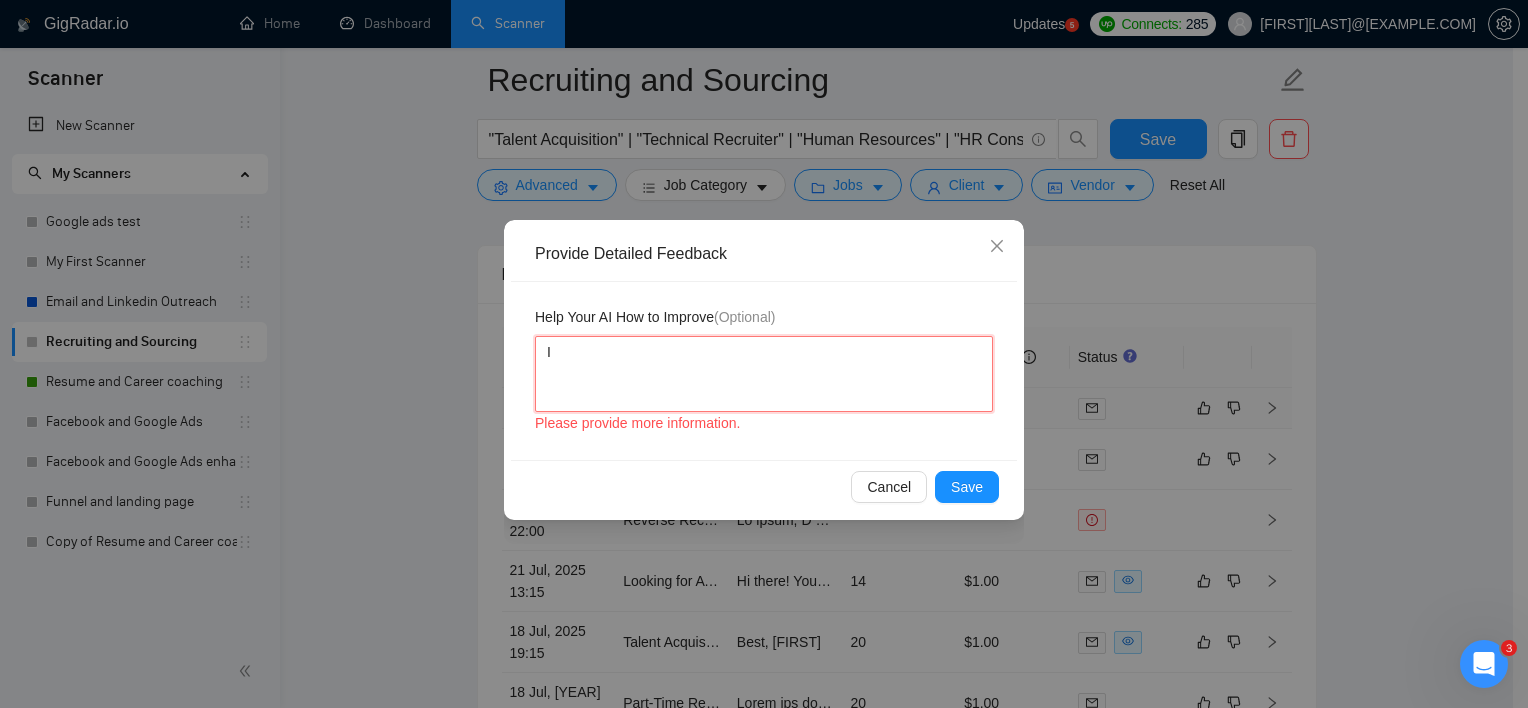 type 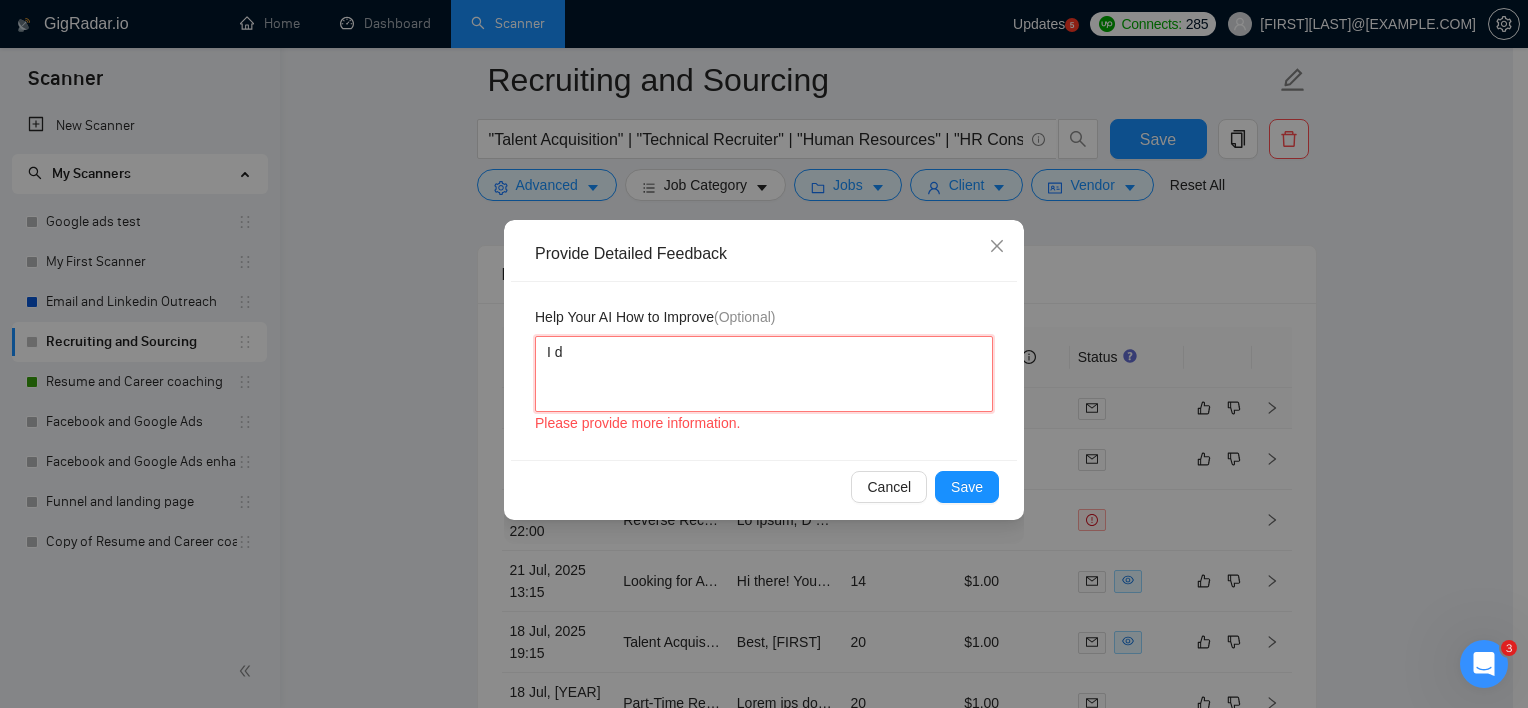 type 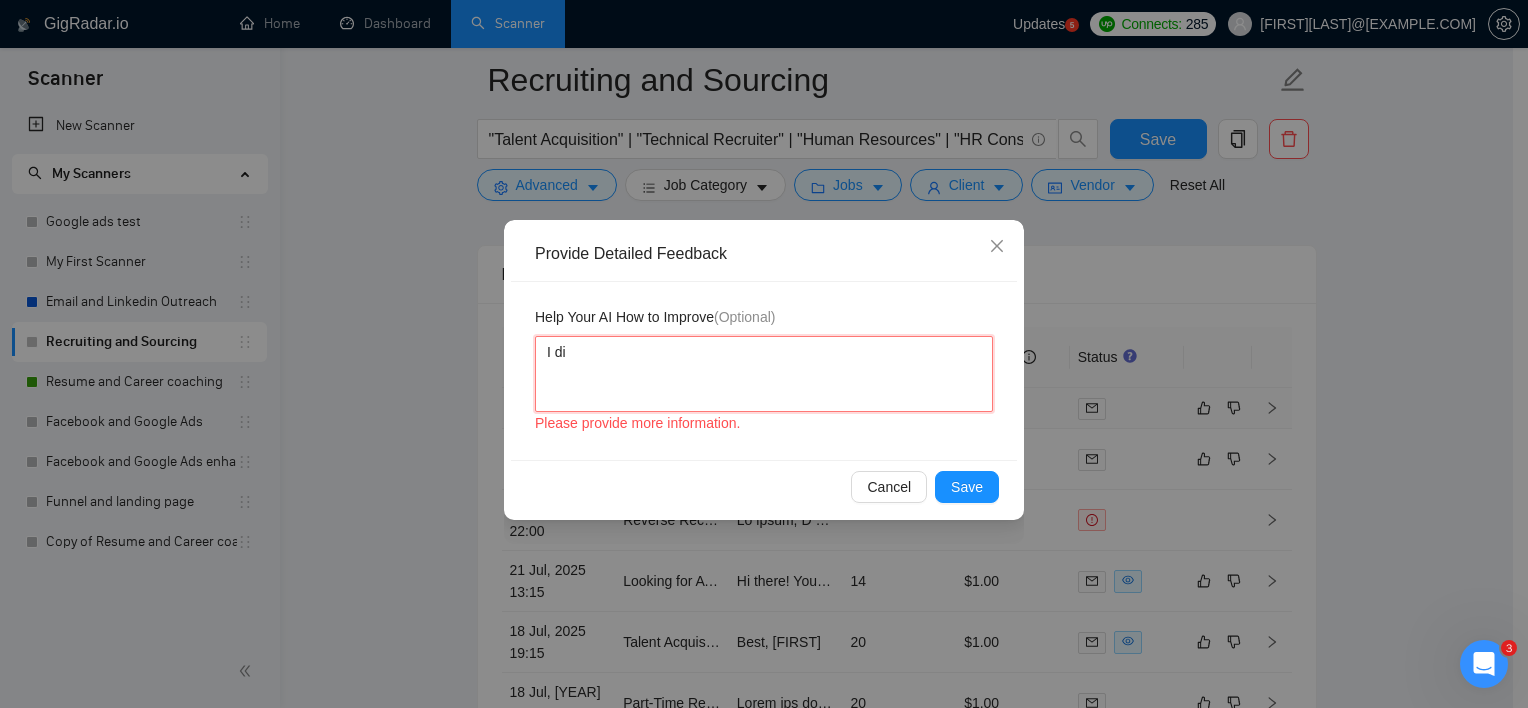 type 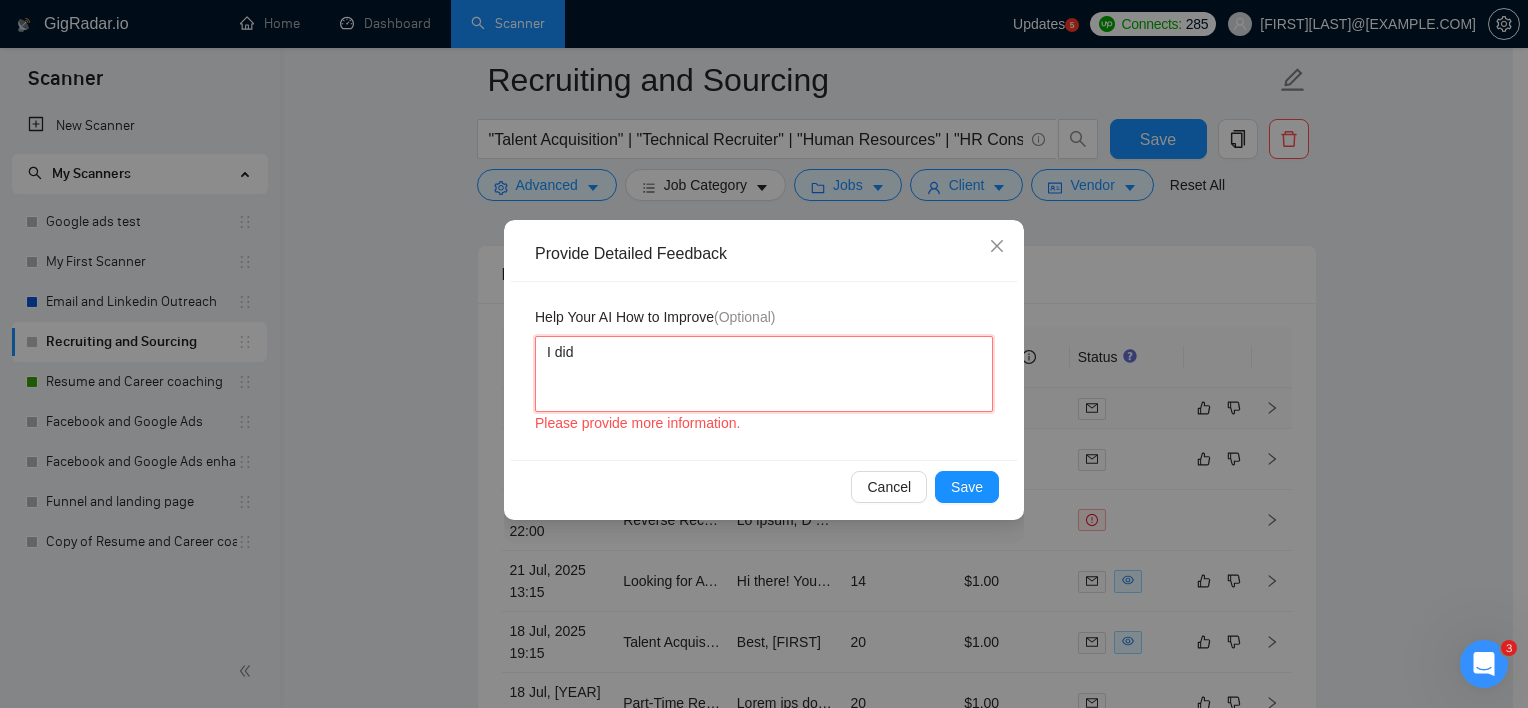type 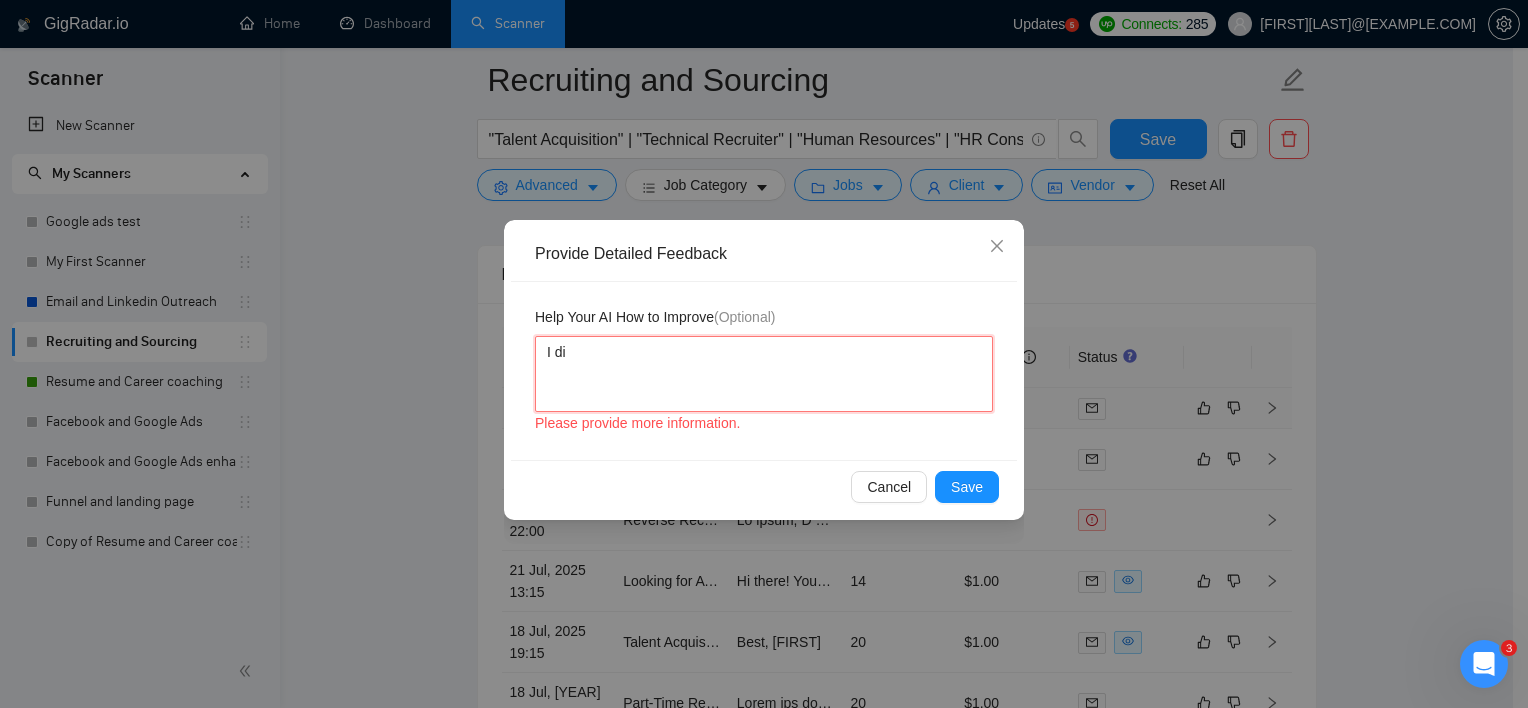 type 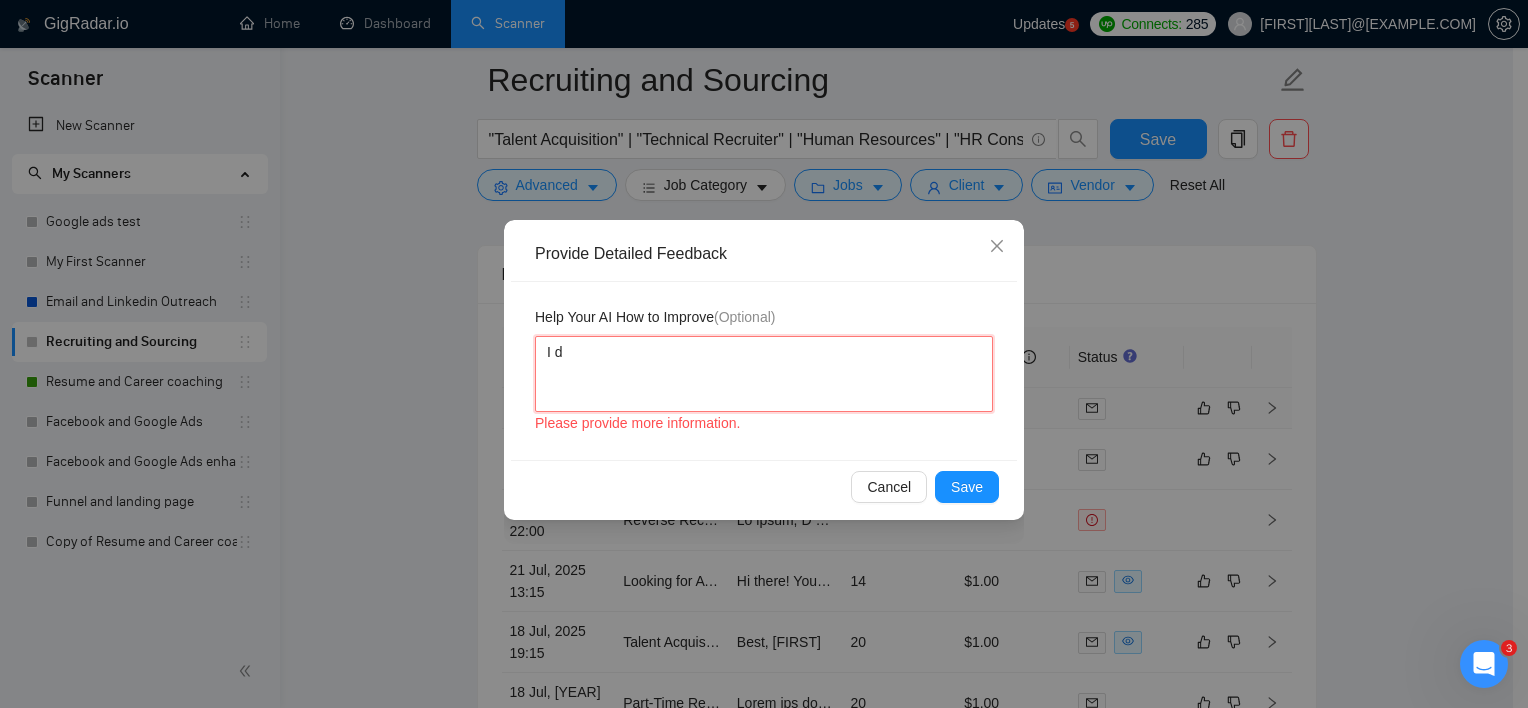 type 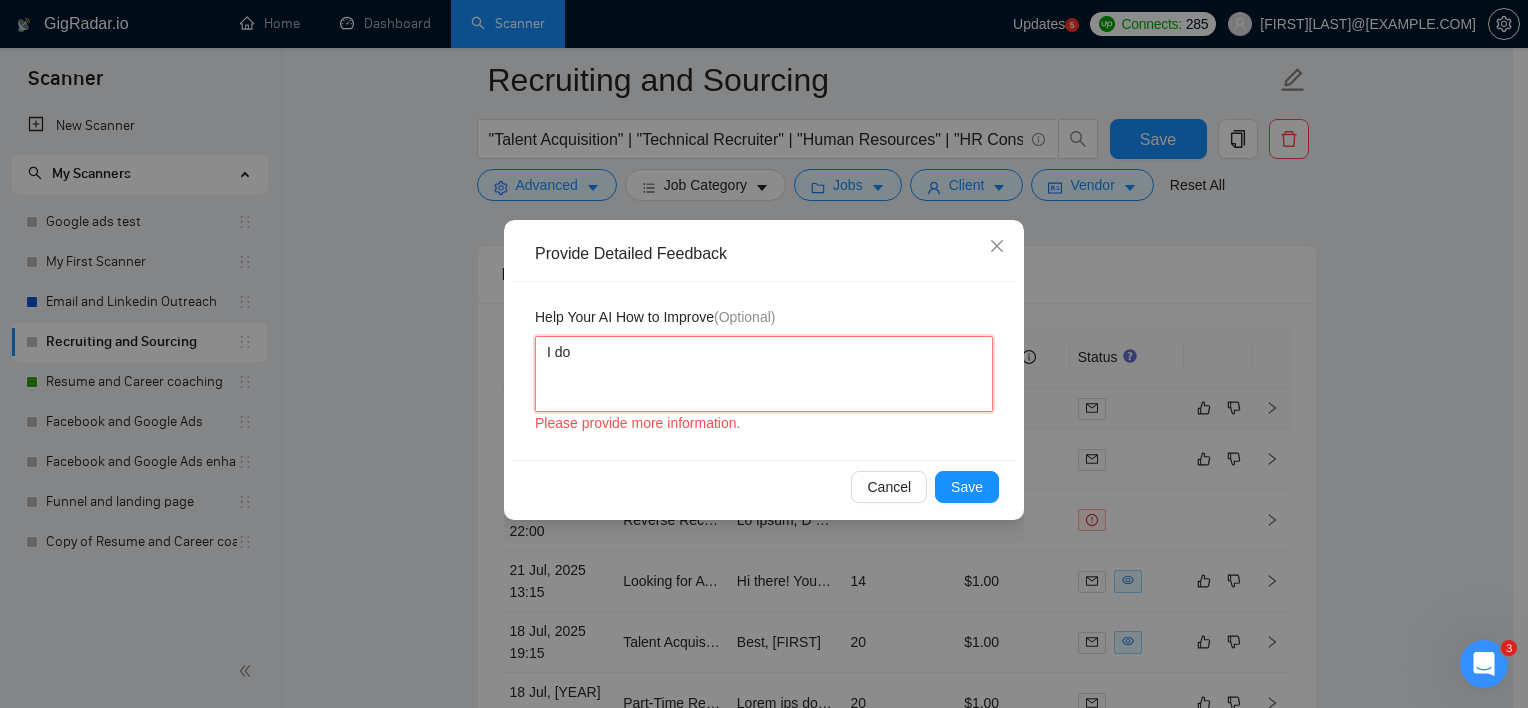 type 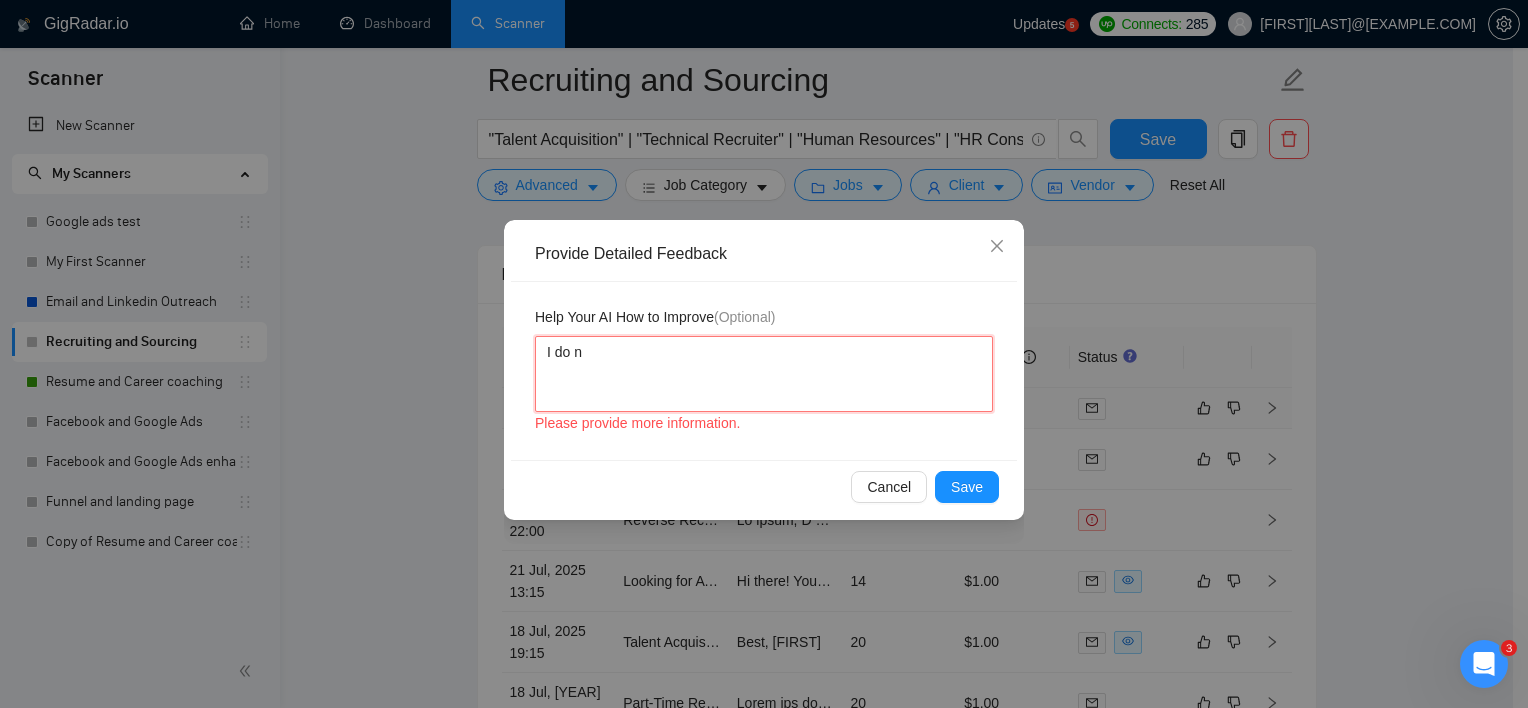 type 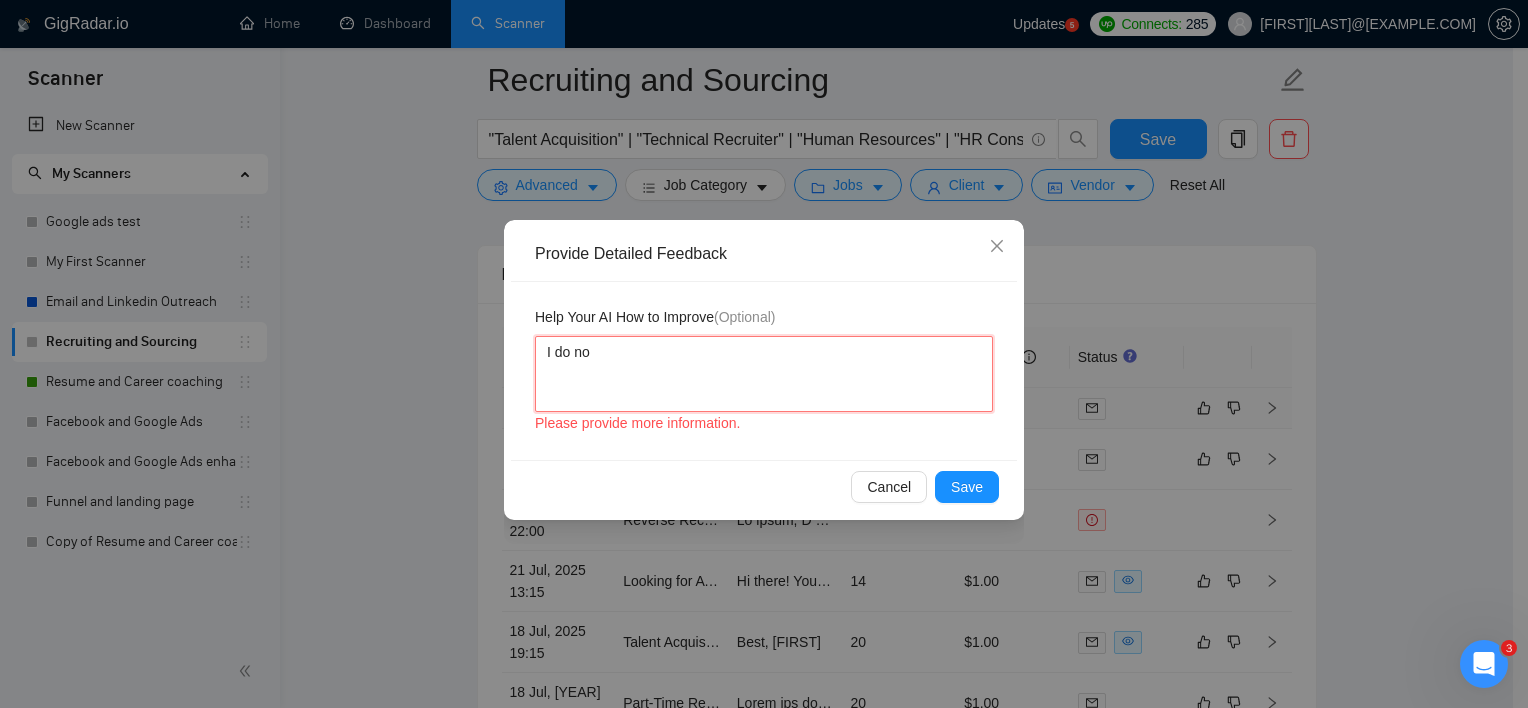 type 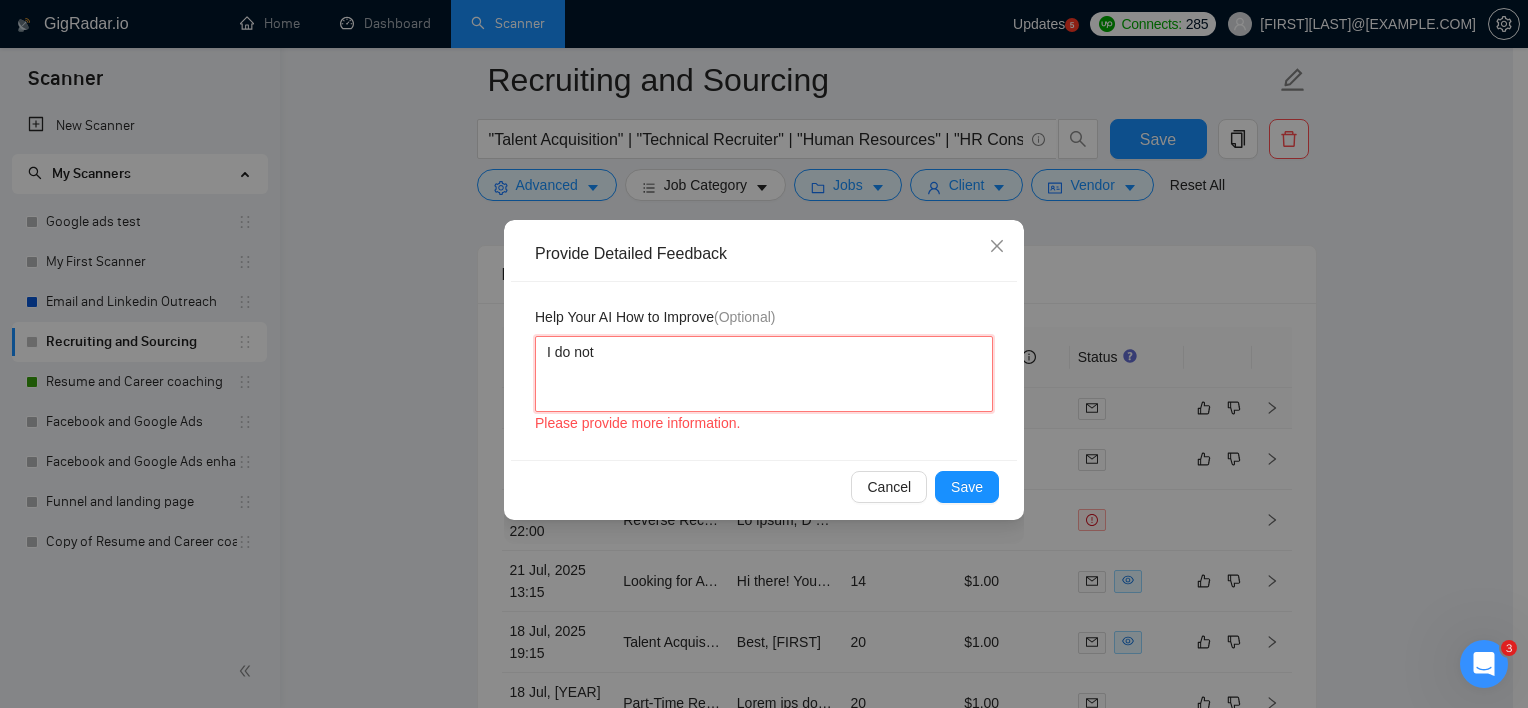 type 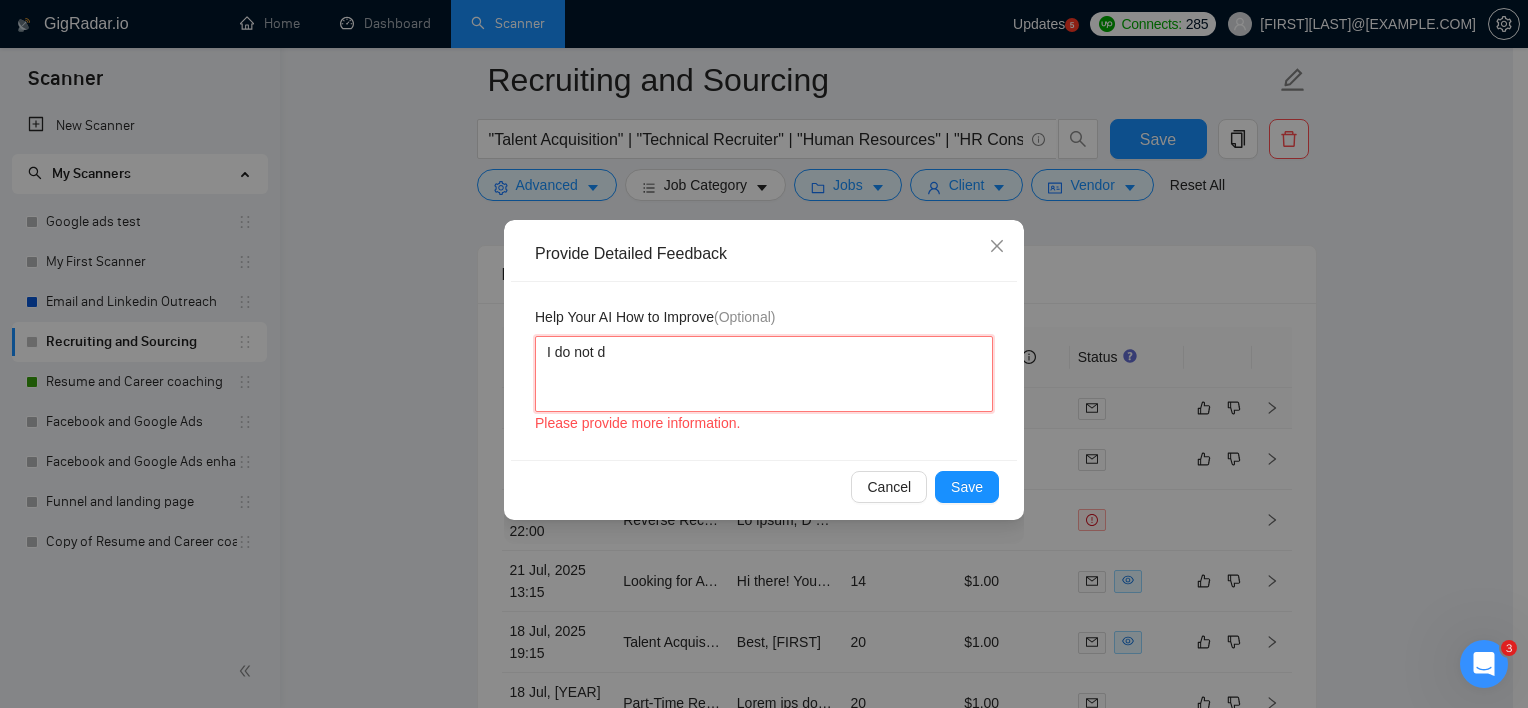 type 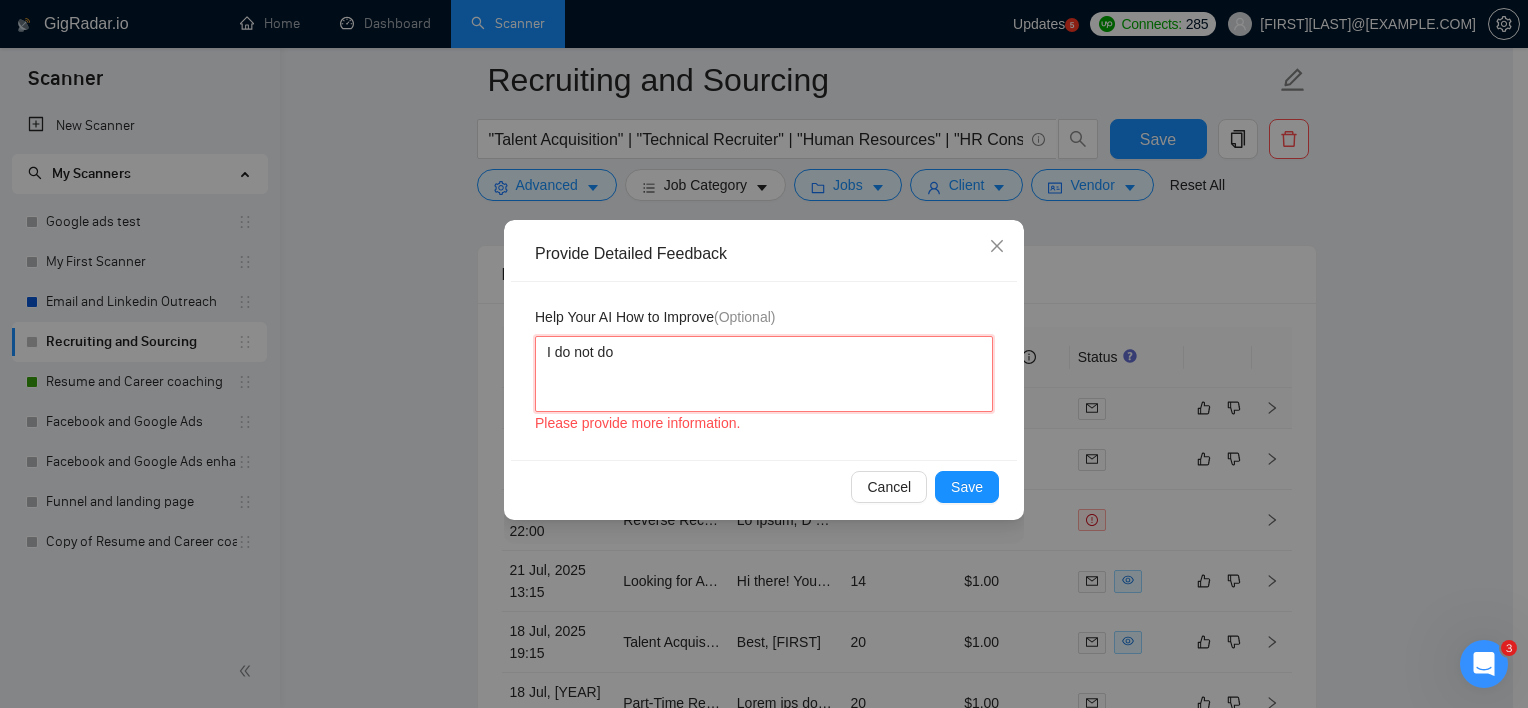type 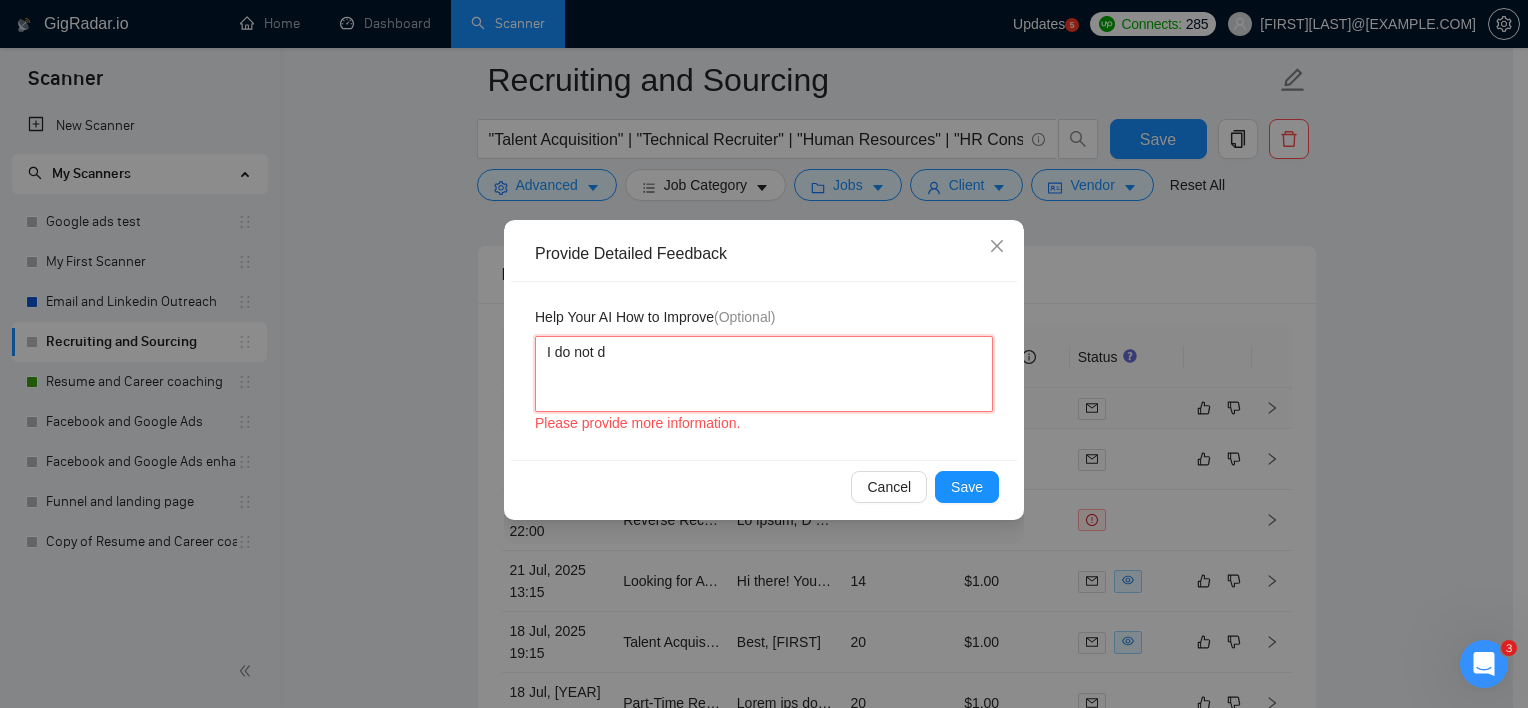 type 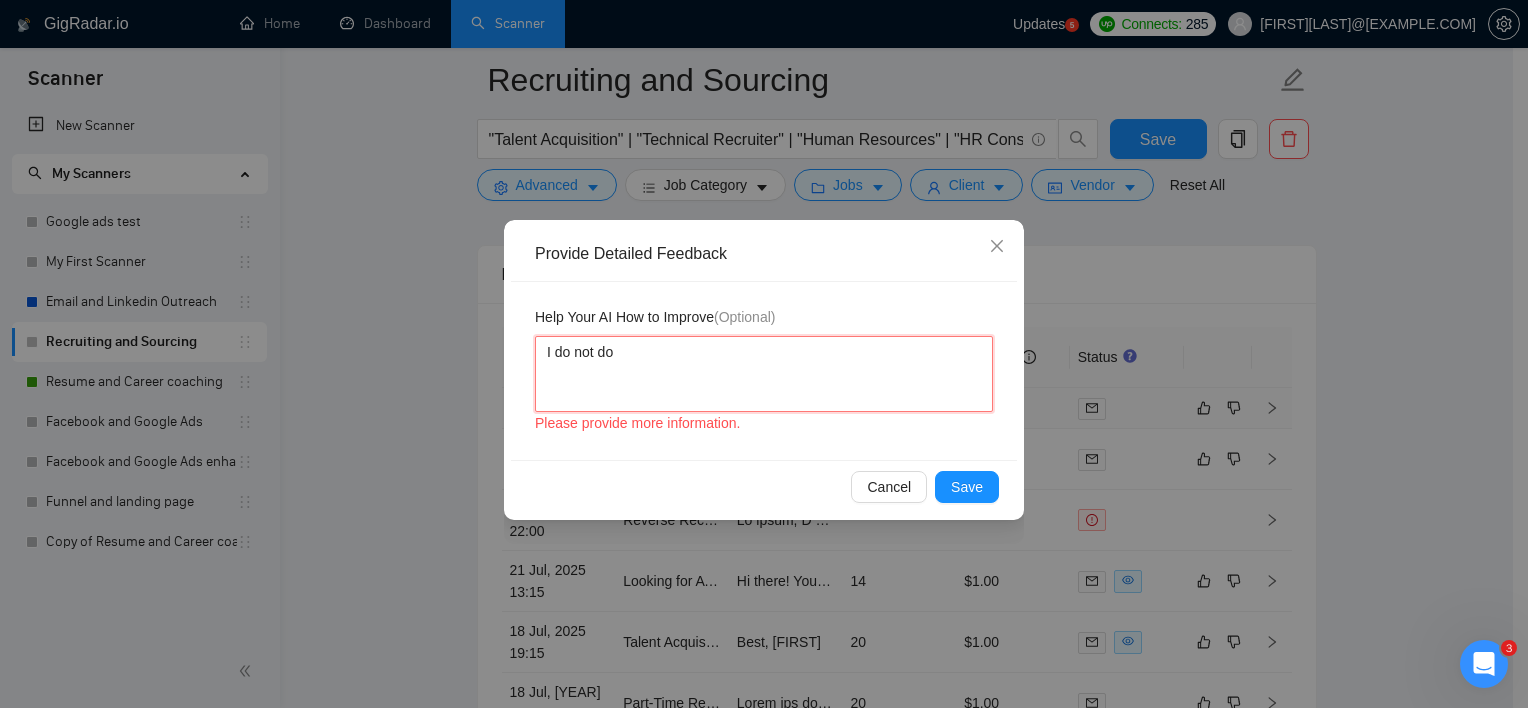 type 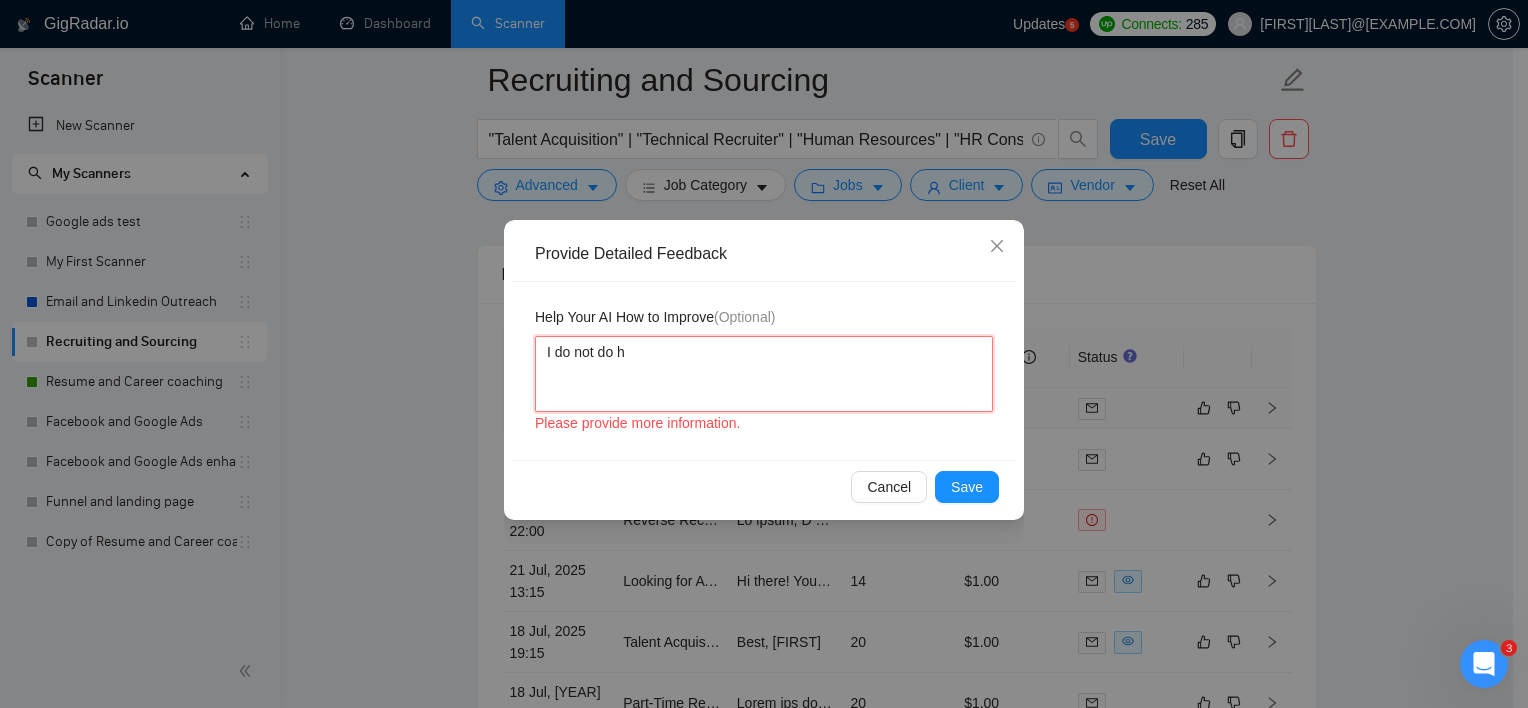 type 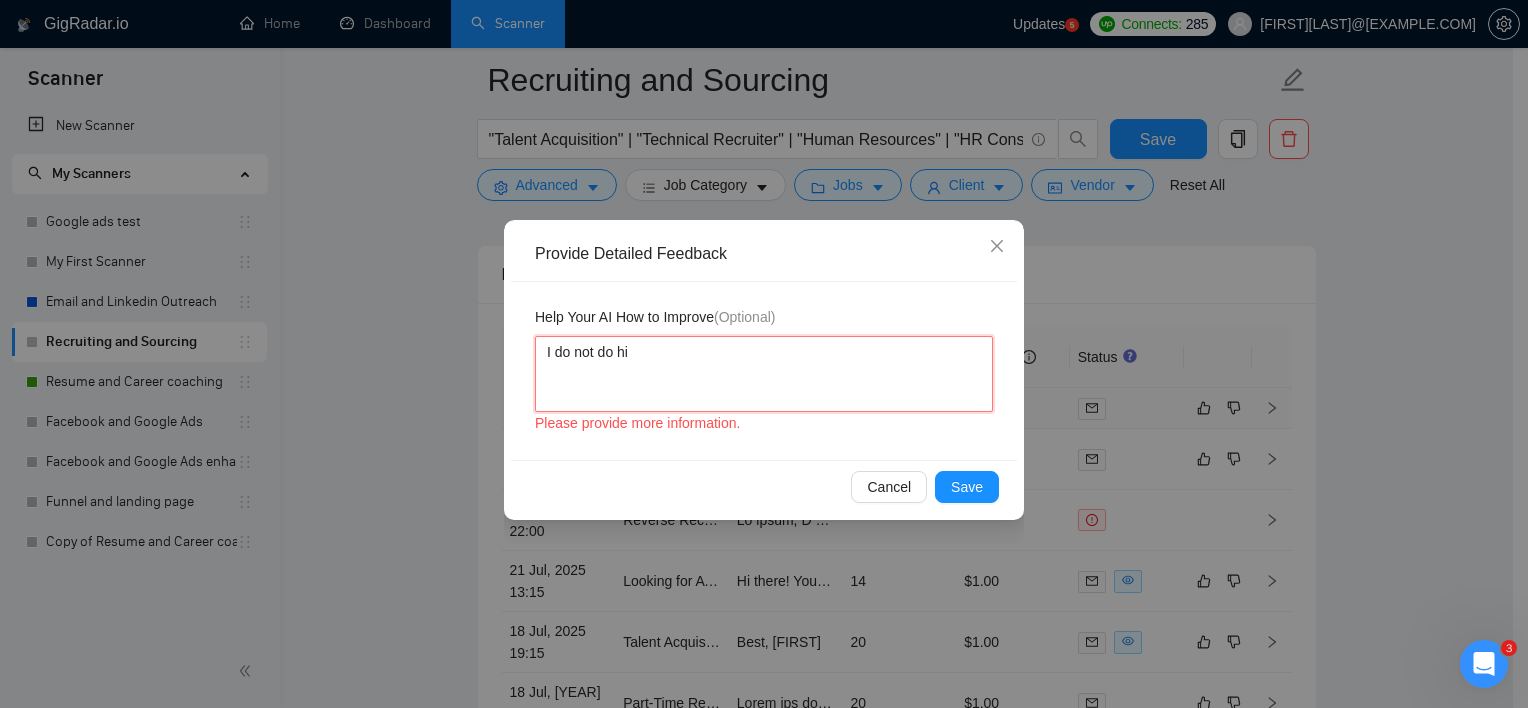 type 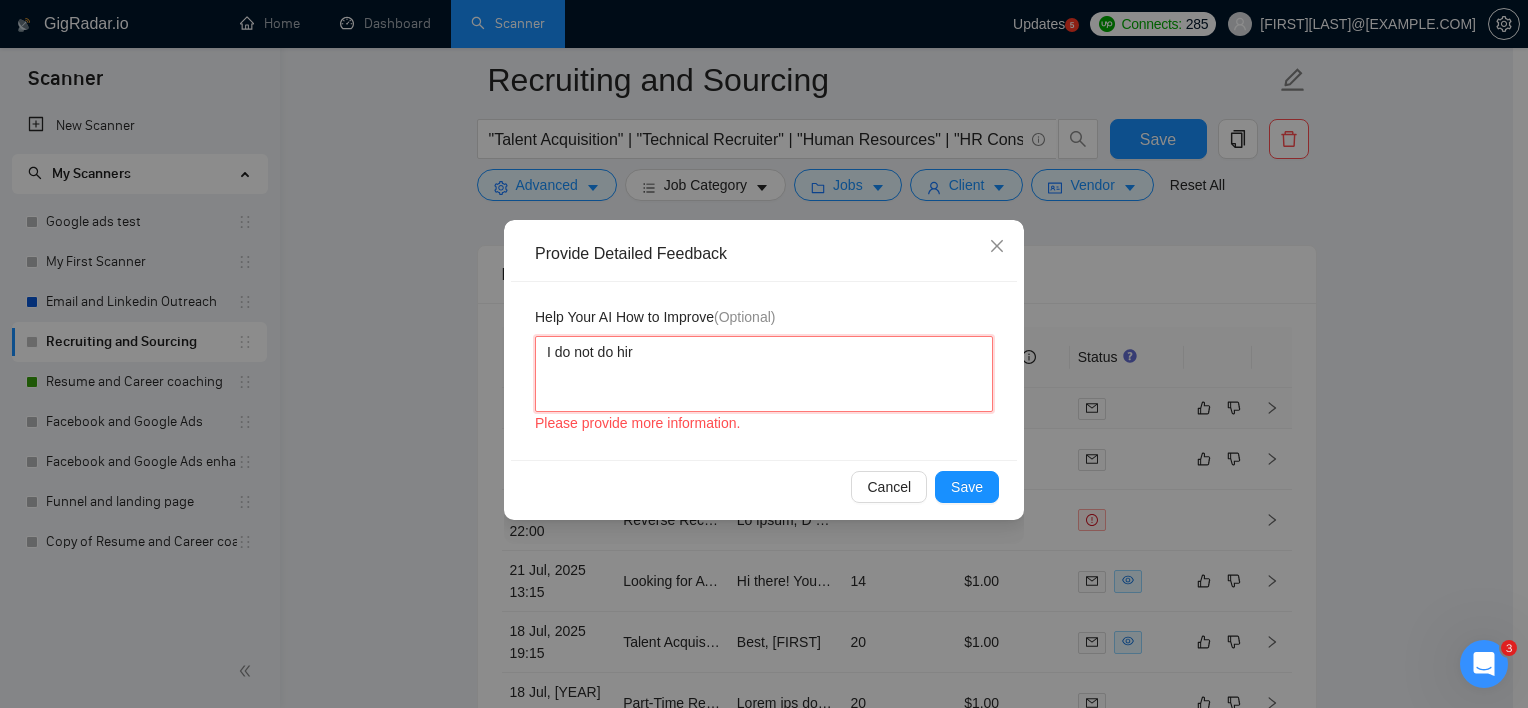 type 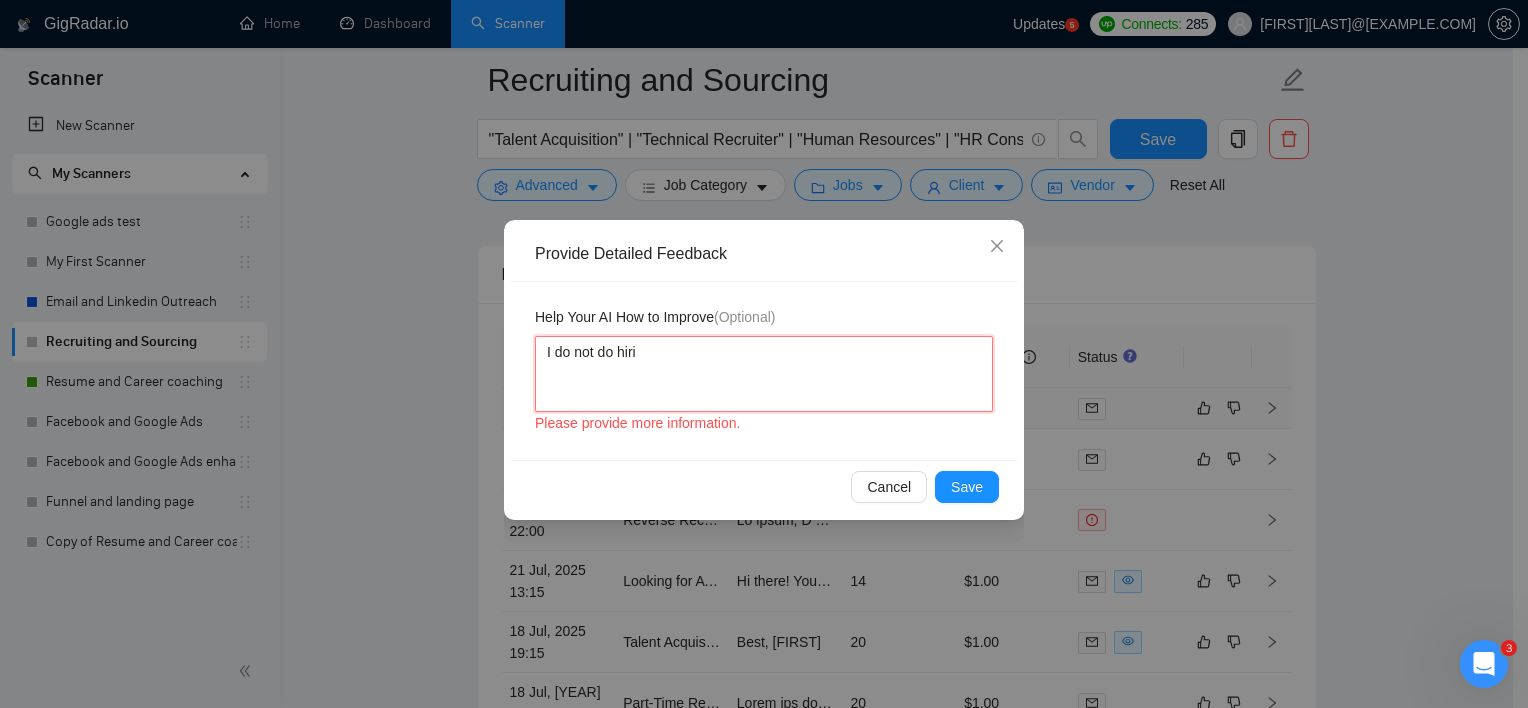 type 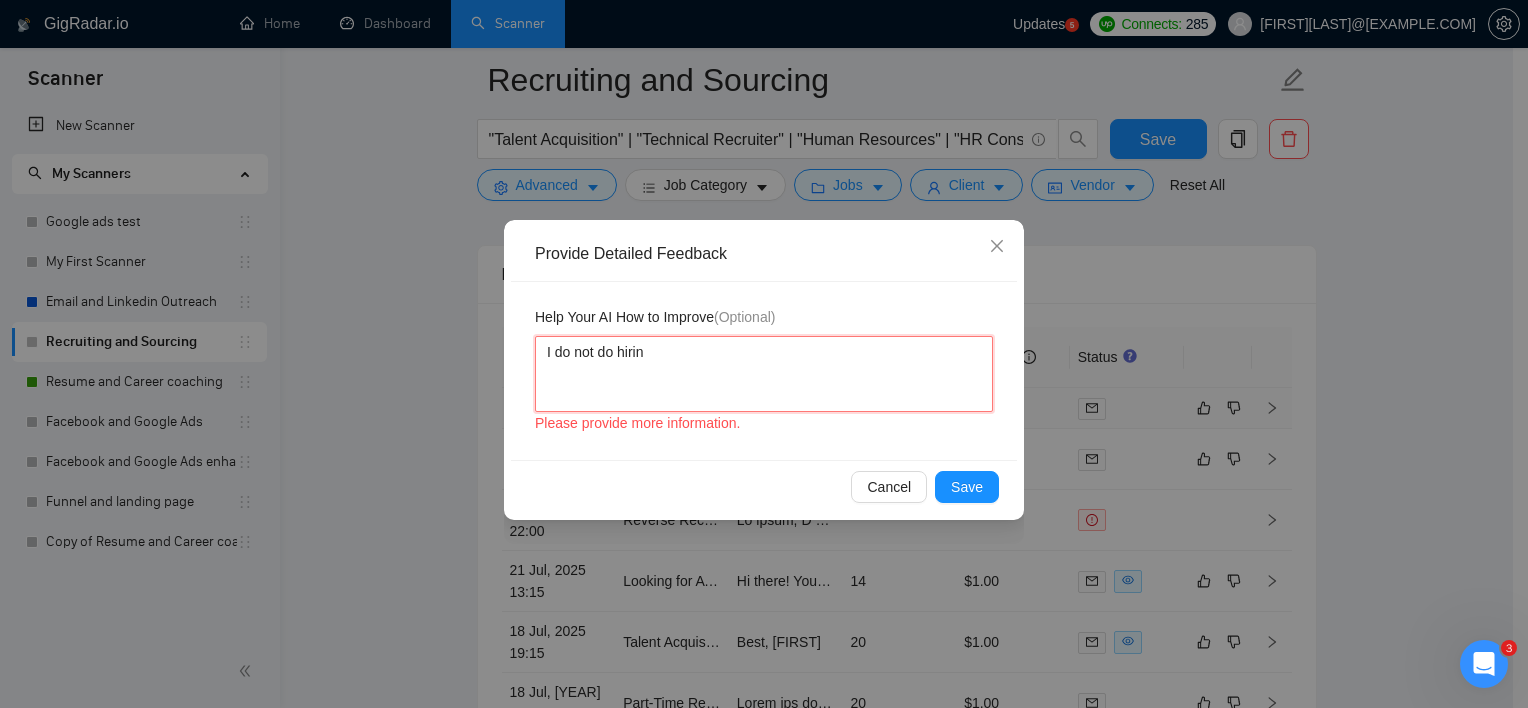 type 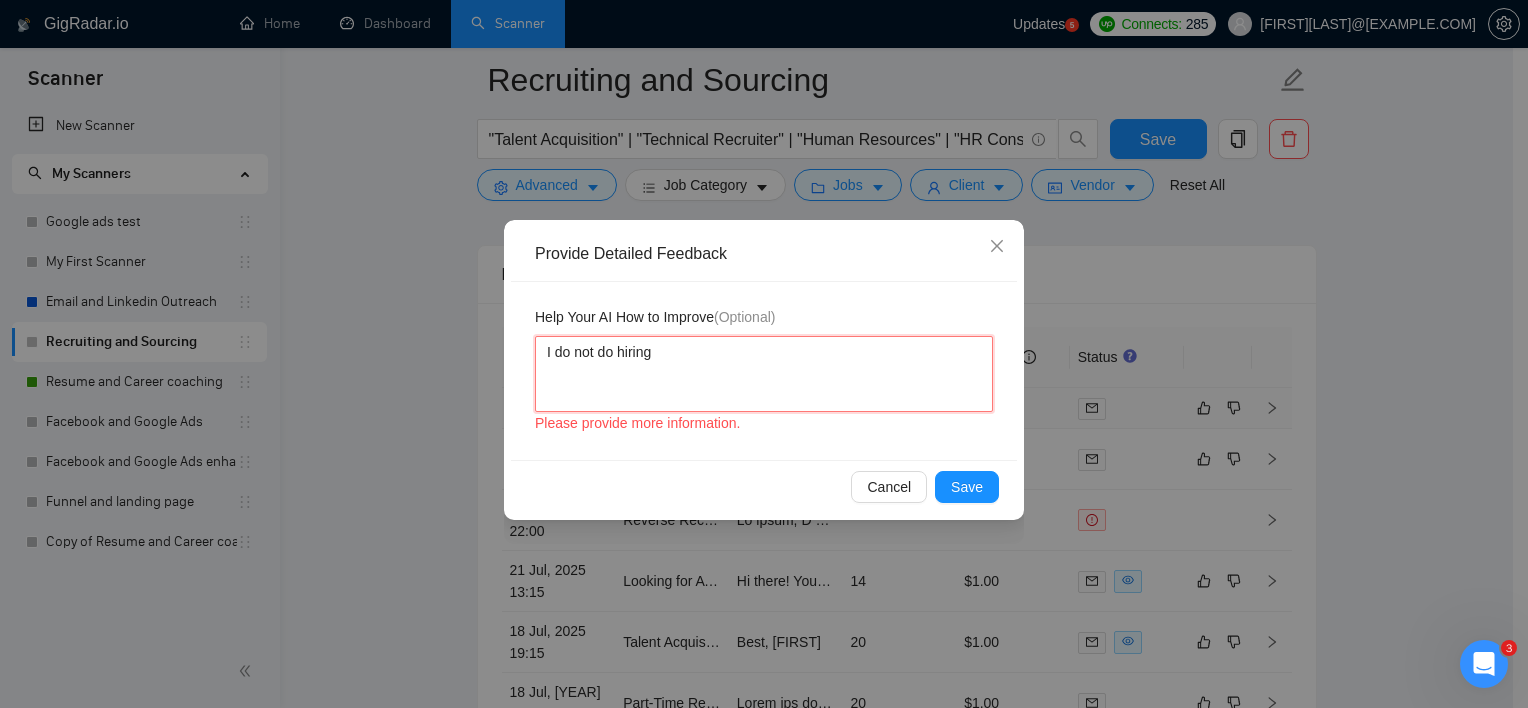 type 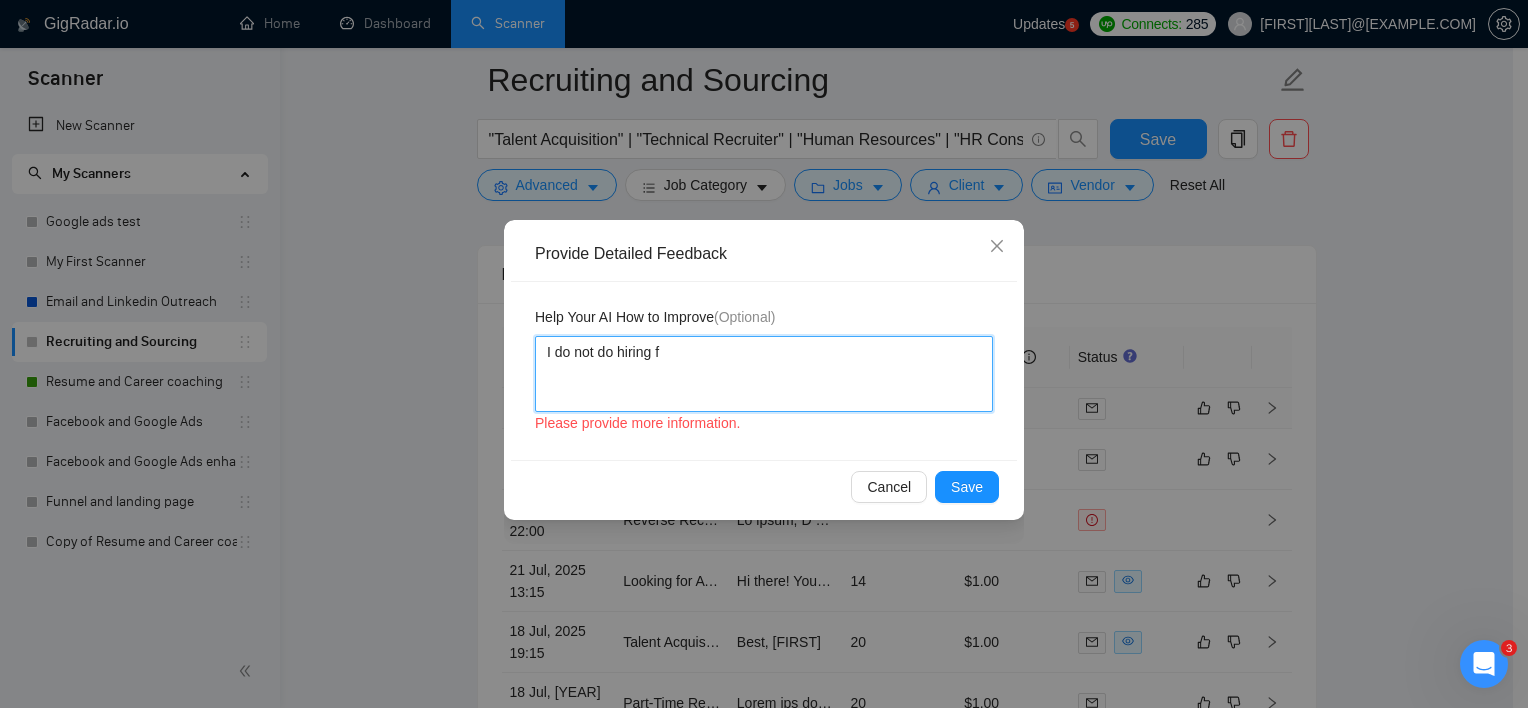 type 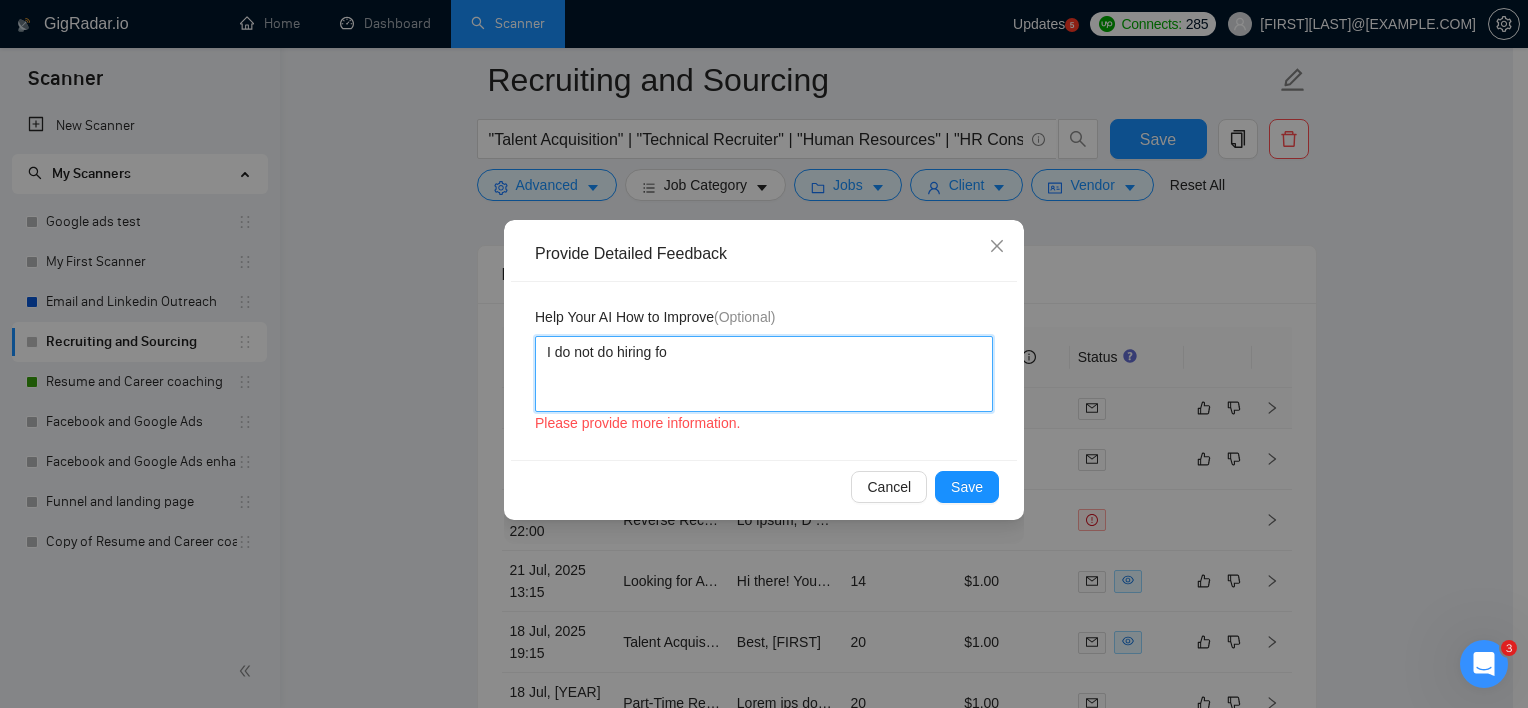 type 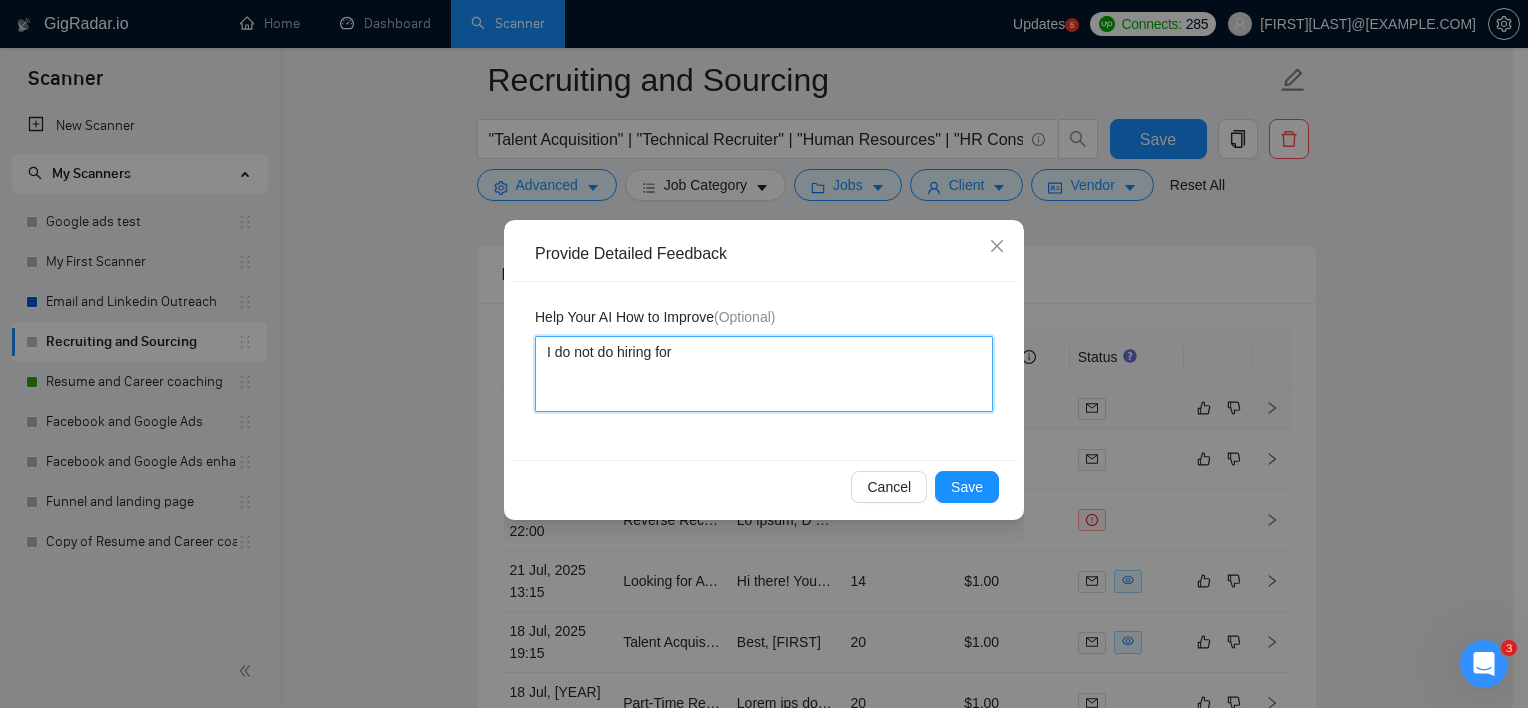 type 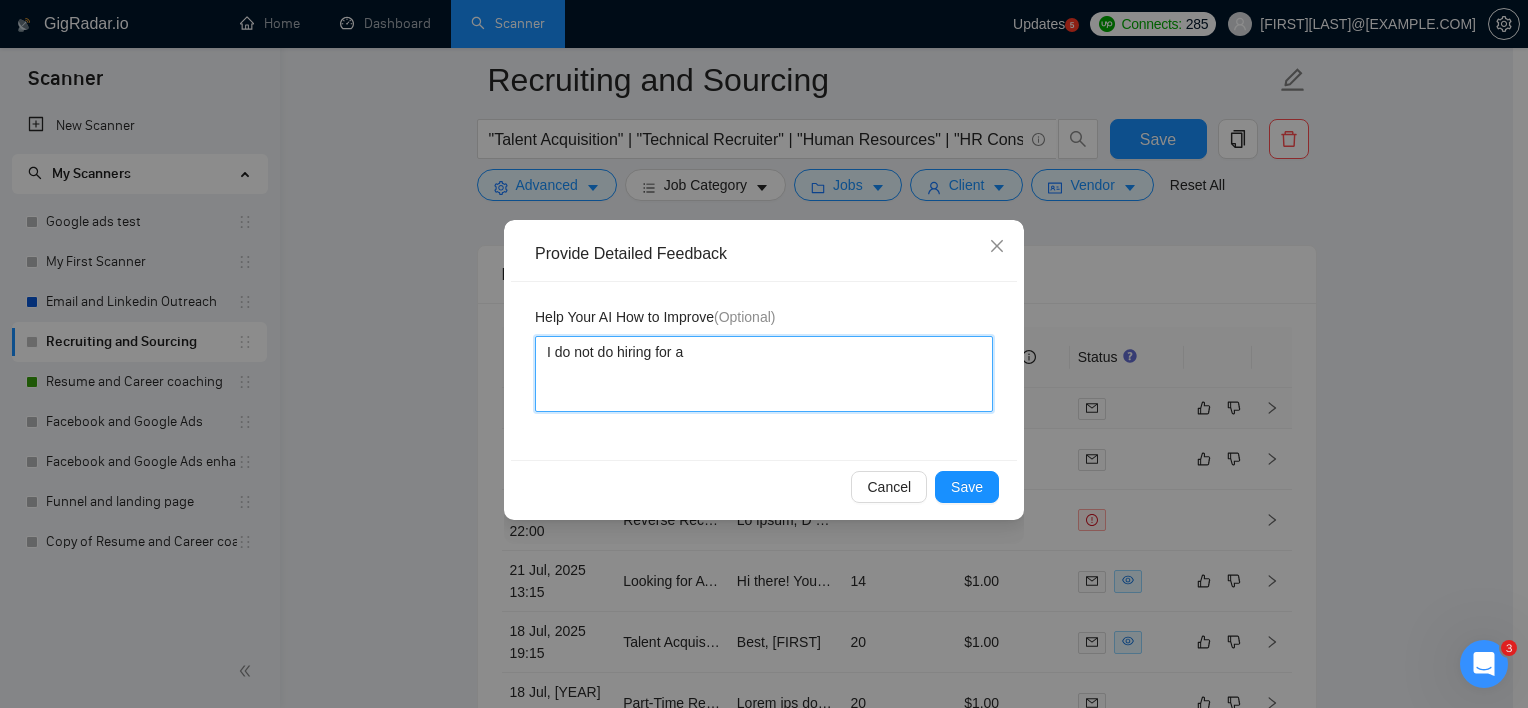 type 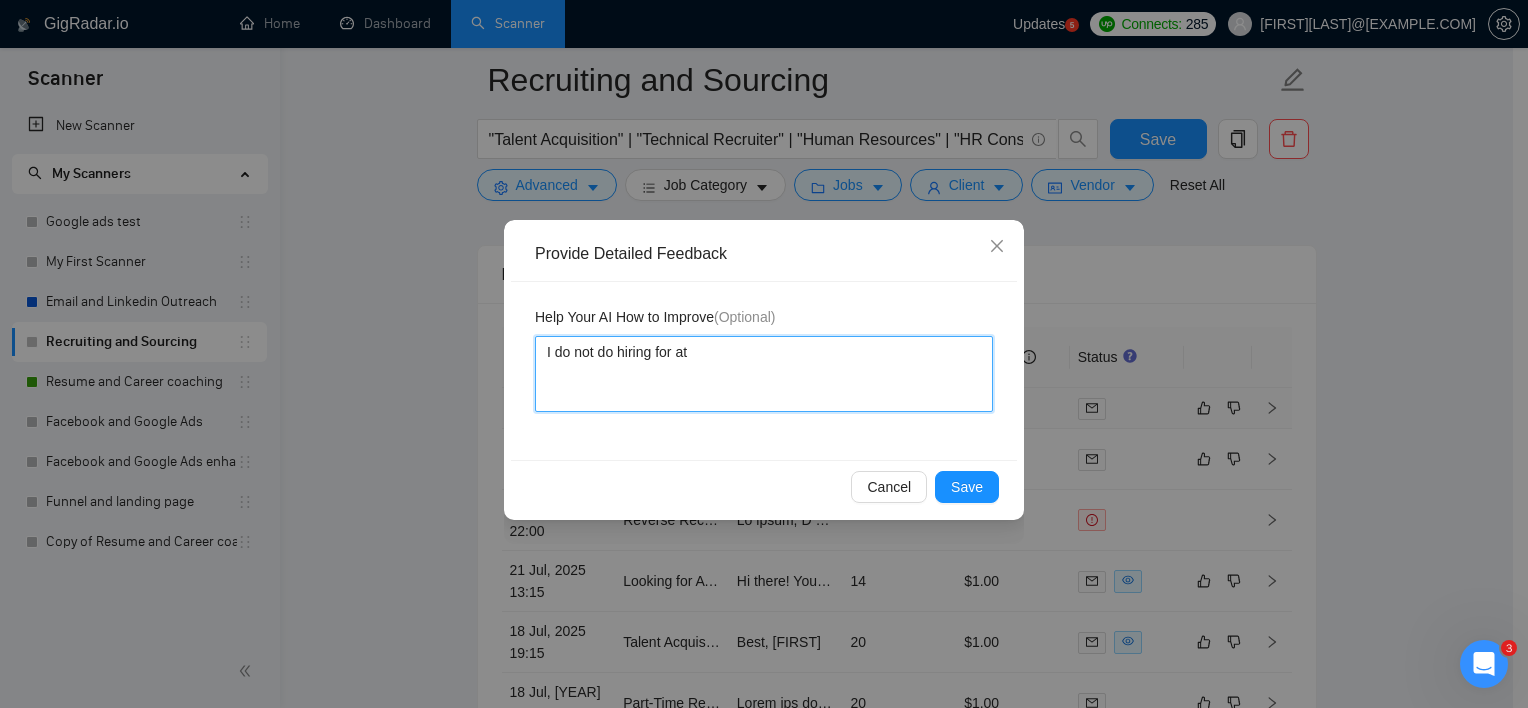 type 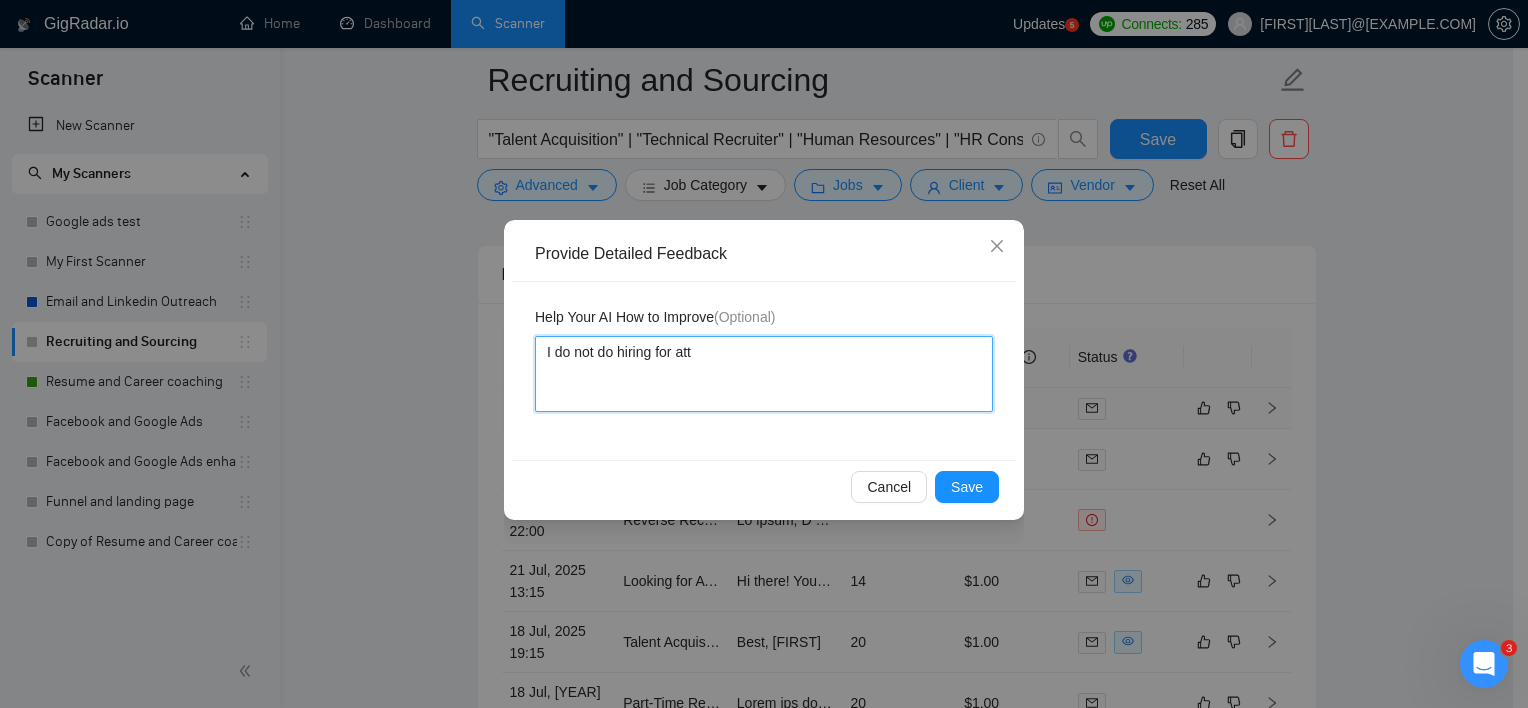 type 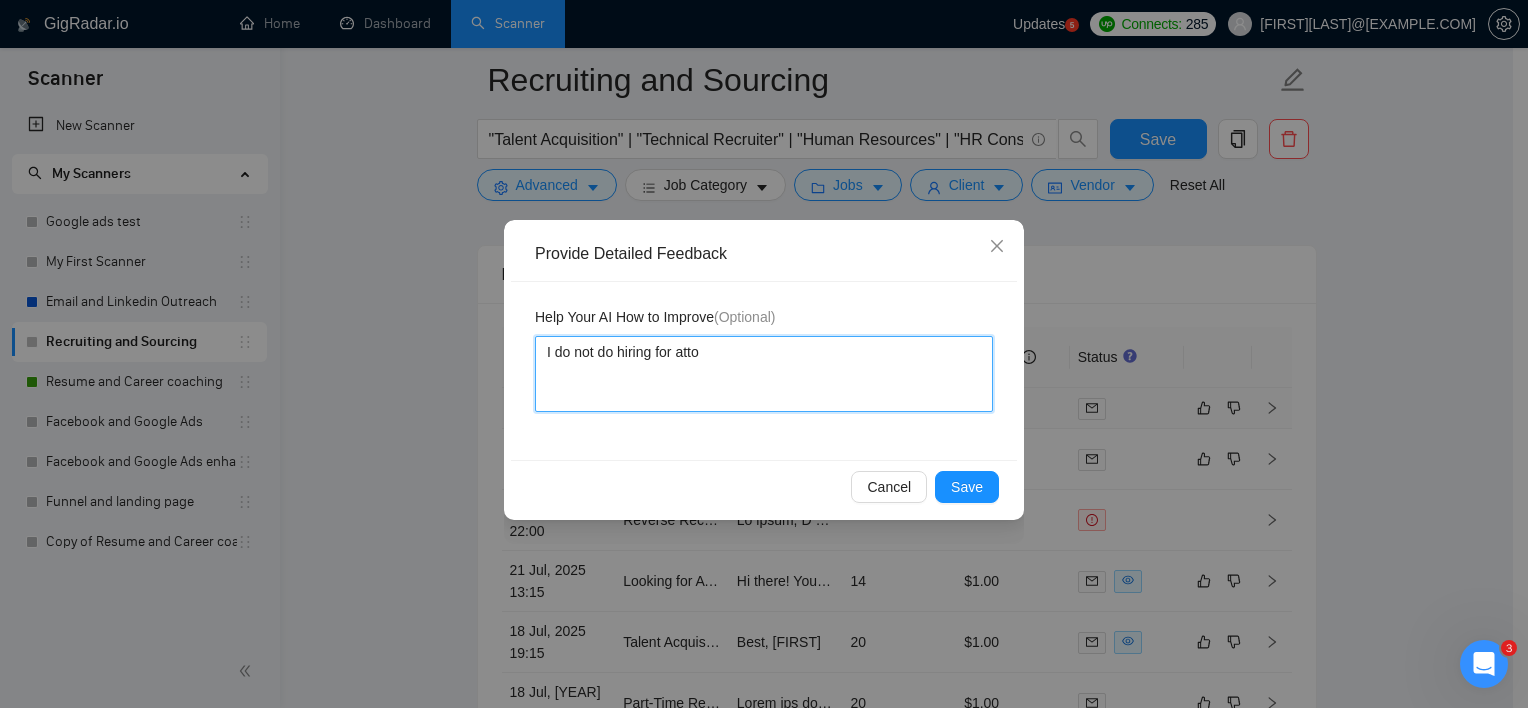 type 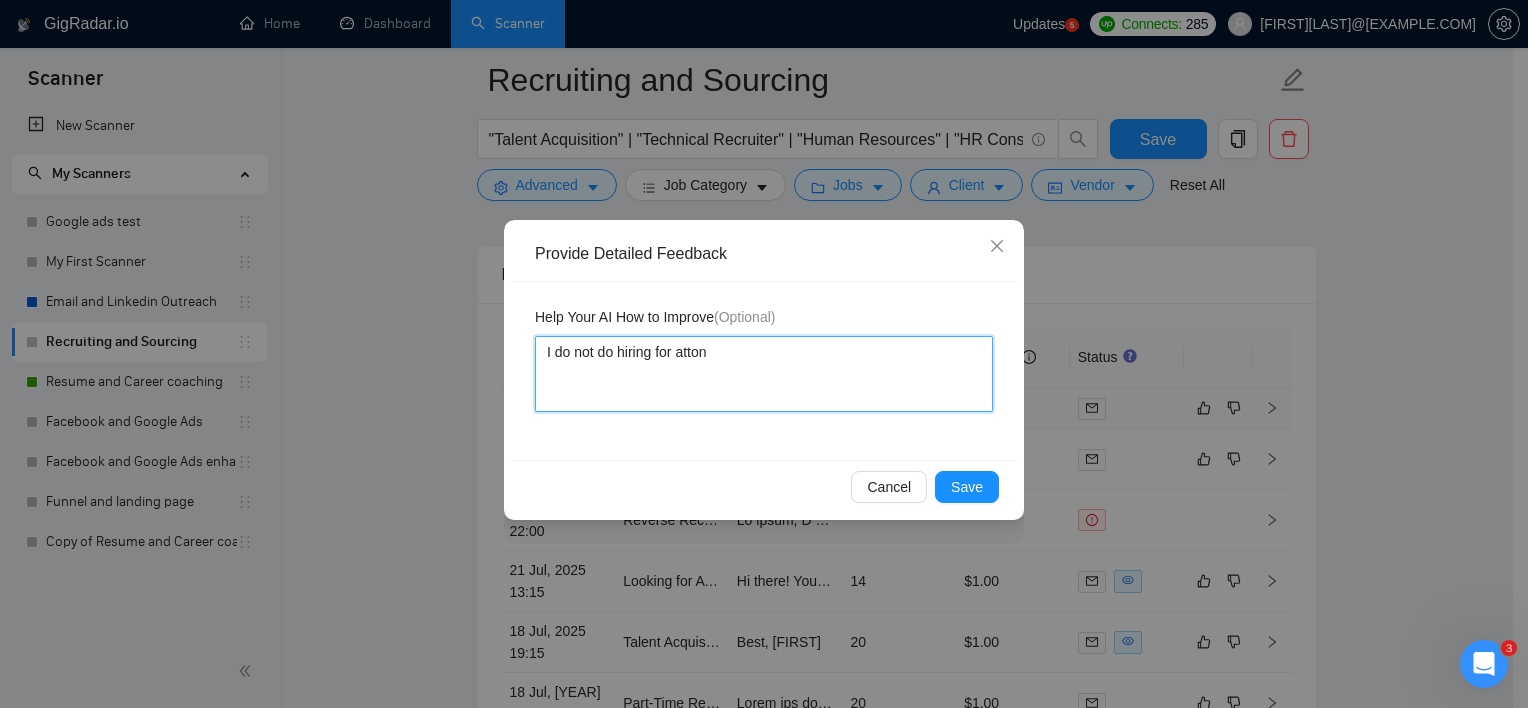 type 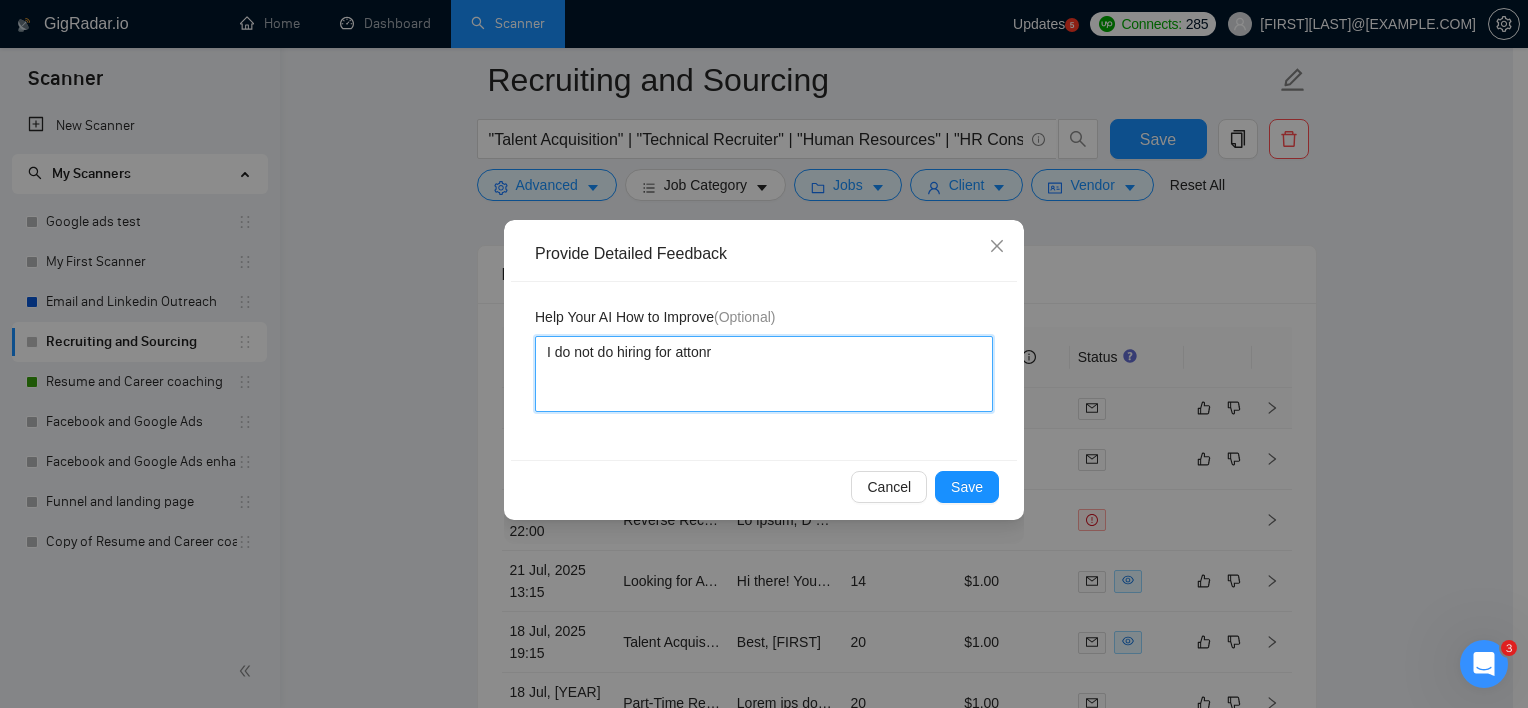 type 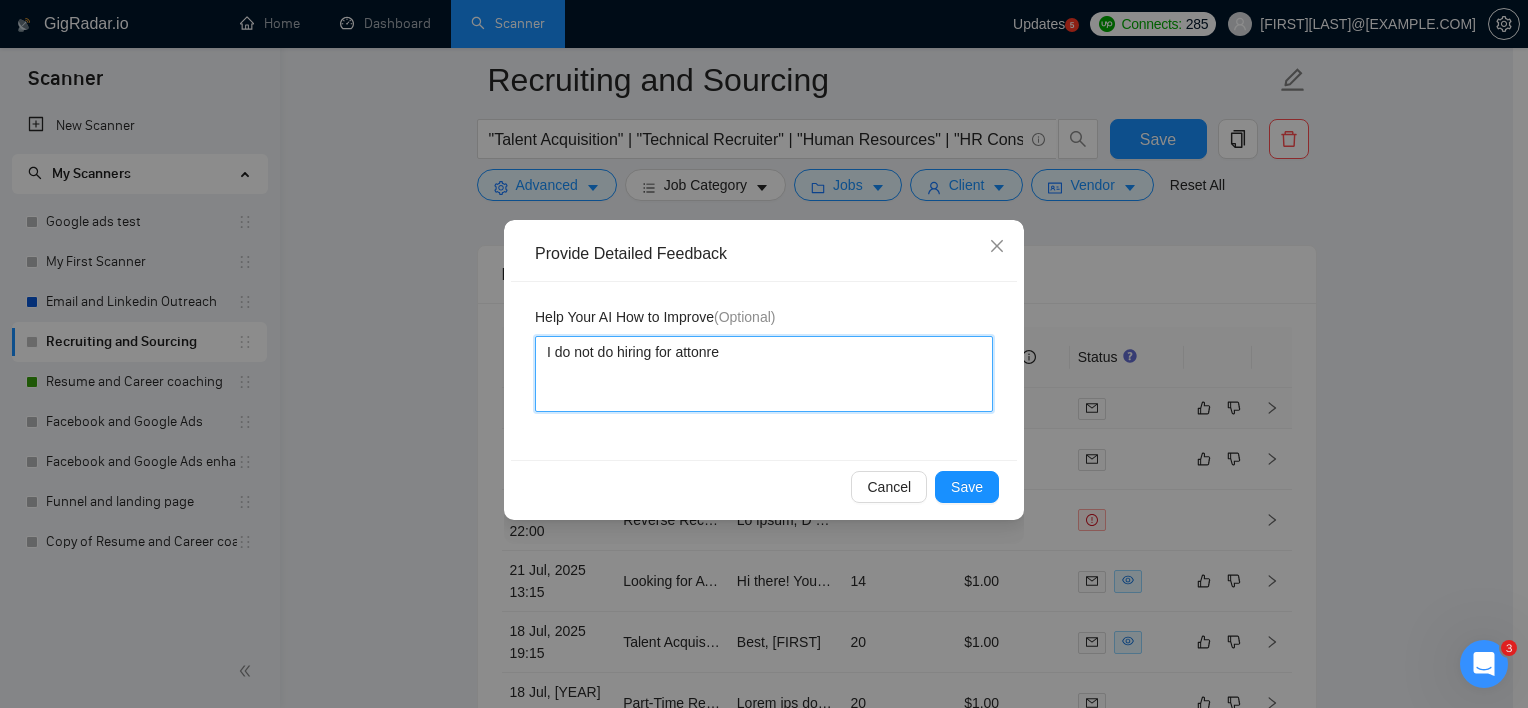 type 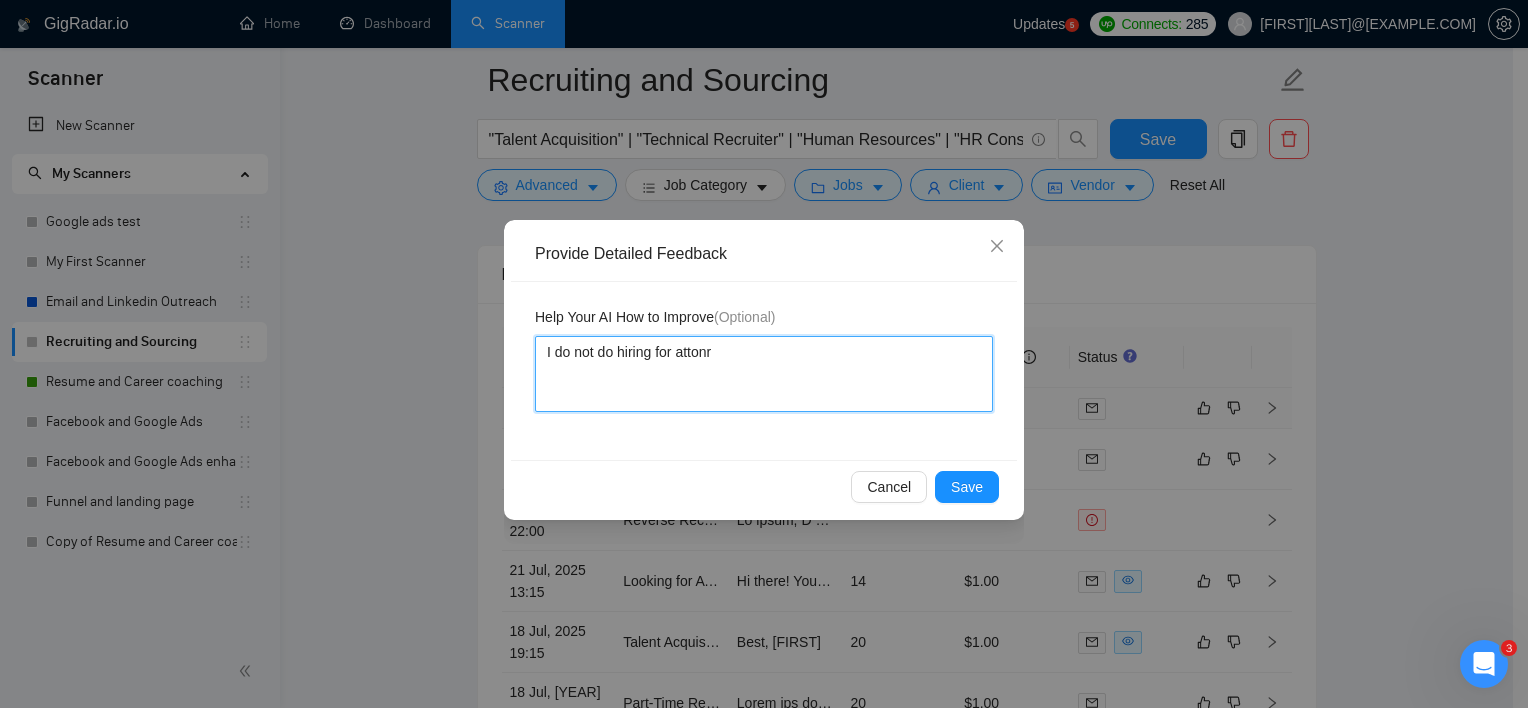 type 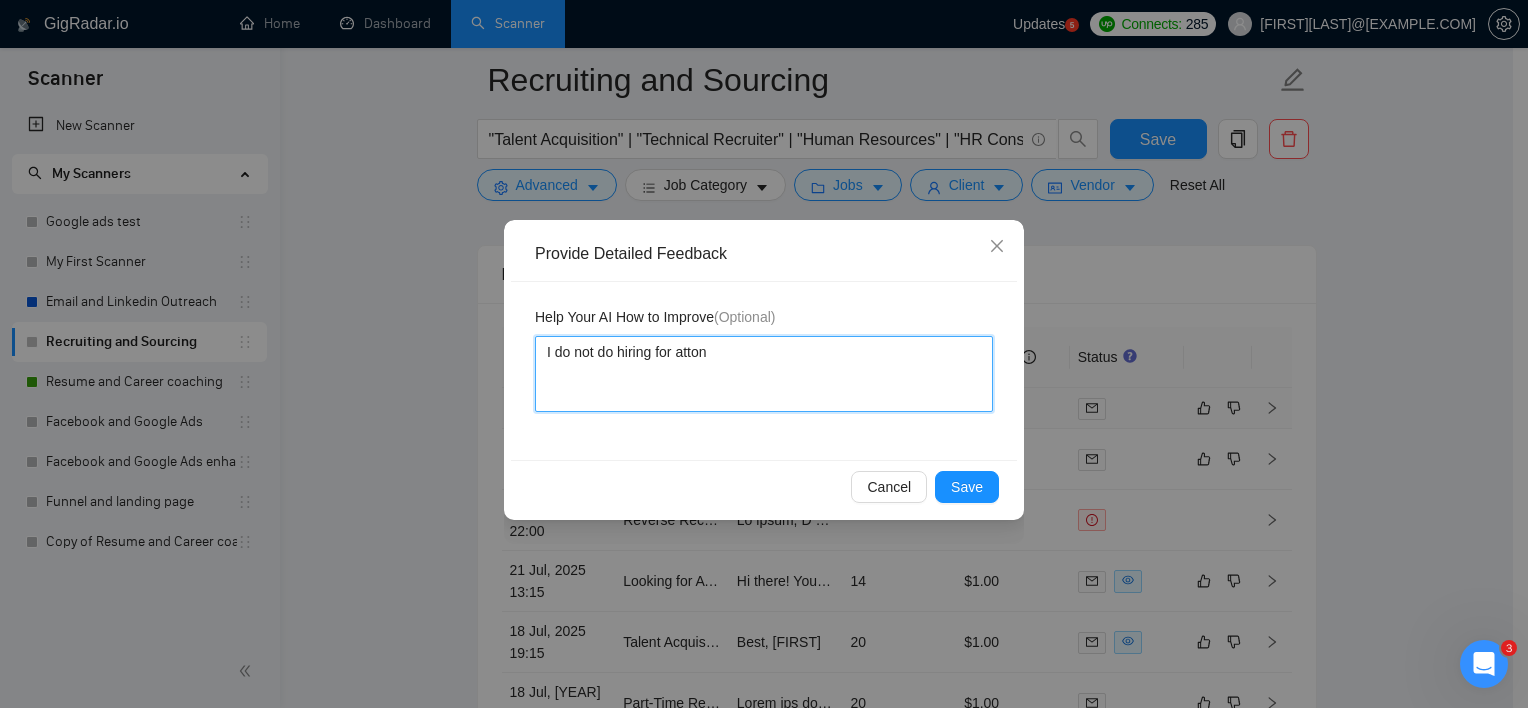 type on "I do not do hiring for attone" 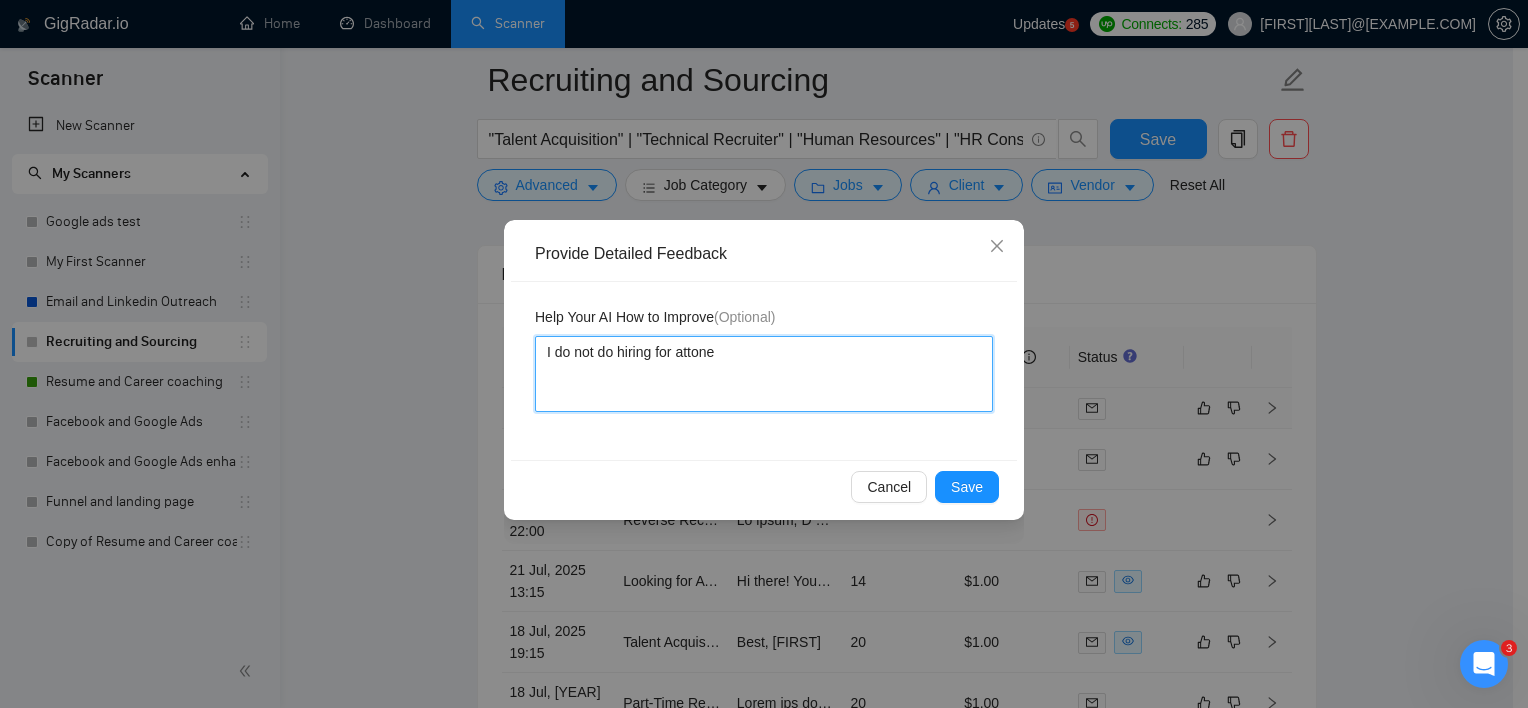 type 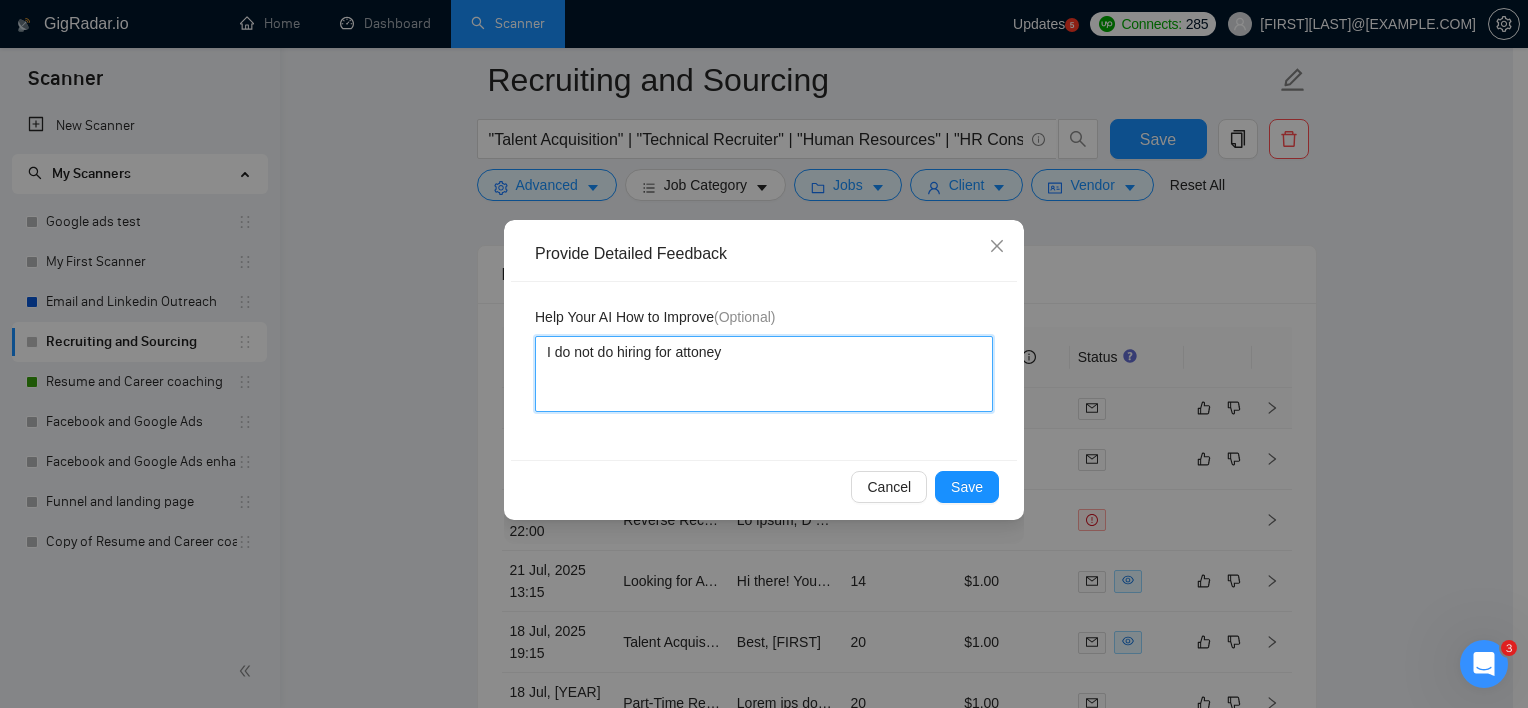 type 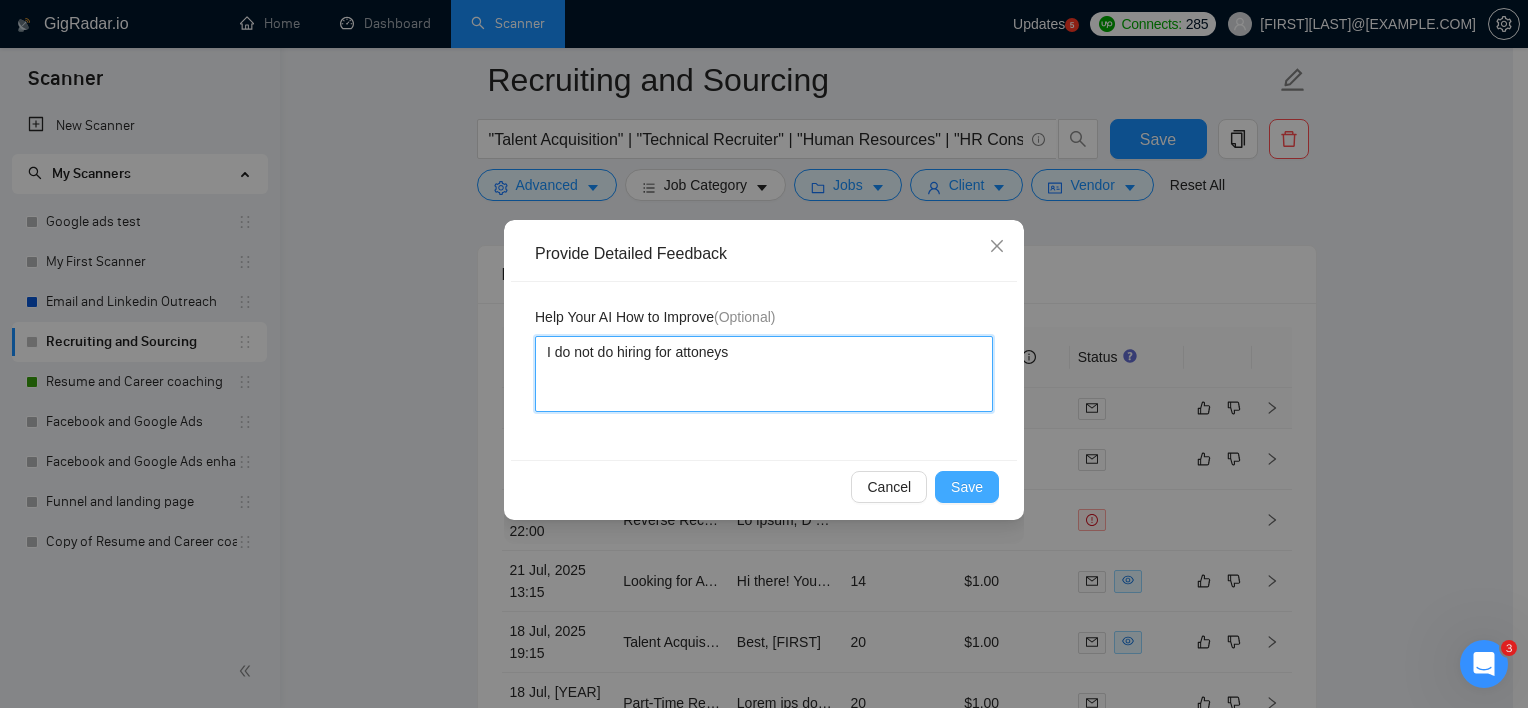 type on "I do not do hiring for attoneys" 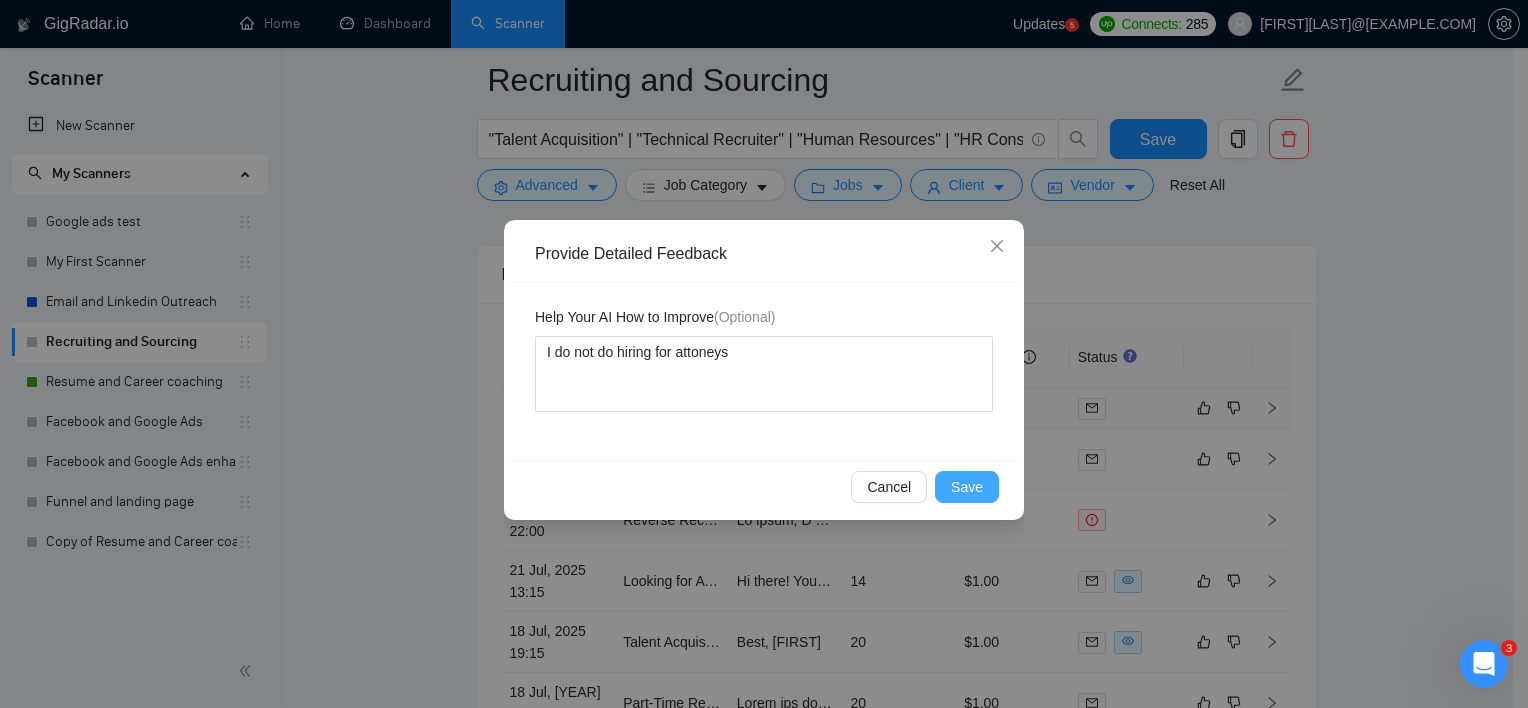 click on "Save" at bounding box center [967, 487] 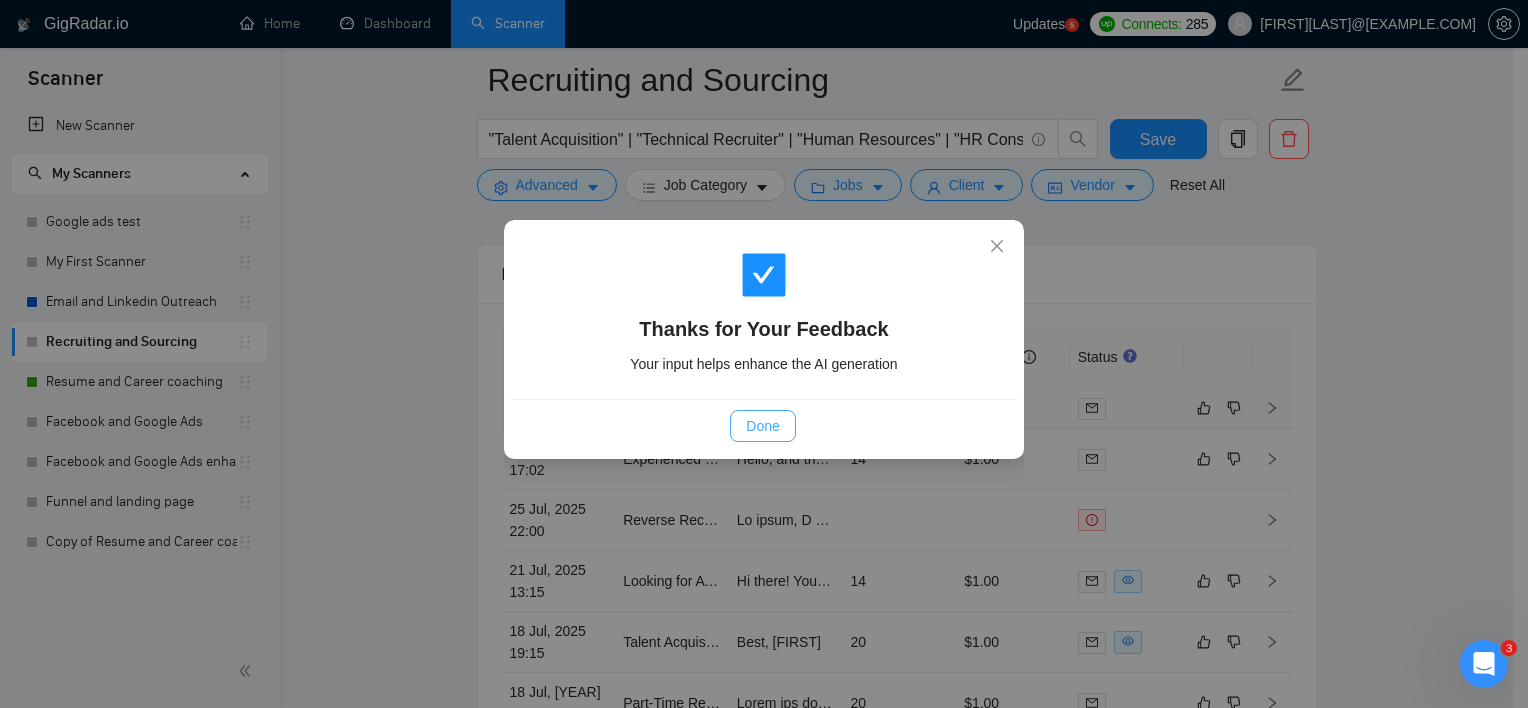 click on "Done" at bounding box center (762, 426) 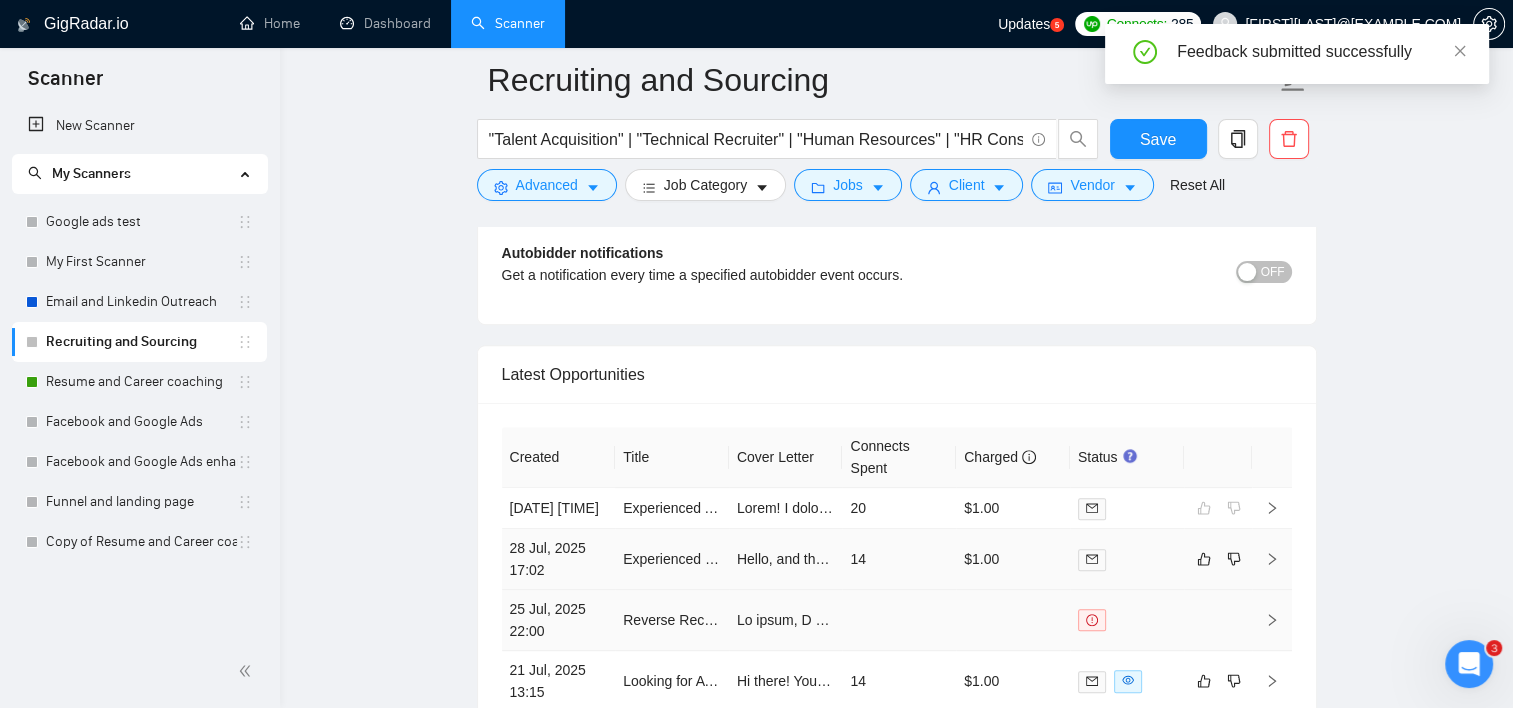 scroll, scrollTop: 8289, scrollLeft: 0, axis: vertical 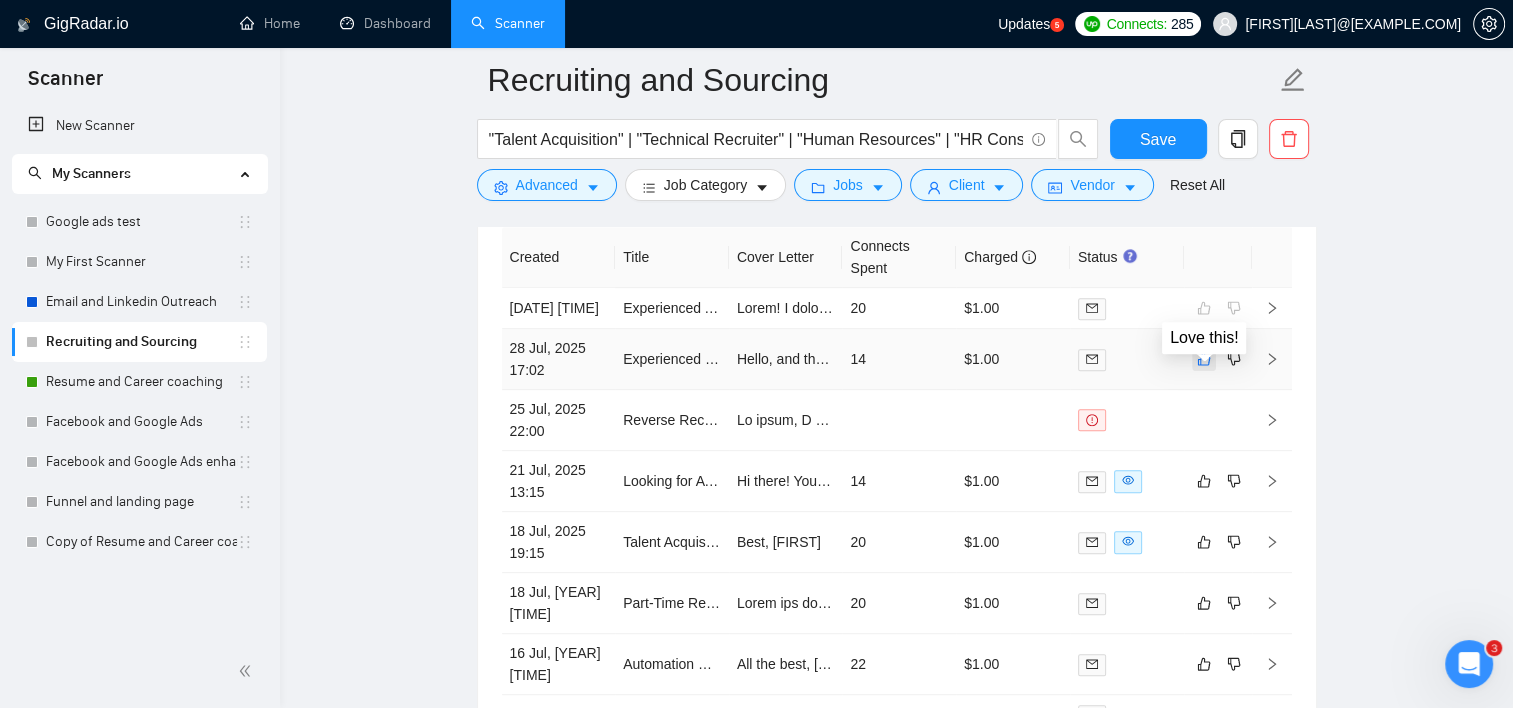 click 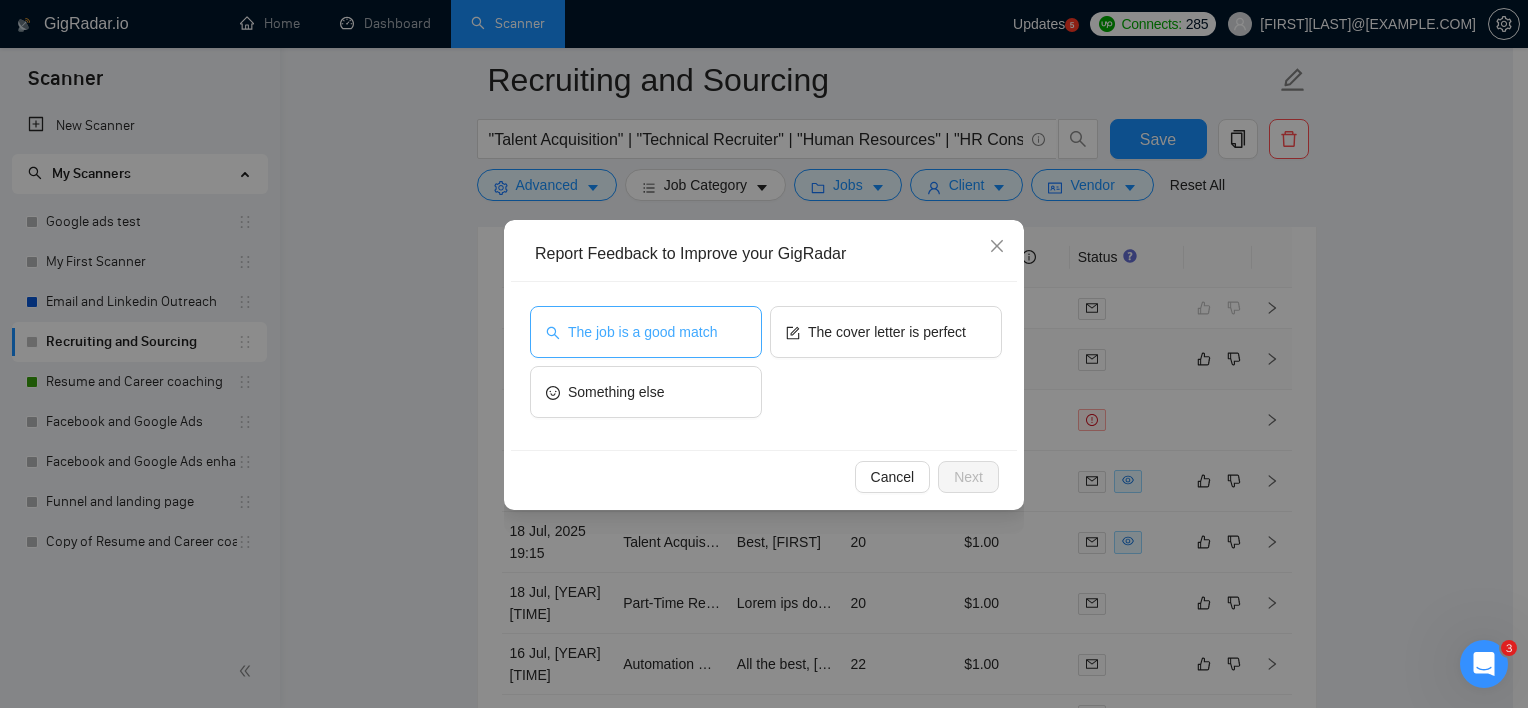 click on "The job is a good match" at bounding box center [642, 332] 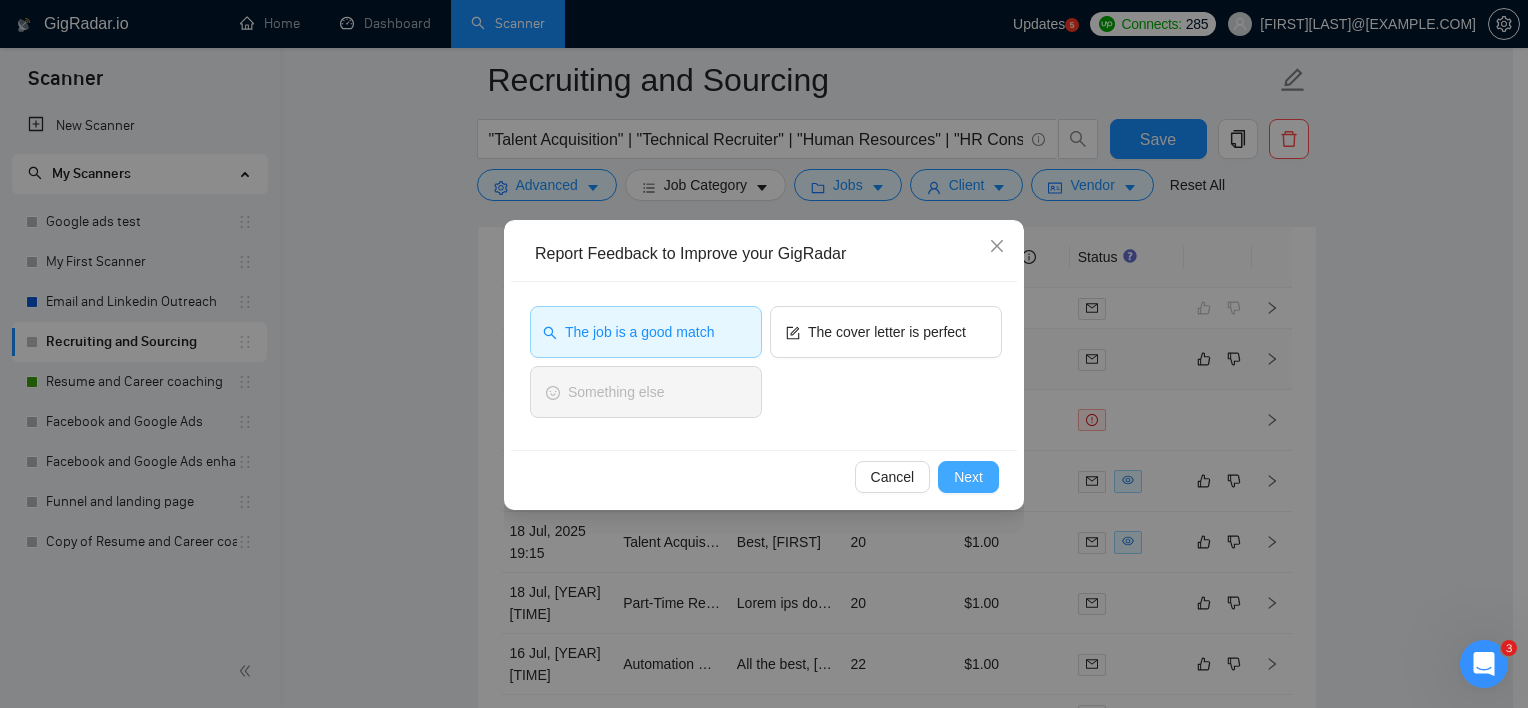 click on "Next" at bounding box center [968, 477] 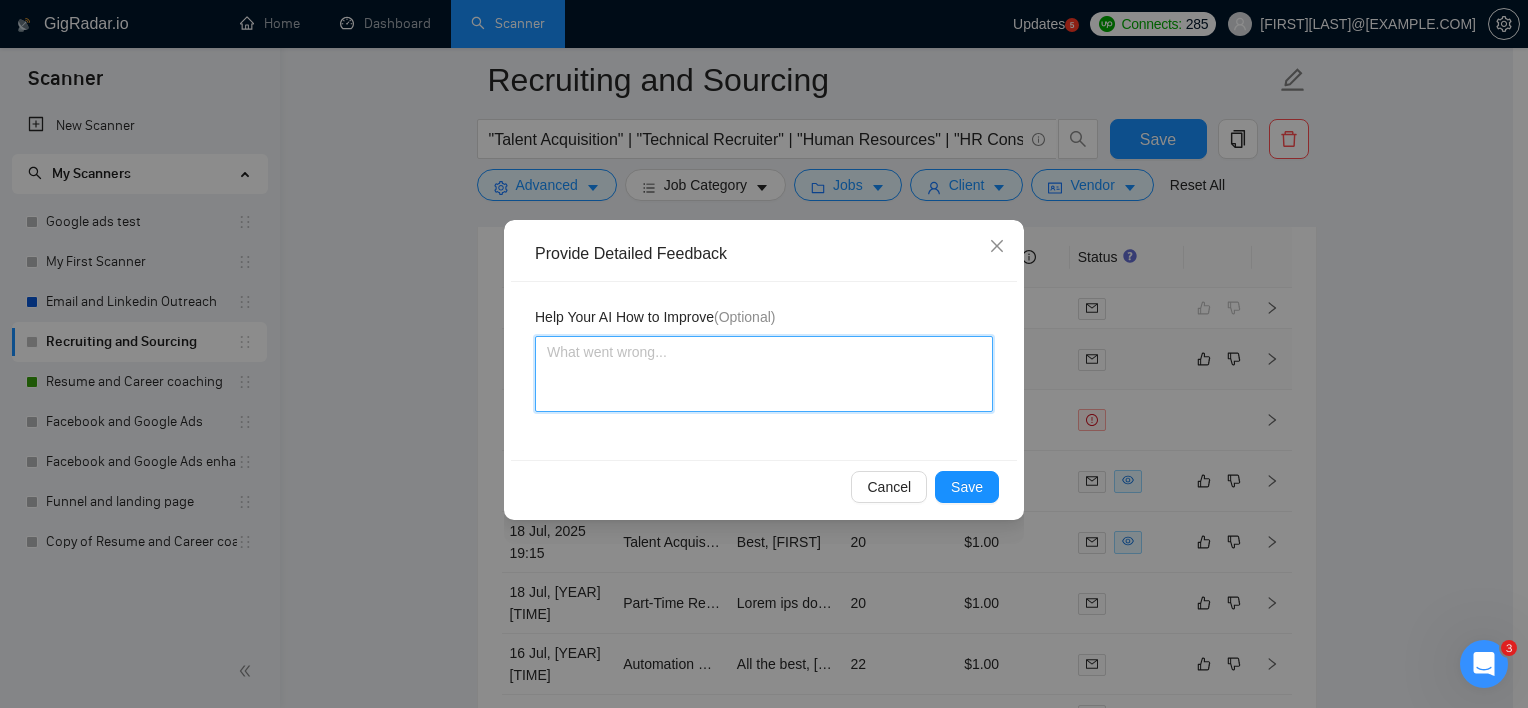 click at bounding box center [764, 374] 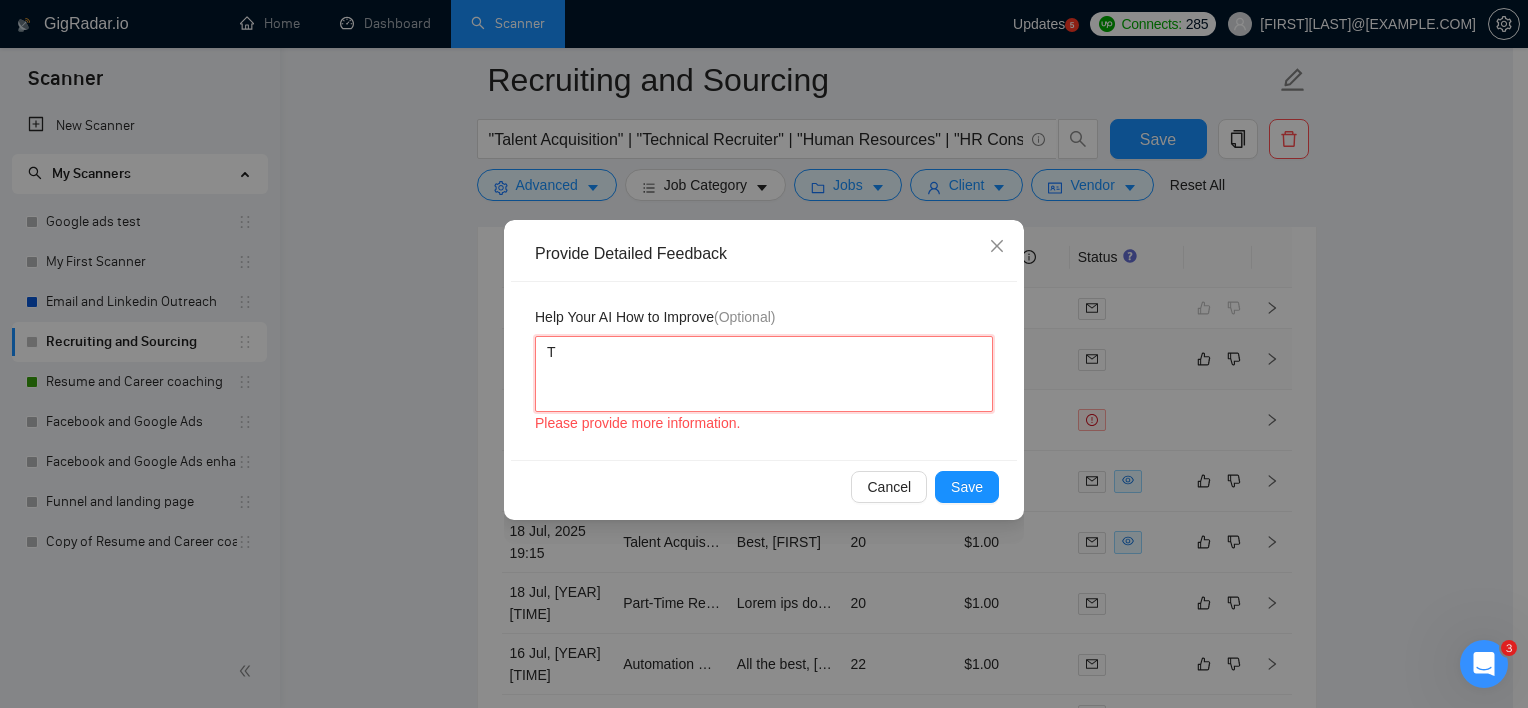 type 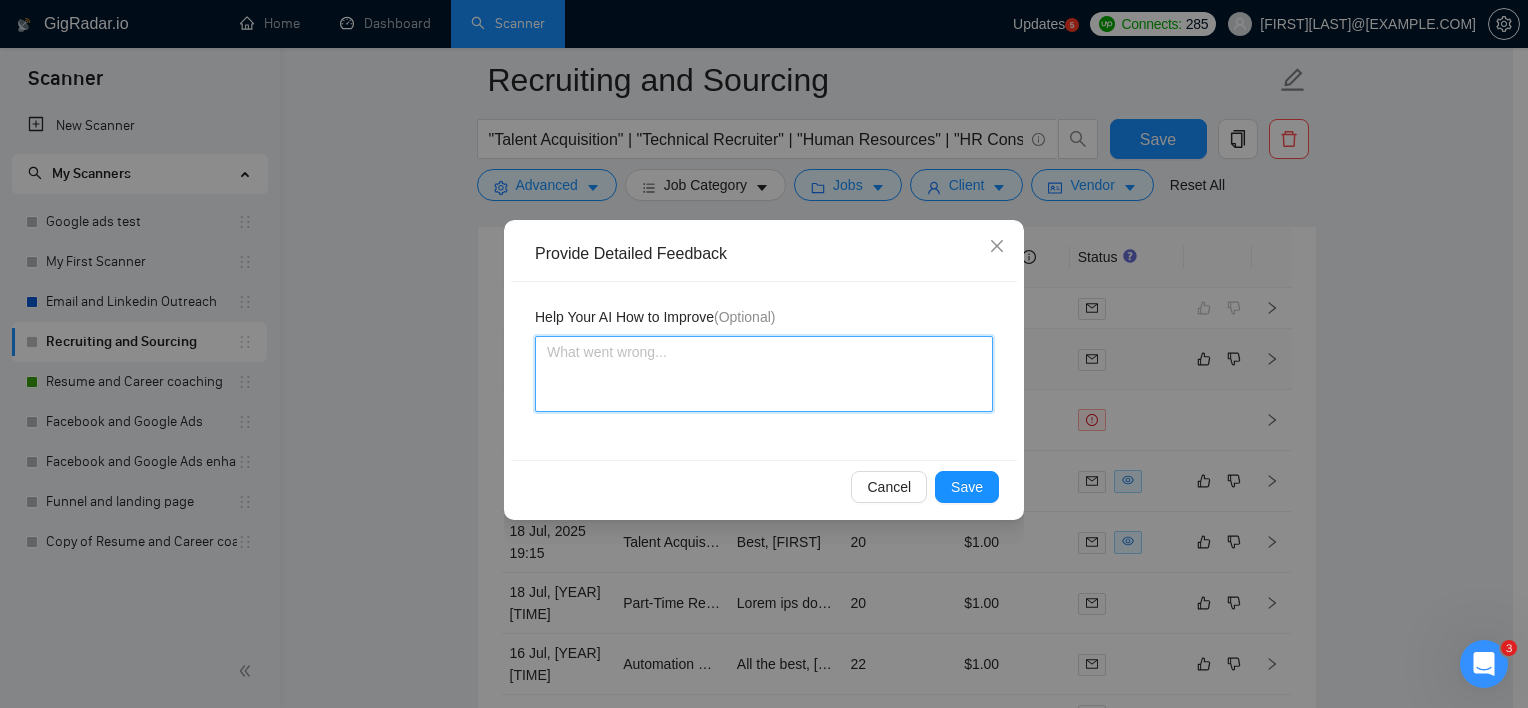 type 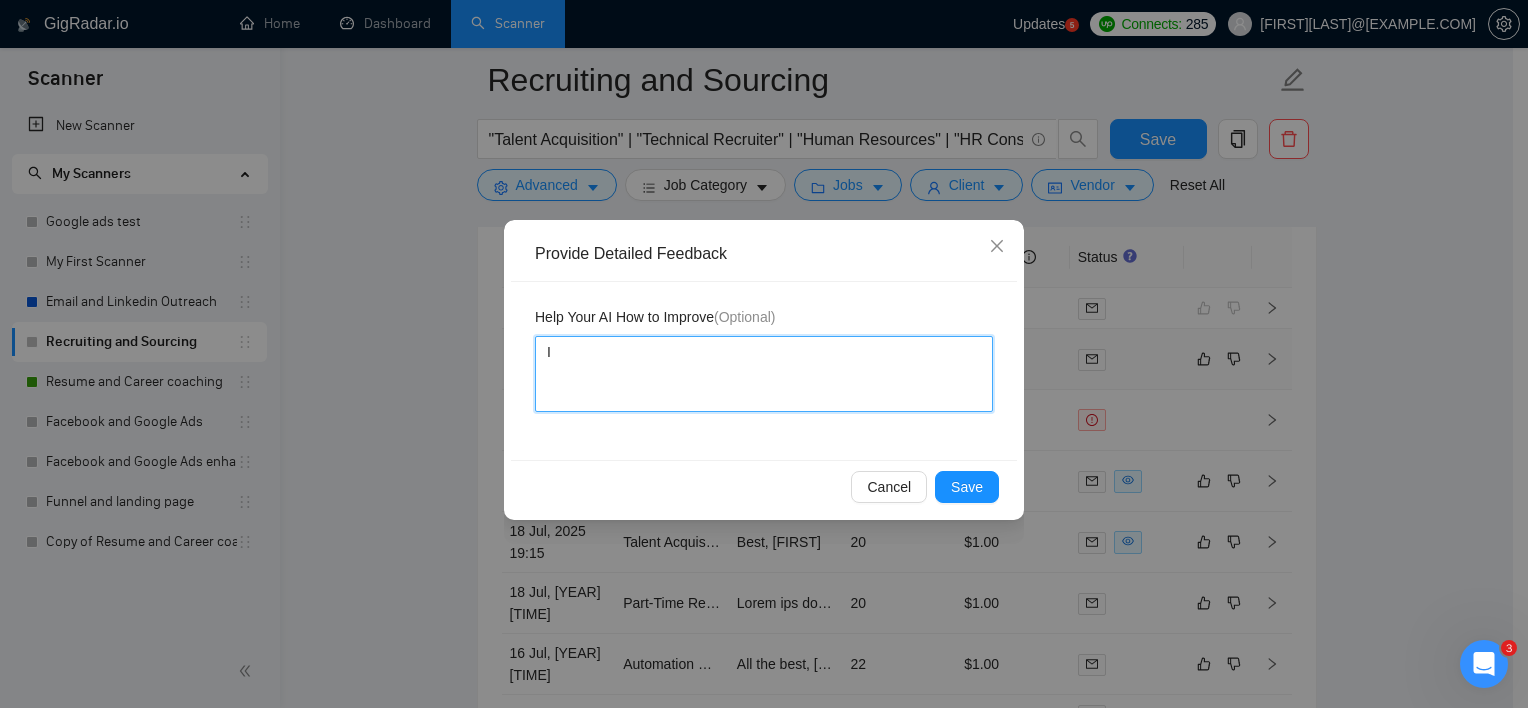 type 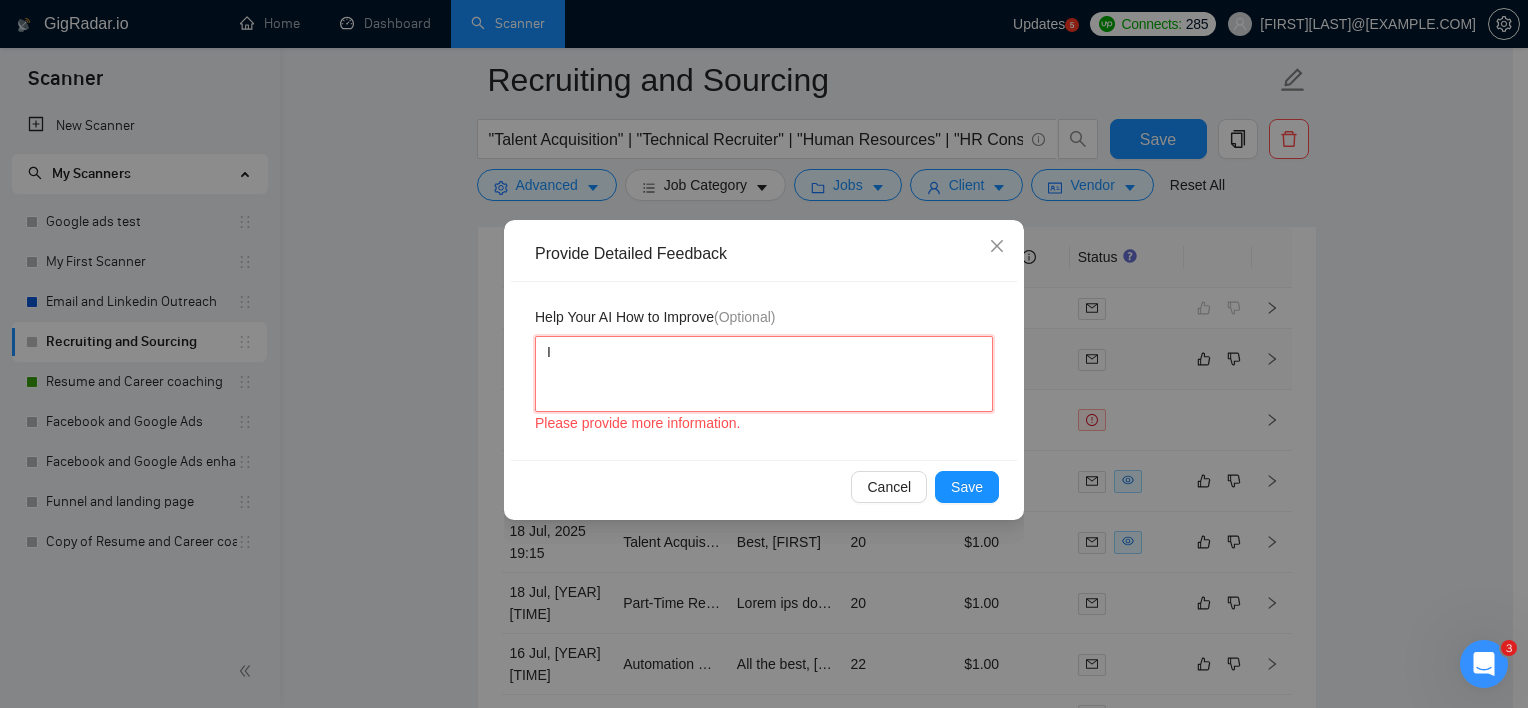 type 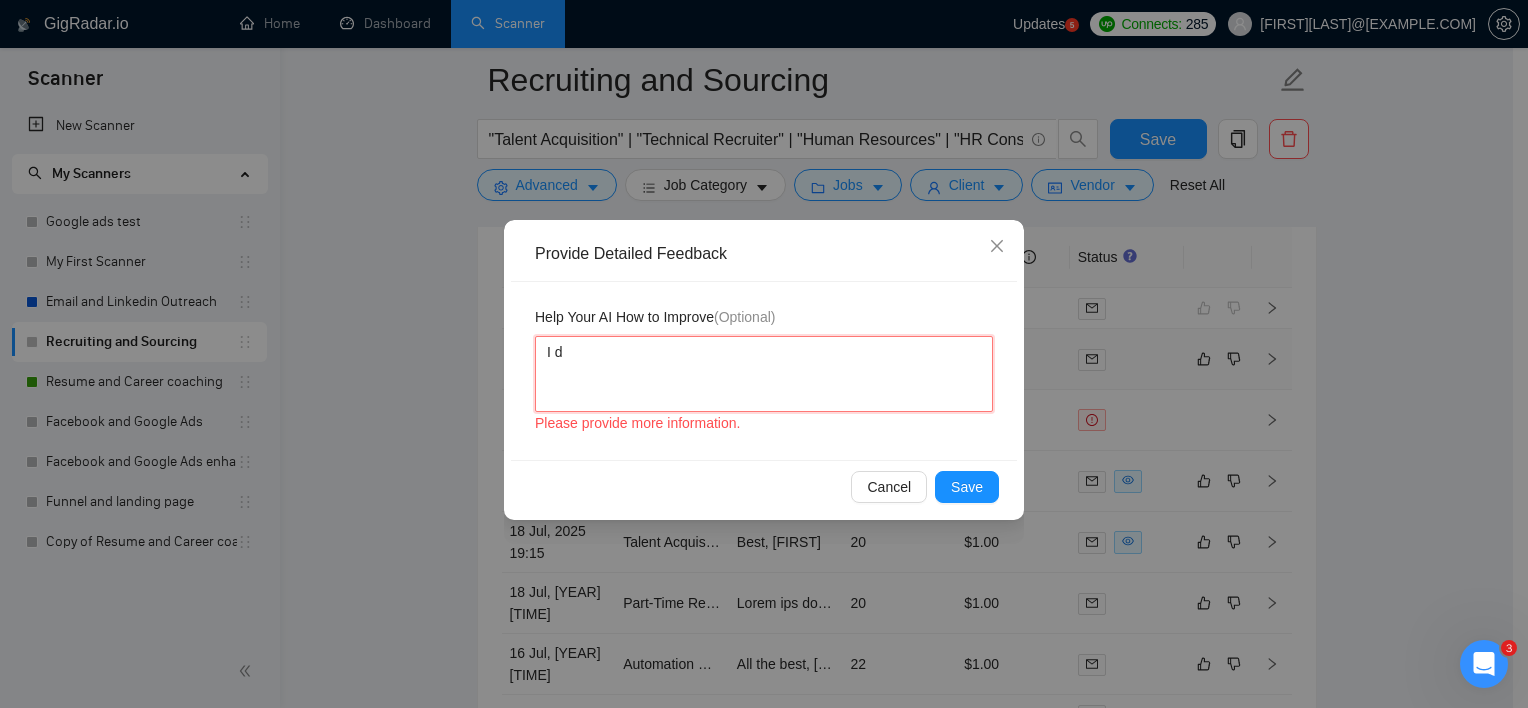 type 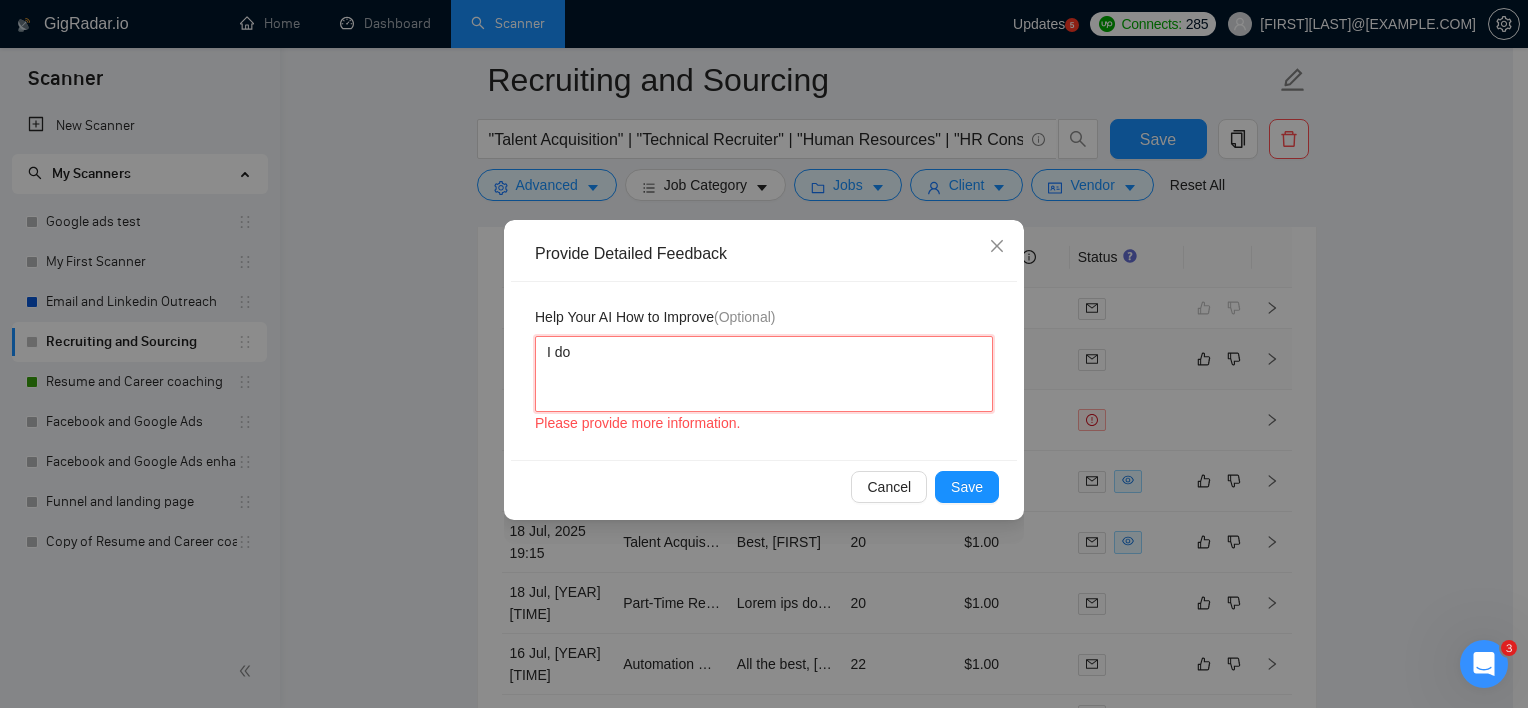 type 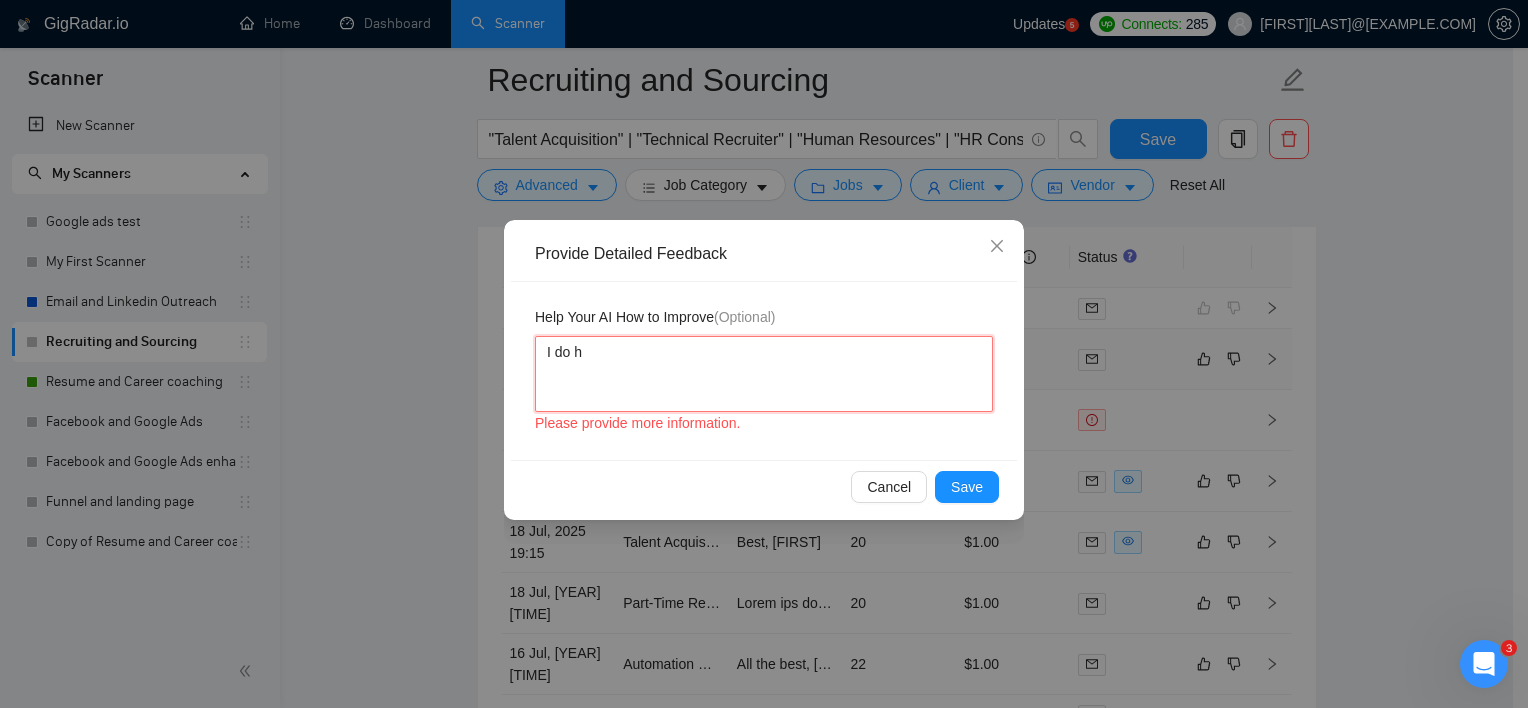 type 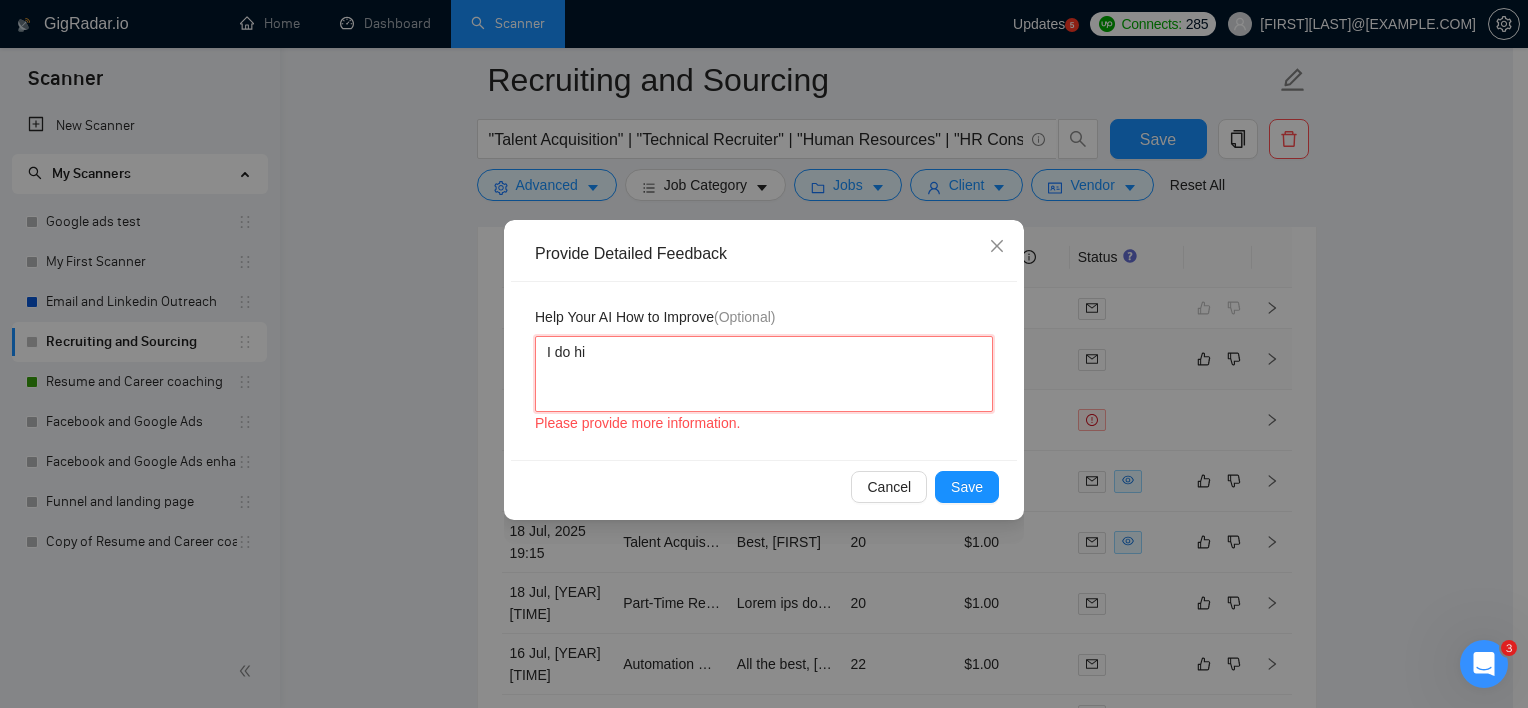 type 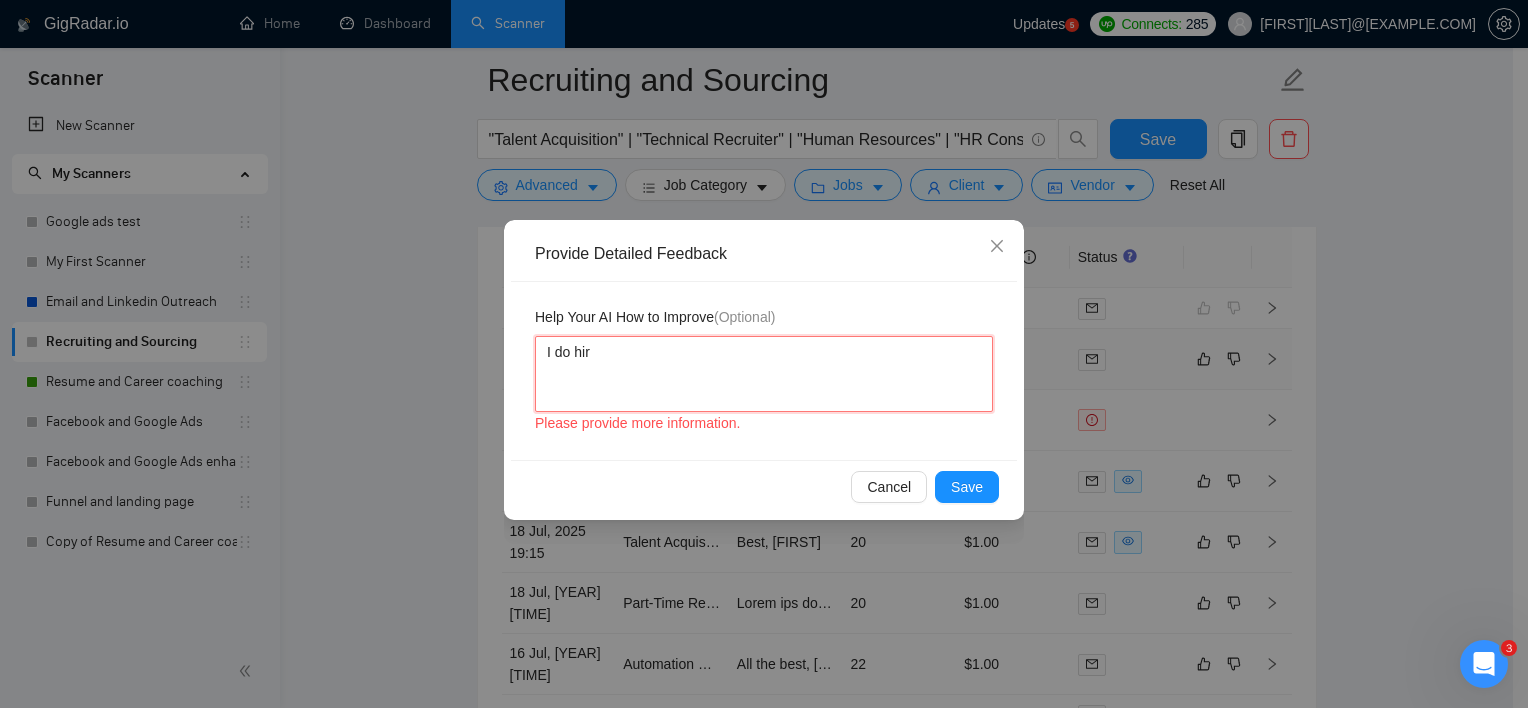 type on "I do hiri" 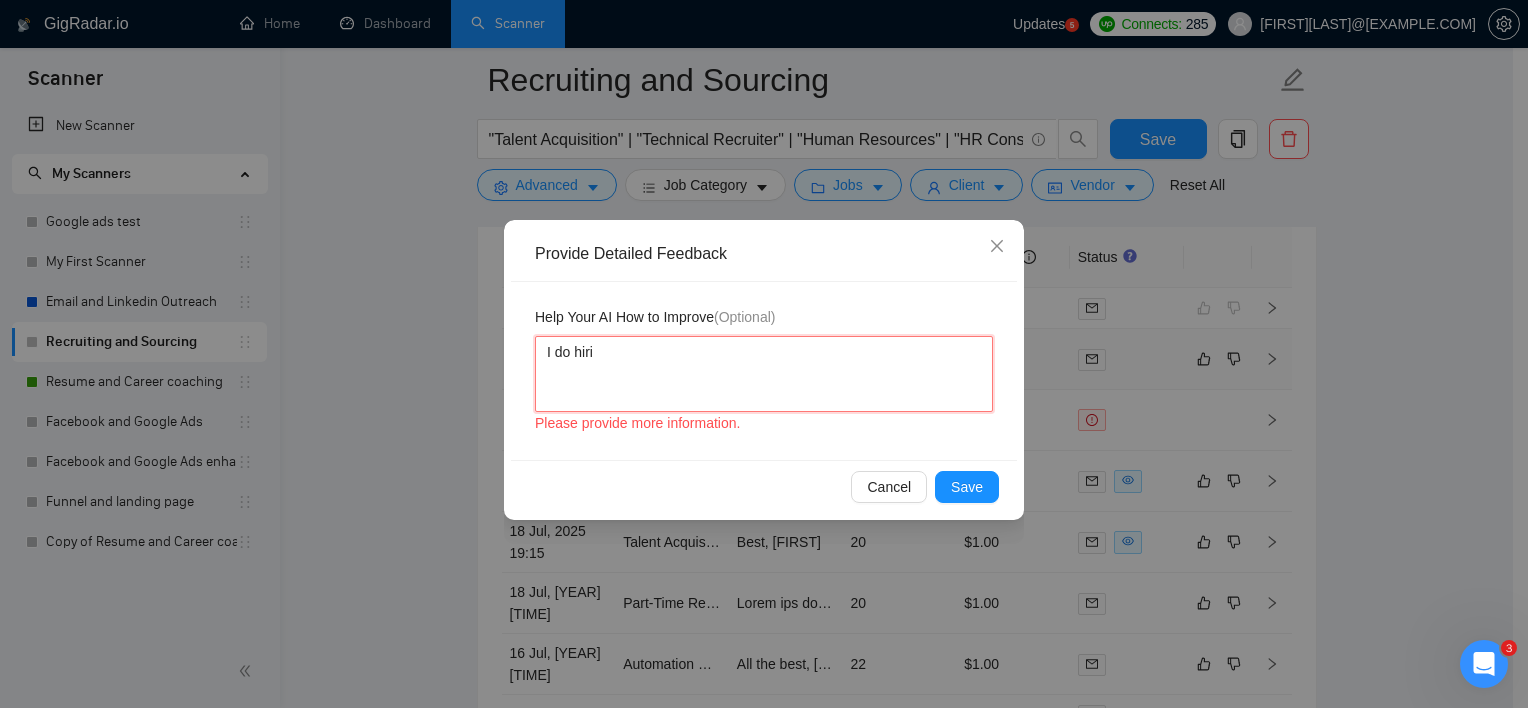 type 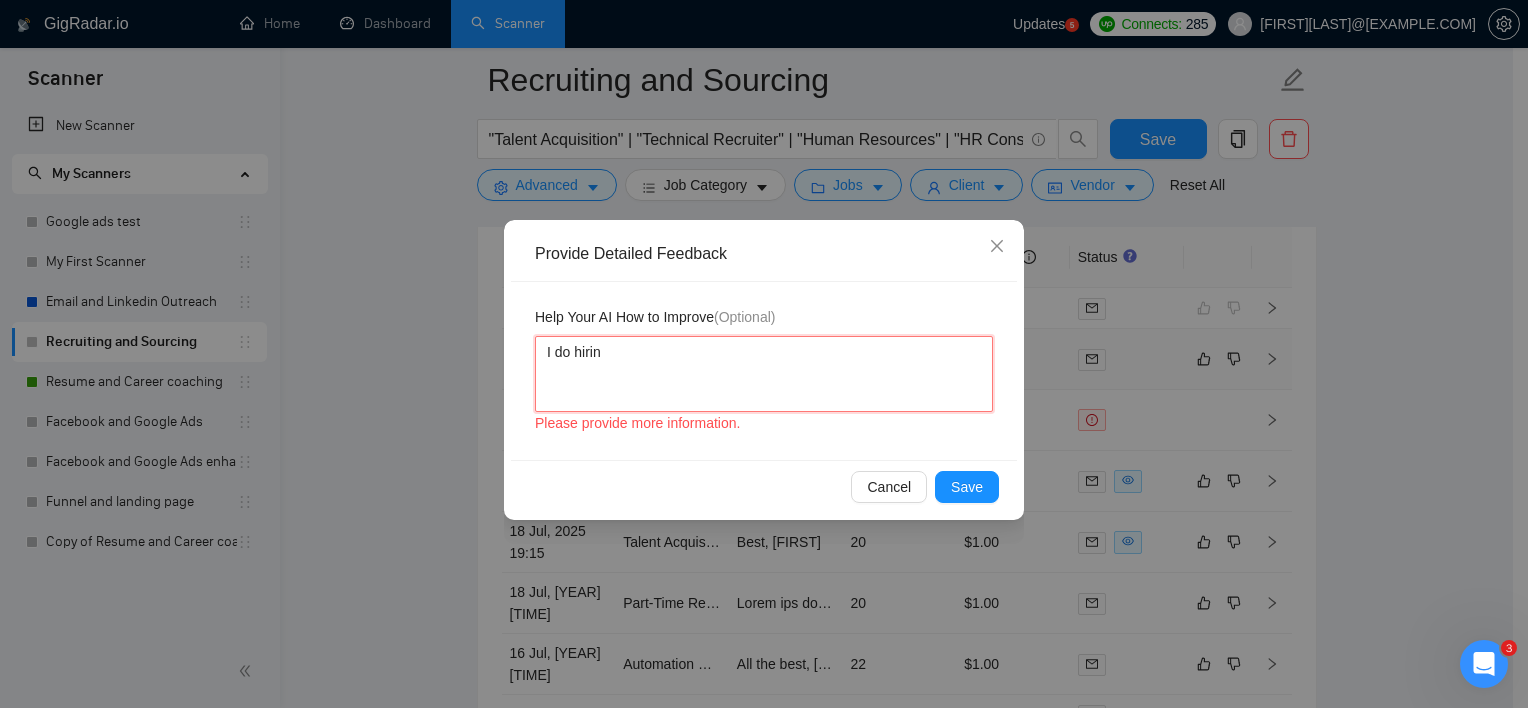 type 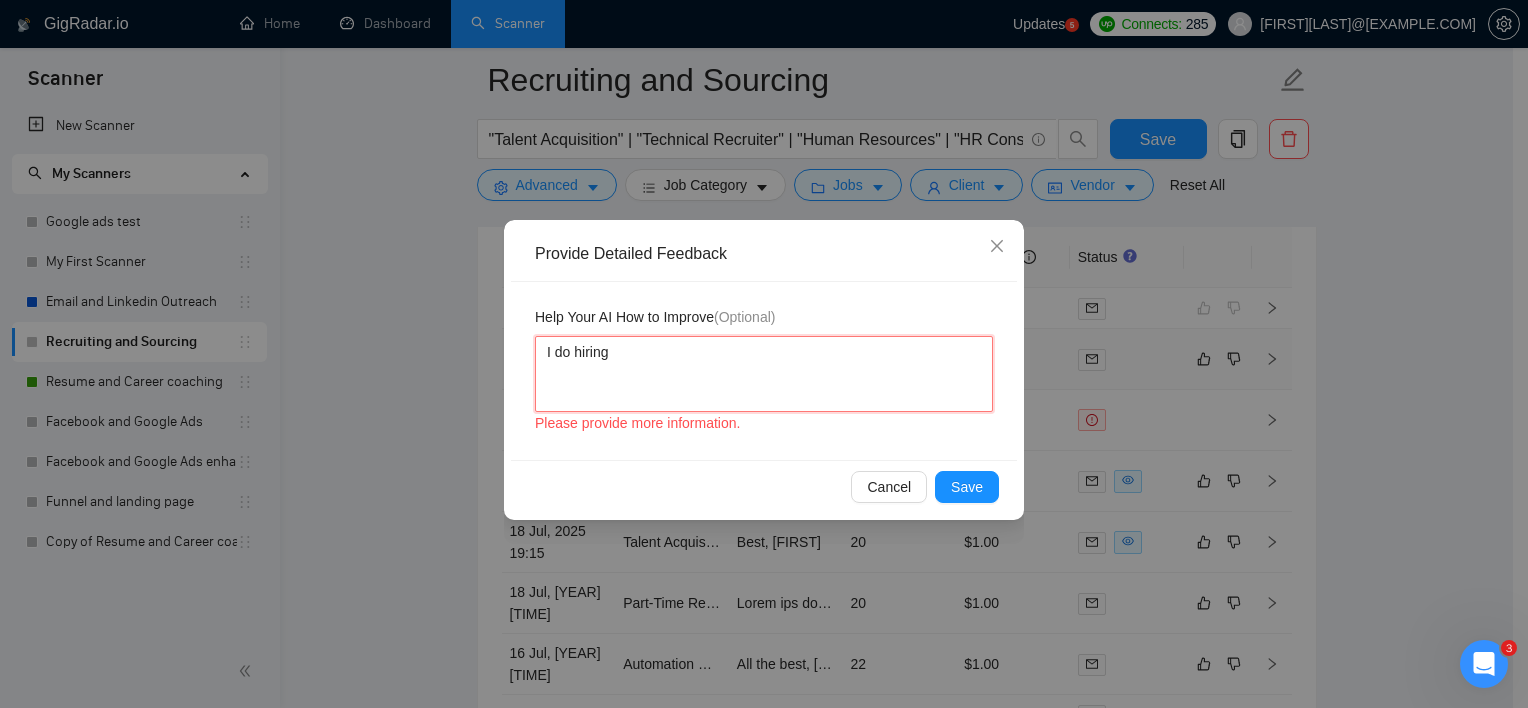 type 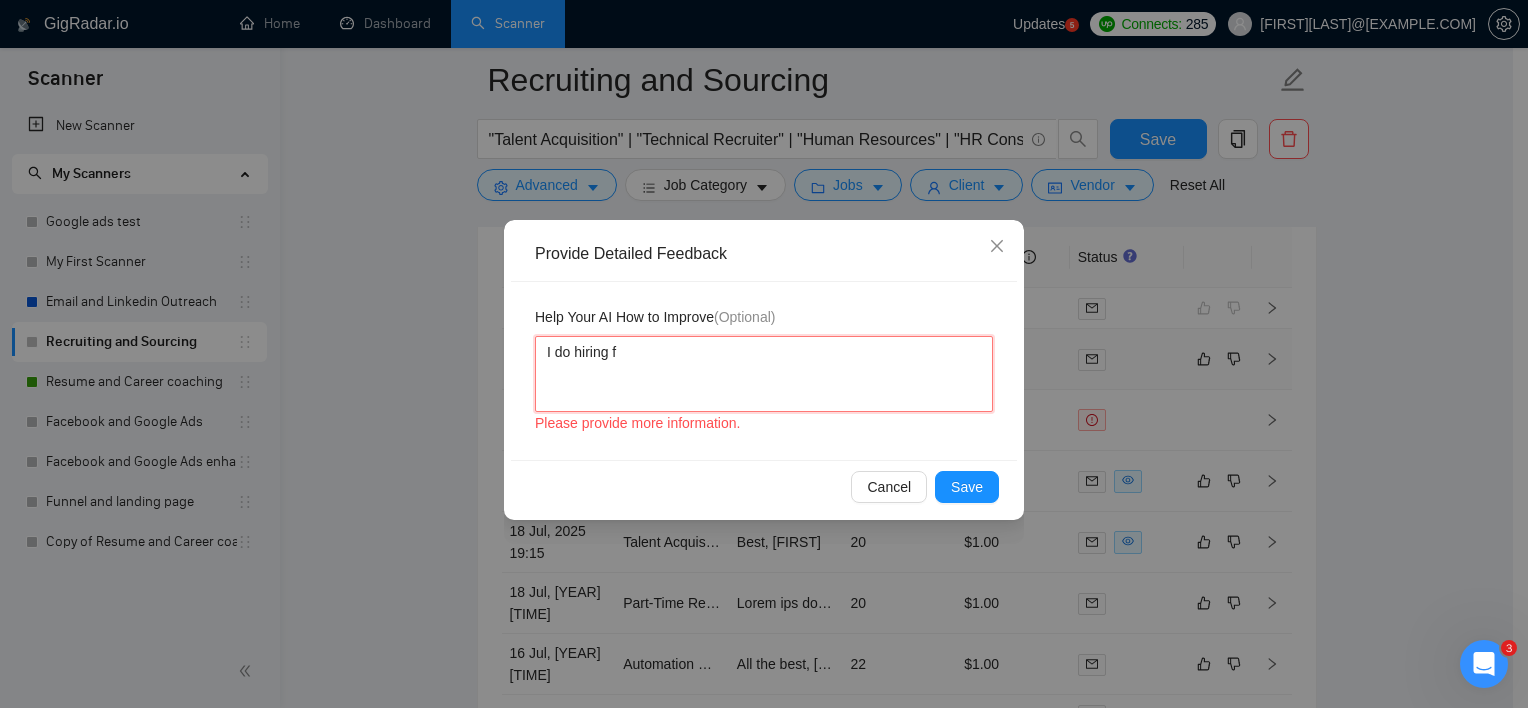 type 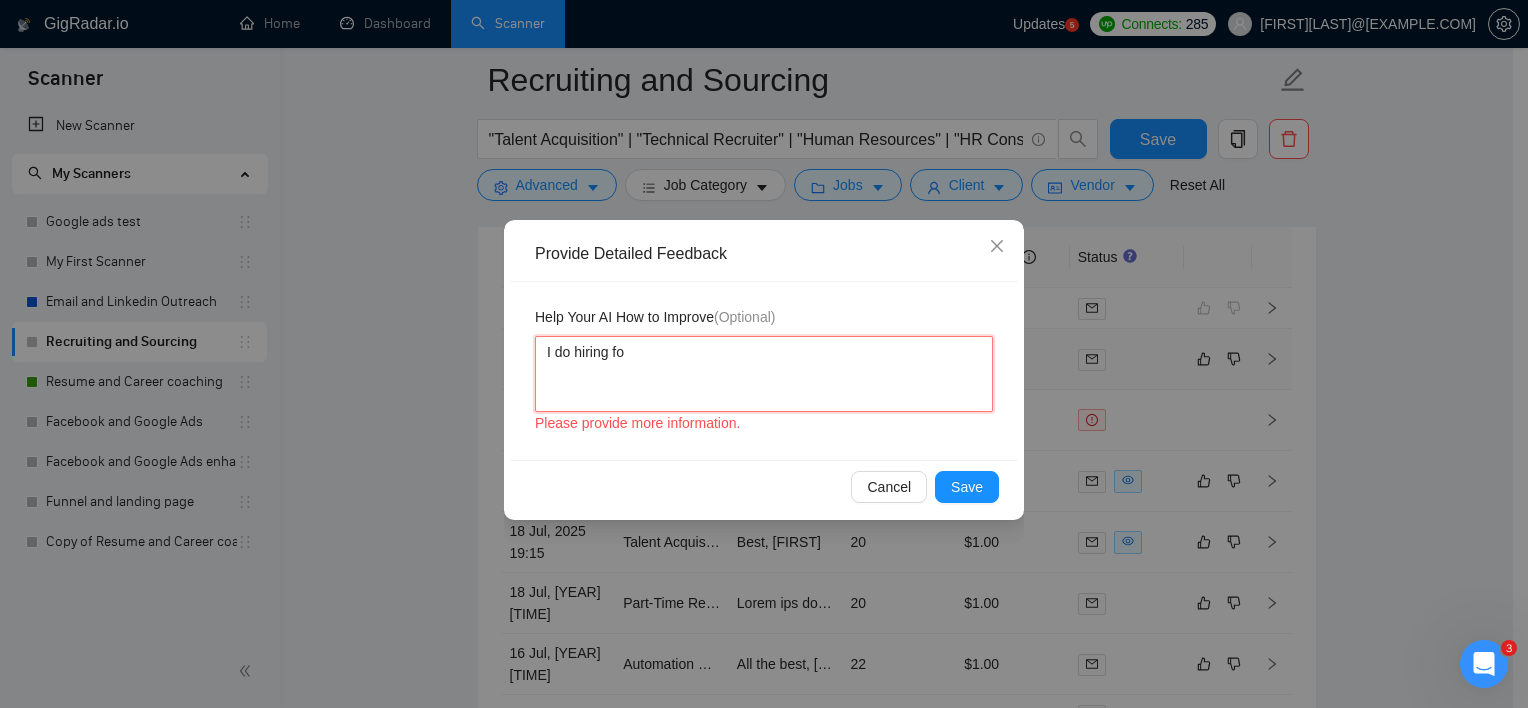 type 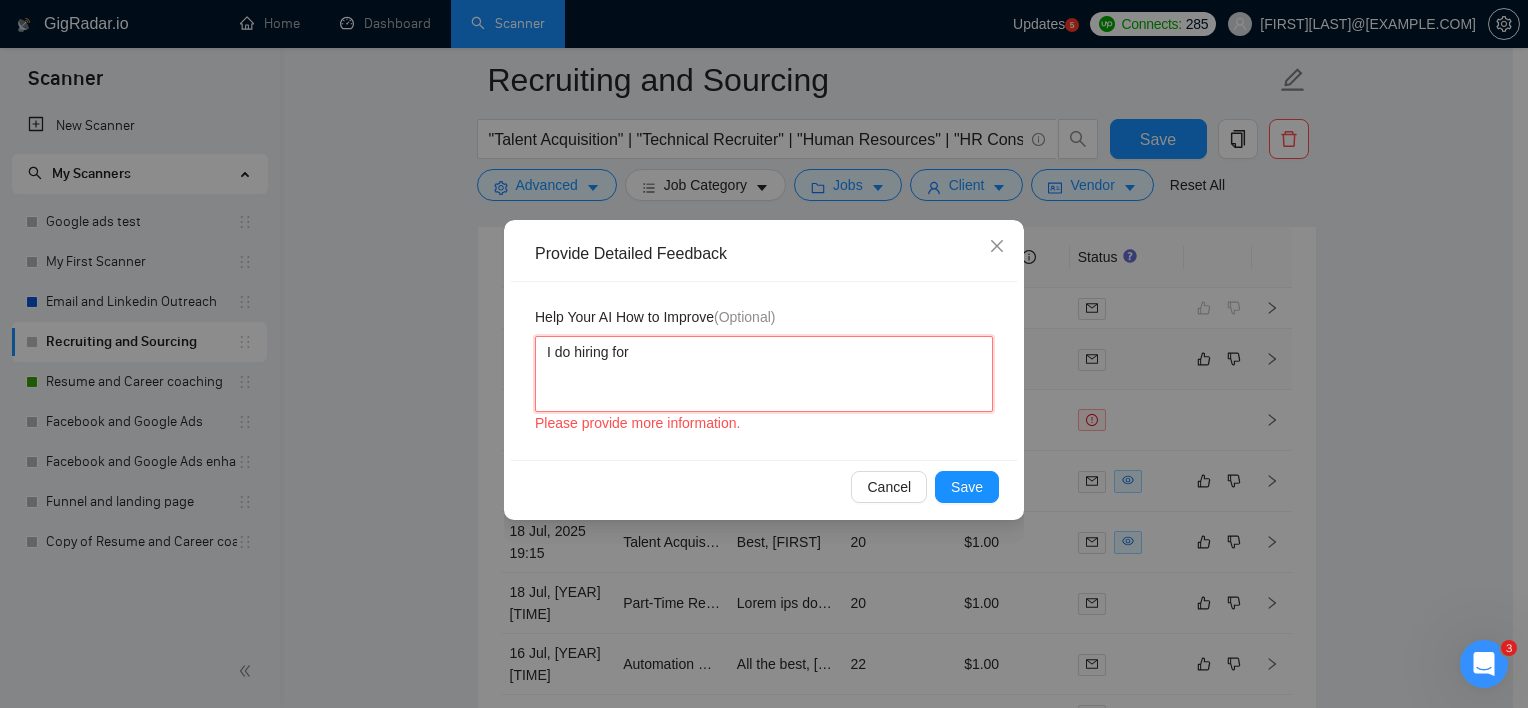 type 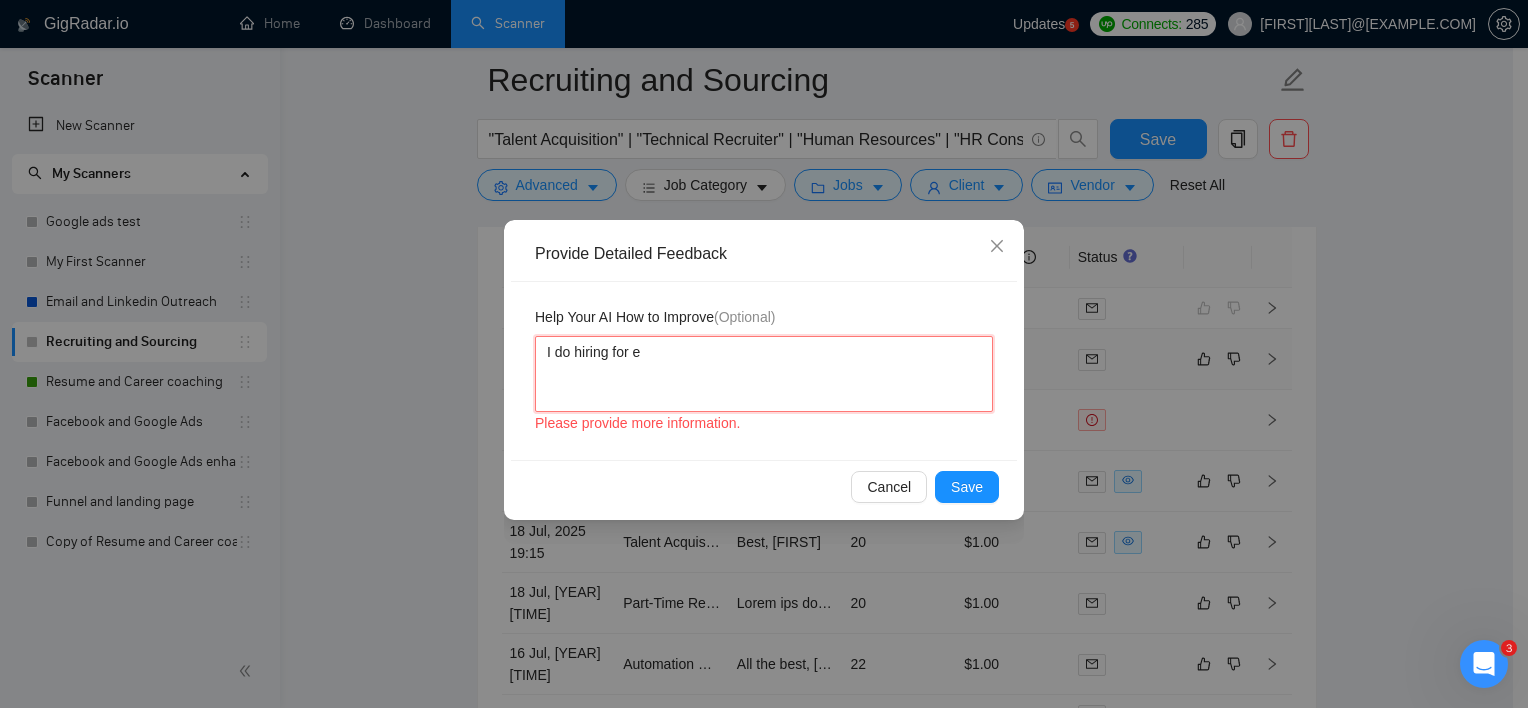 type 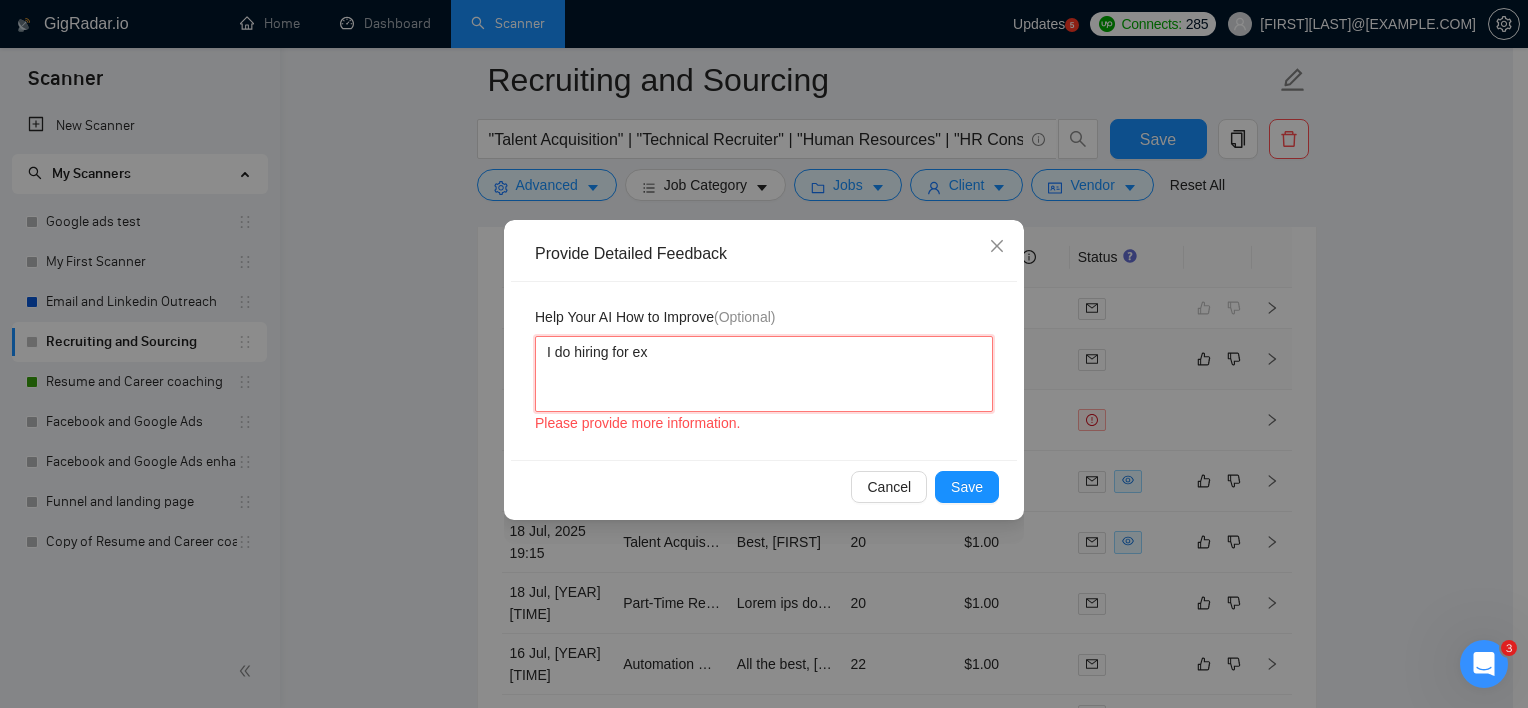 type 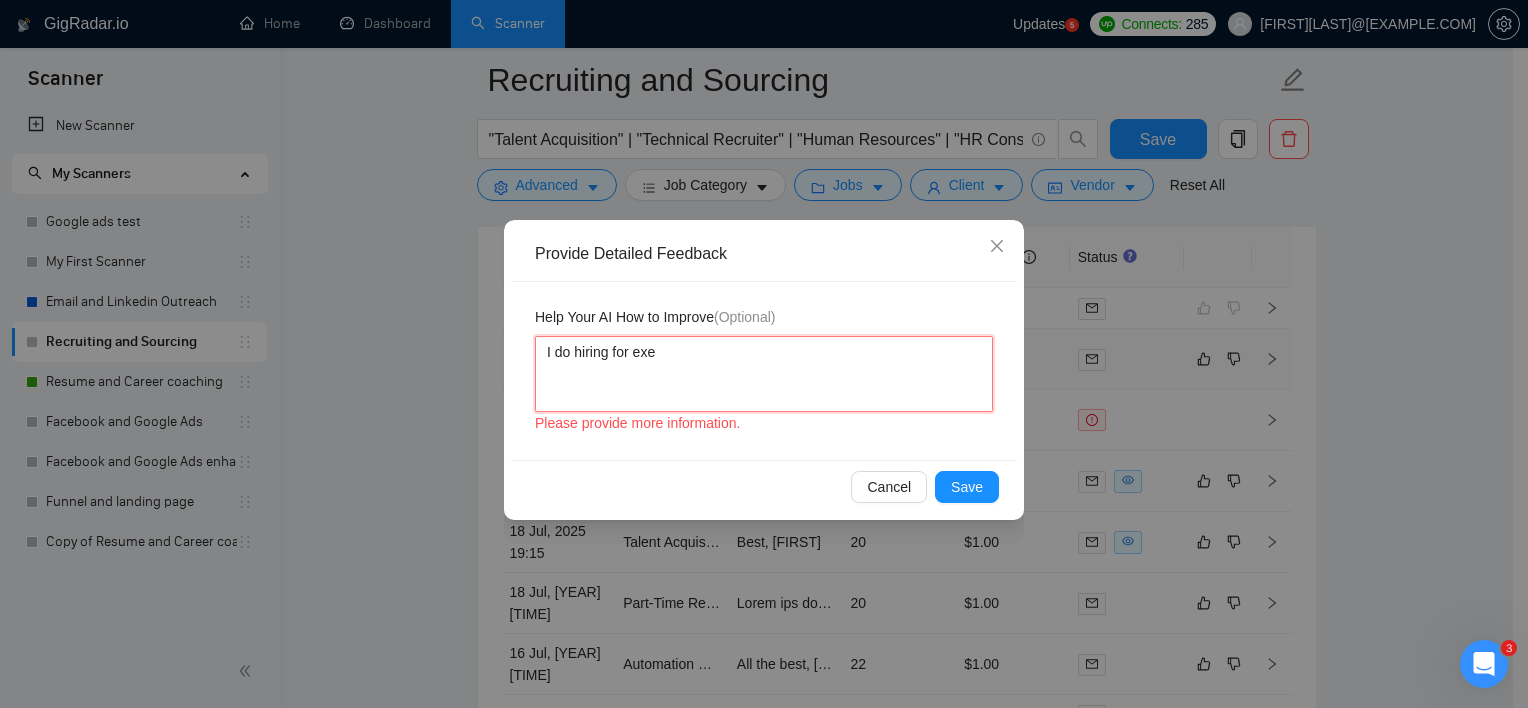 type 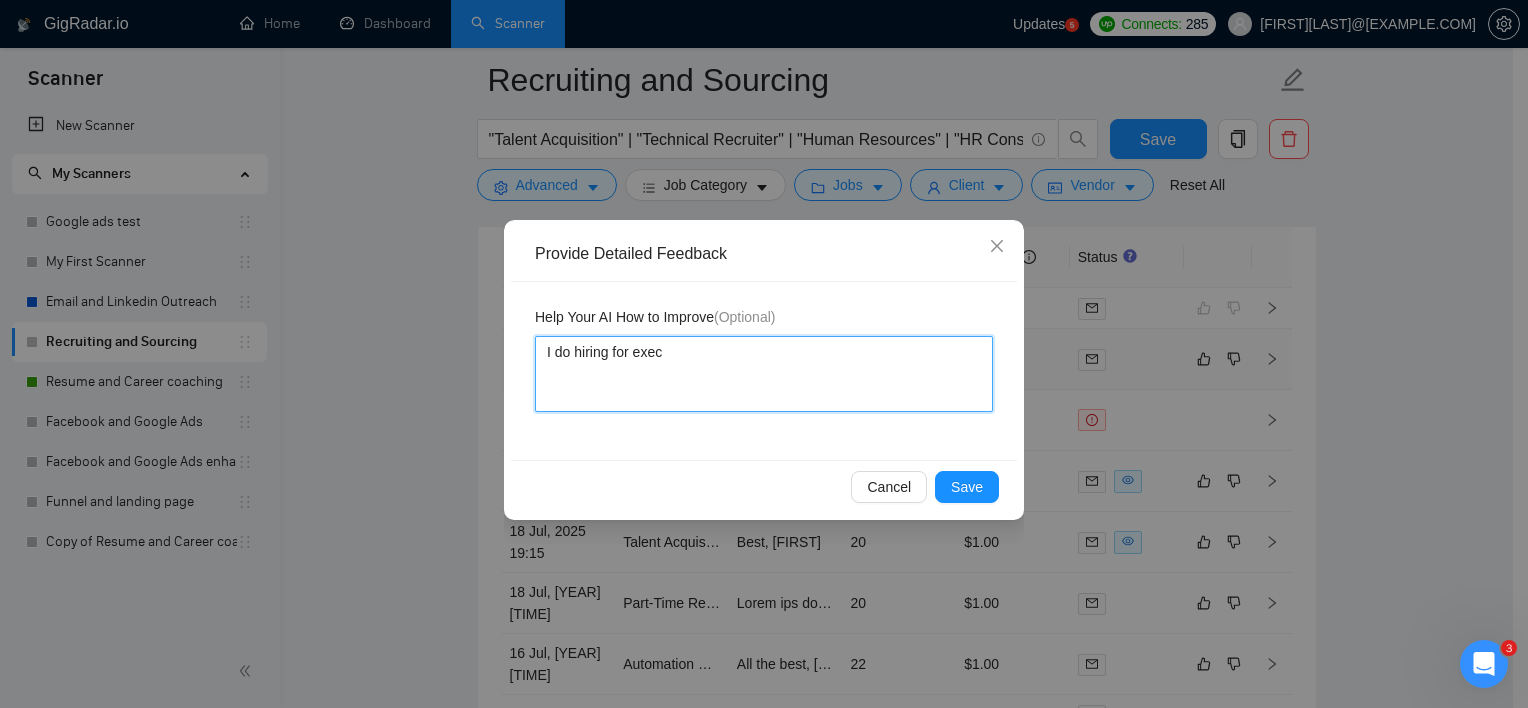 type 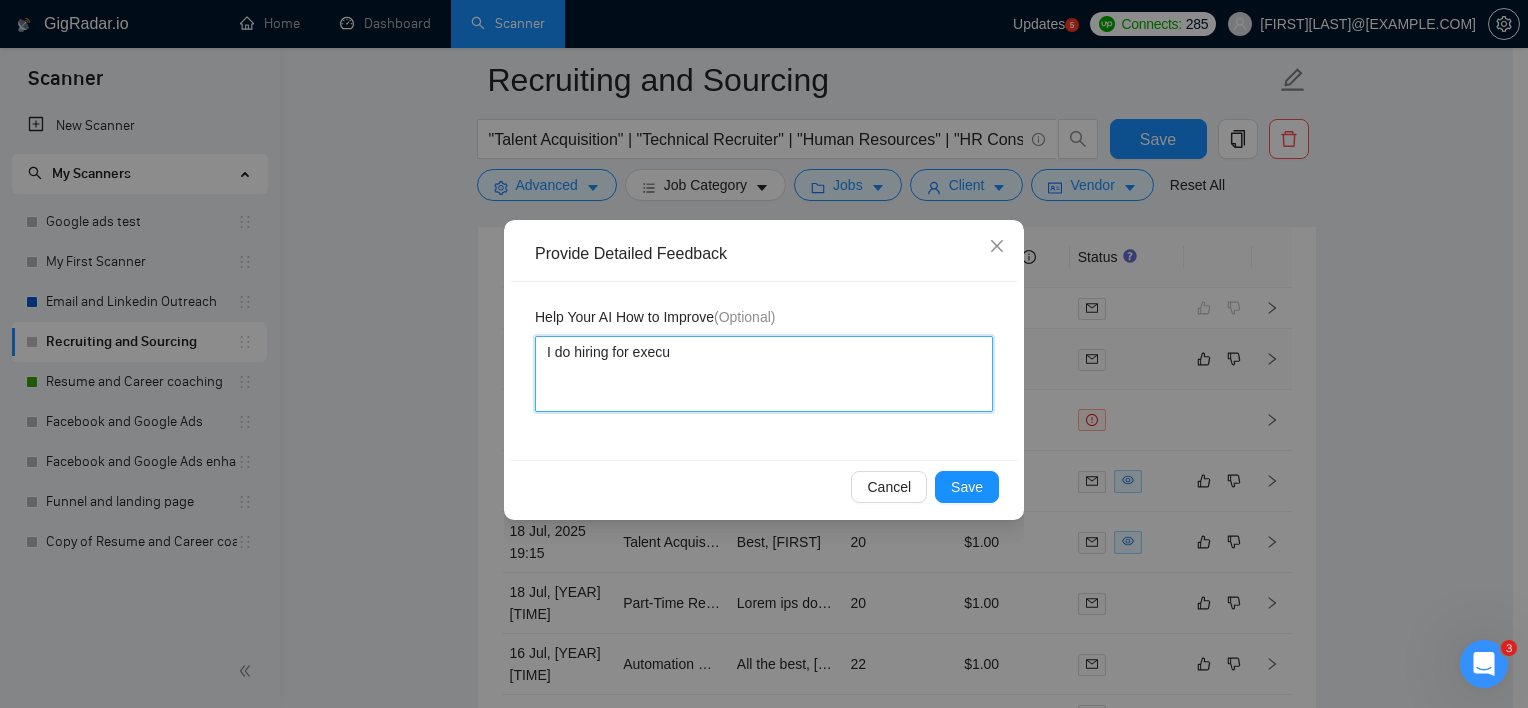 type 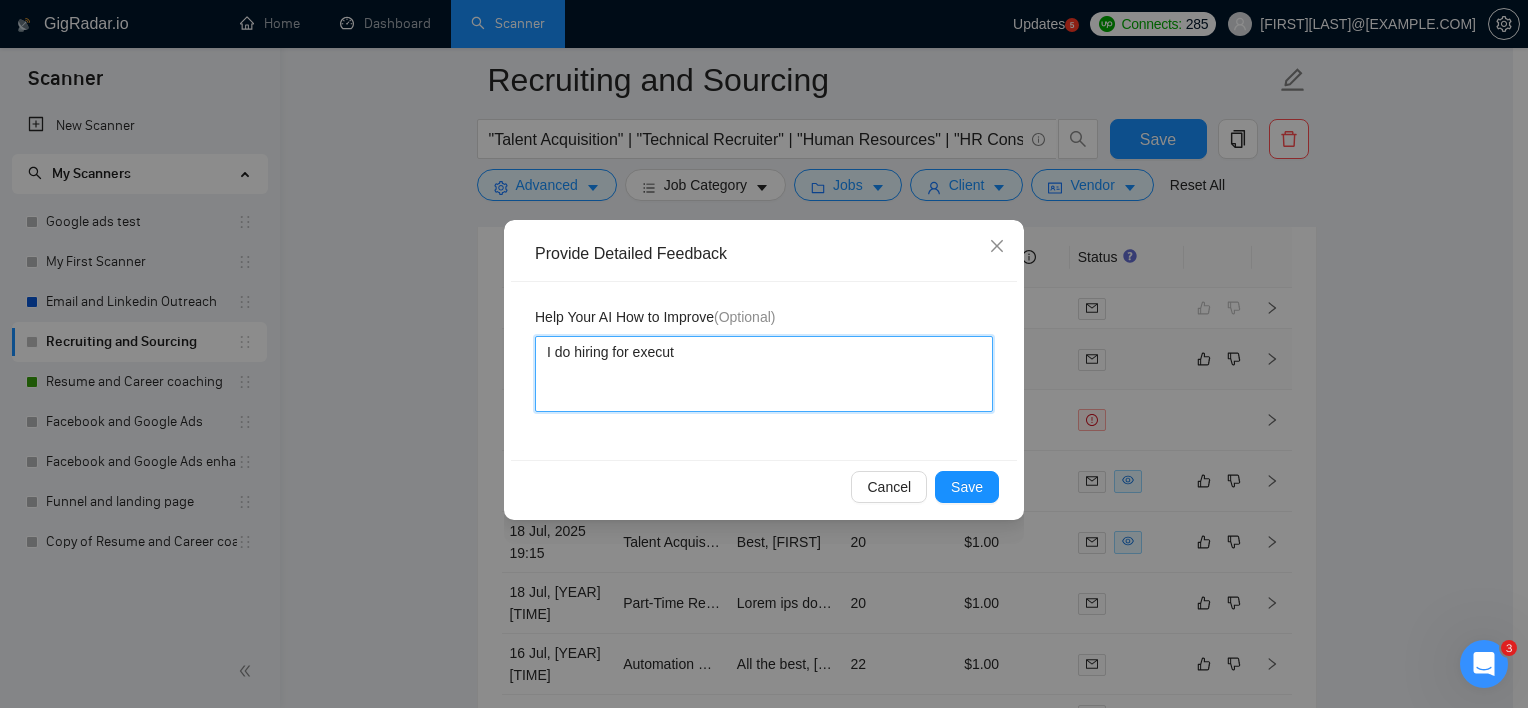 type 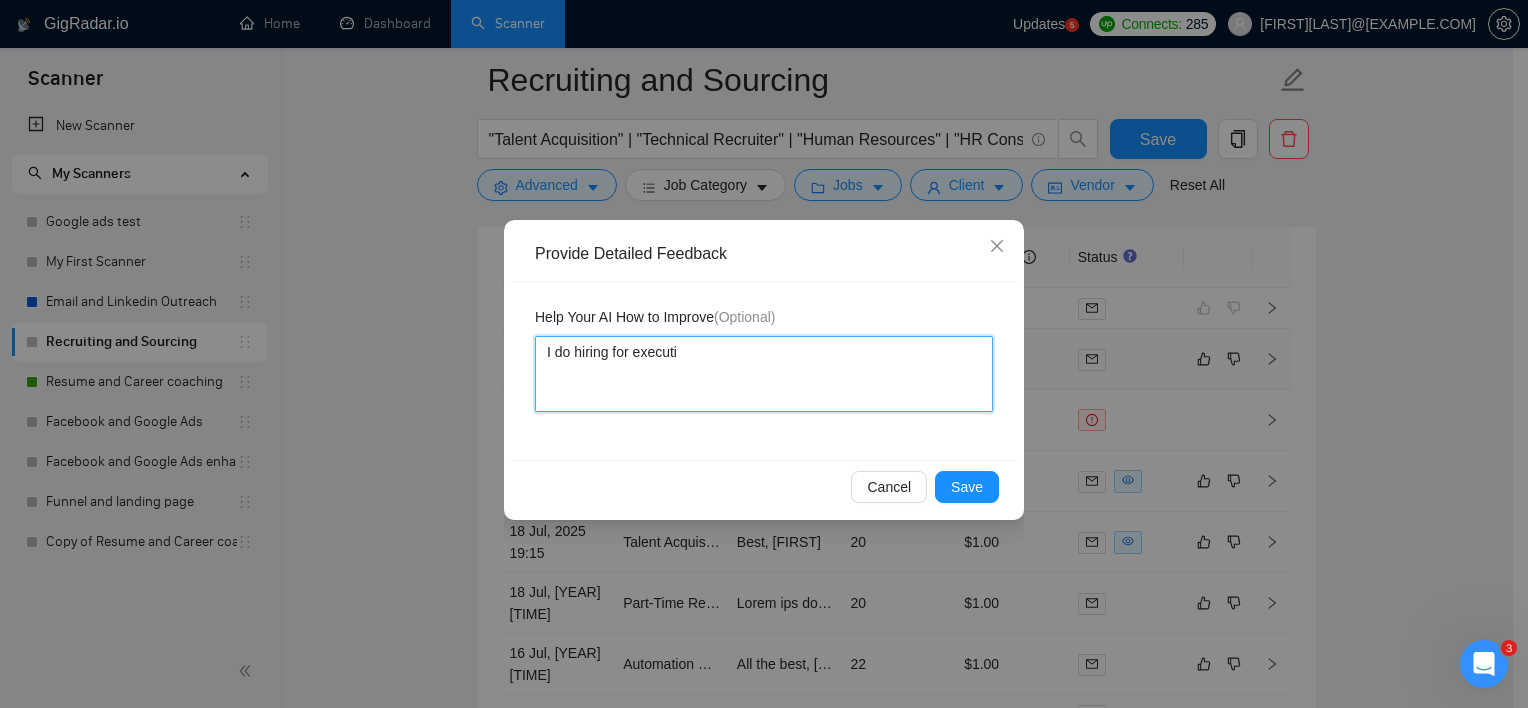 type 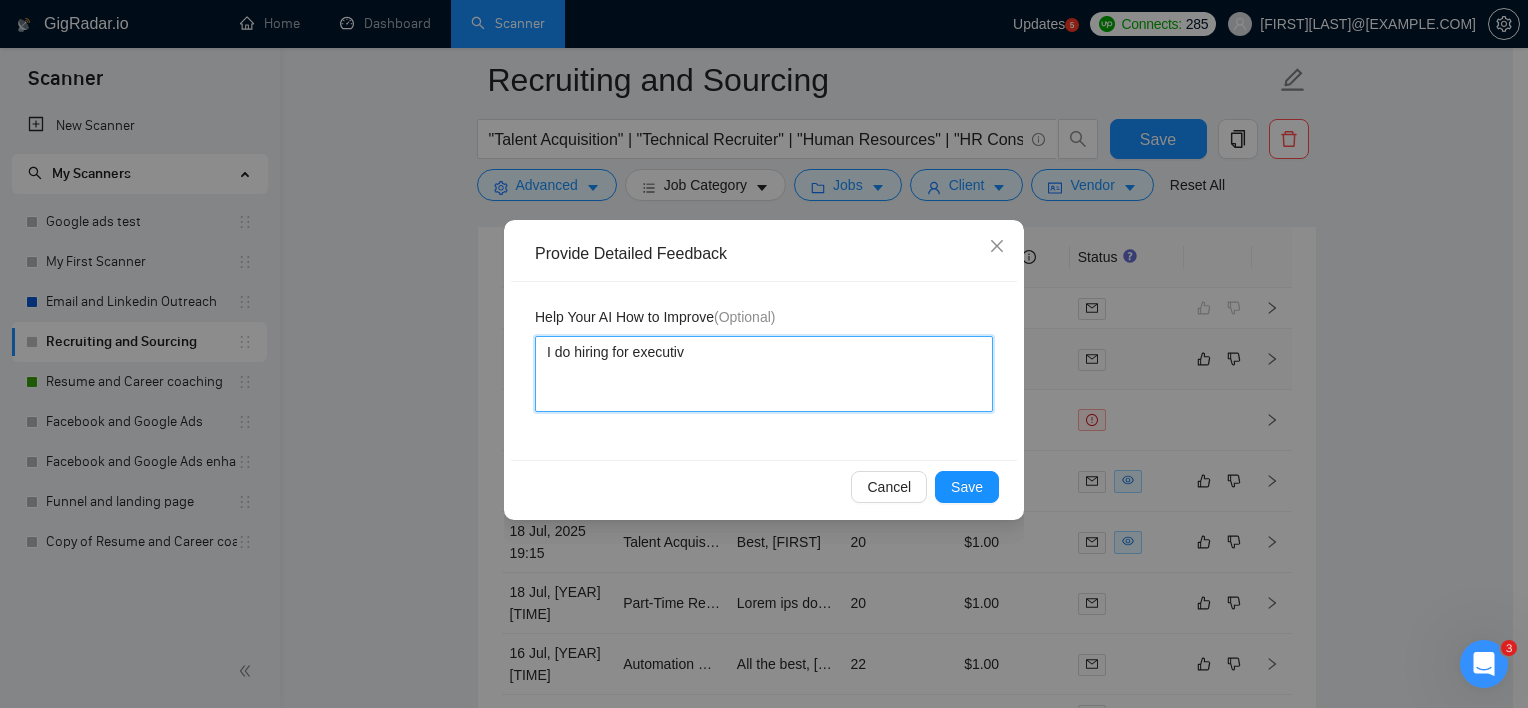 type 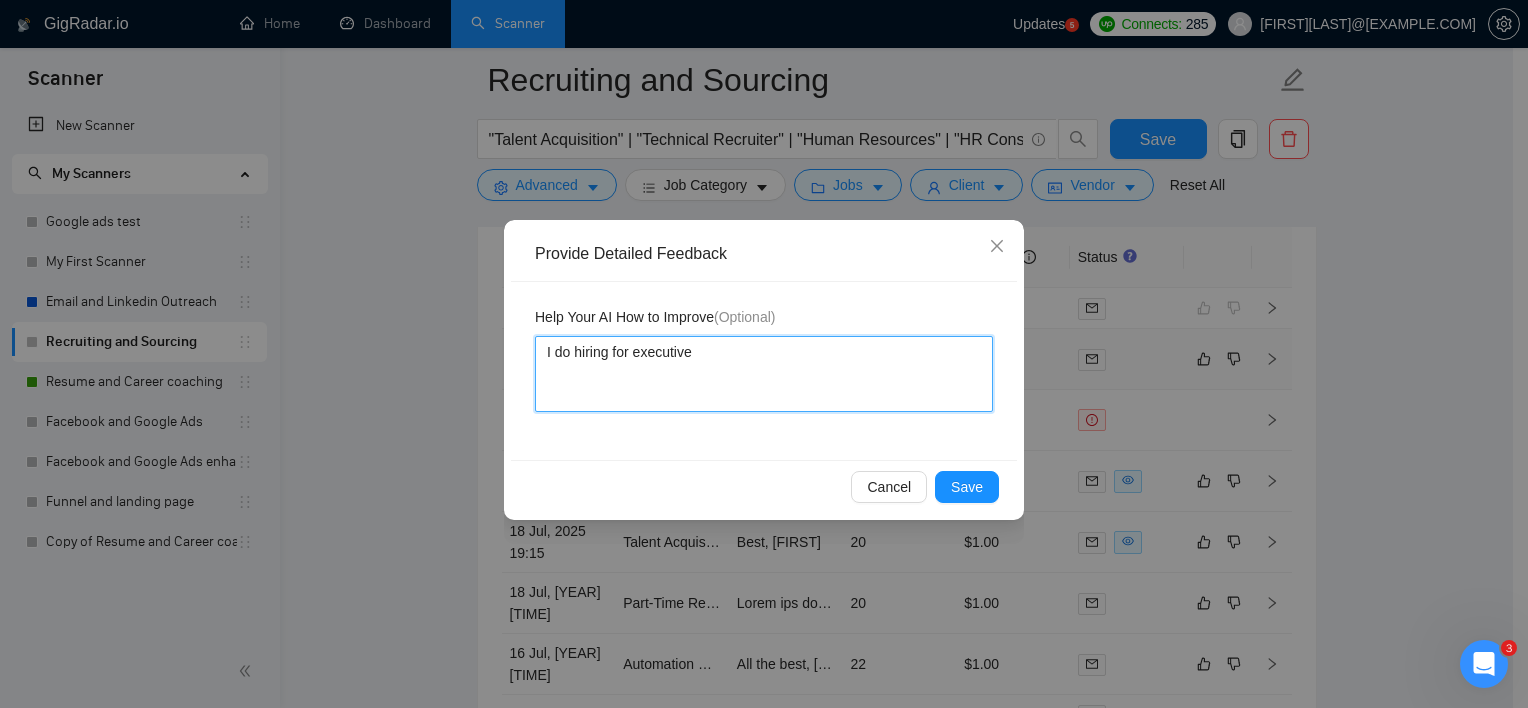 type 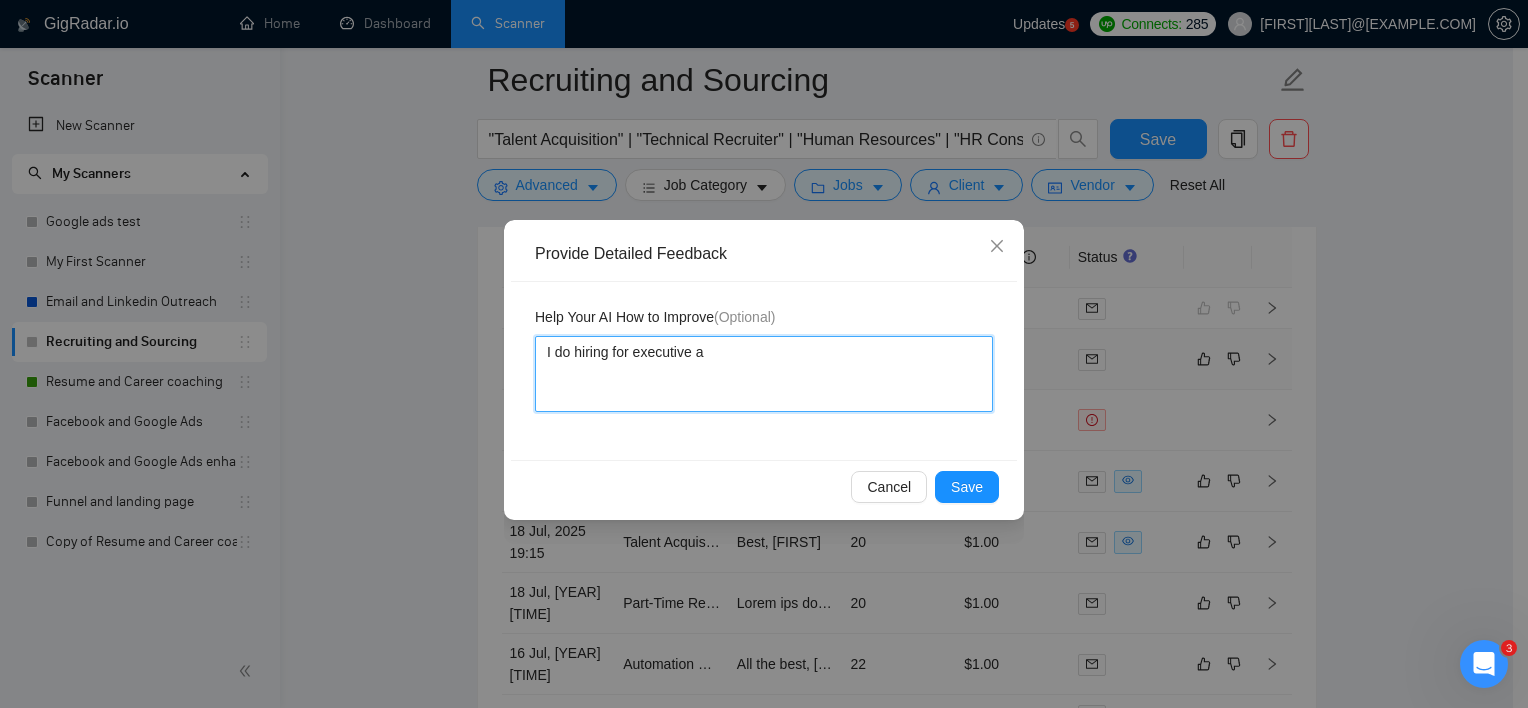 type 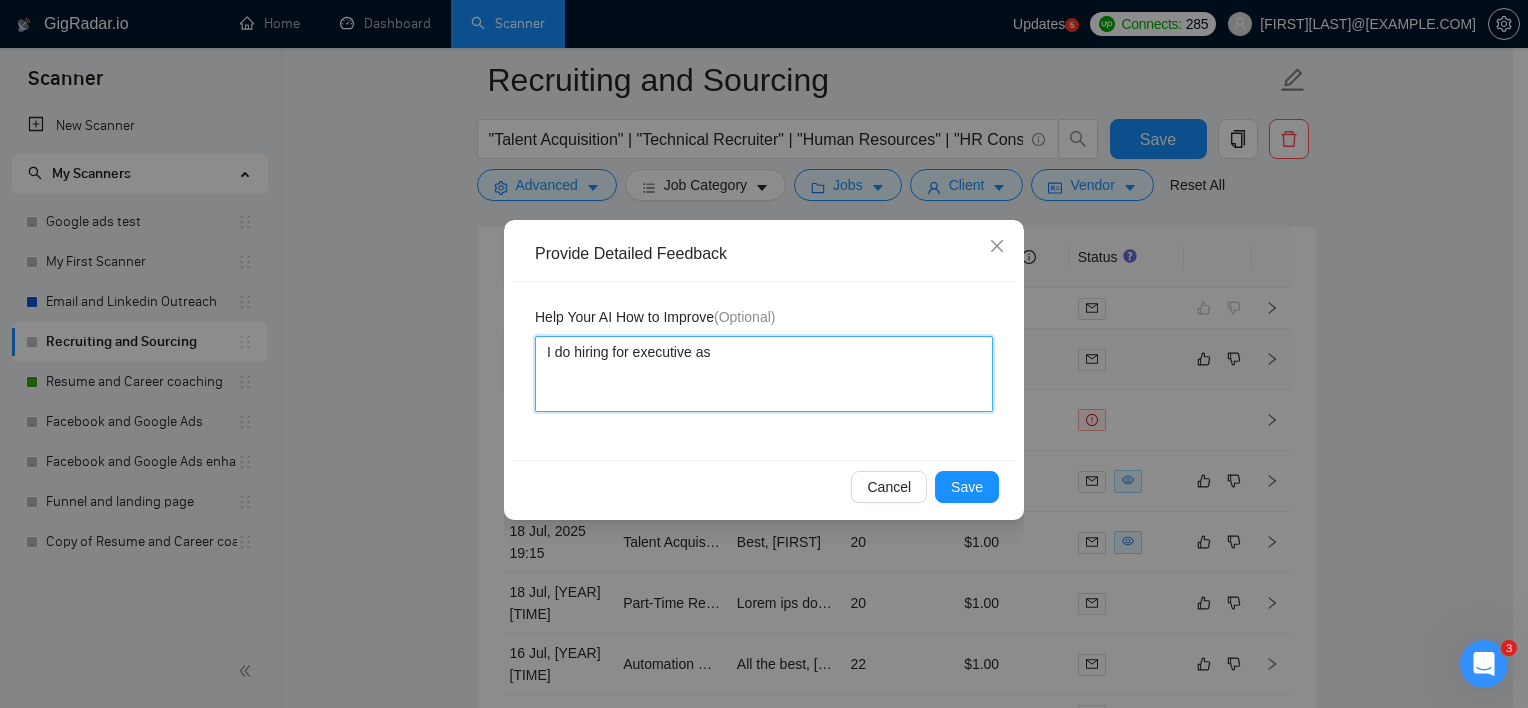 type 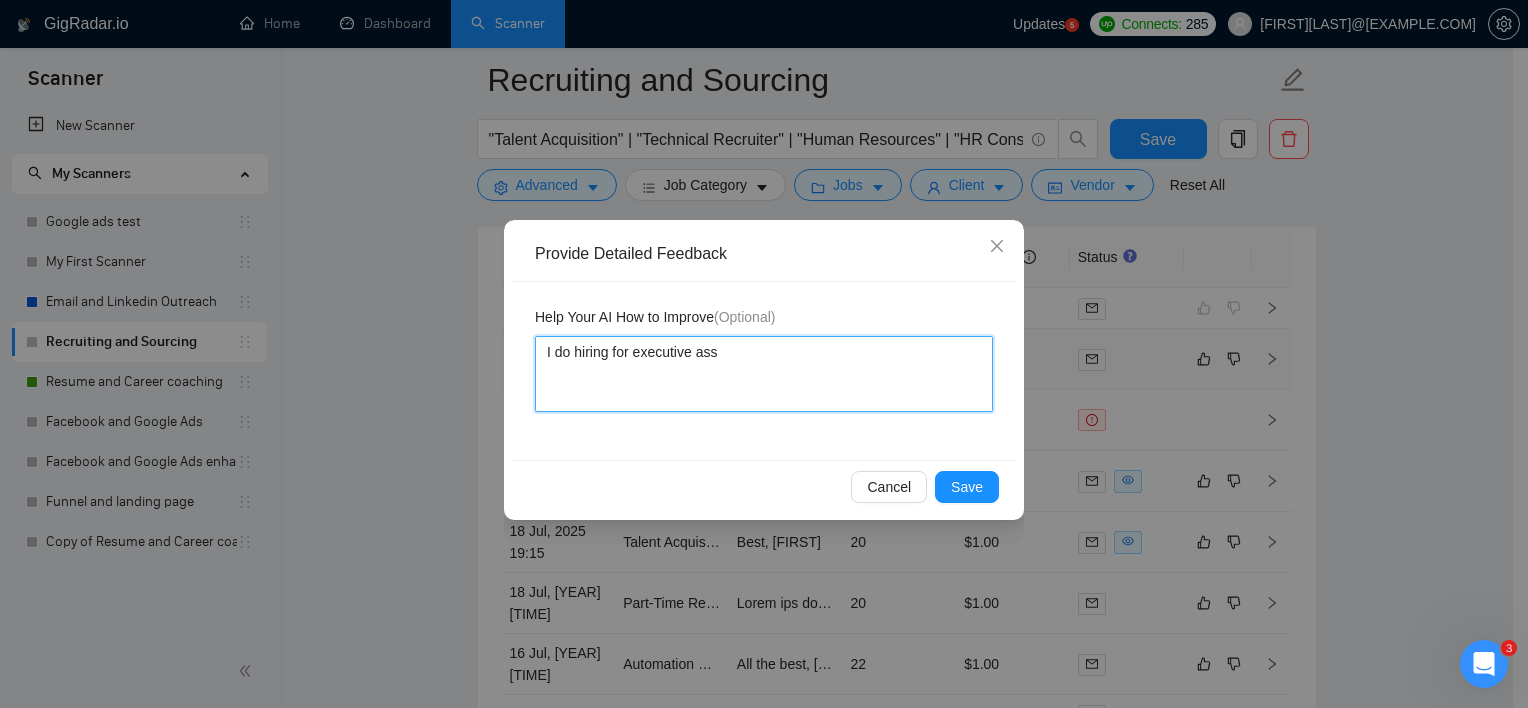 type 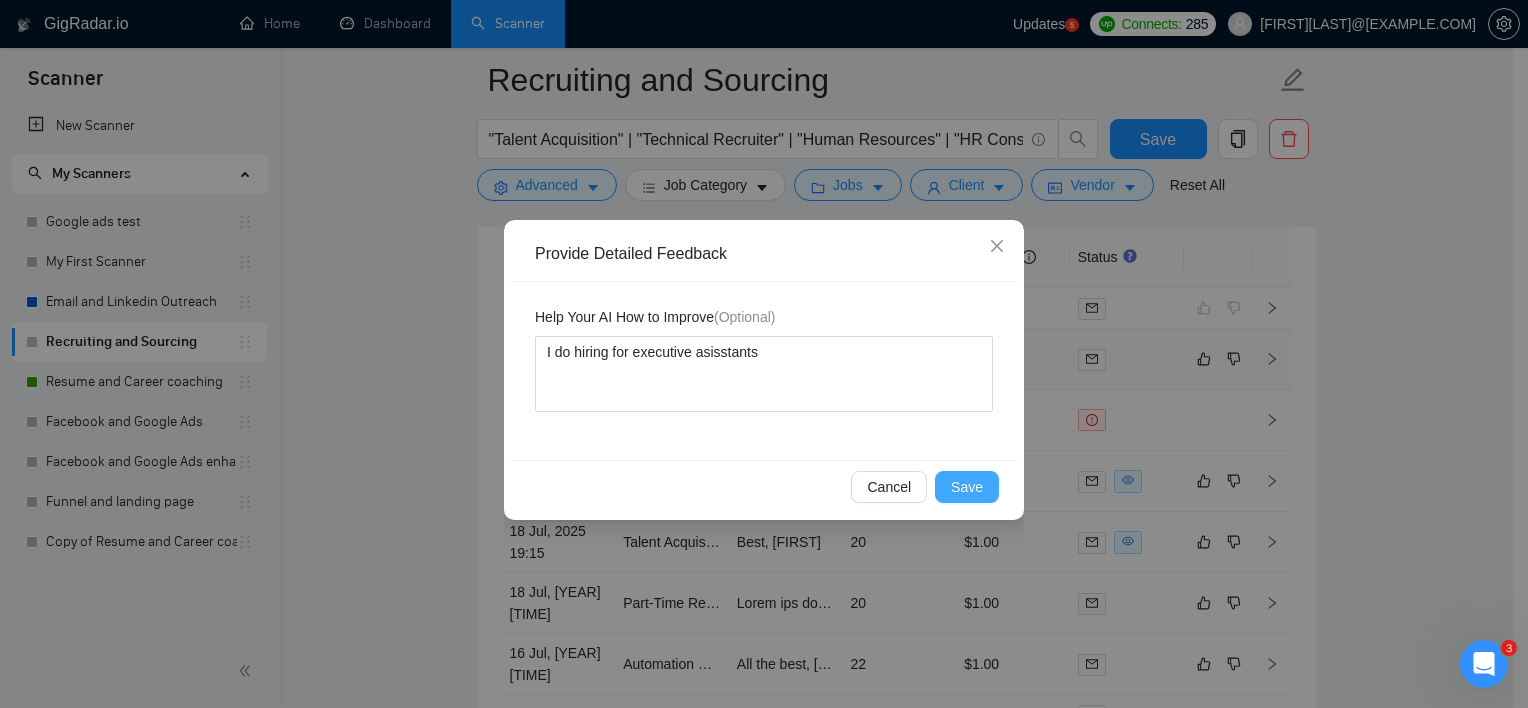 click on "Save" at bounding box center [967, 487] 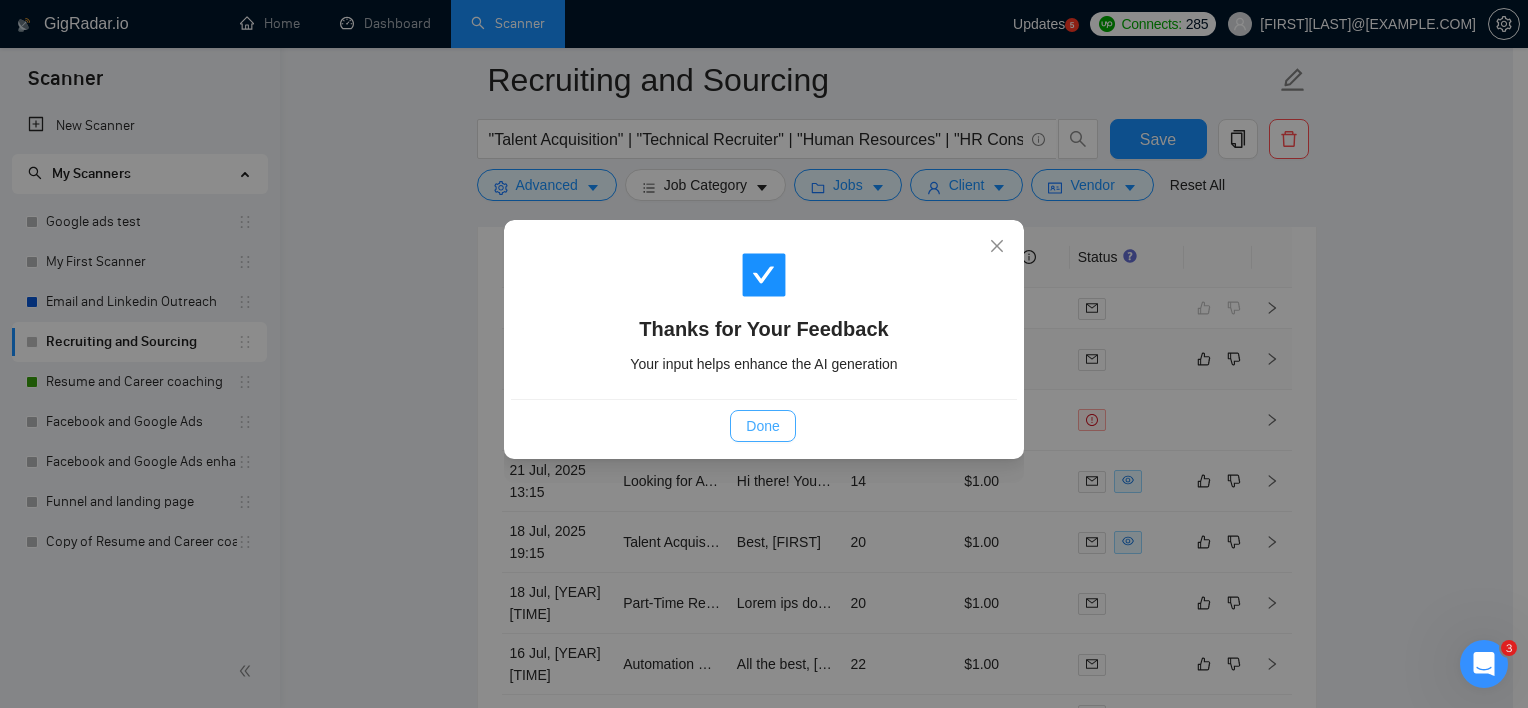 click on "Done" at bounding box center [762, 426] 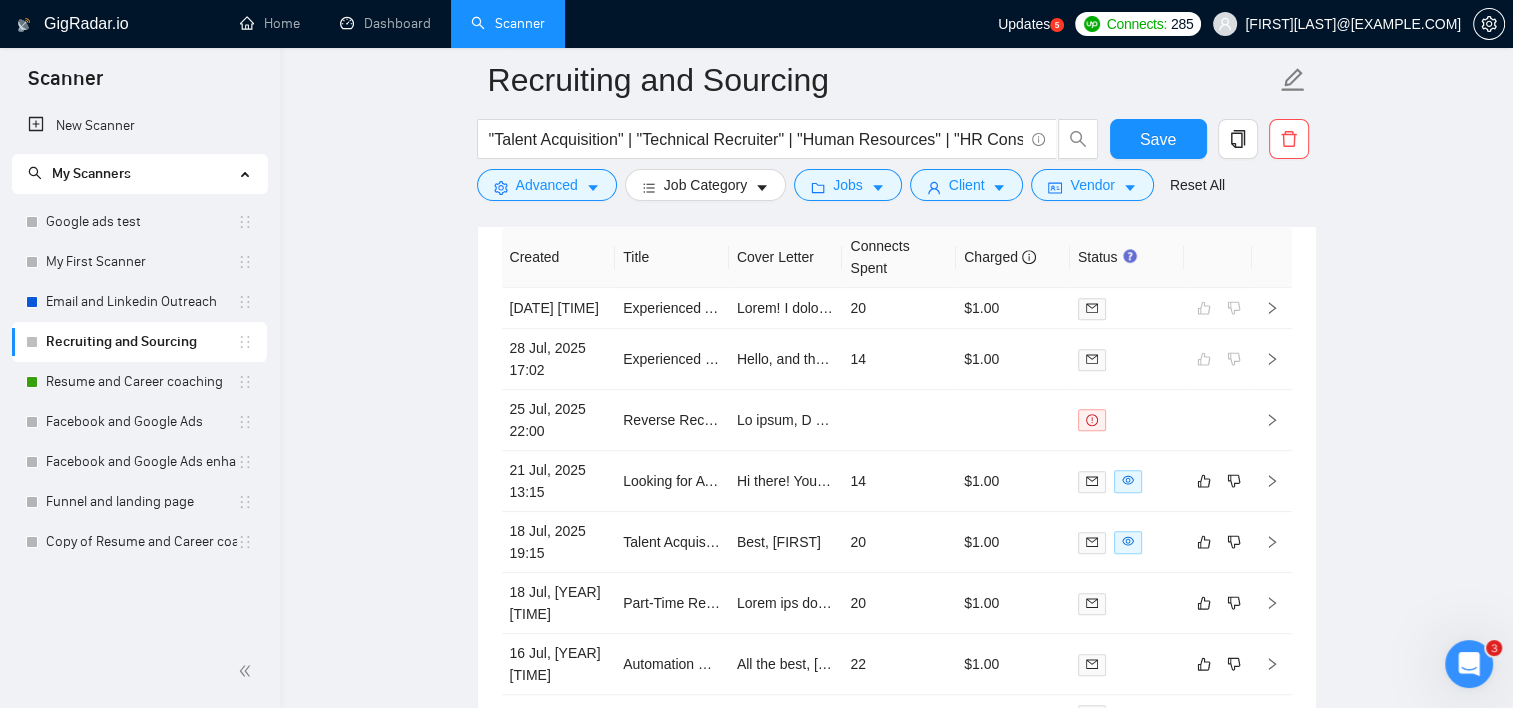 click on "Recruiting and Sourcing "Talent Acquisition" | "Technical Recruiter" | "Human Resources" | "HR Consultant" | "engineer hiring" | "Souring" | "Executive search" | "Temp Recruiting" | "Permanent Recruiting" | headhunt* | "Full cycle Recruiter" | Recruiter | "Candidate Evaluation" | "Candidate sourcing" | "Sales Recruiting" Save Advanced   Job Category   Jobs   Client   Vendor   Reset All Preview Results Insights NEW Alerts Auto Bidder Auto Bidding Enabled Auto Bidding Enabled: OFF Auto Bidder Schedule Auto Bidding Type: Automated (recommended) Semi-automated Auto Bidding Schedule: 24/7 Custom Custom Auto Bidder Schedule Repeat every week on Monday Tuesday Wednesday Thursday Friday Saturday Sunday Active Hours ( America/New_York ): From: To: ( 24  hours) America/New_York Auto Bidding Type Select your bidding algorithm: Choose the algorithm for you bidding. The price per proposal does not include your connects expenditure. Template Bidder Works great for narrow segments and short cover letters that don't change." at bounding box center [896, -3703] 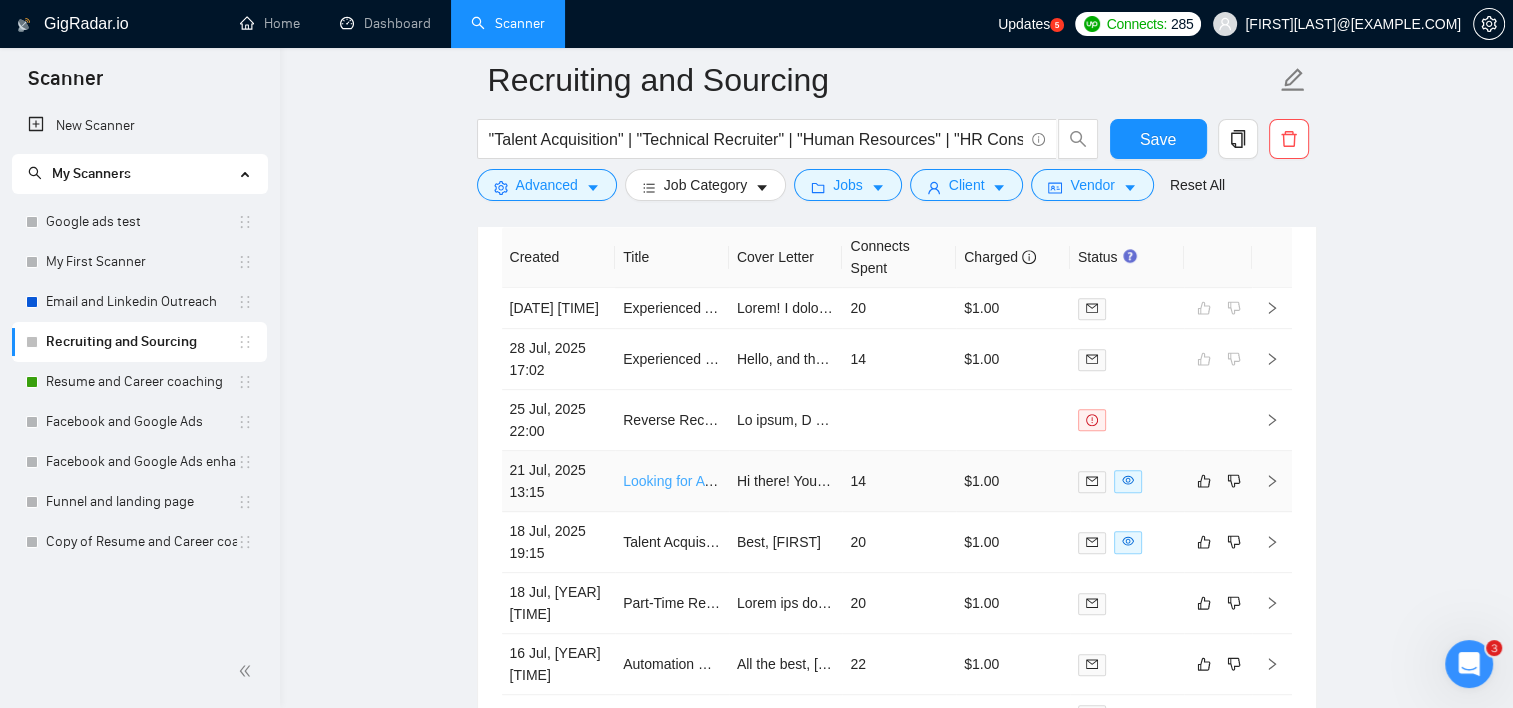 click on "Looking for A Recruiter" at bounding box center [694, 481] 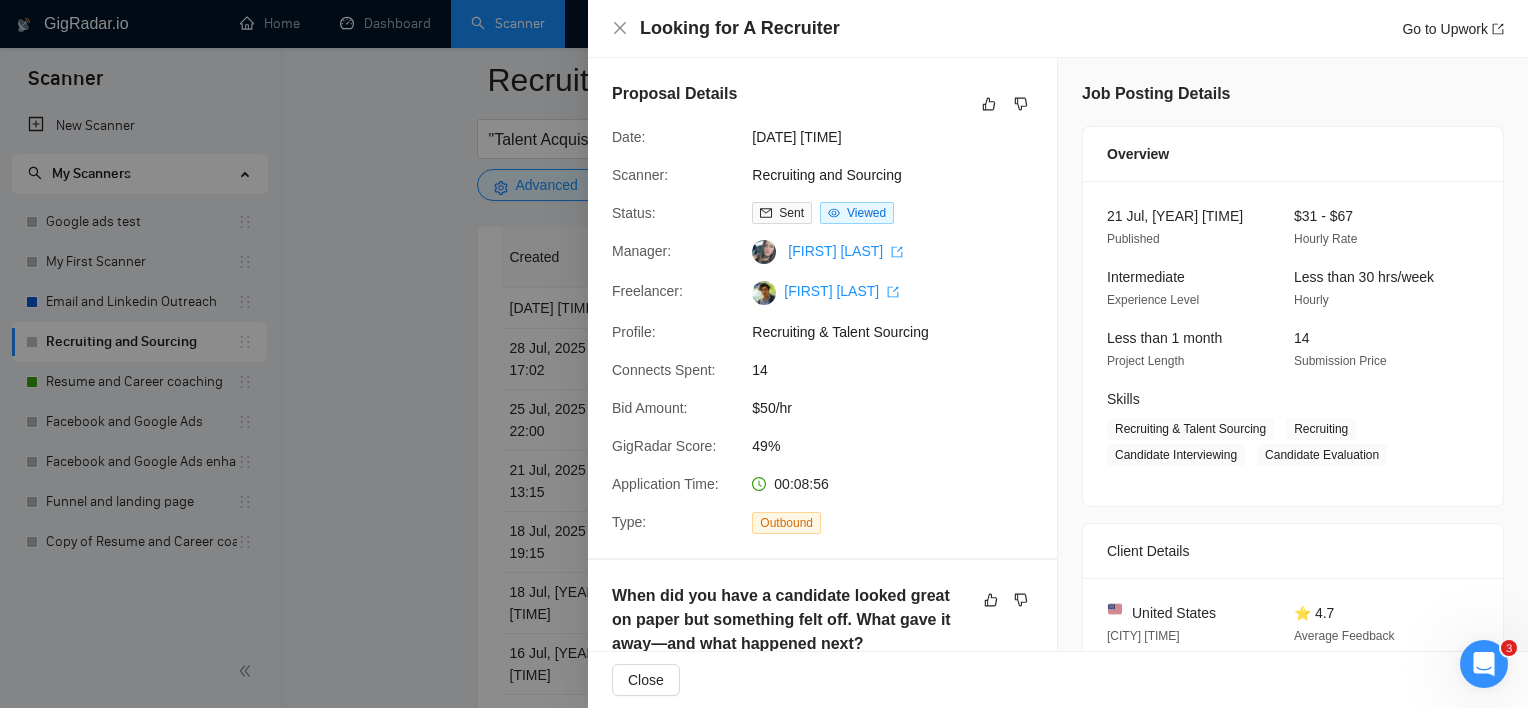 click at bounding box center (764, 354) 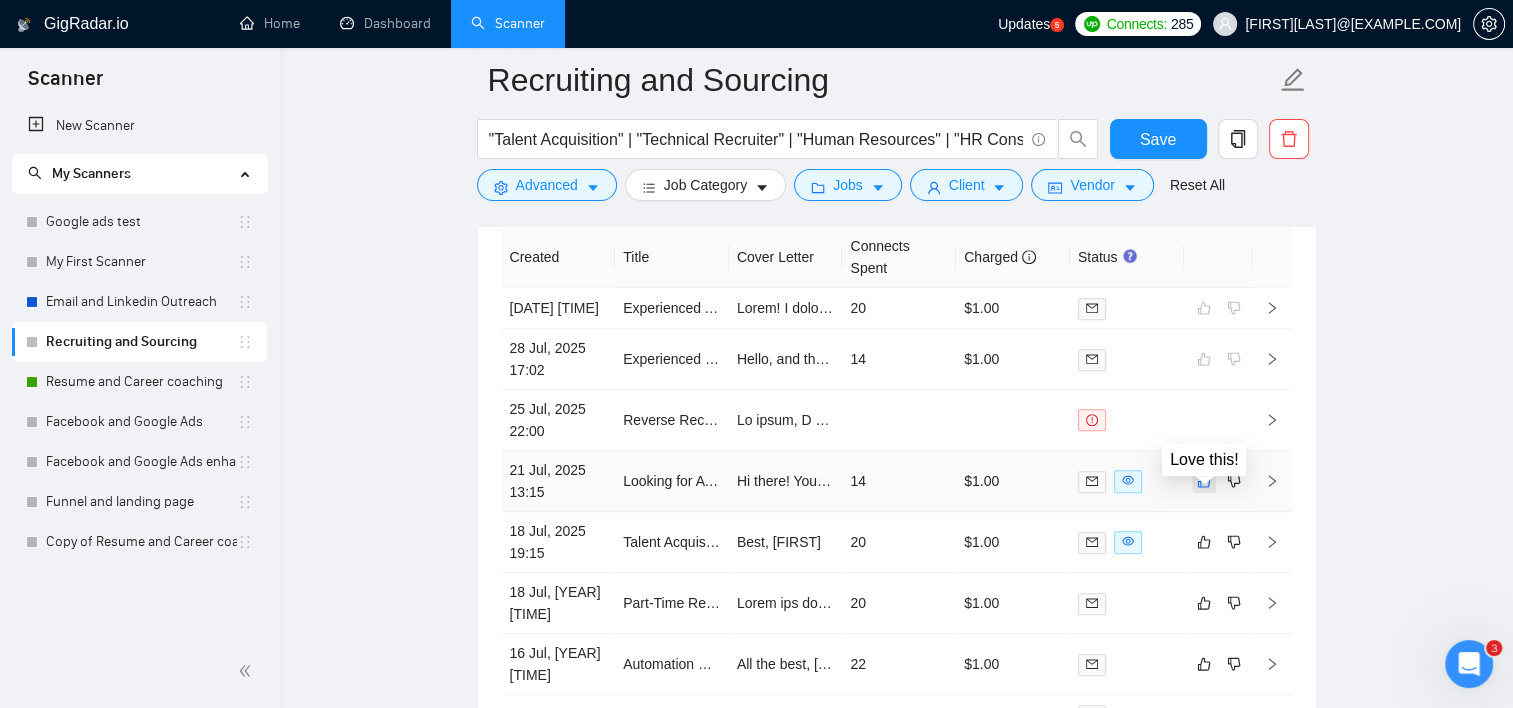 click 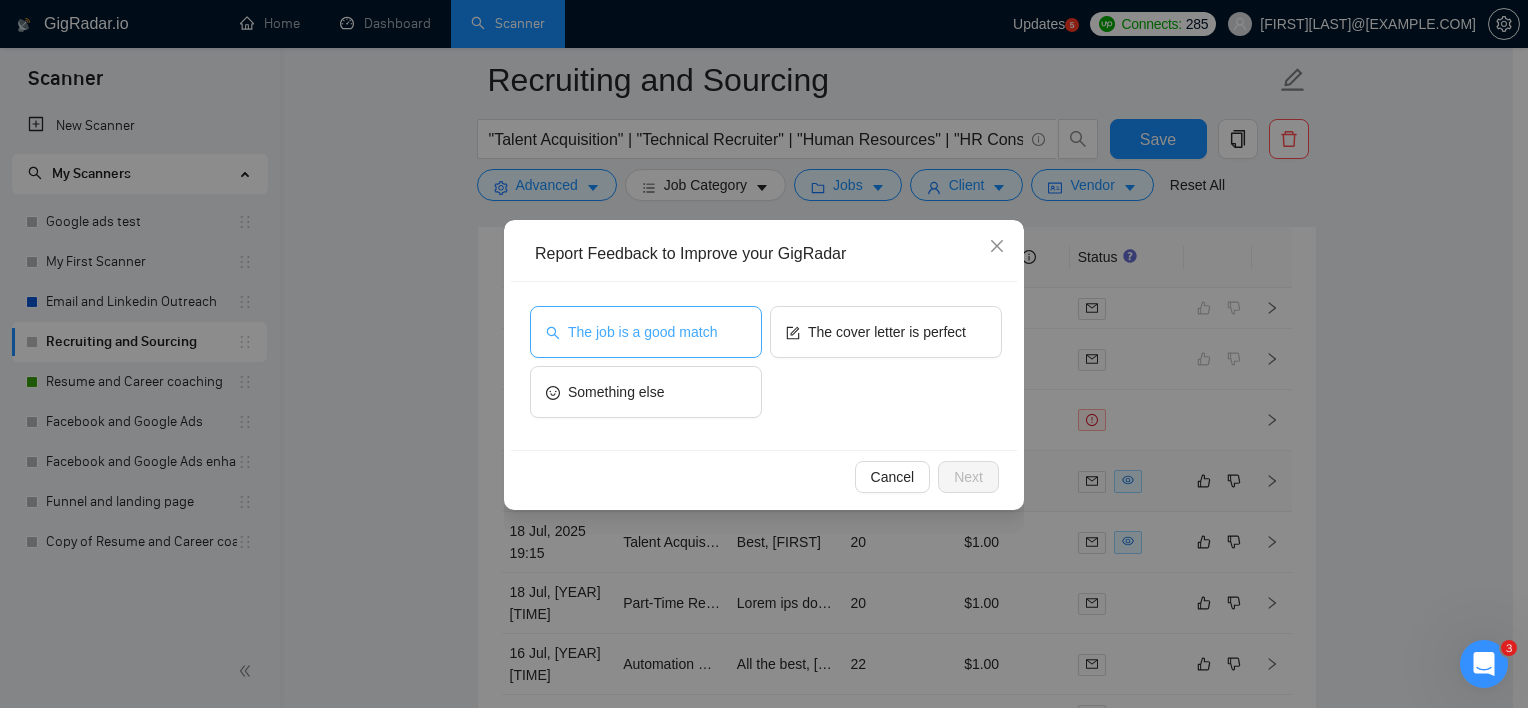 click on "The job is a good match" at bounding box center (642, 332) 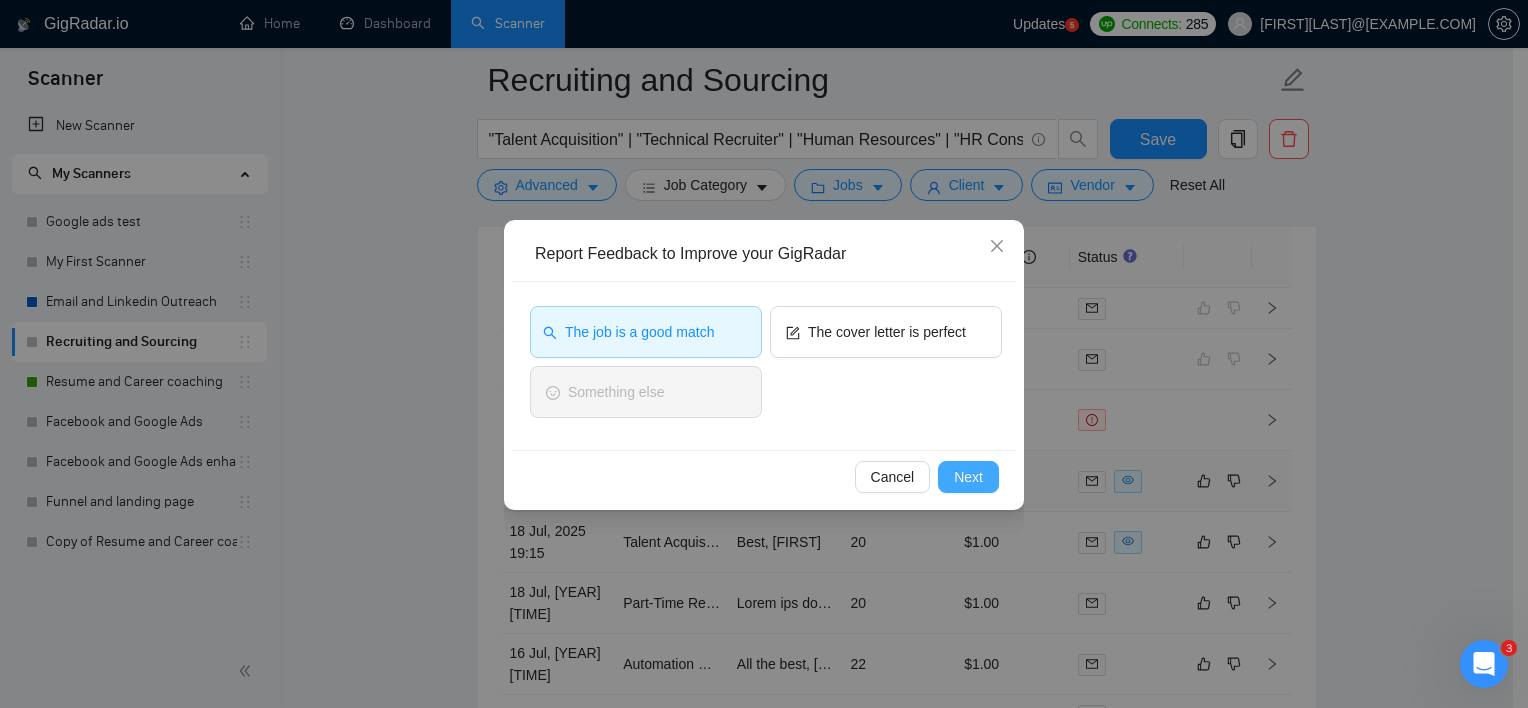 click on "Next" at bounding box center (968, 477) 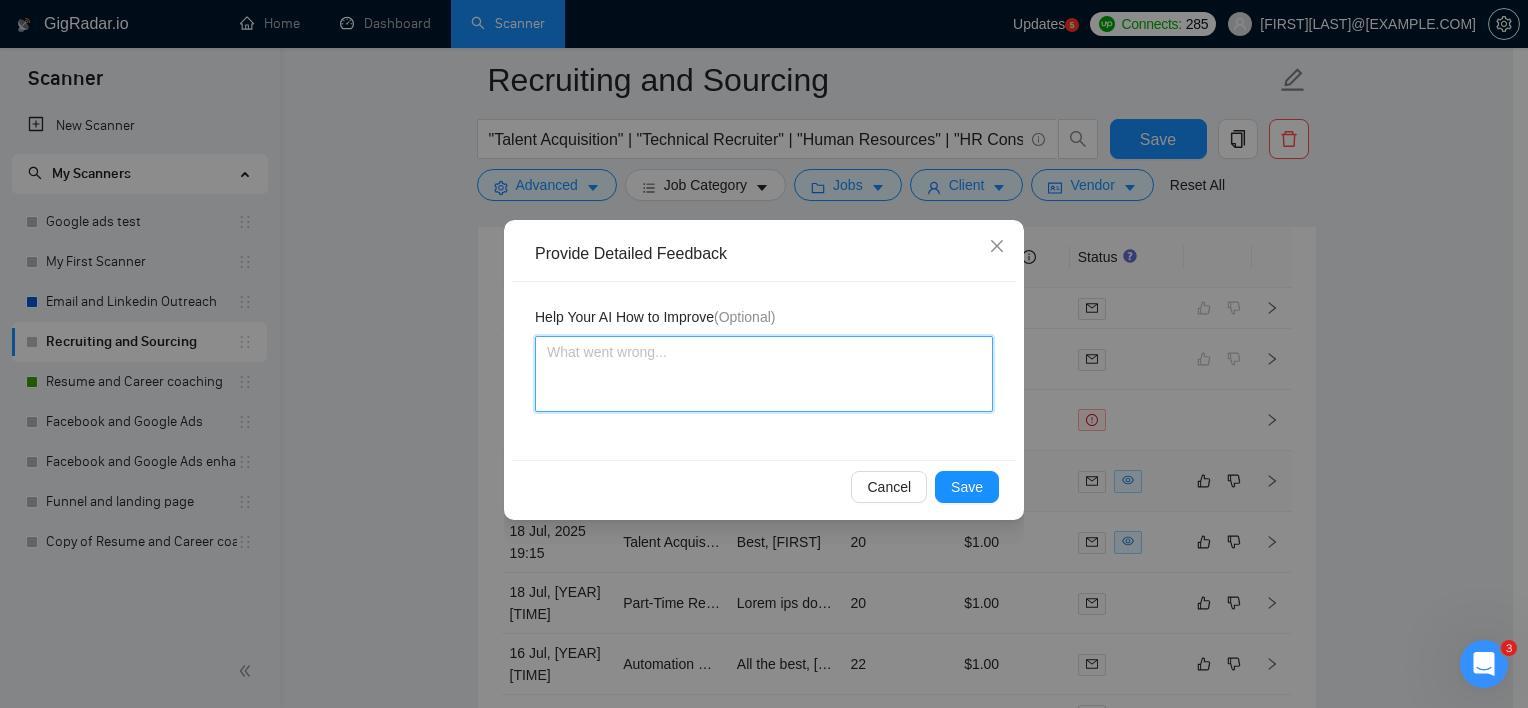 click at bounding box center (764, 374) 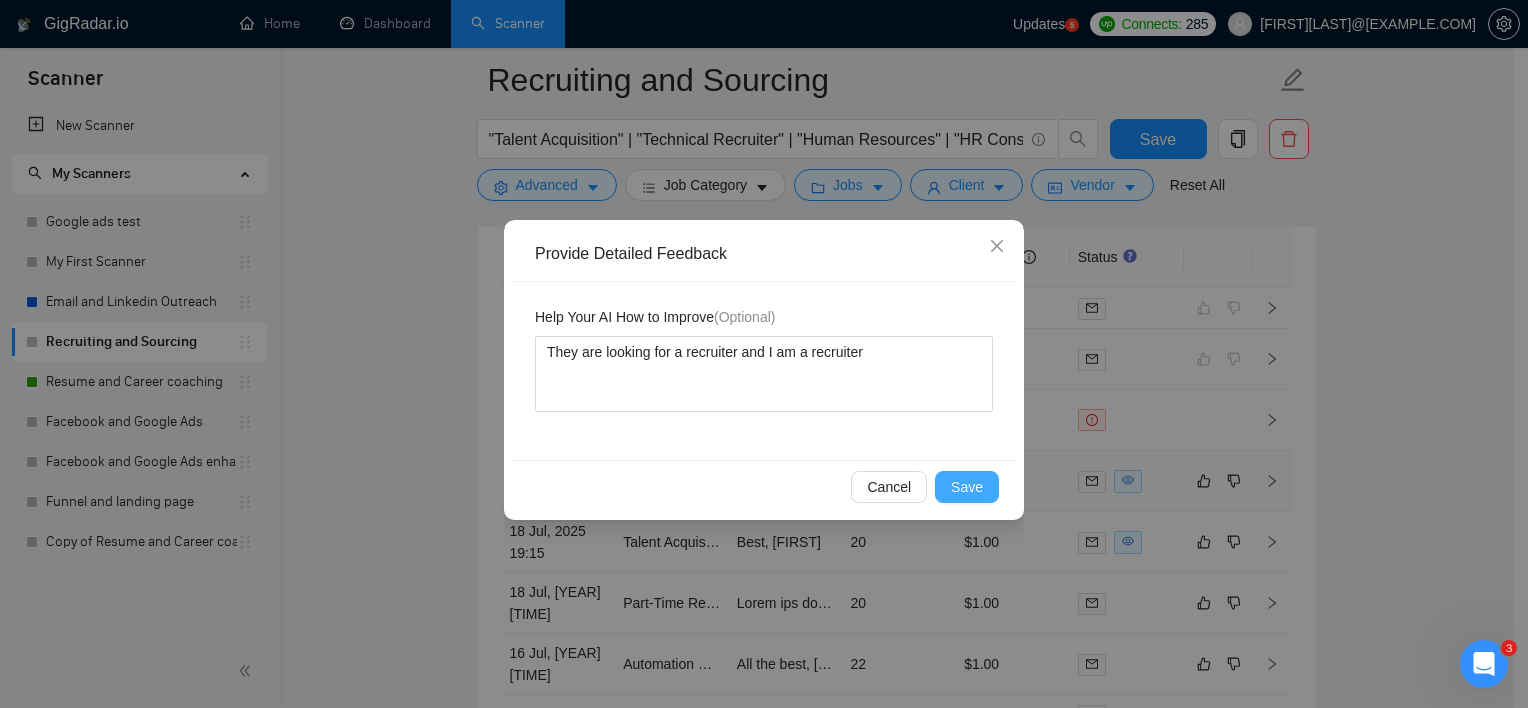 click on "Save" at bounding box center [967, 487] 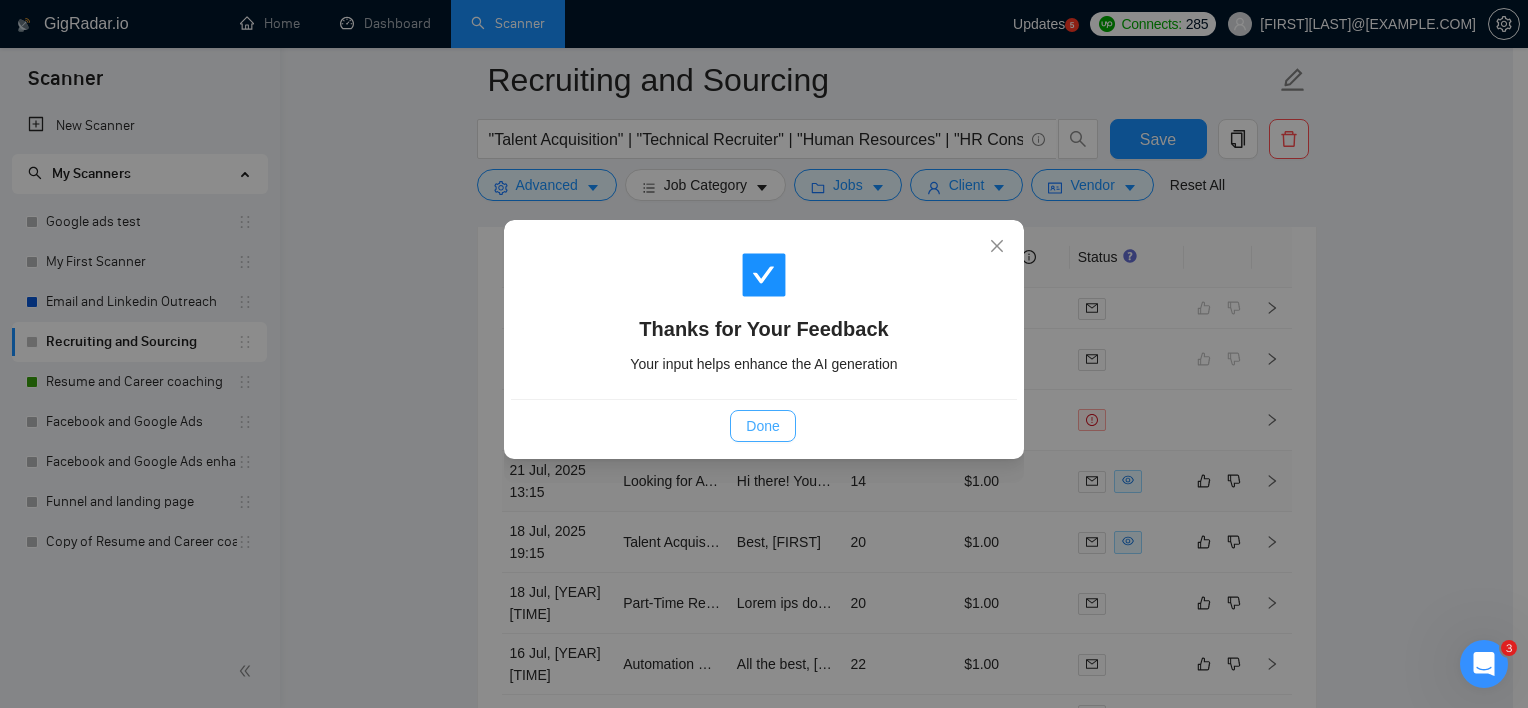 click on "Done" at bounding box center (762, 426) 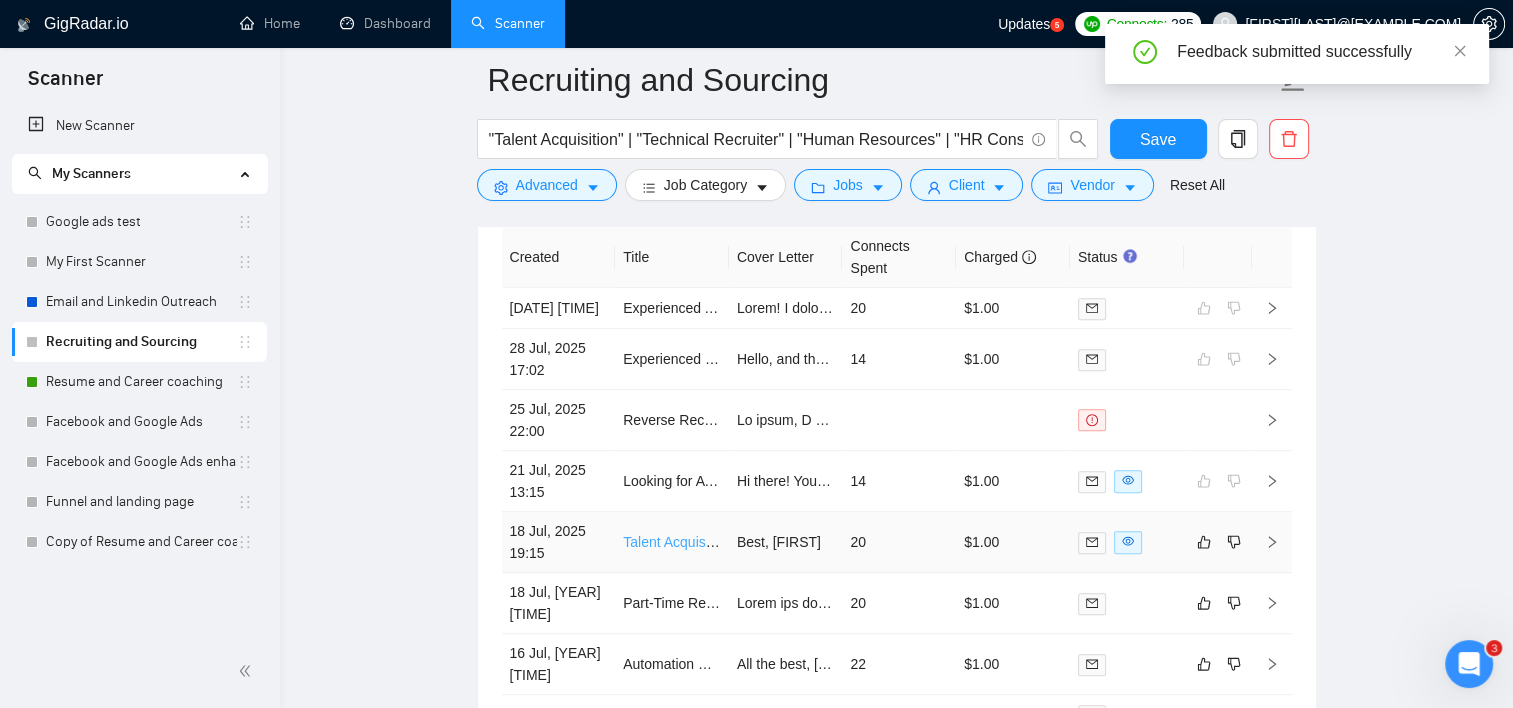 click on "Talent Acquisition Specialist for Electricians Hiring" at bounding box center (777, 542) 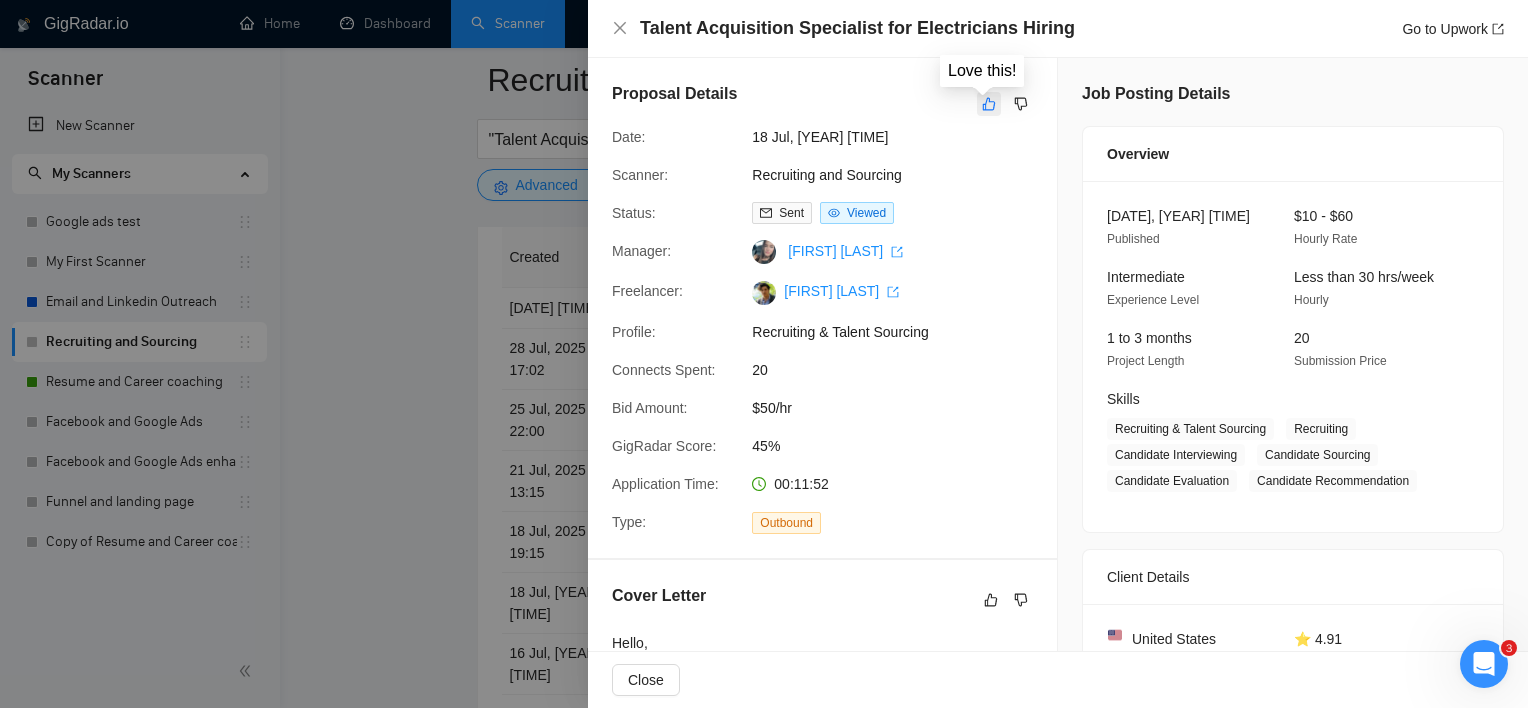 click 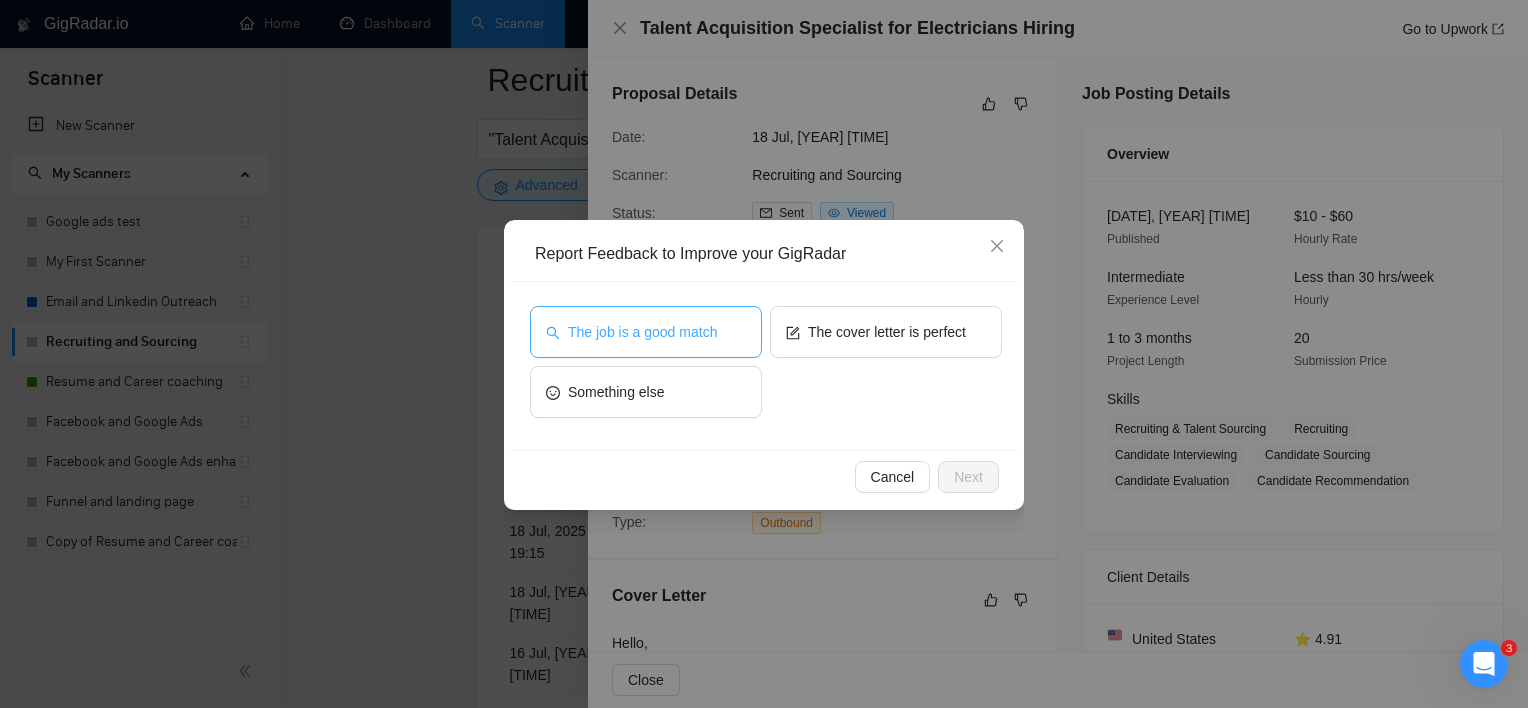 click on "The job is a good match" at bounding box center (642, 332) 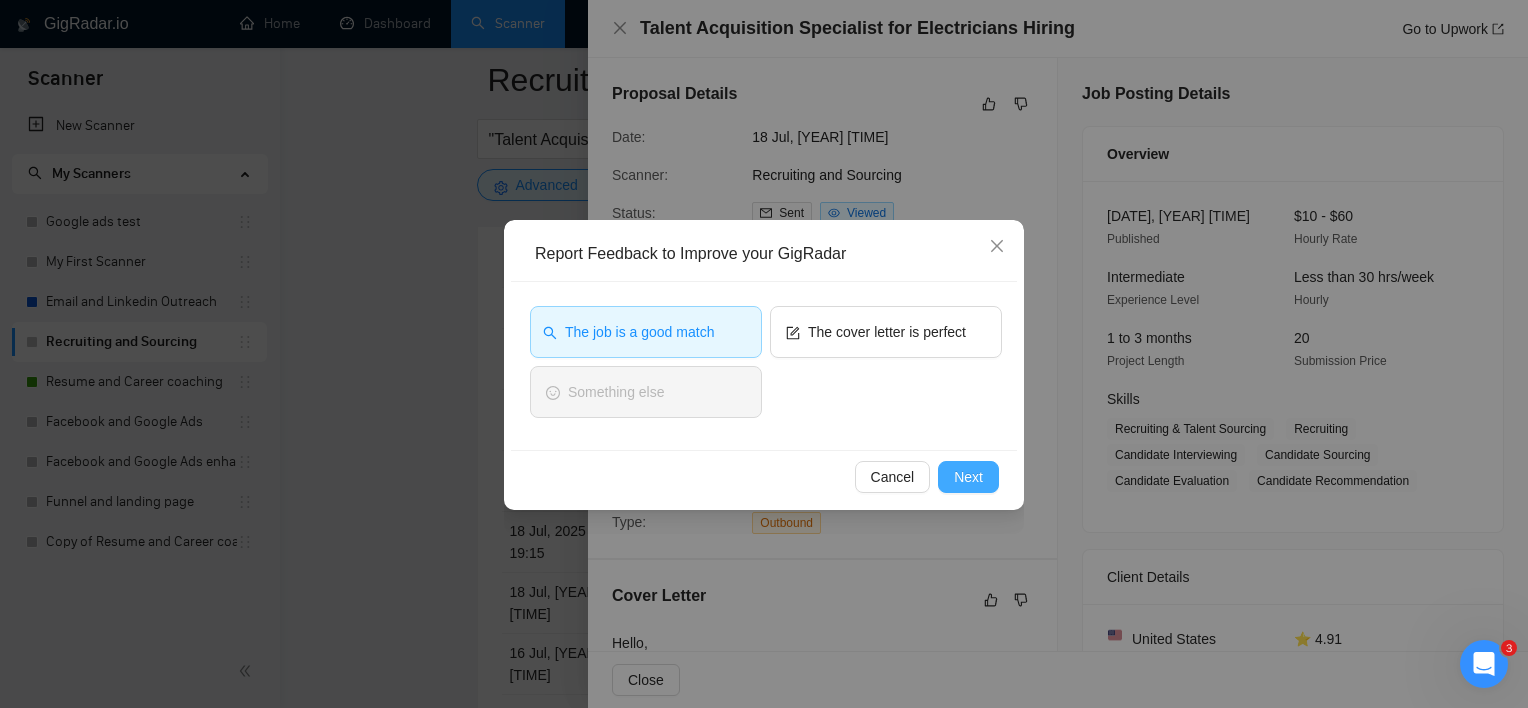 click on "Next" at bounding box center (968, 477) 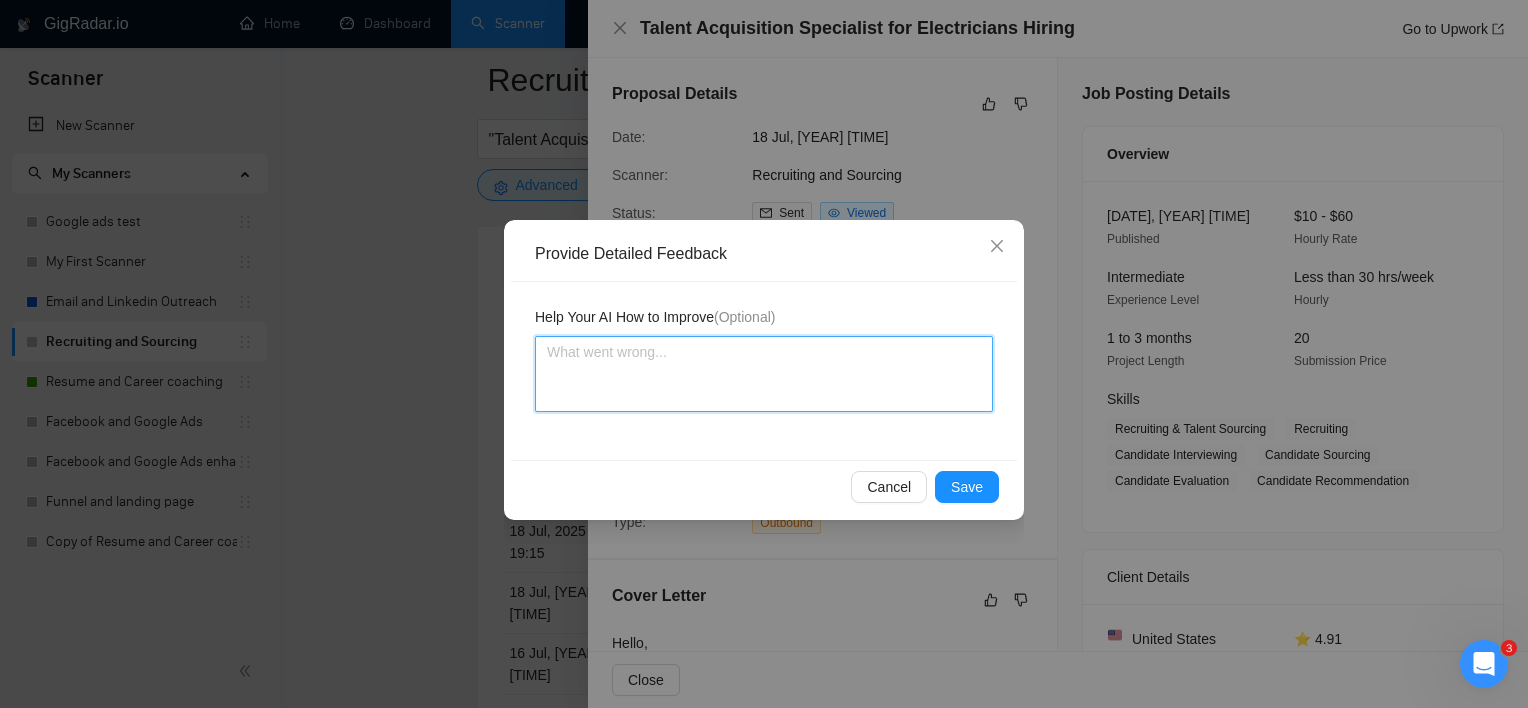 click at bounding box center (764, 374) 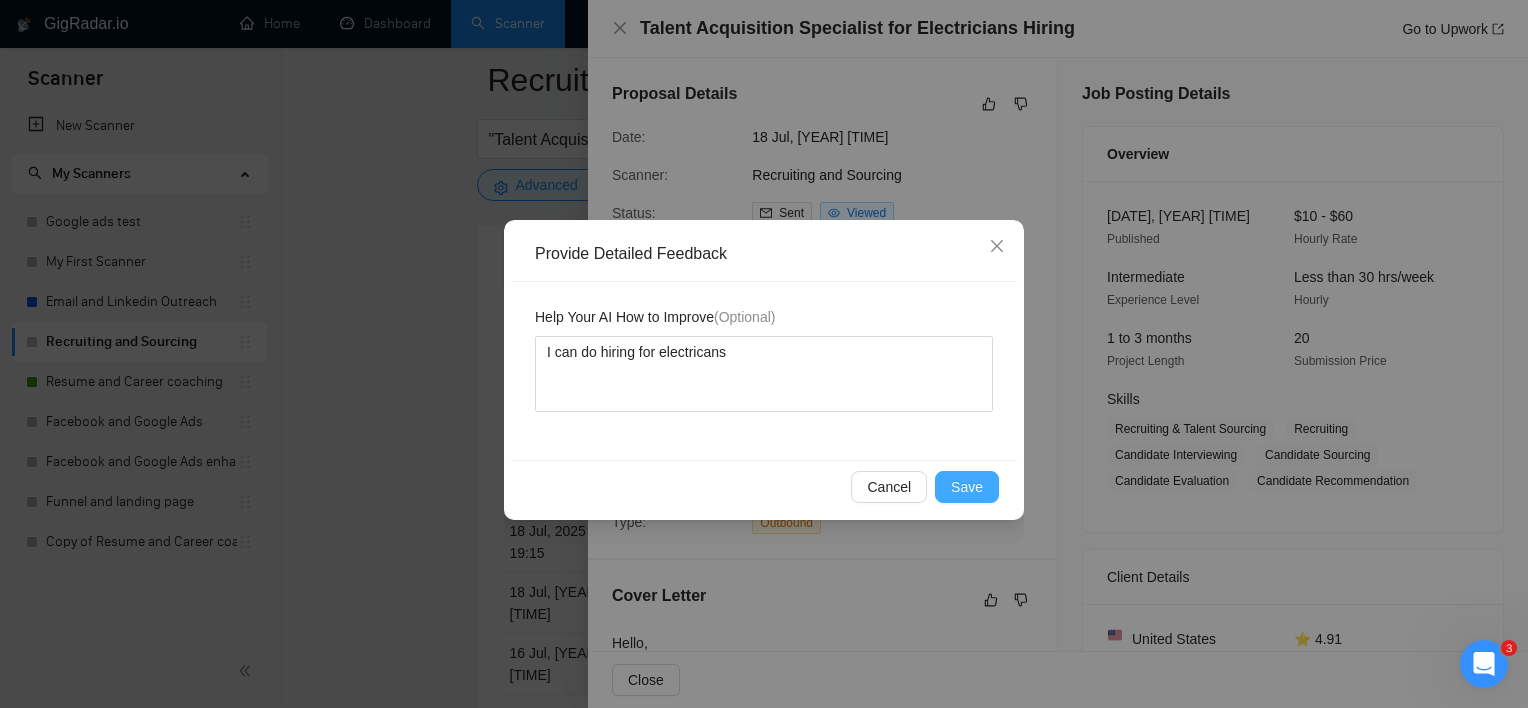 click on "Save" at bounding box center (967, 487) 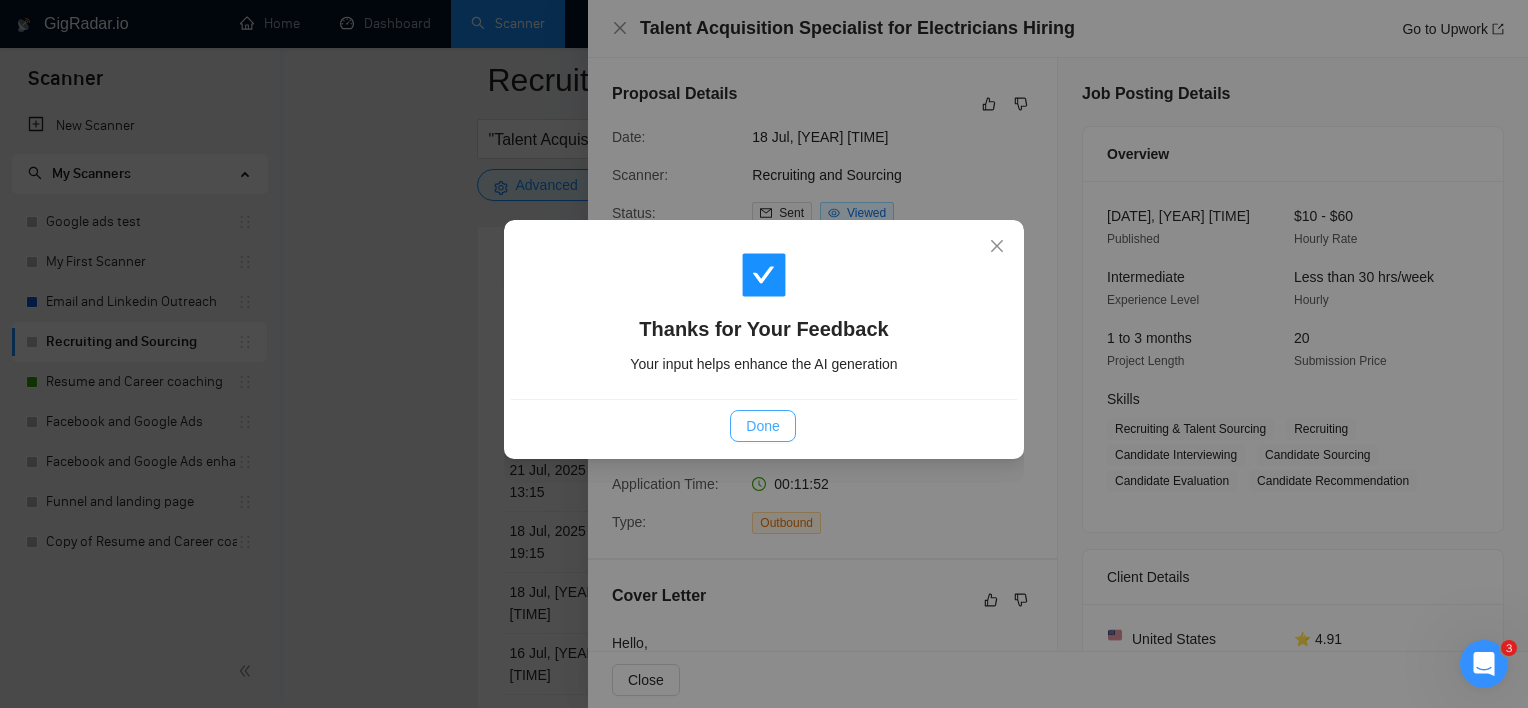 click on "Done" at bounding box center (762, 426) 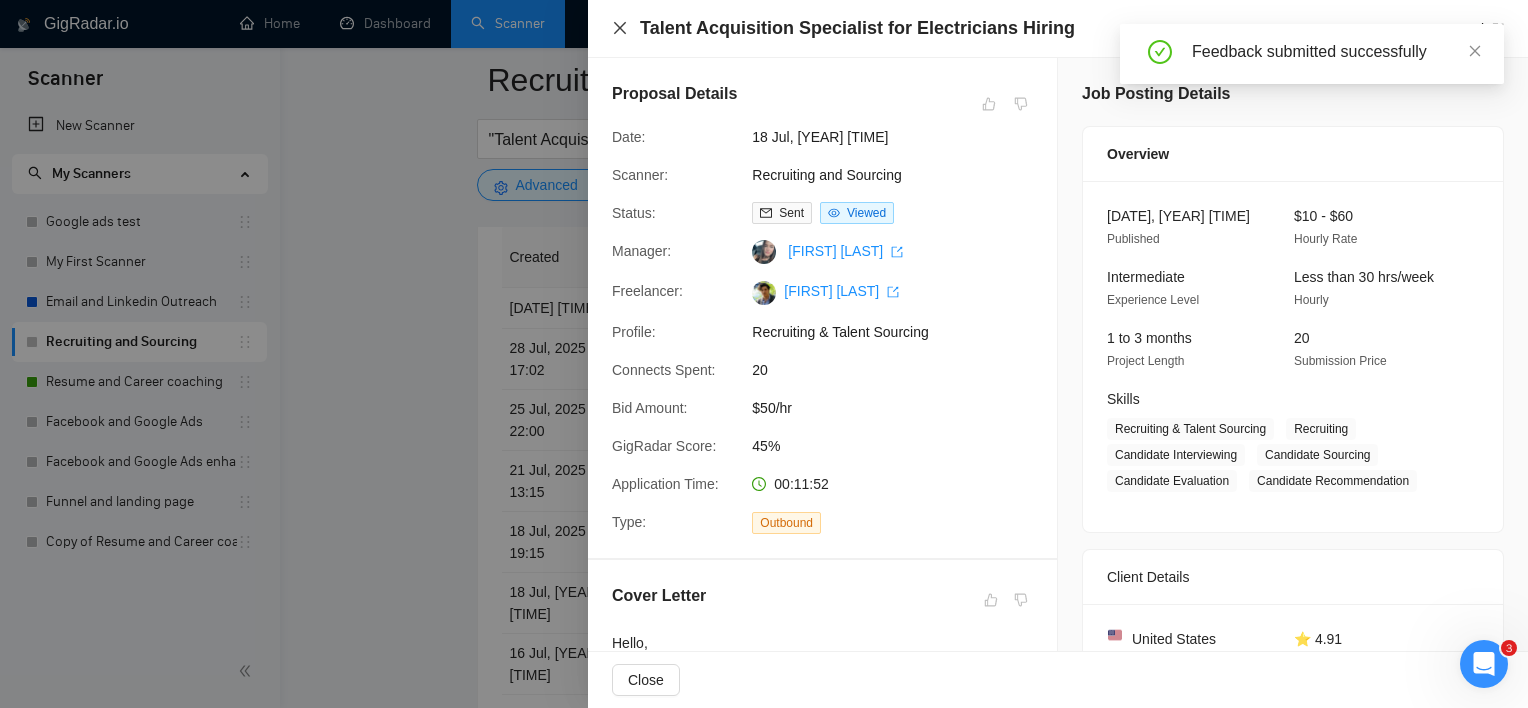 click 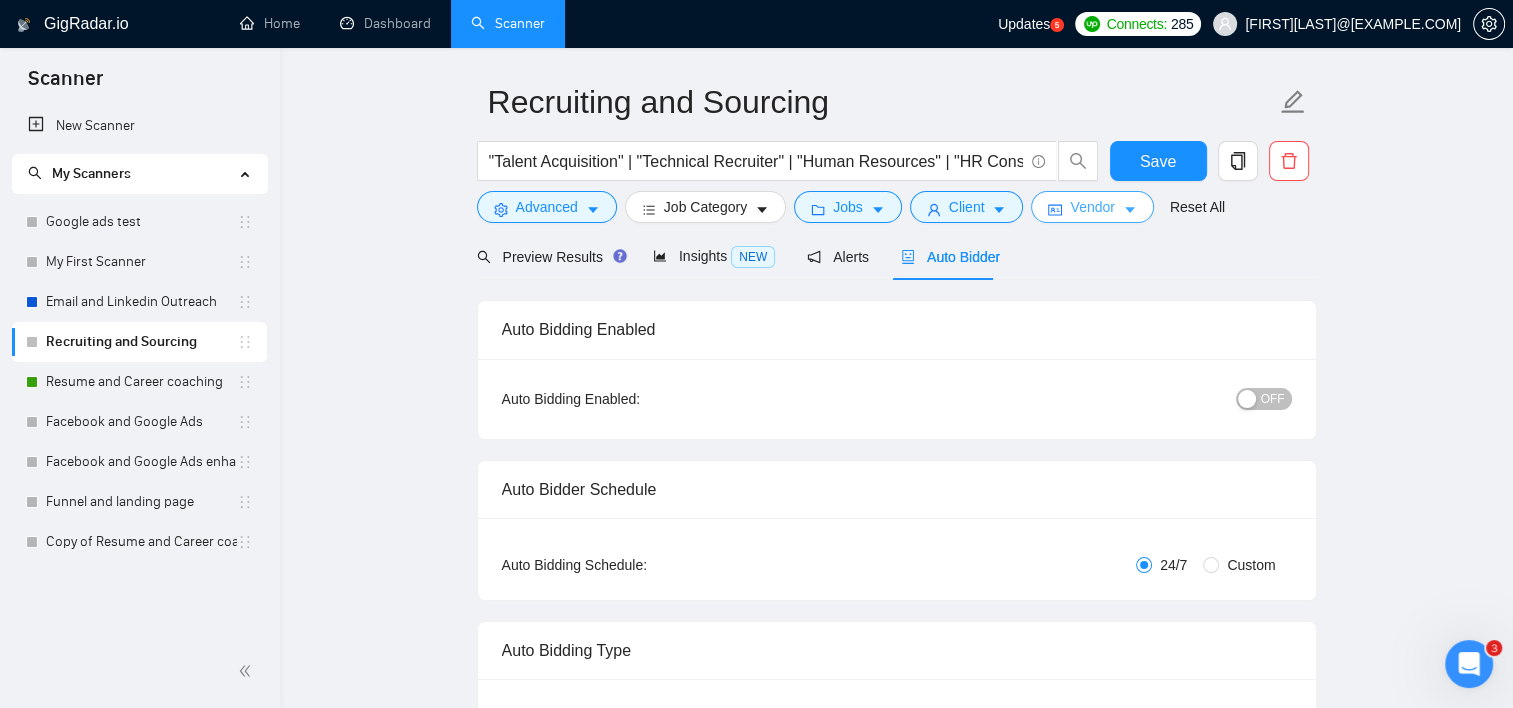 scroll, scrollTop: 0, scrollLeft: 0, axis: both 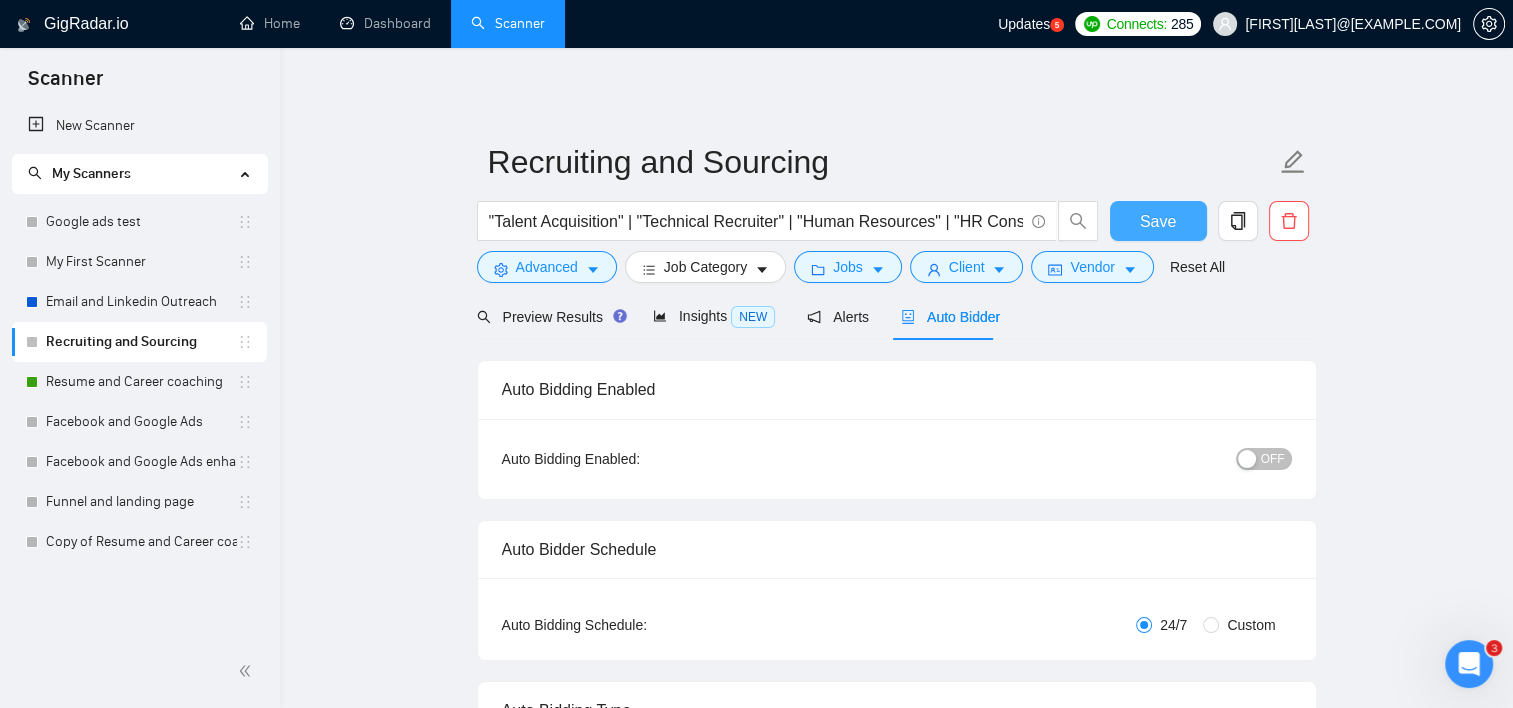 drag, startPoint x: 1165, startPoint y: 214, endPoint x: 1200, endPoint y: 237, distance: 41.880783 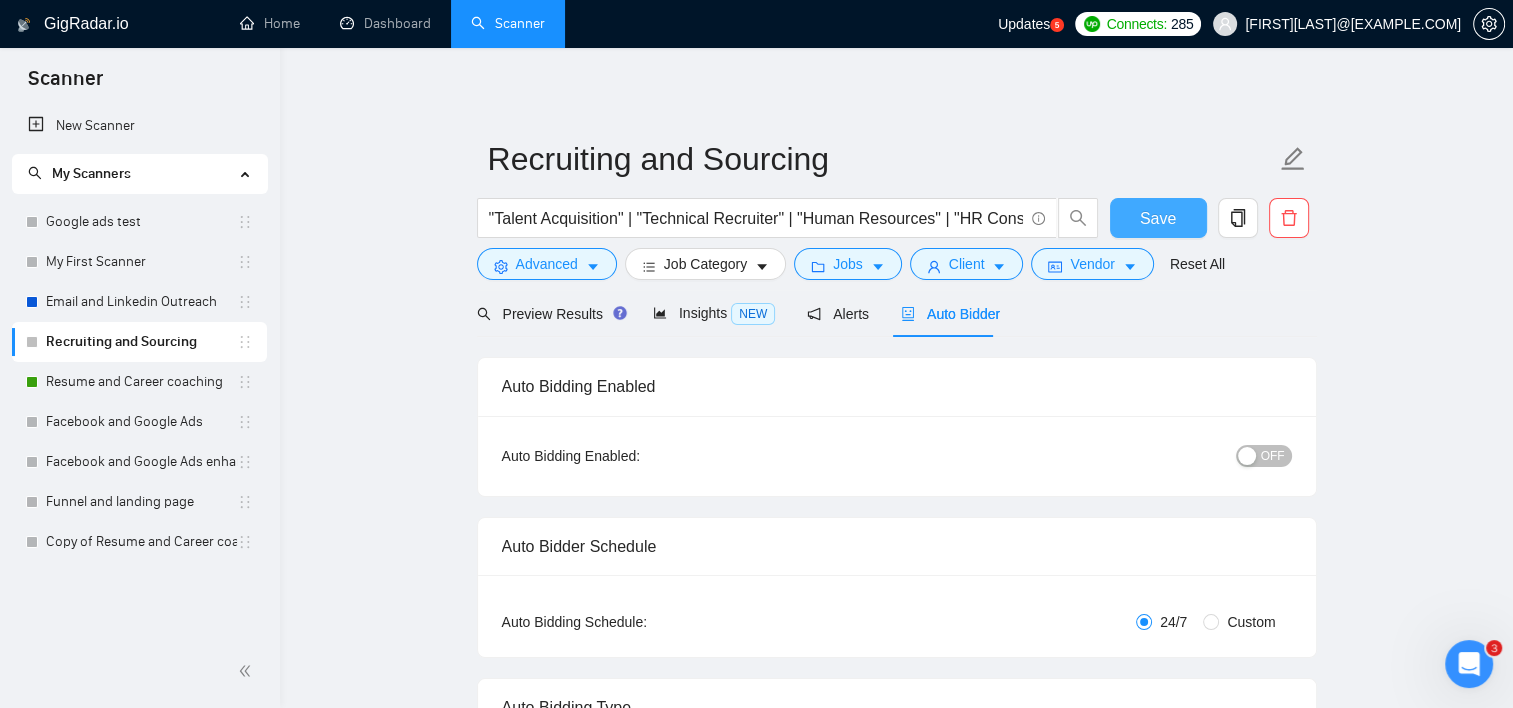 scroll, scrollTop: 0, scrollLeft: 0, axis: both 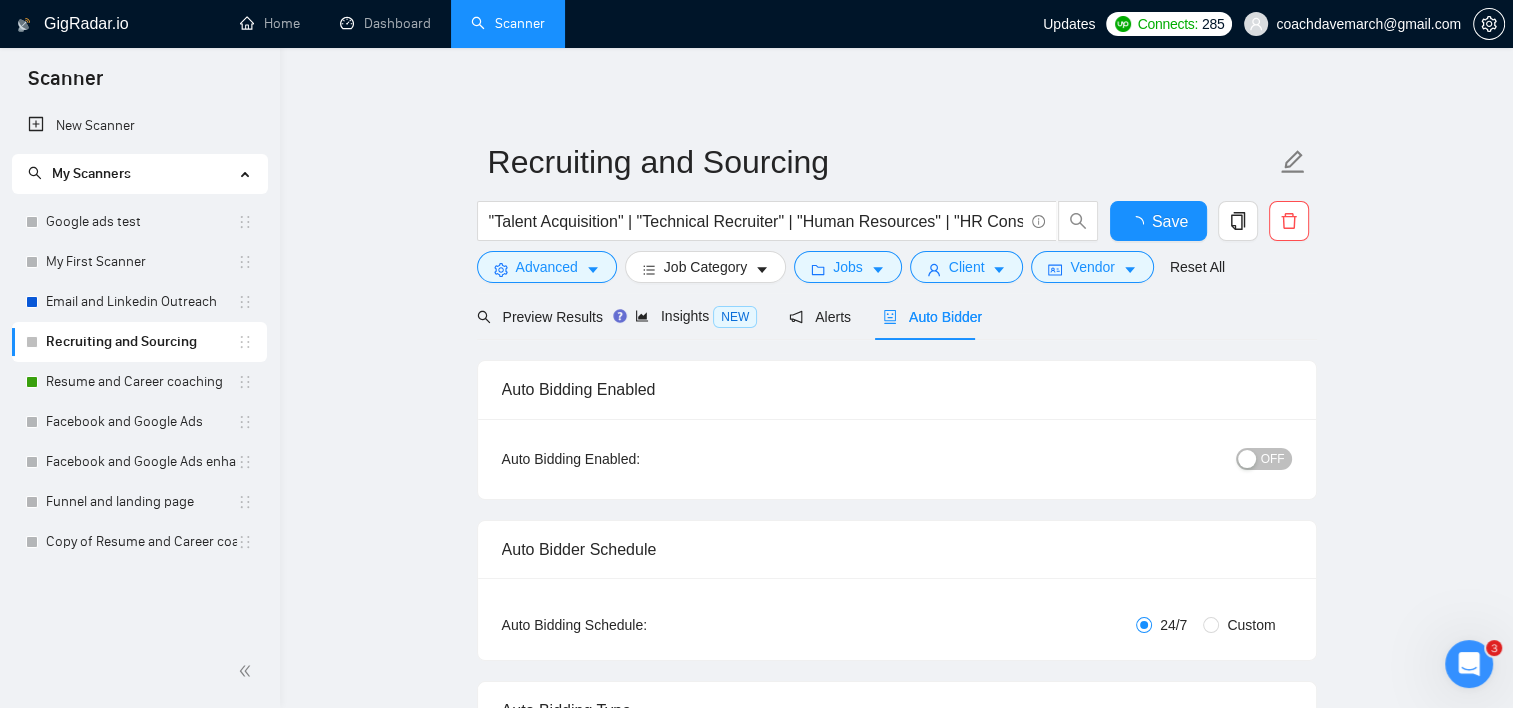 type 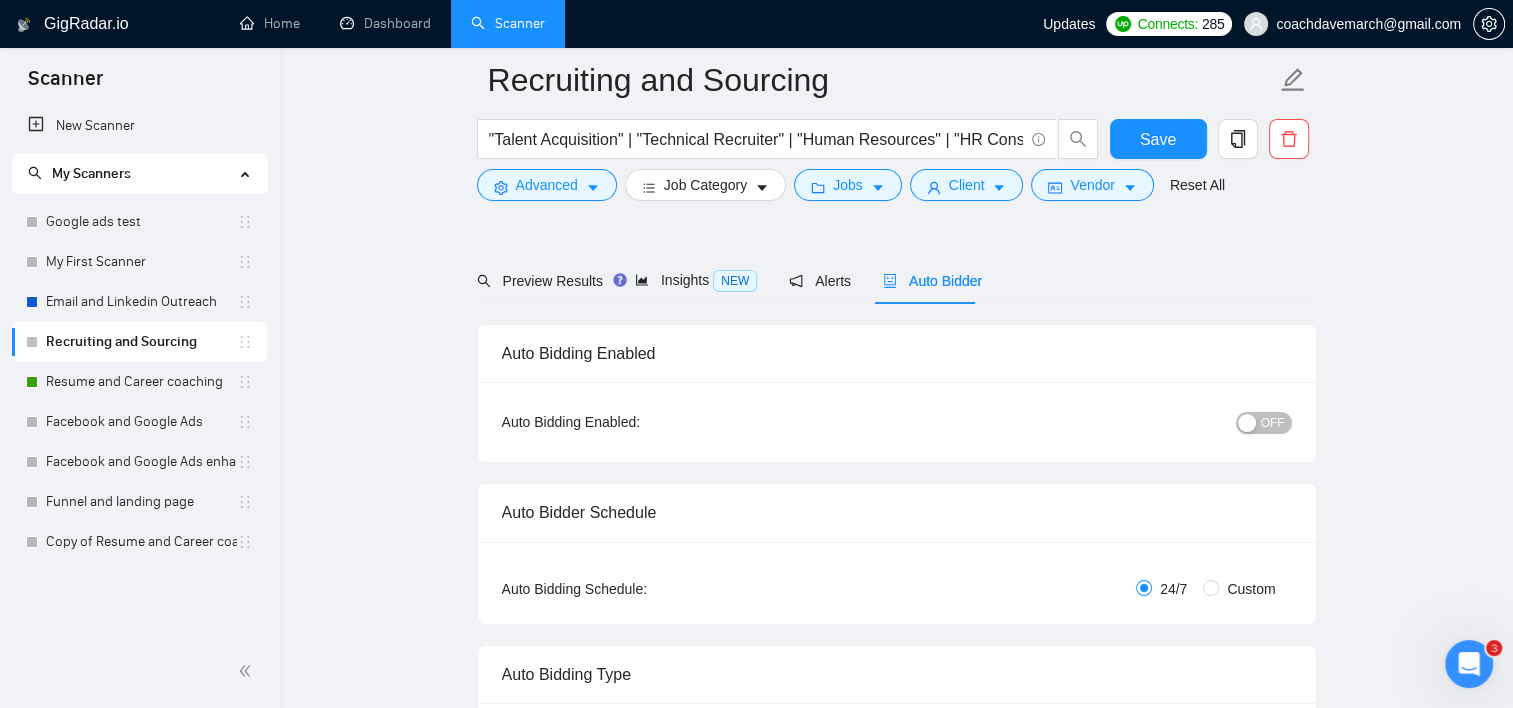 scroll, scrollTop: 100, scrollLeft: 0, axis: vertical 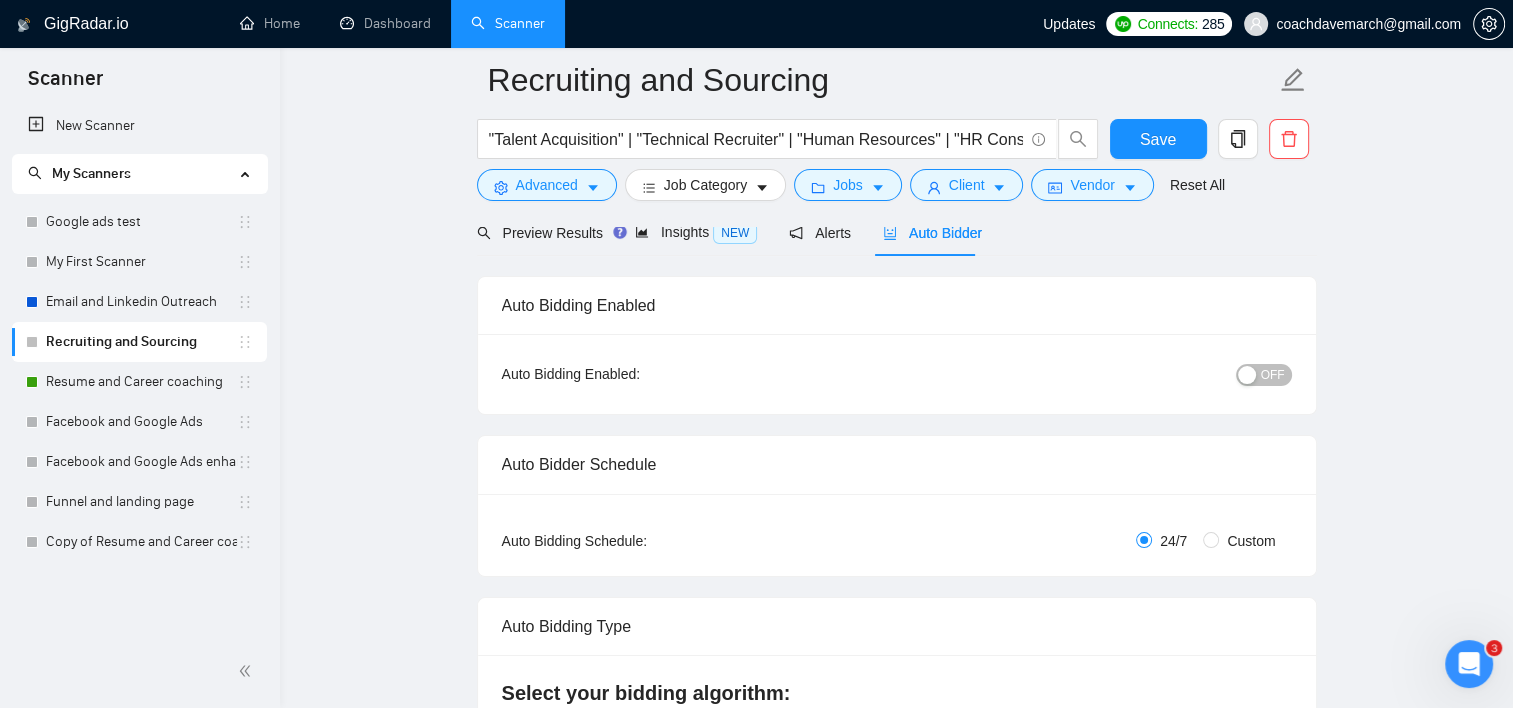 click at bounding box center [1247, 375] 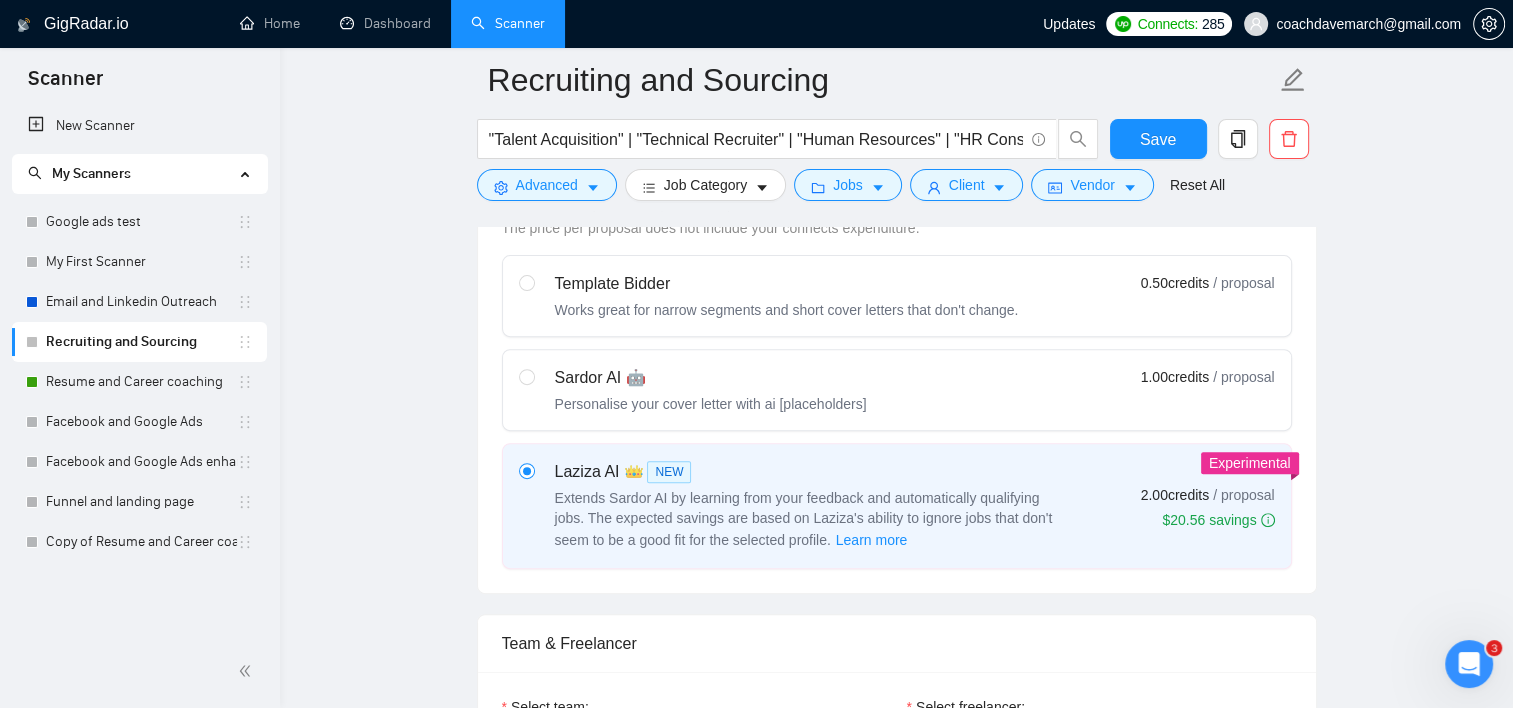 scroll, scrollTop: 600, scrollLeft: 0, axis: vertical 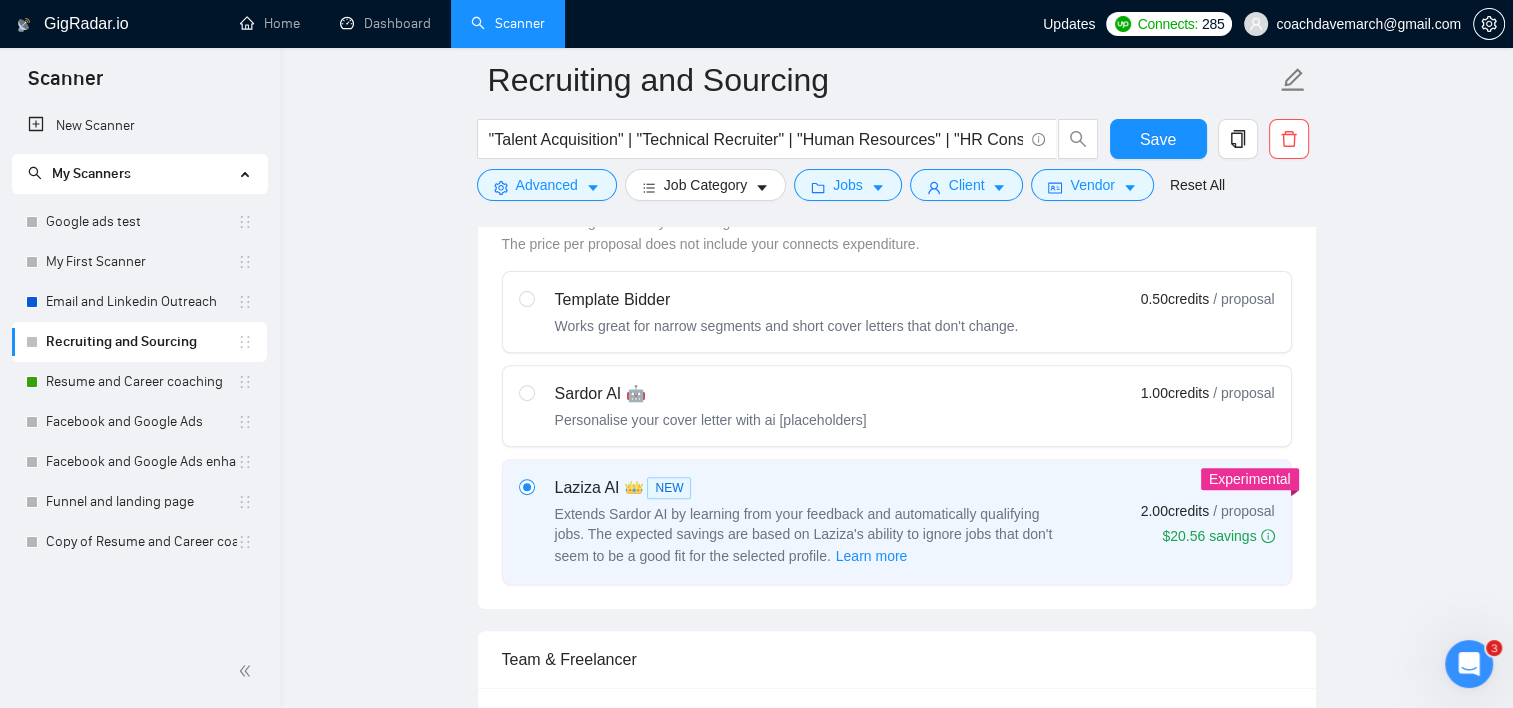drag, startPoint x: 768, startPoint y: 390, endPoint x: 776, endPoint y: 429, distance: 39.812057 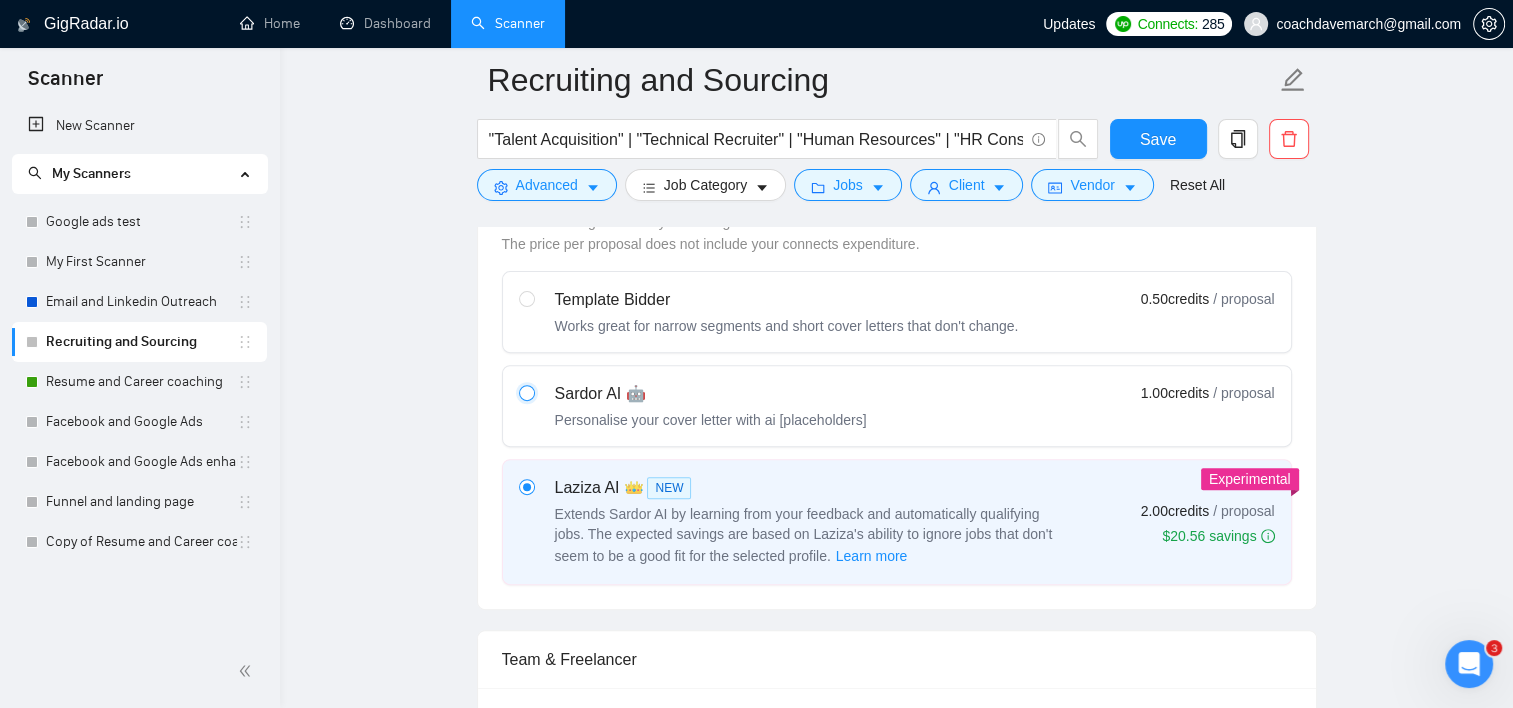 click at bounding box center [526, 392] 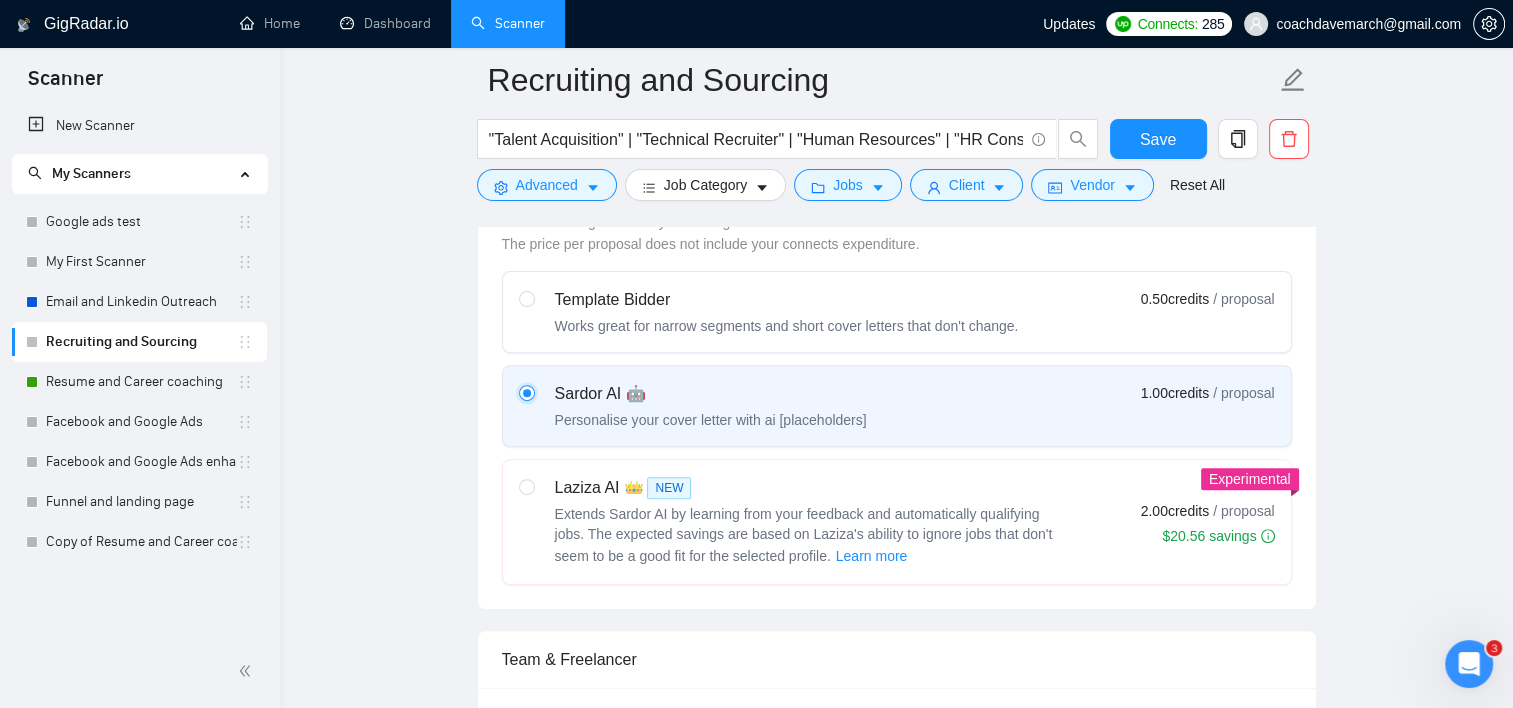 type 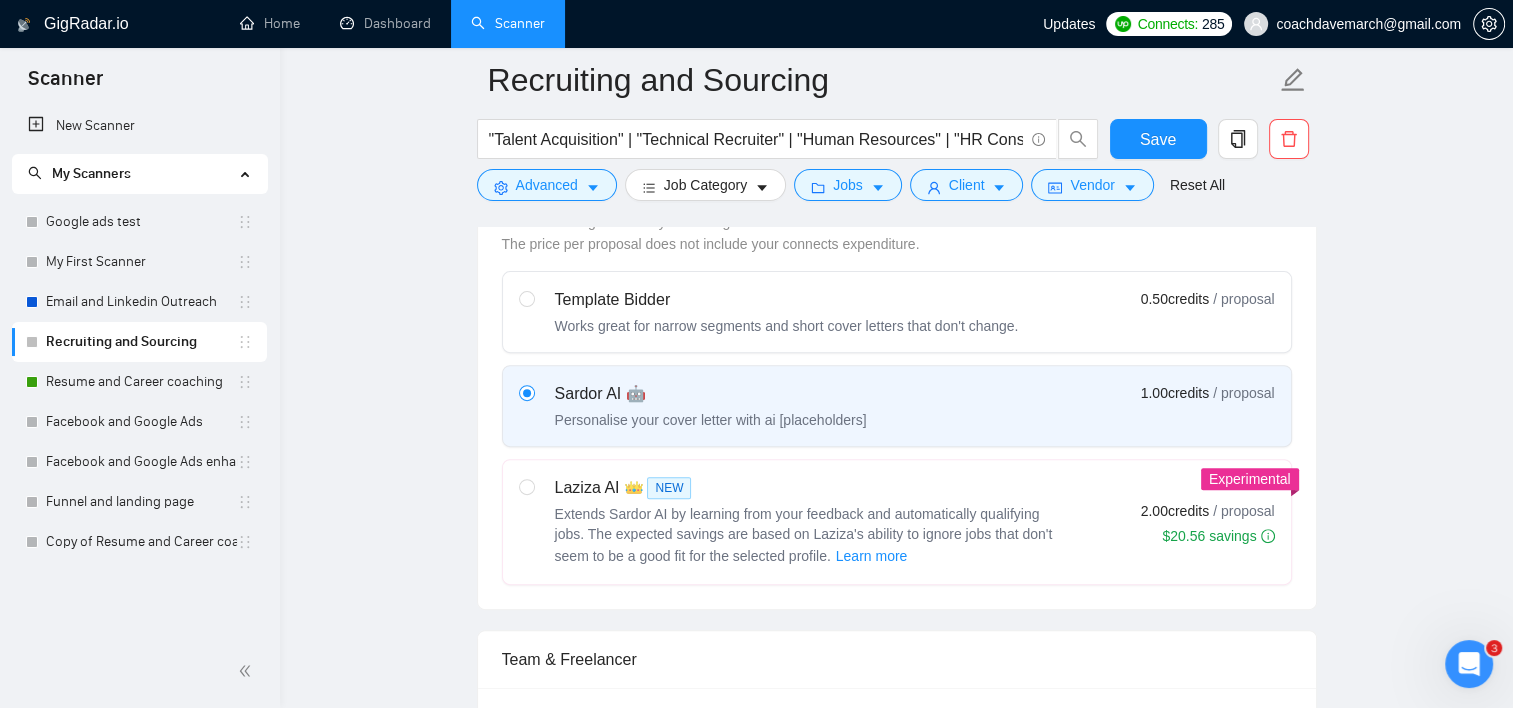 click on "Laziza AI  👑   NEW Extends Sardor AI by learning from your feedback and automatically qualifying jobs. The expected savings are based on Laziza's ability to ignore jobs that don't seem to be a good fit for the selected profile.   Learn more 2.00  credits / proposal $20.56 savings" at bounding box center [897, 522] 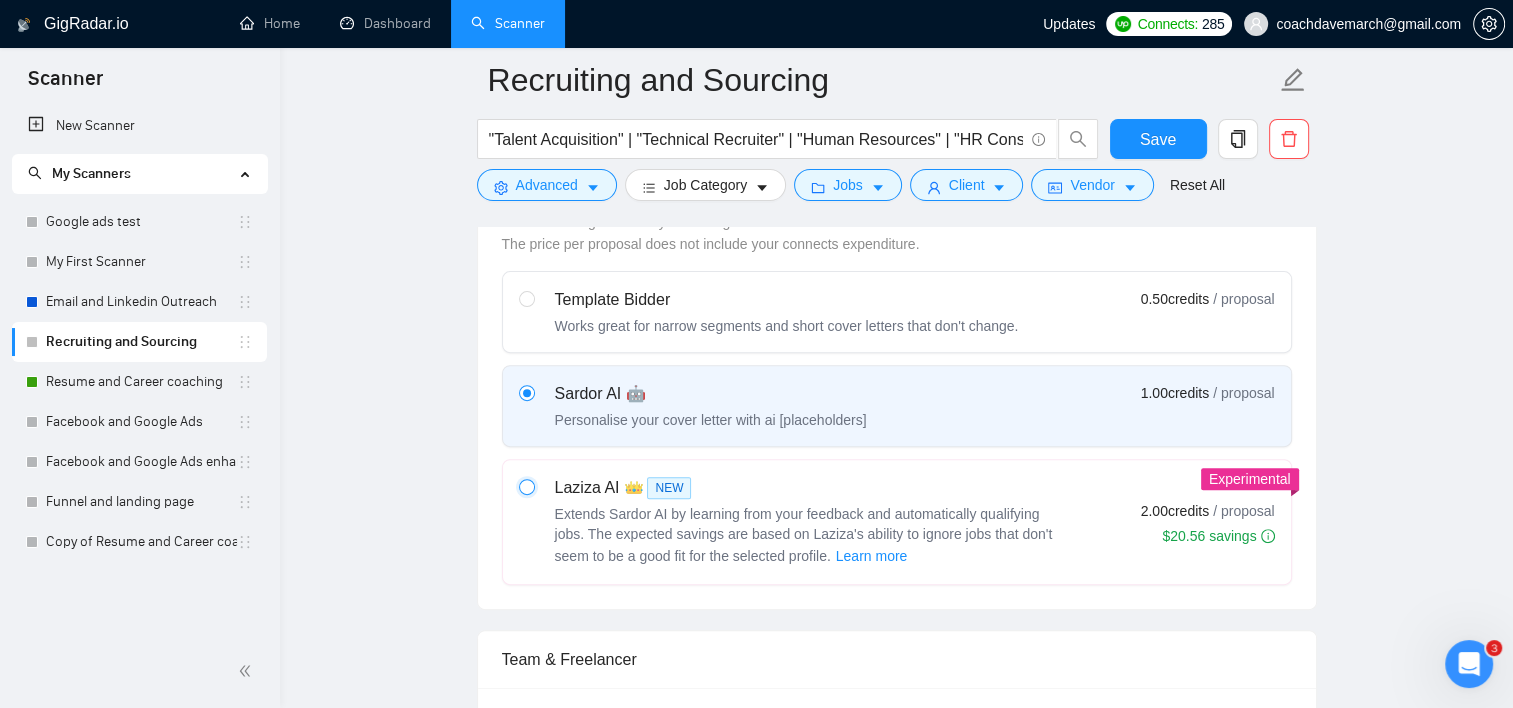 click at bounding box center [526, 486] 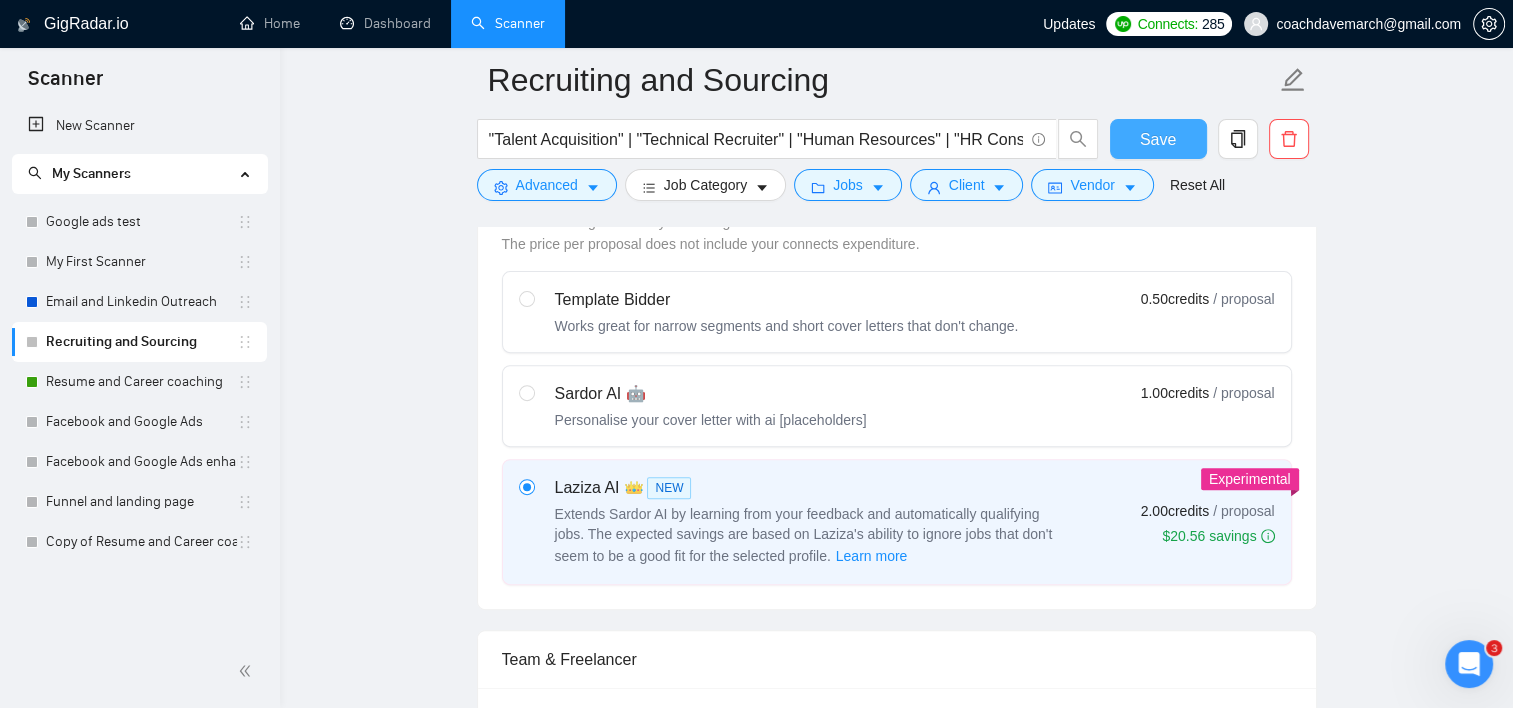click on "Save" at bounding box center (1158, 139) 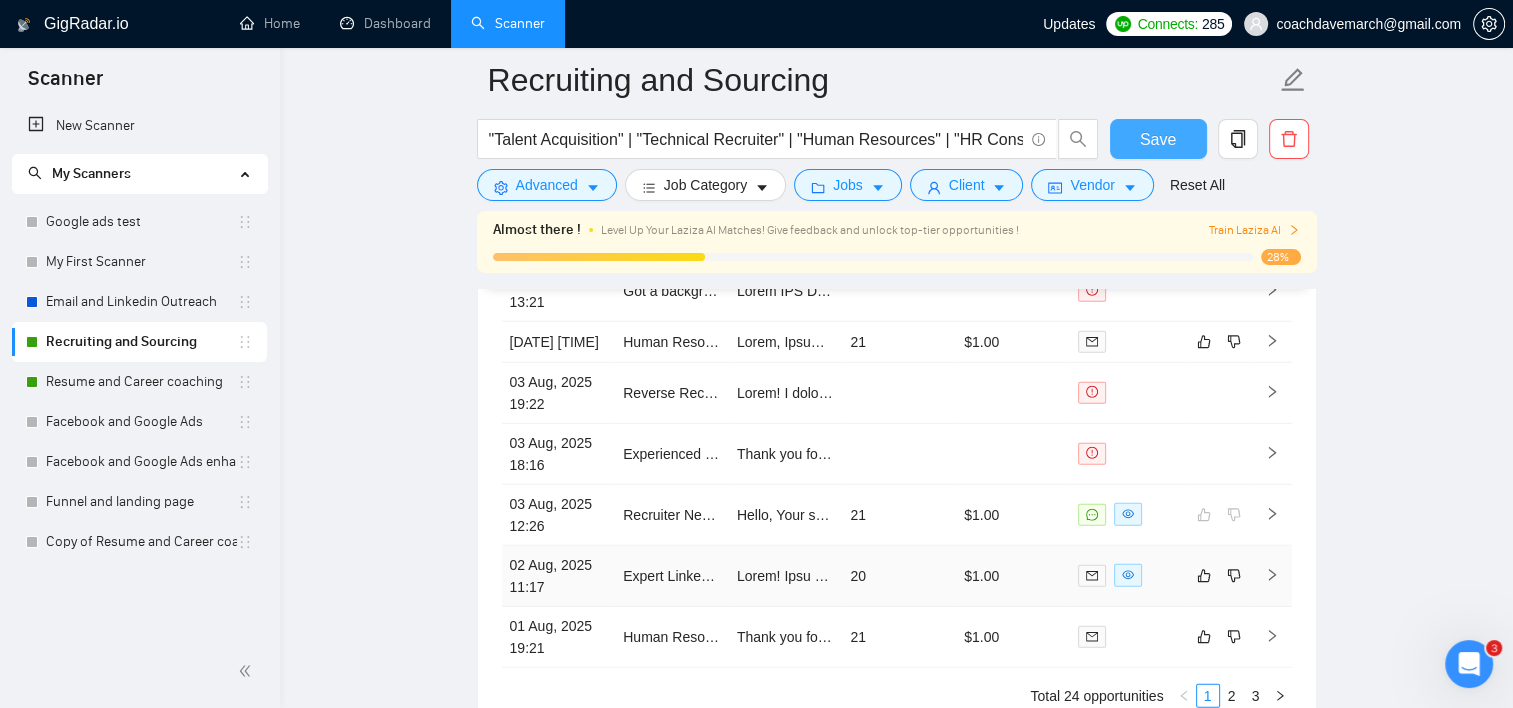 scroll, scrollTop: 5464, scrollLeft: 0, axis: vertical 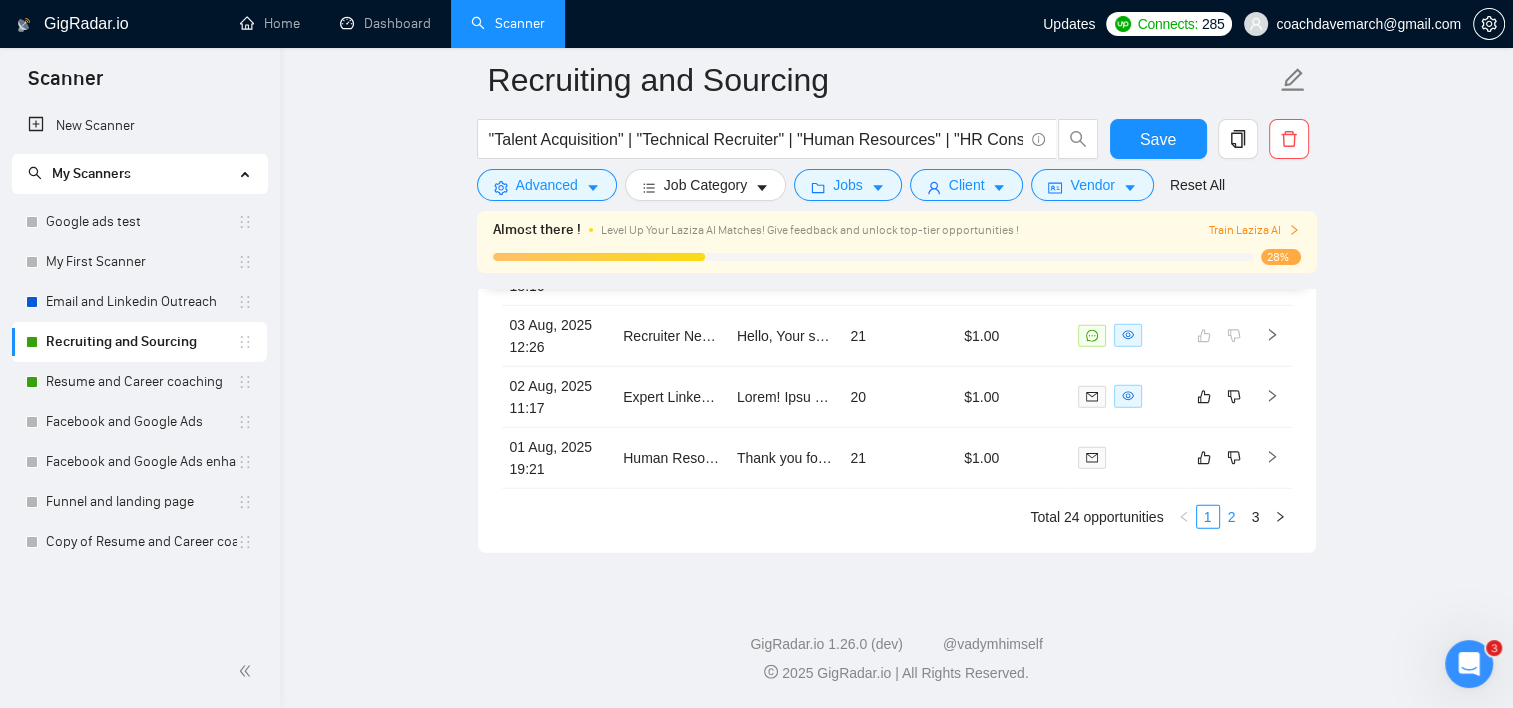 click on "2" at bounding box center [1232, 517] 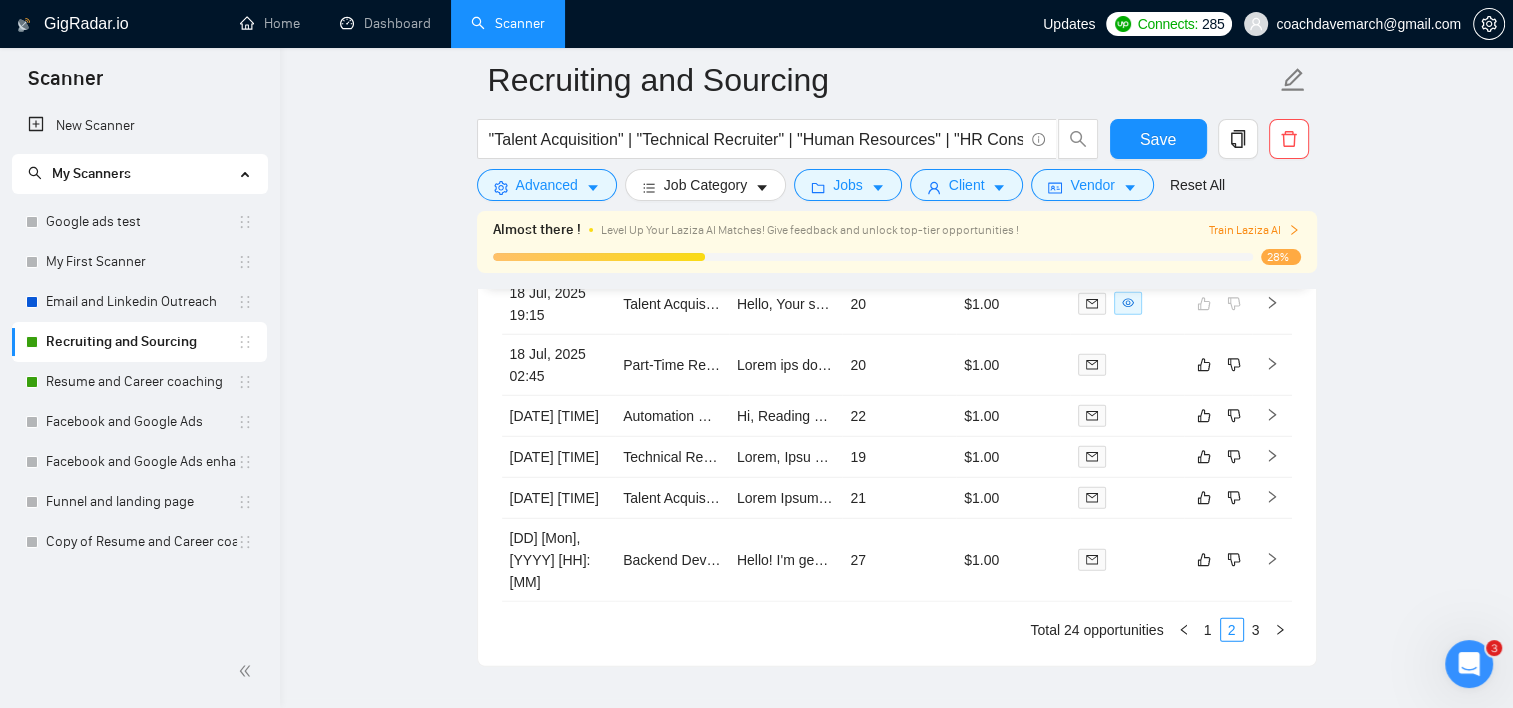 scroll, scrollTop: 5464, scrollLeft: 0, axis: vertical 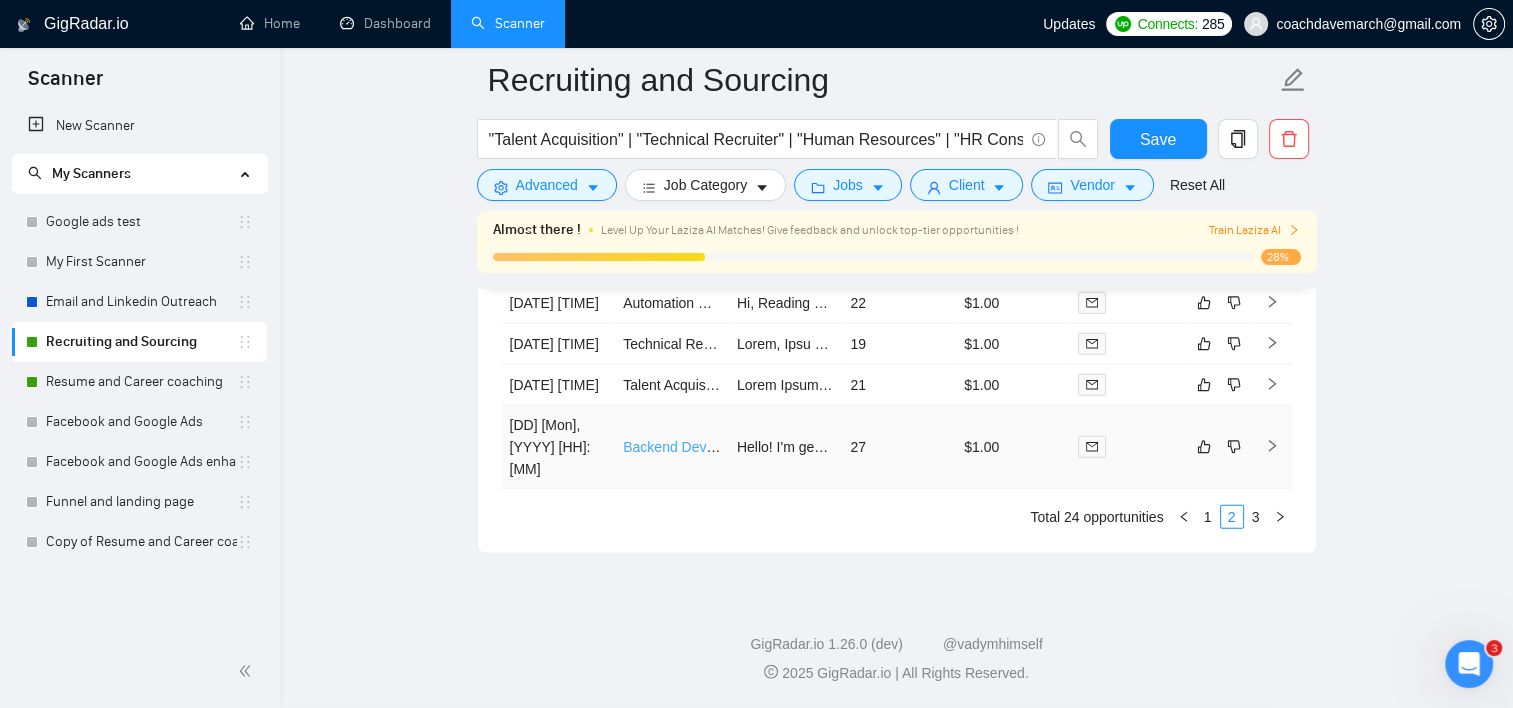 click on "Backend Developer — TypeScript/Node.js · Google Cloud Platform" at bounding box center (830, 447) 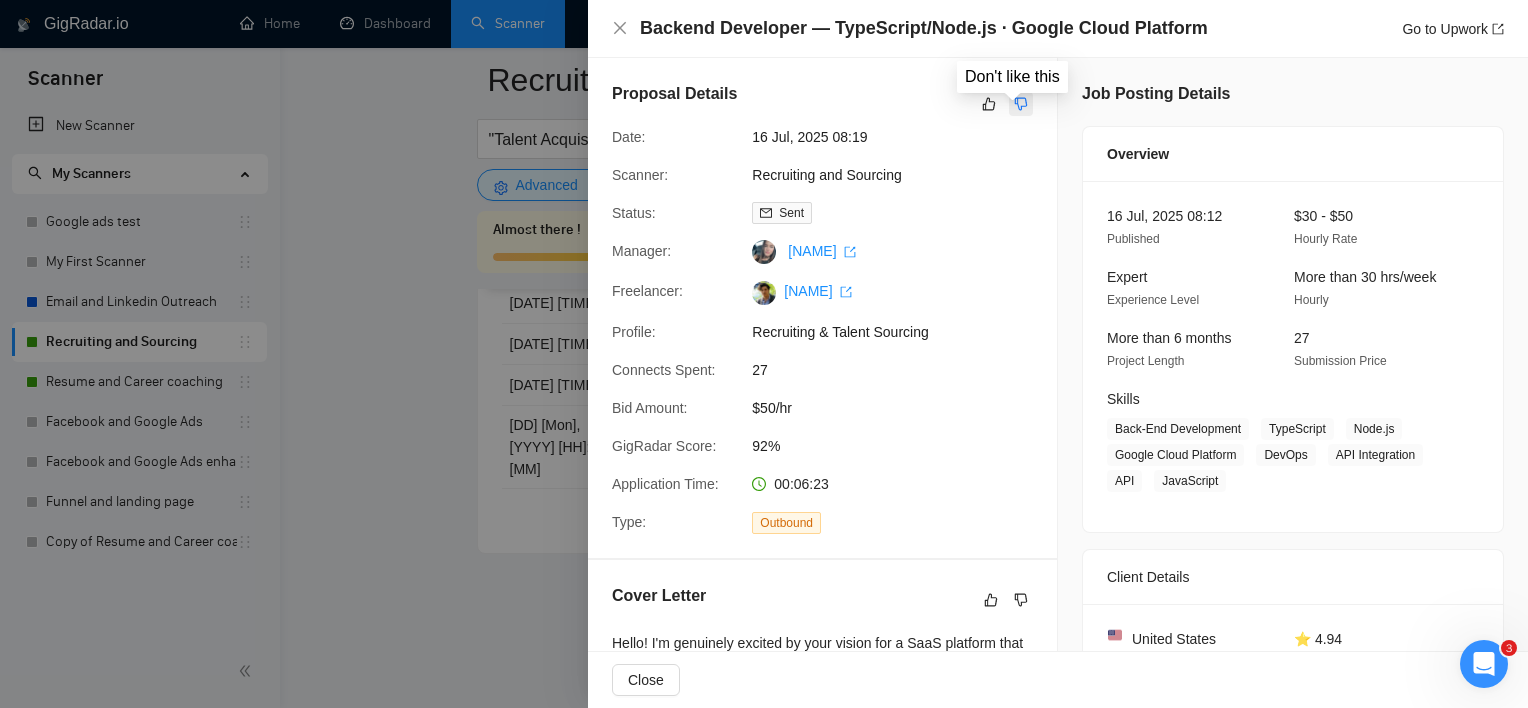 click 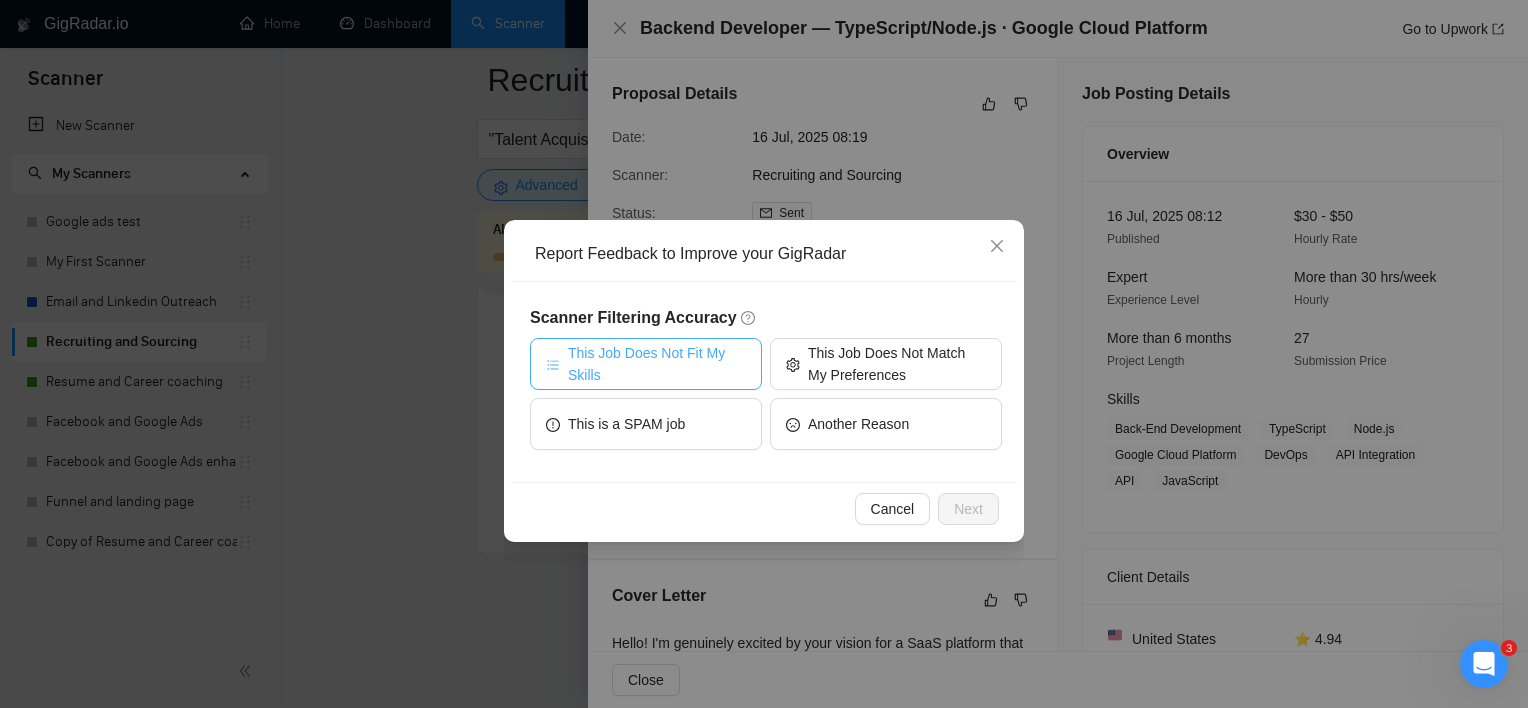 click on "This Job Does Not Fit My Skills" at bounding box center [657, 364] 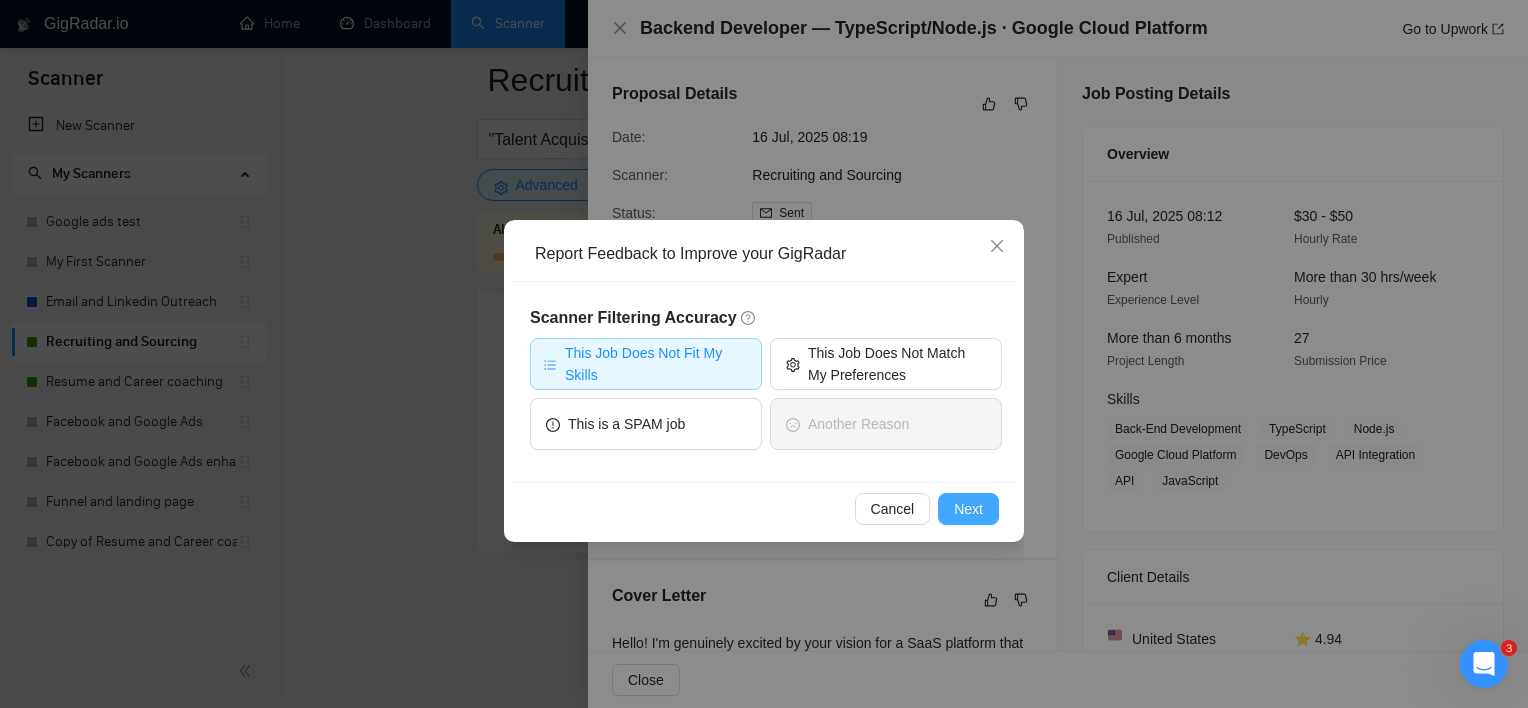 click on "Next" at bounding box center (968, 509) 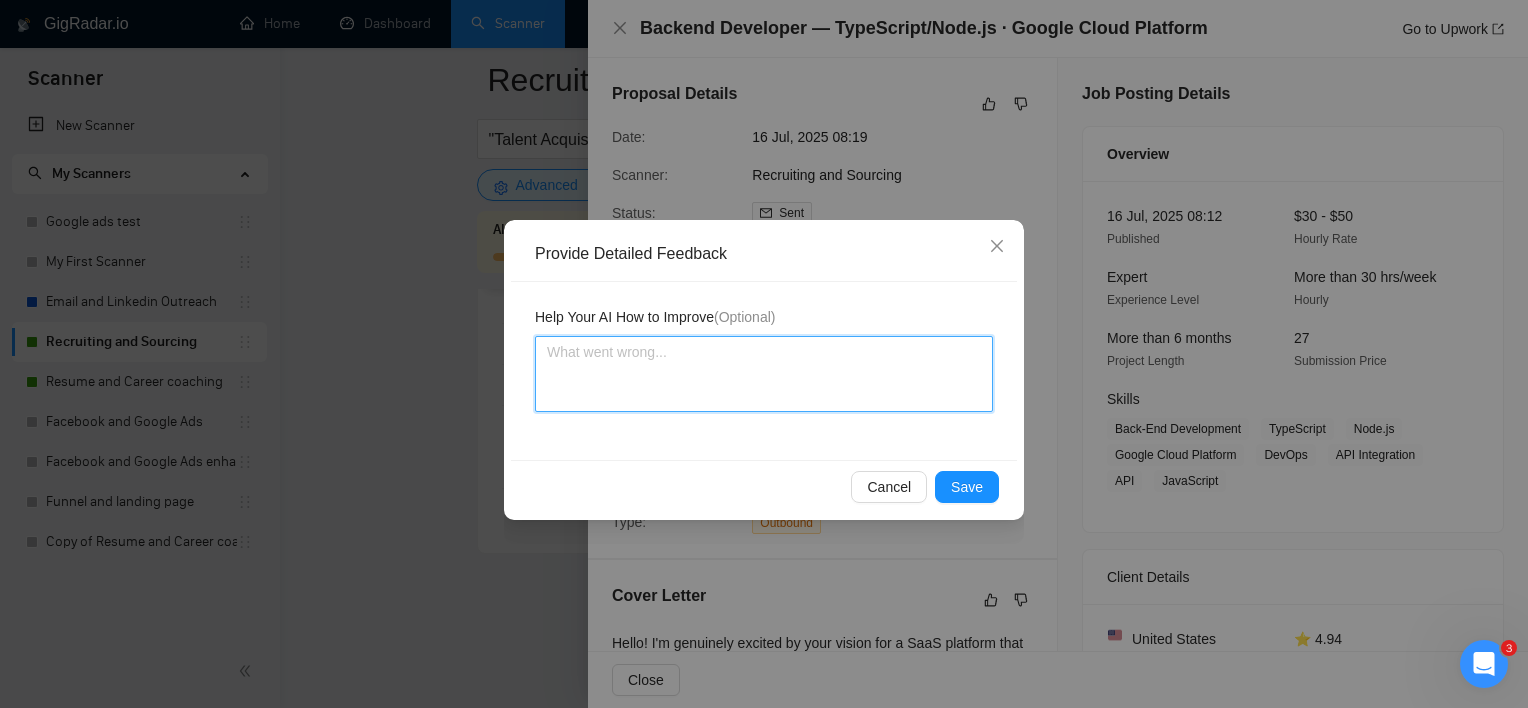 click at bounding box center (764, 374) 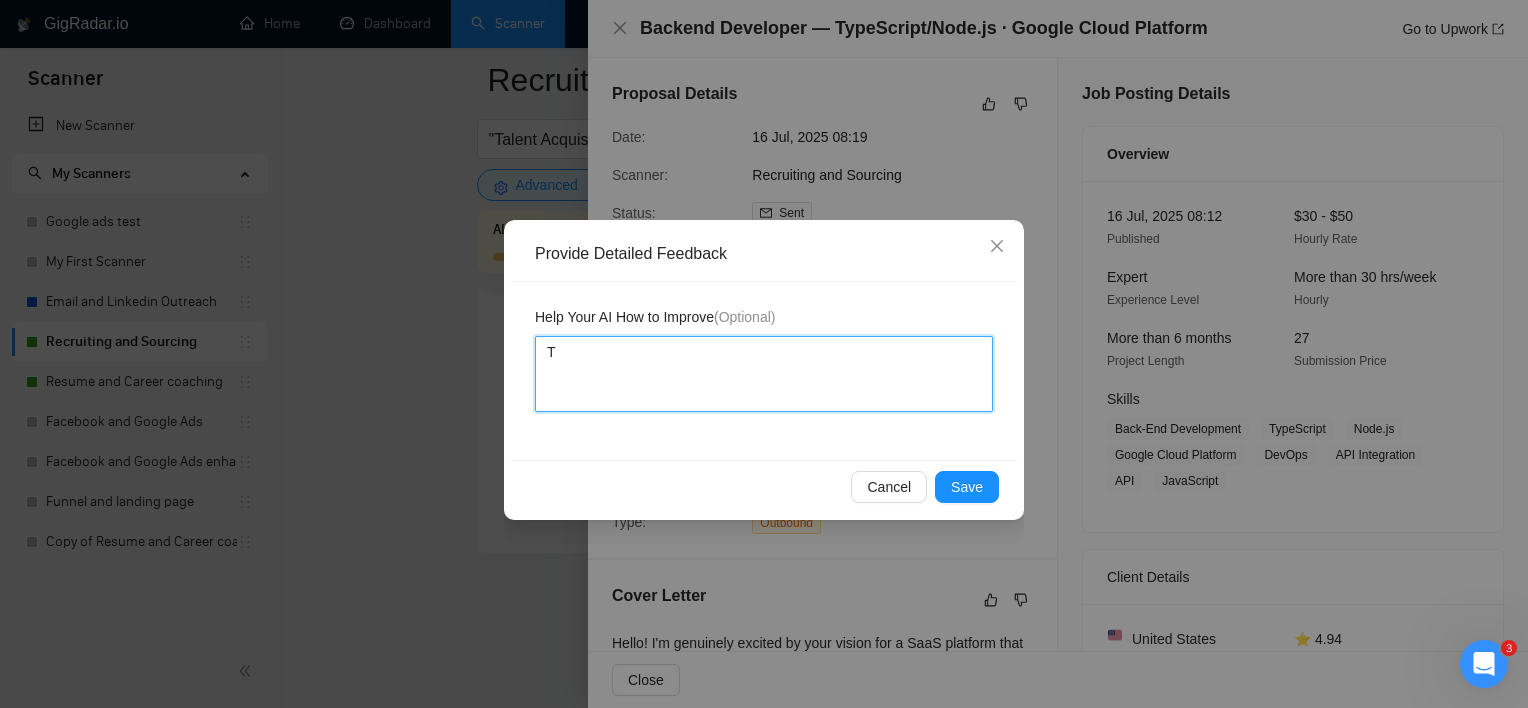 type 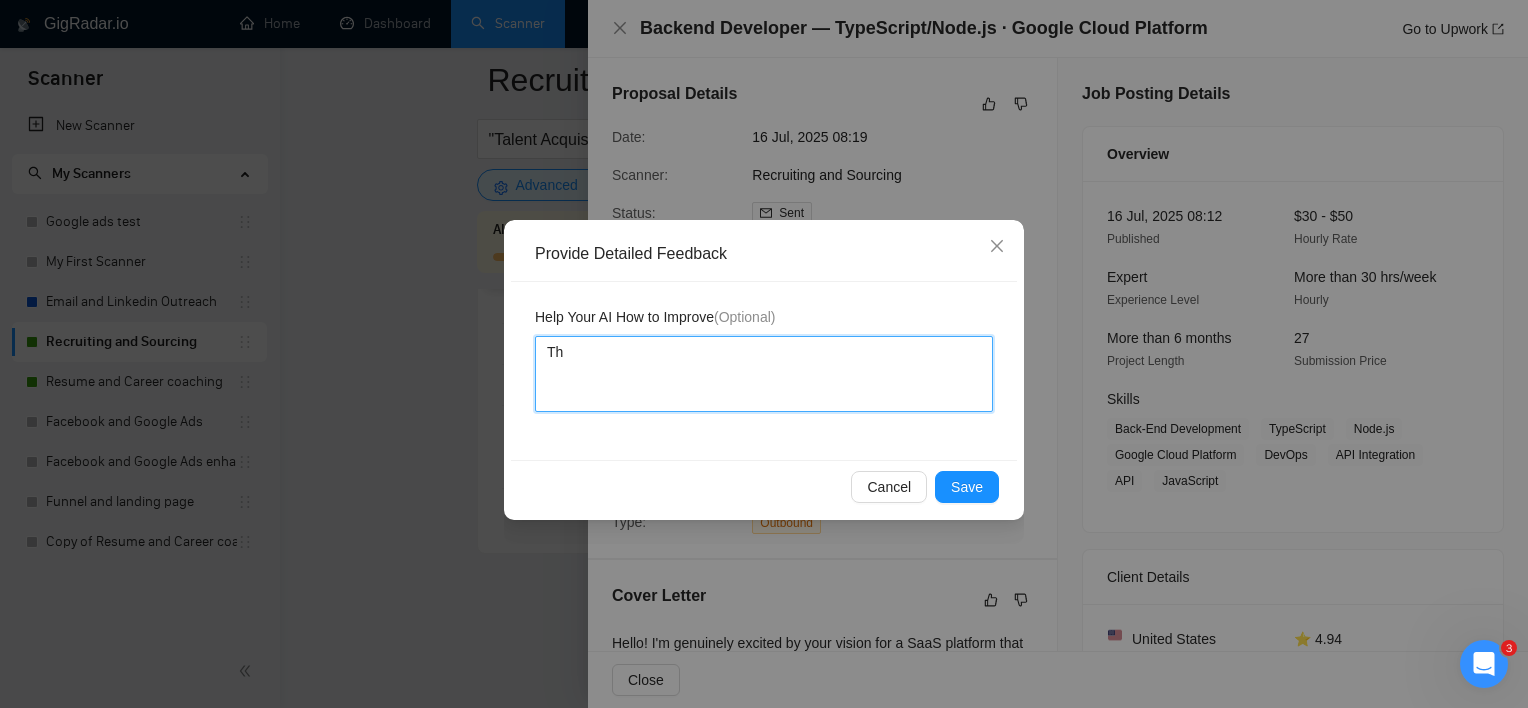 type 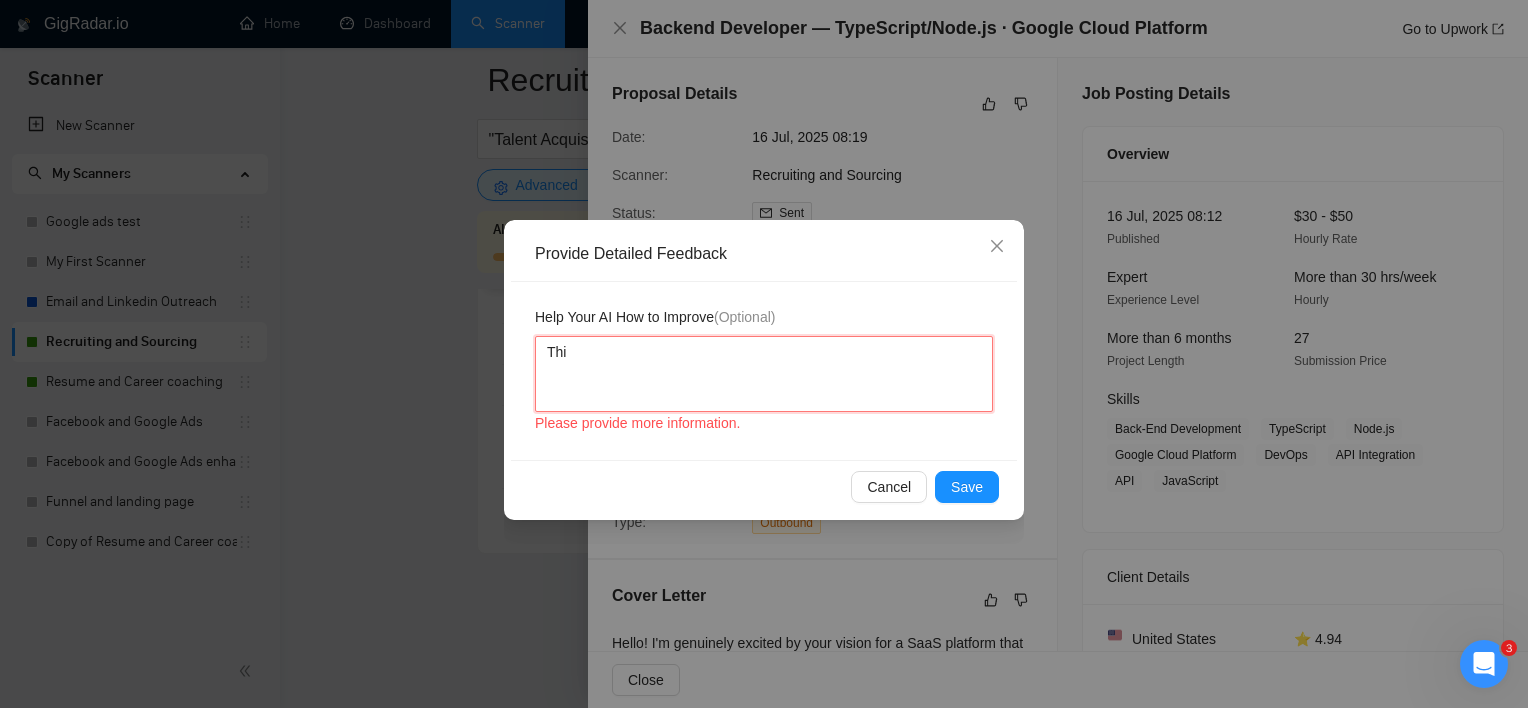 type 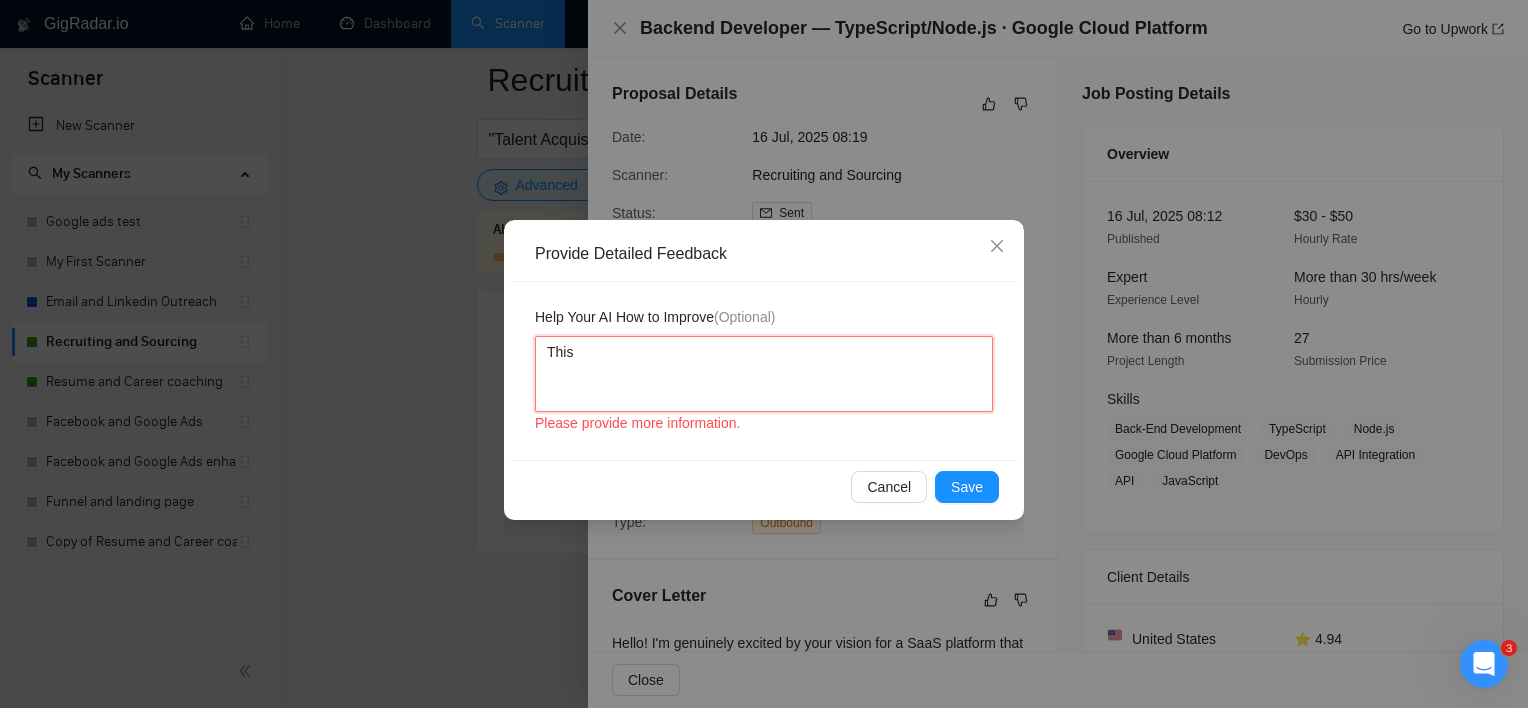type 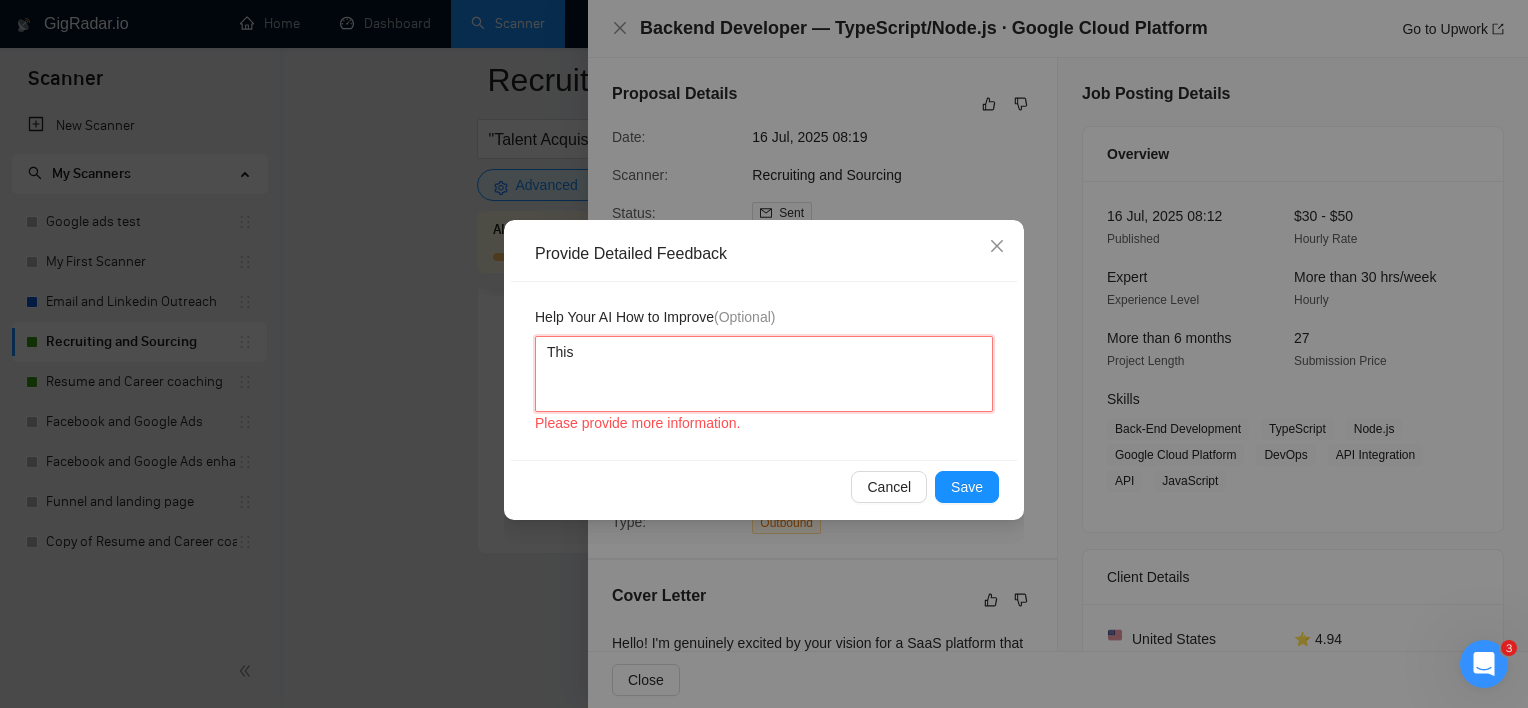 type 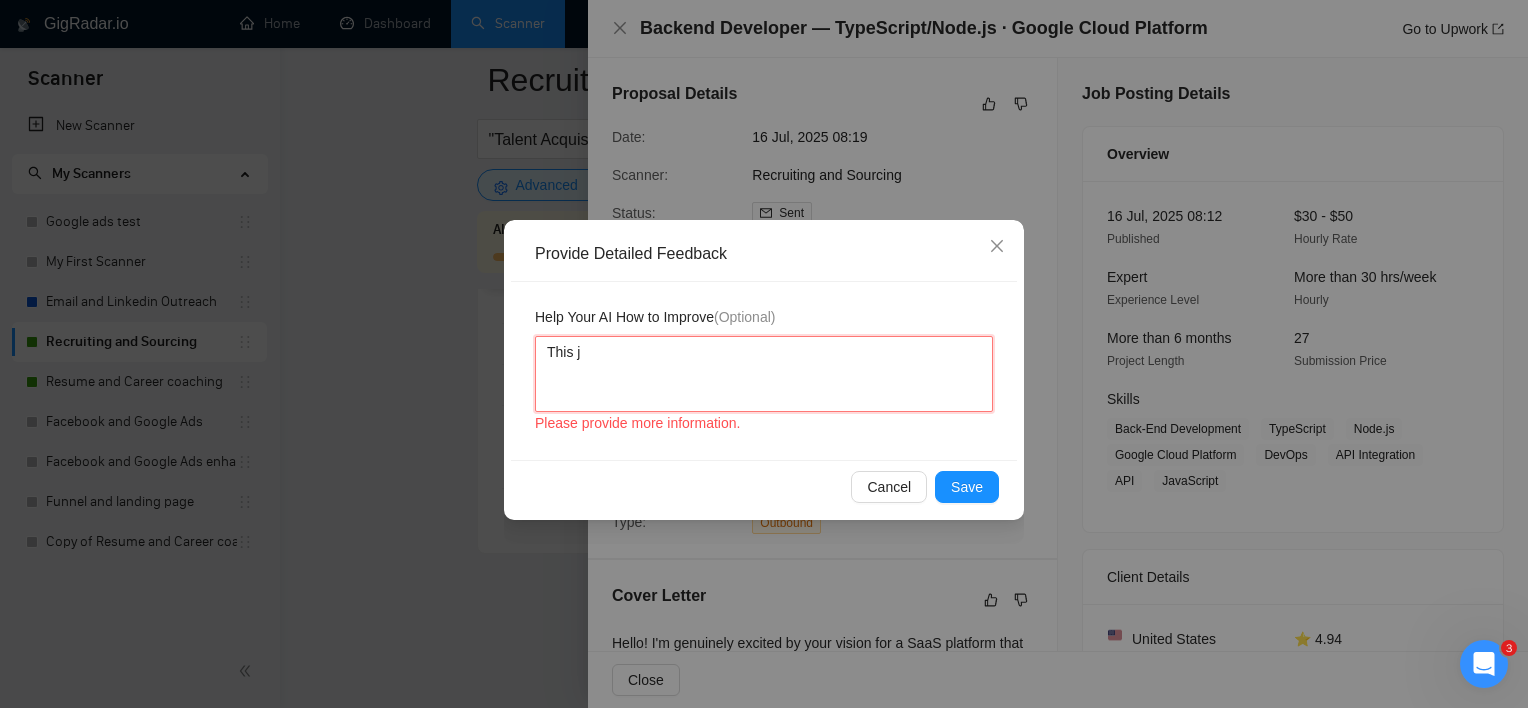 type 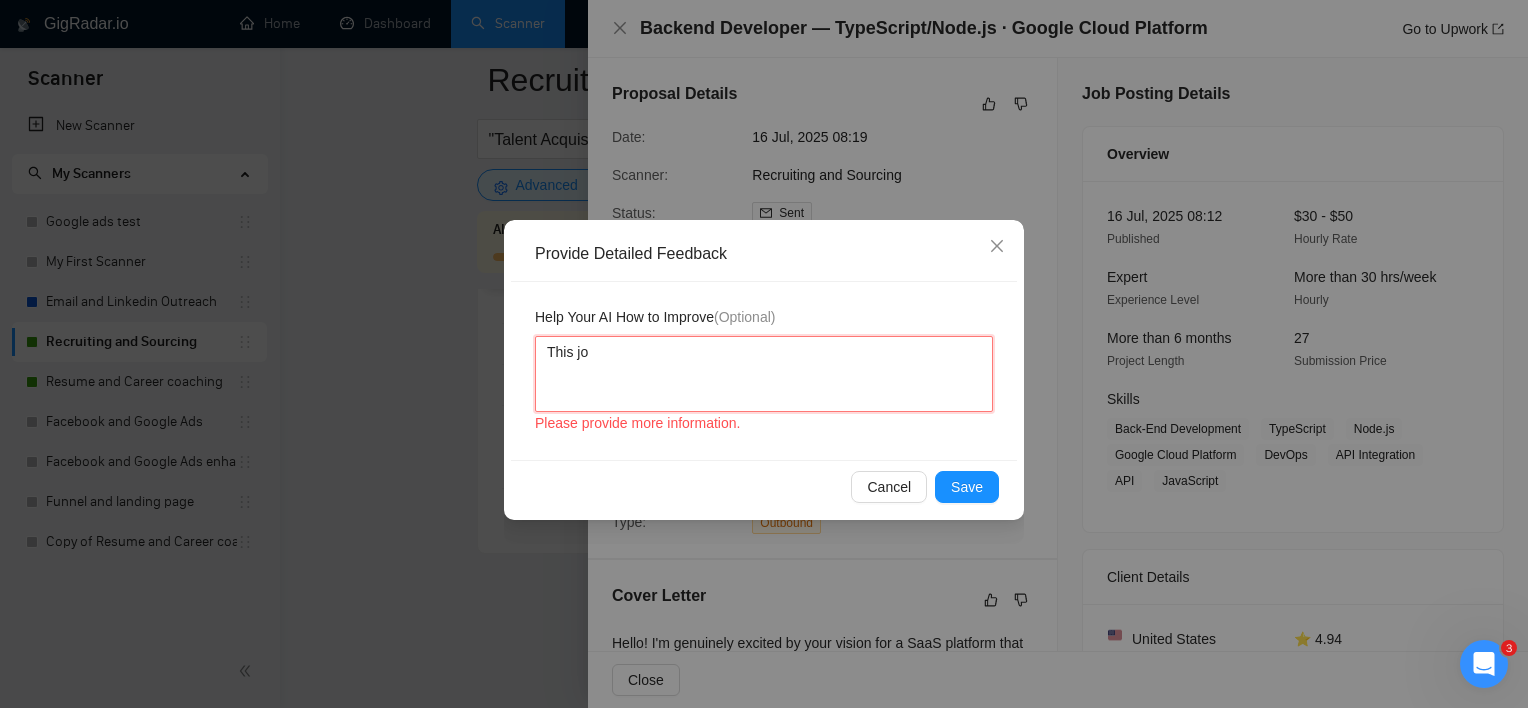 type 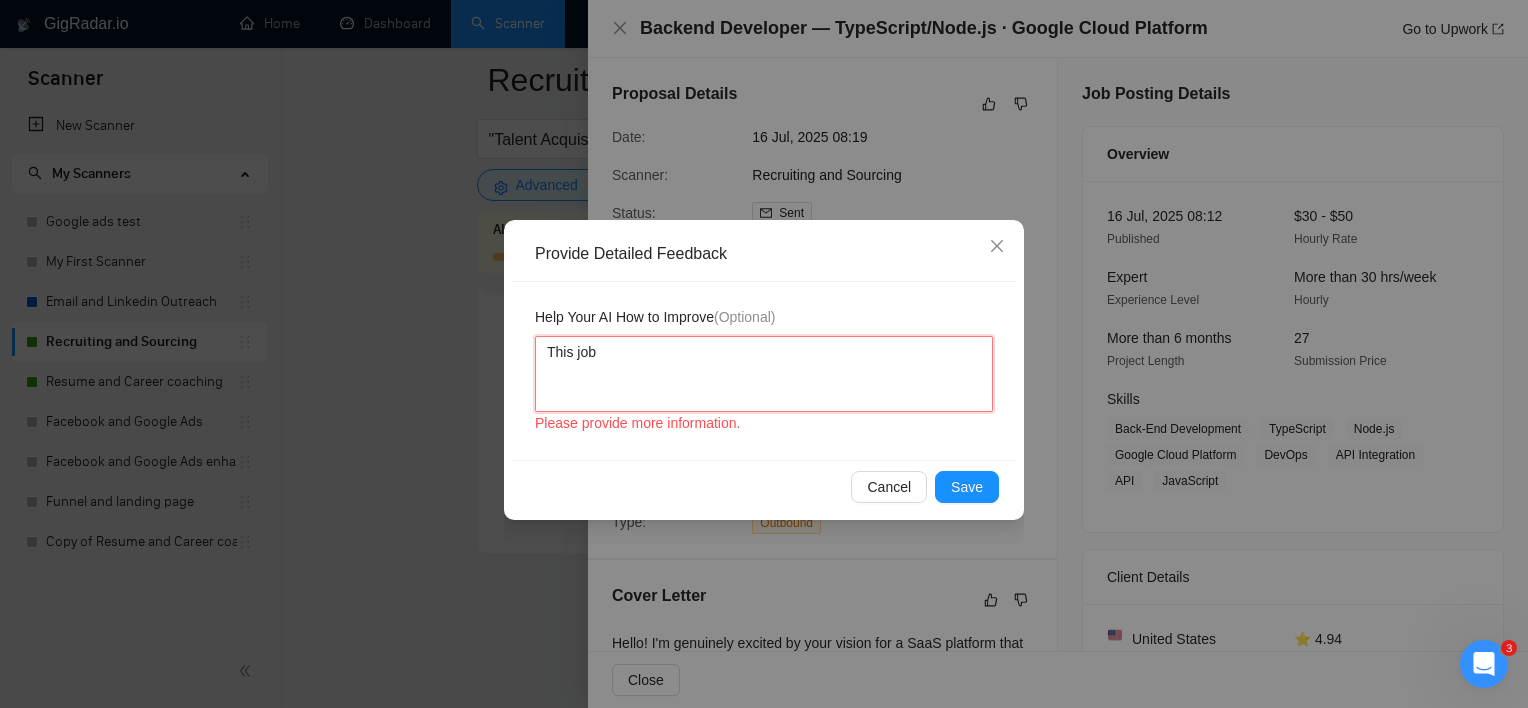 type 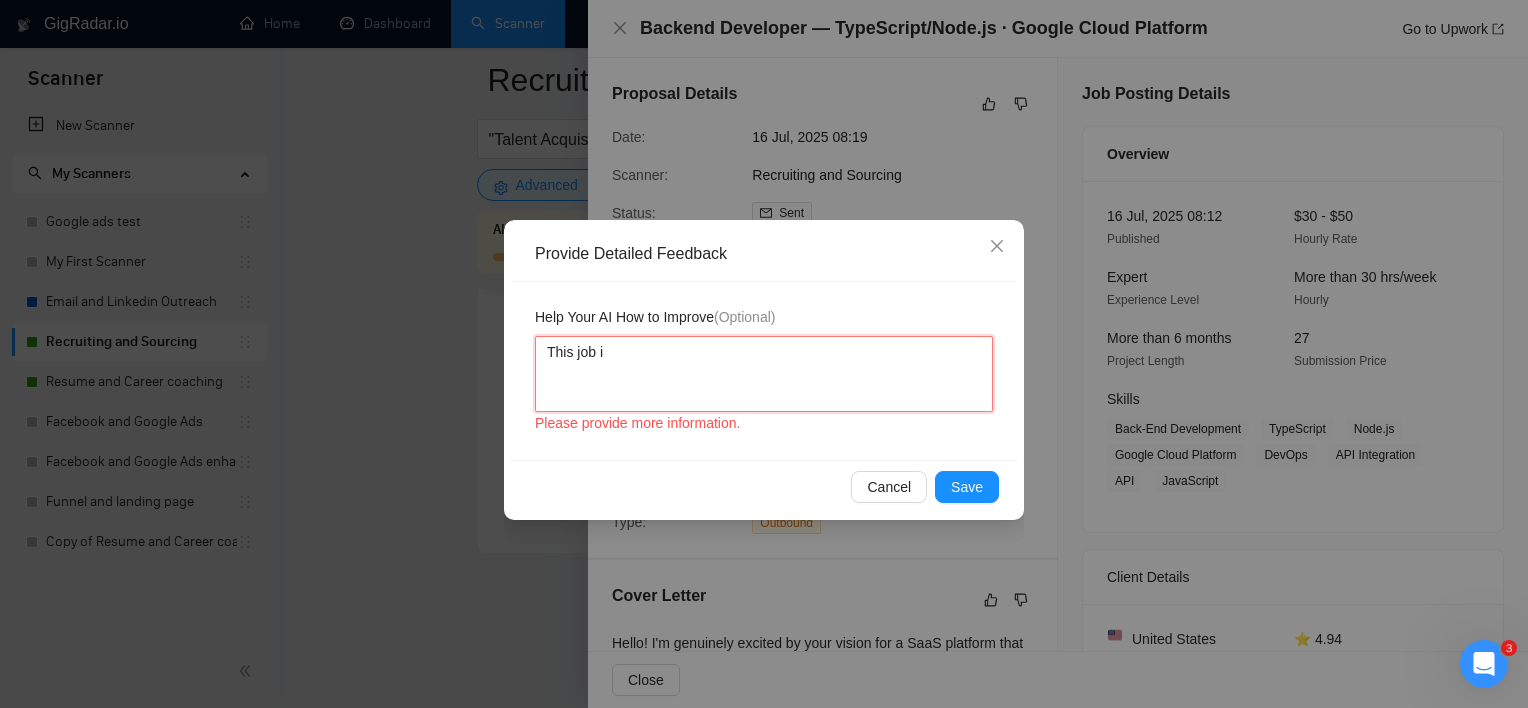 type on "This job is" 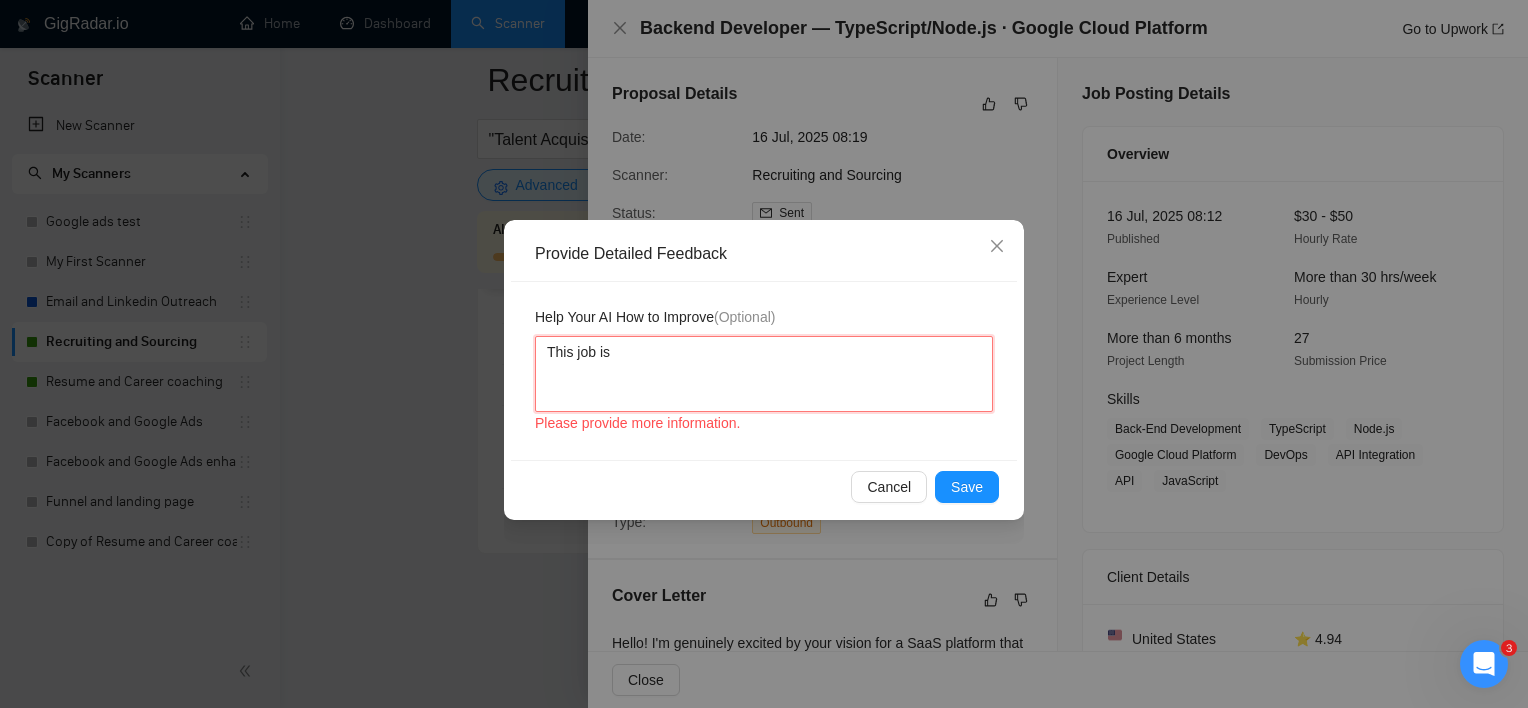 type 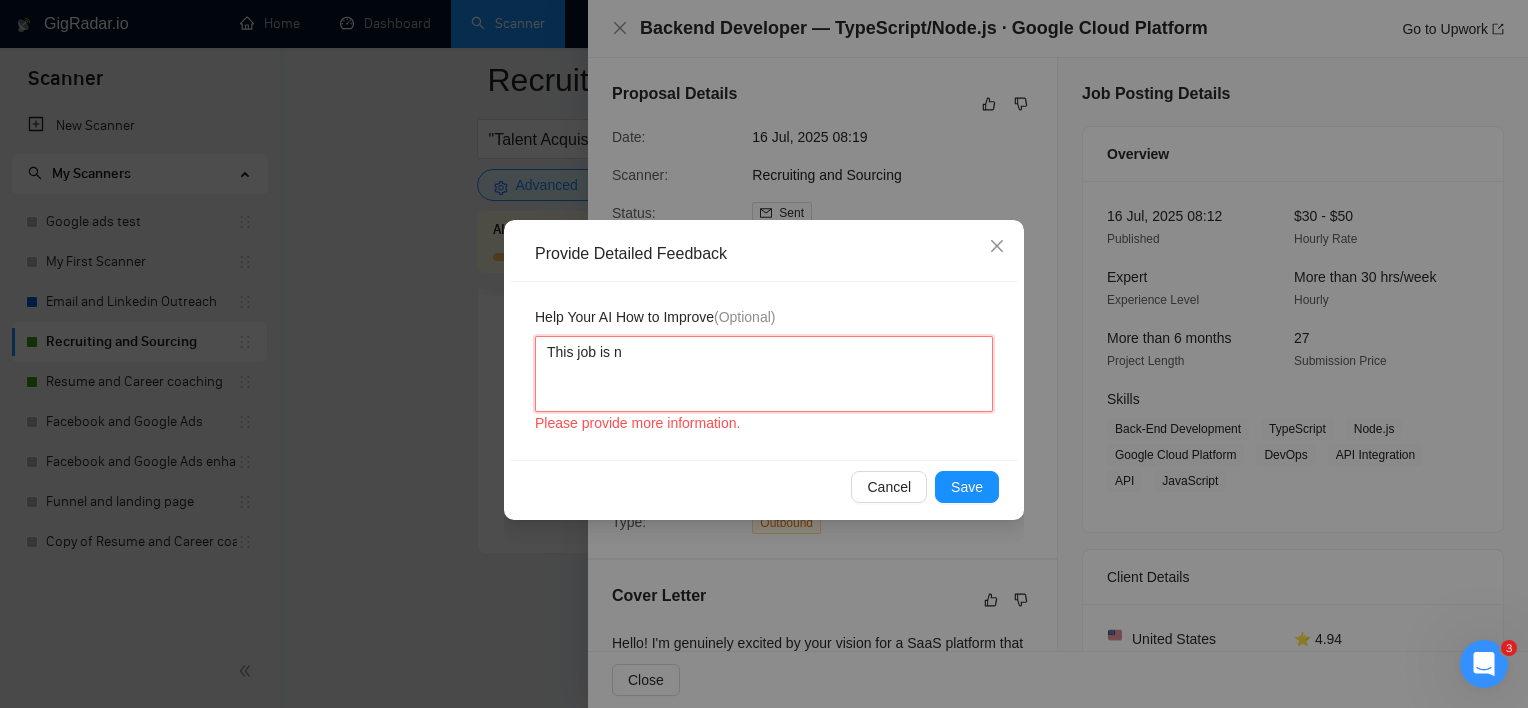 type 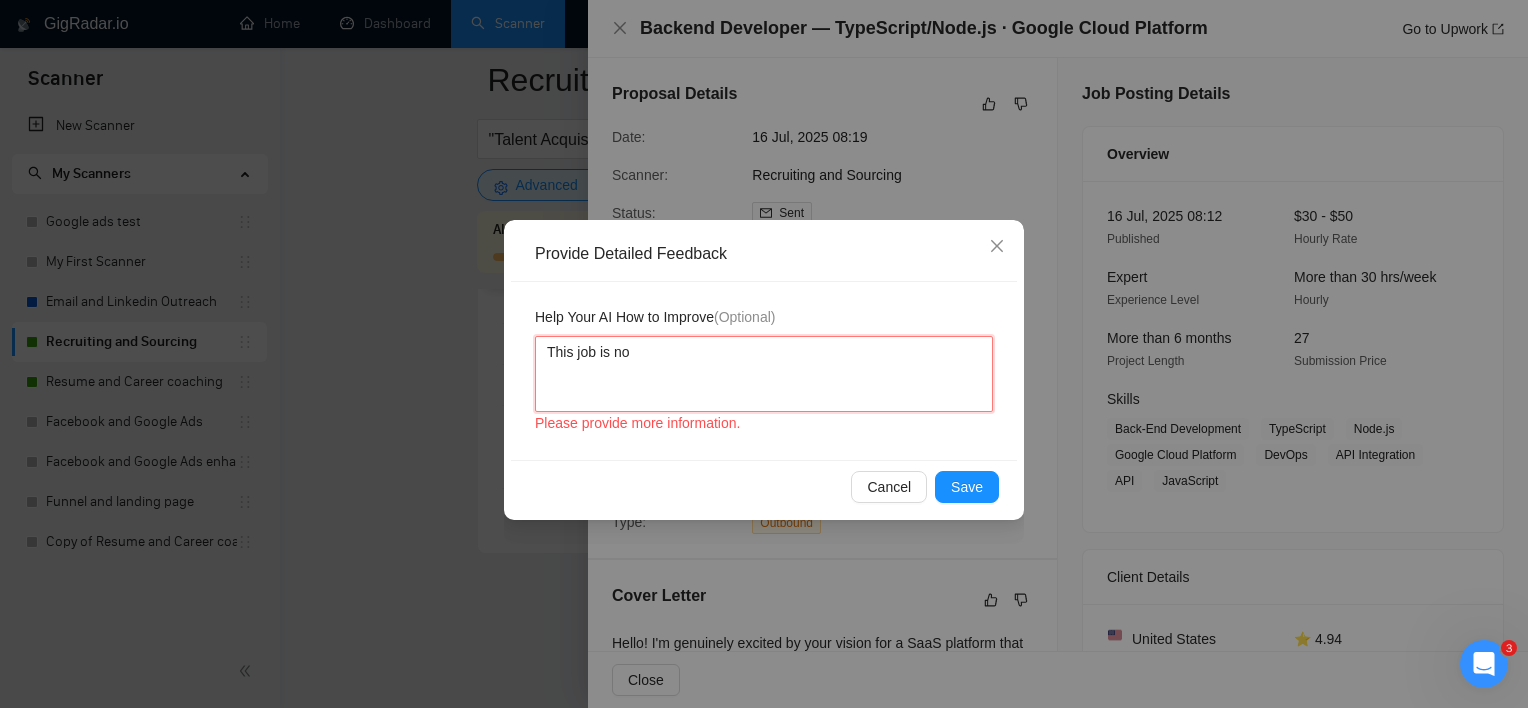 type 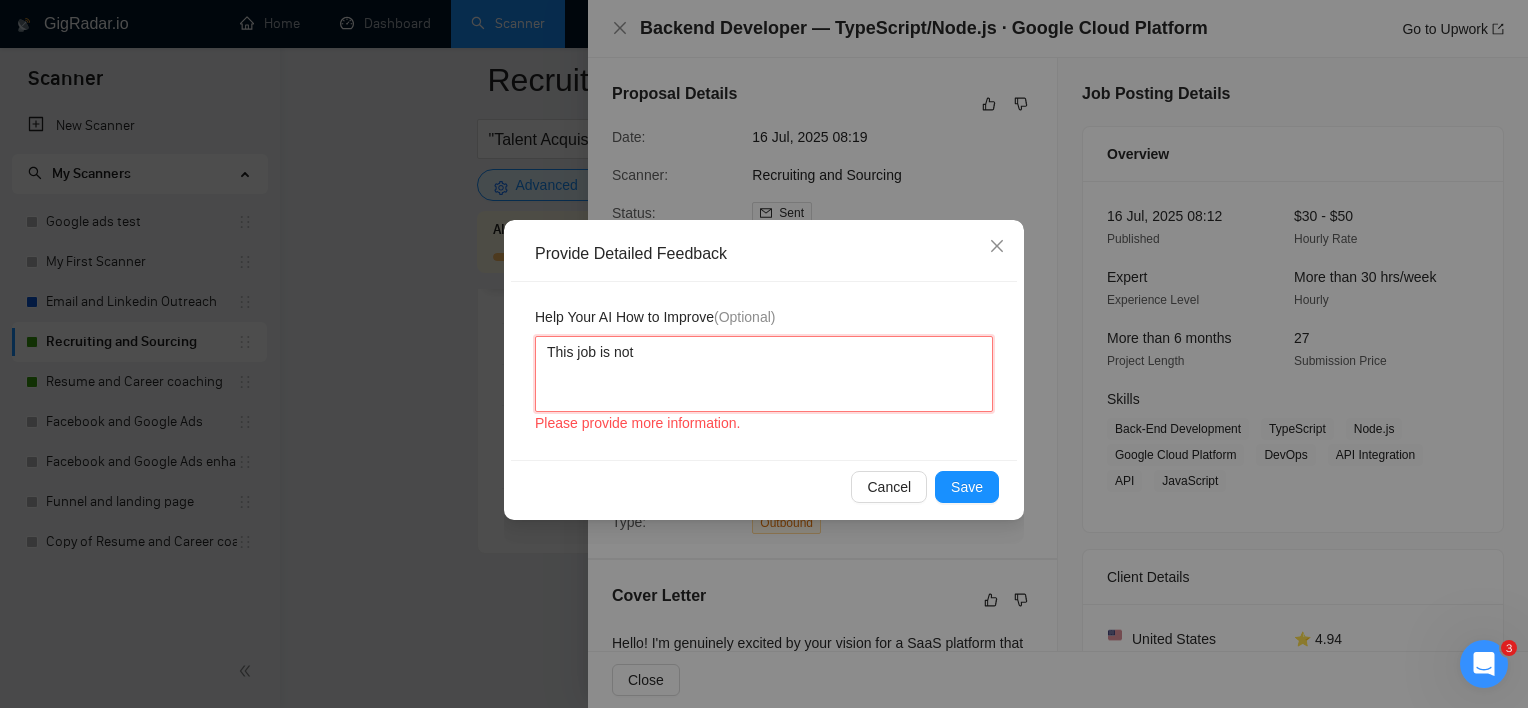 type 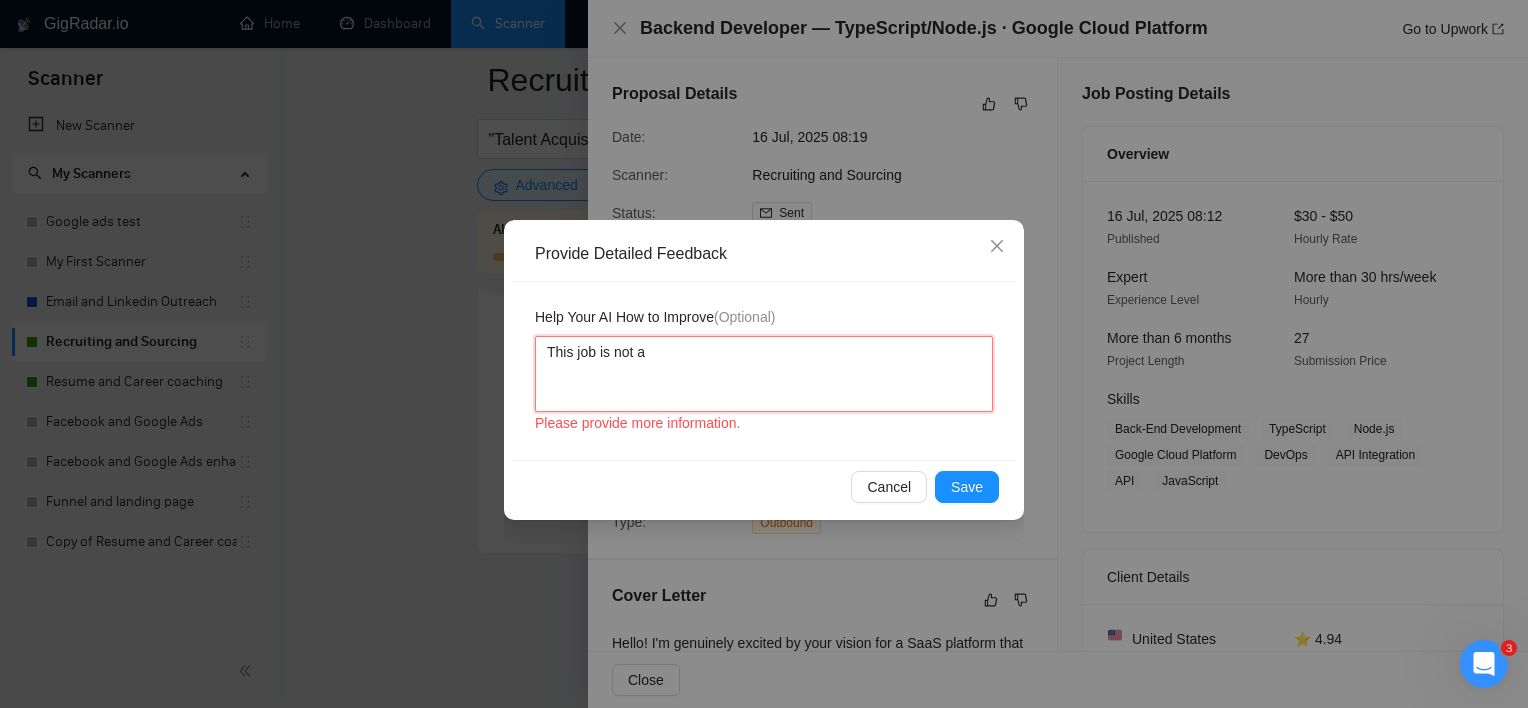 type 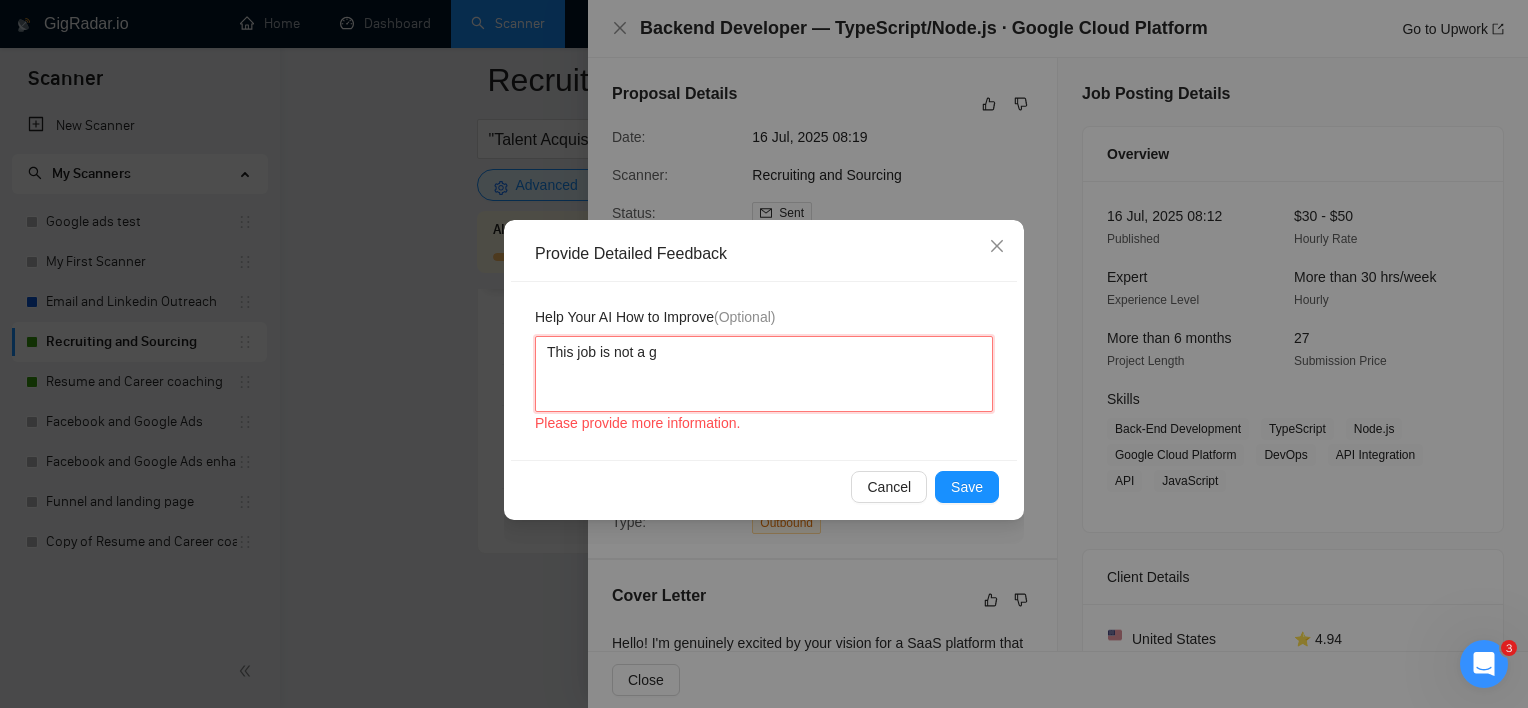 type 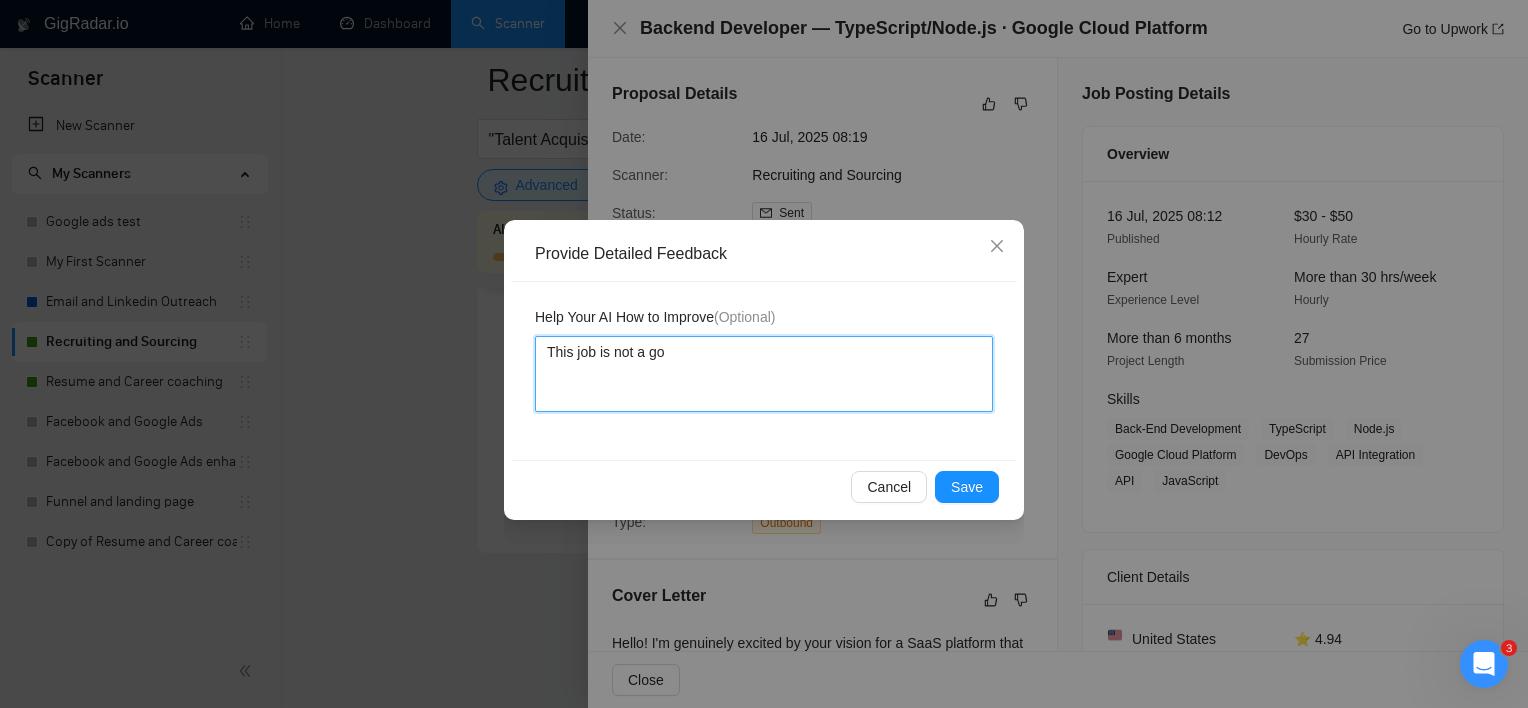 type 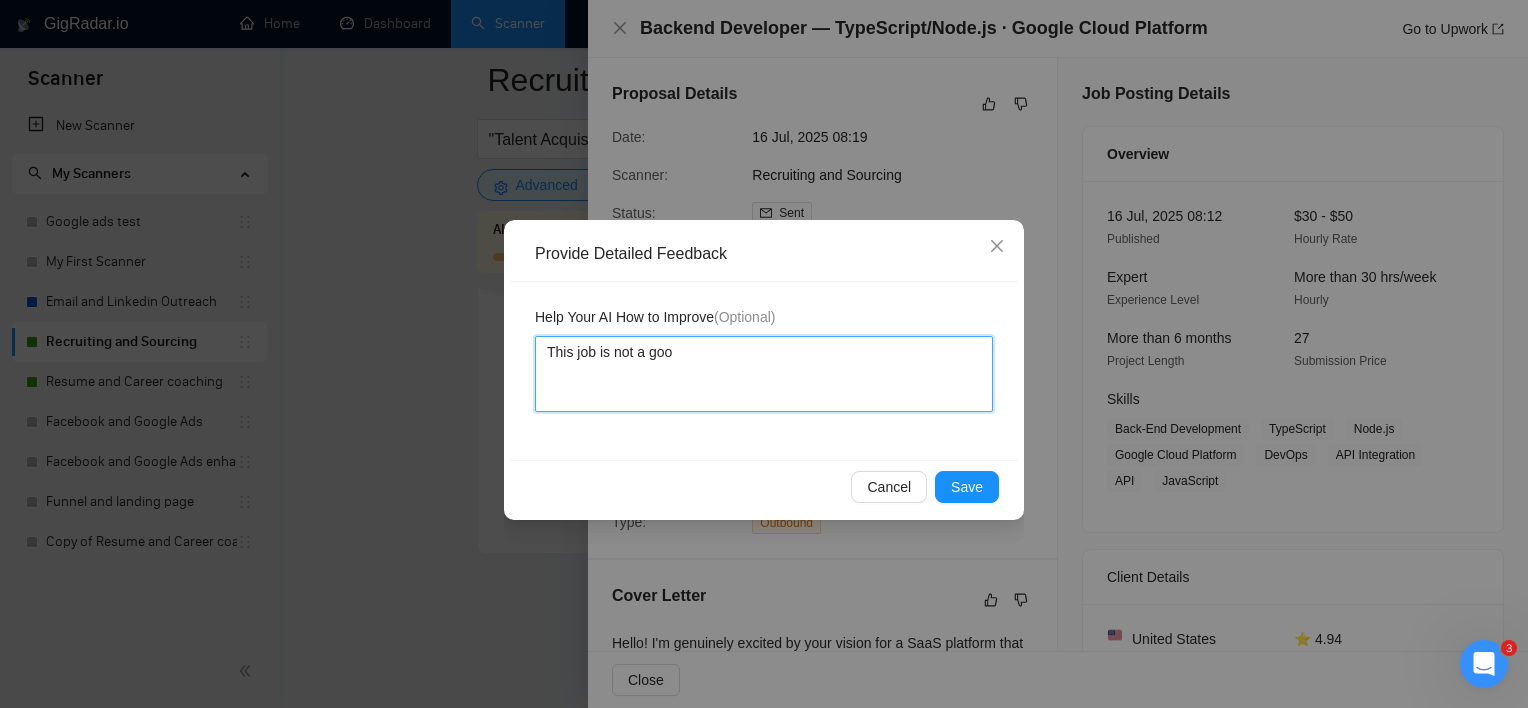 type 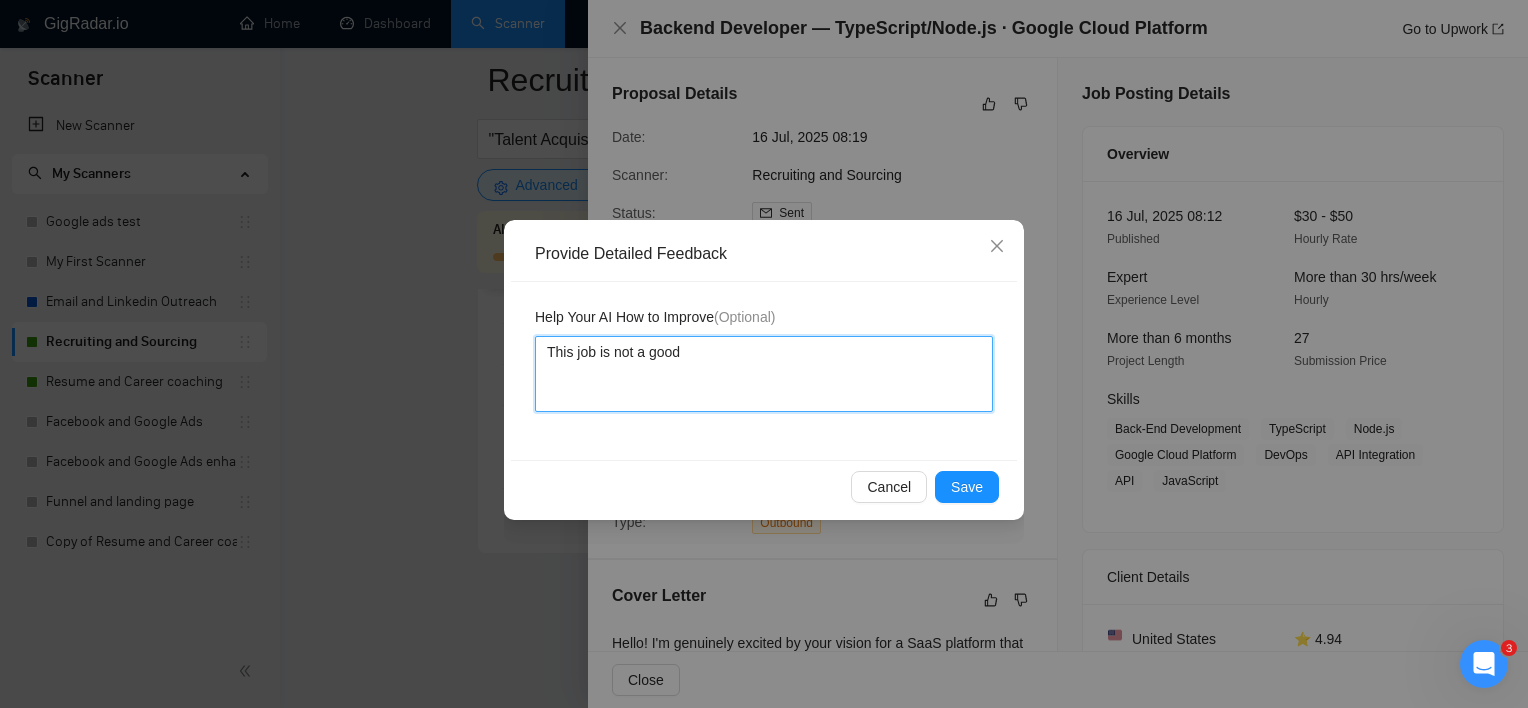 type 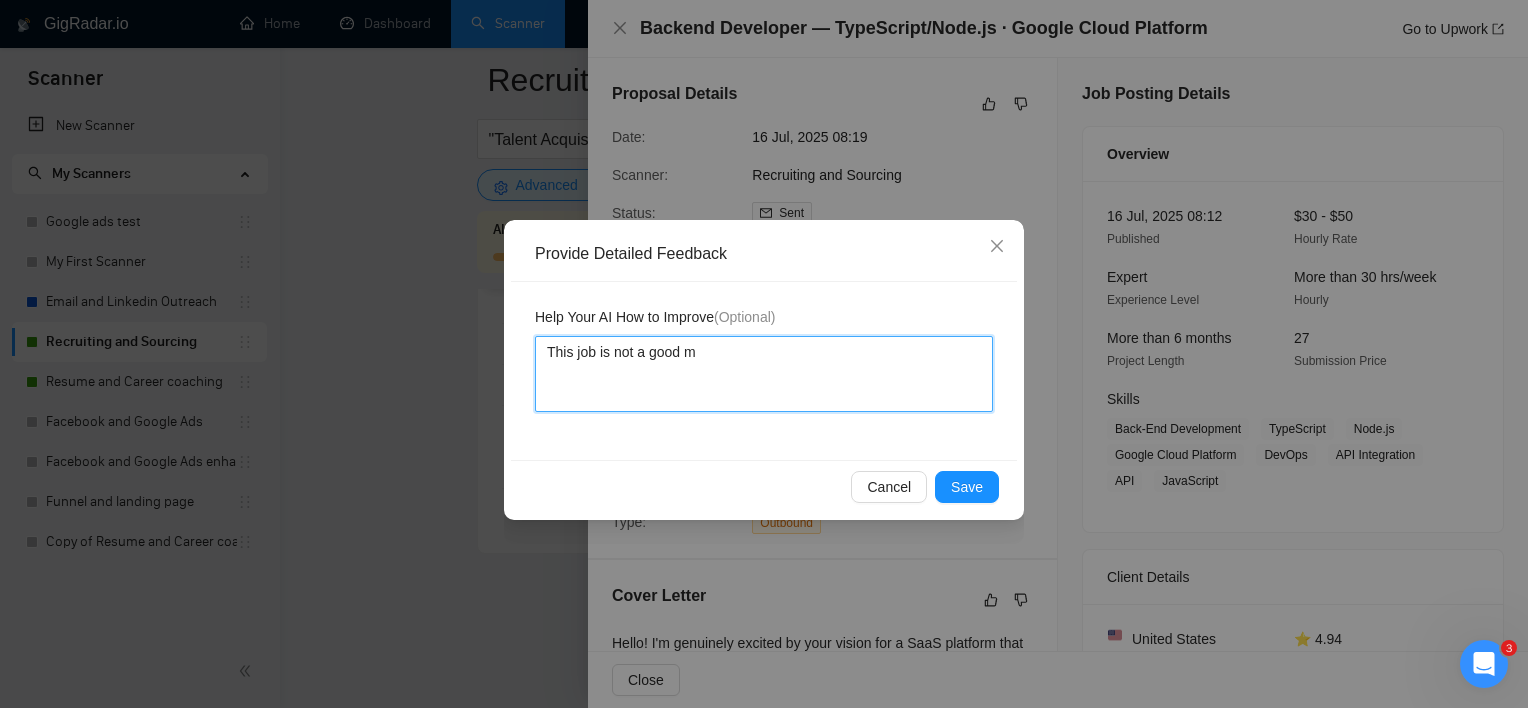 type 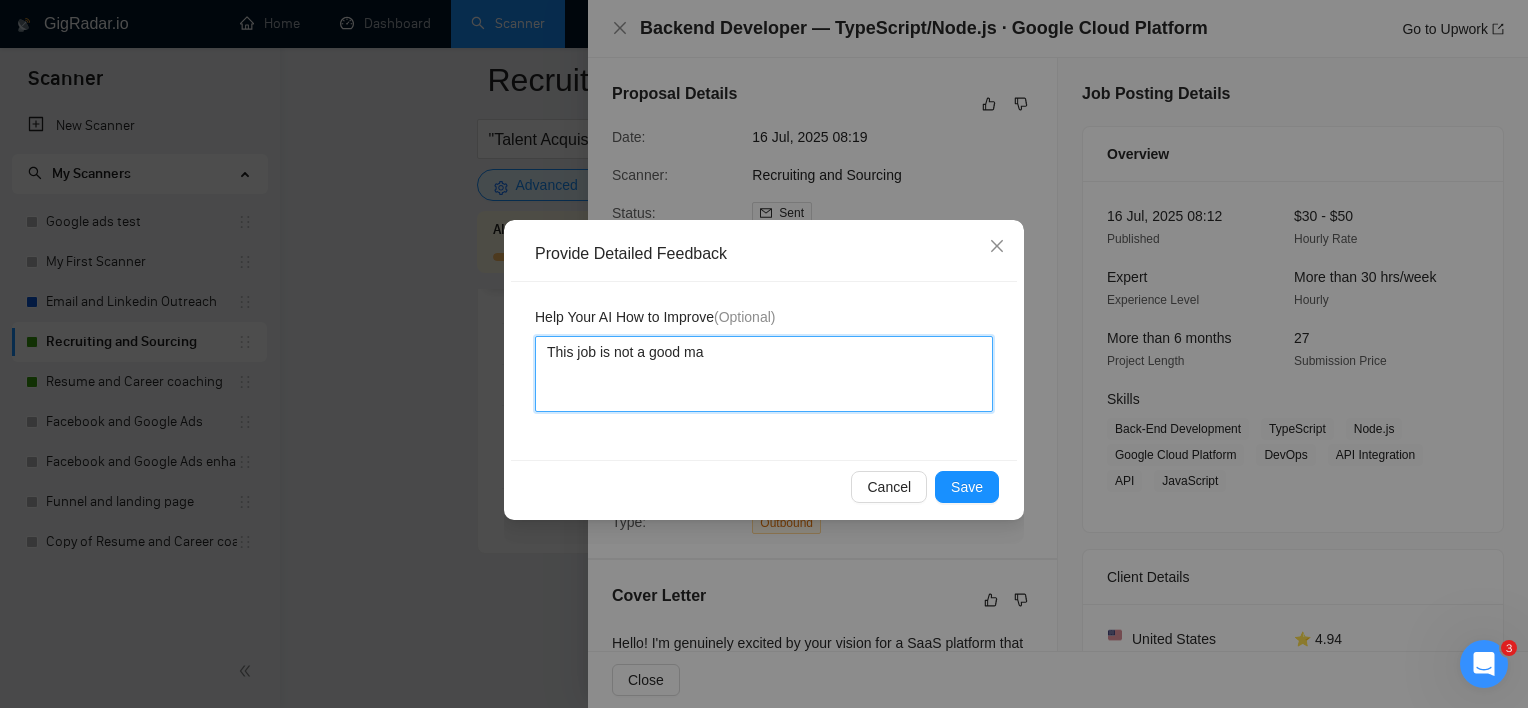 type 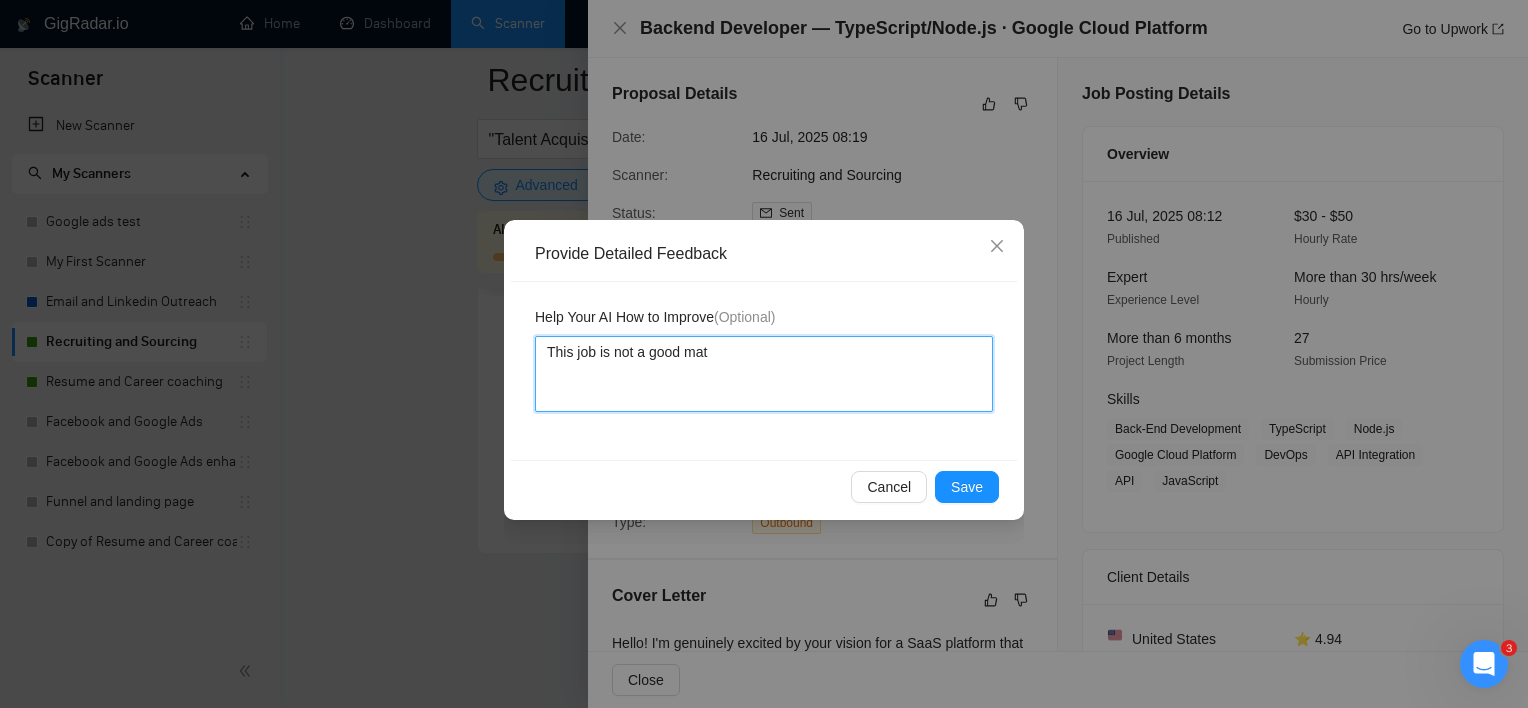 type 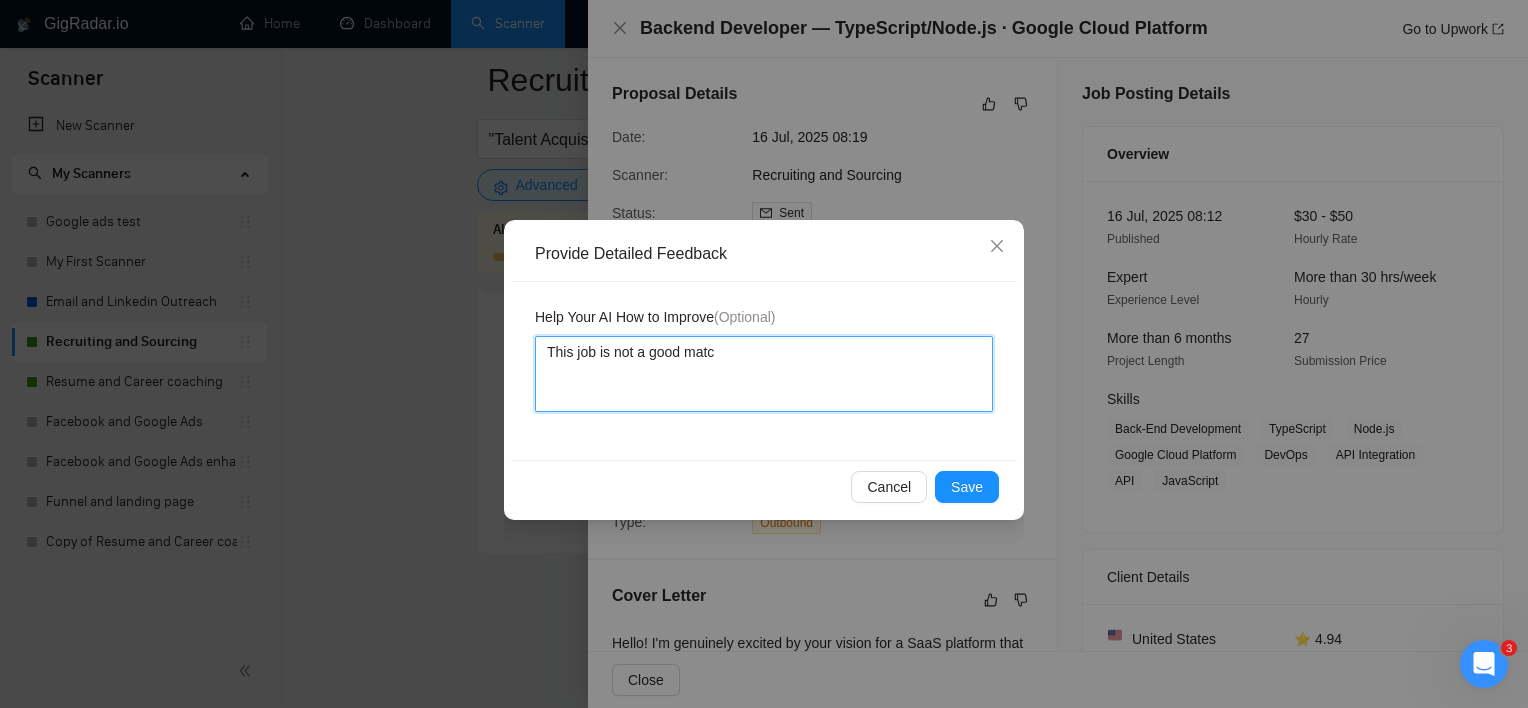 type 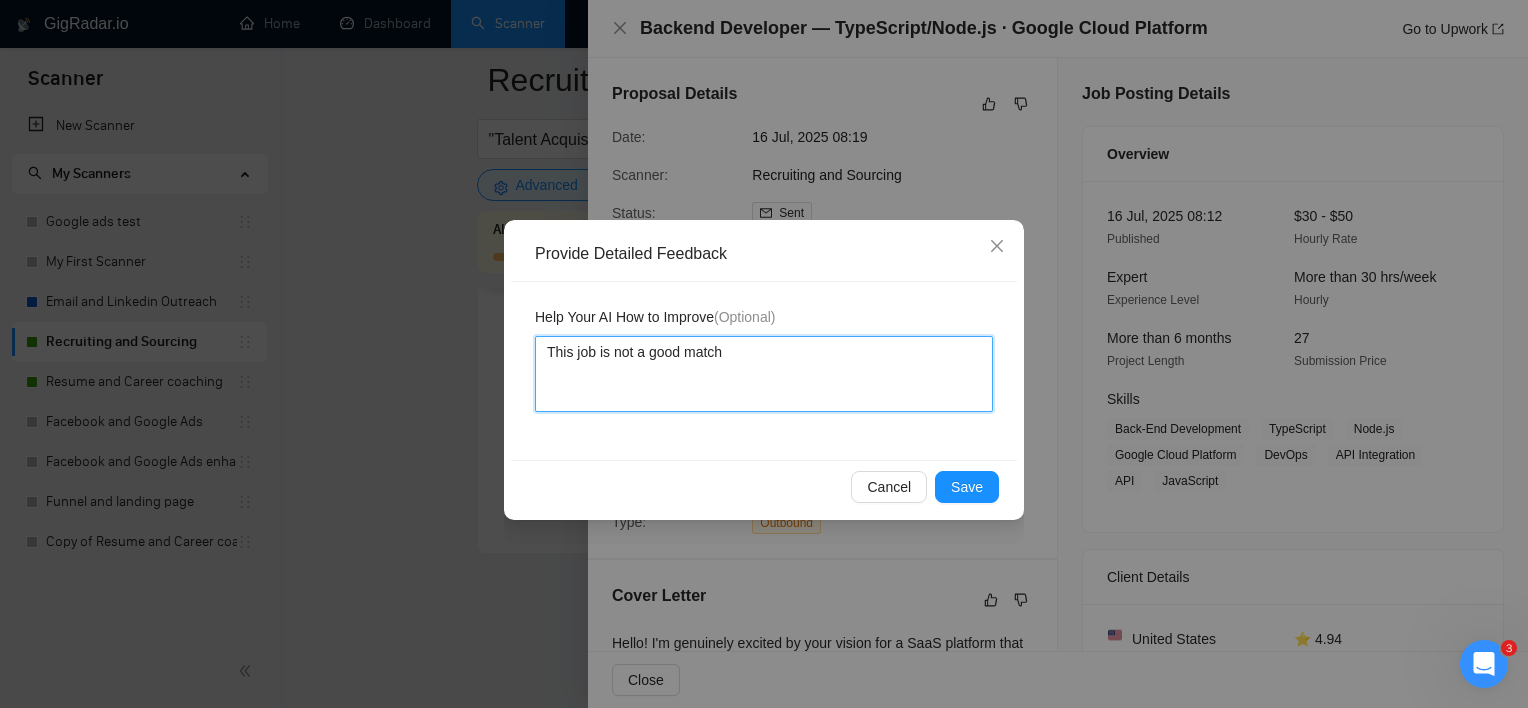 type 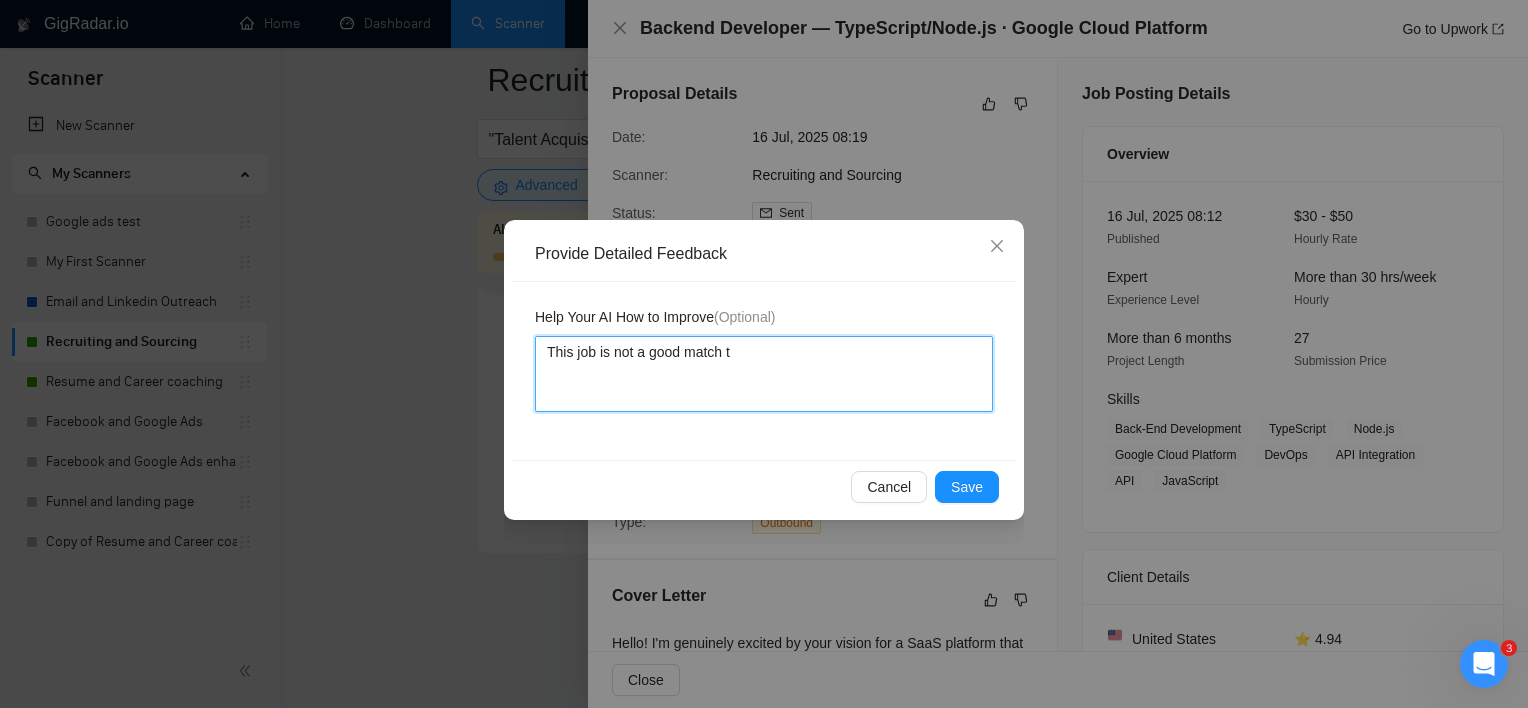 type 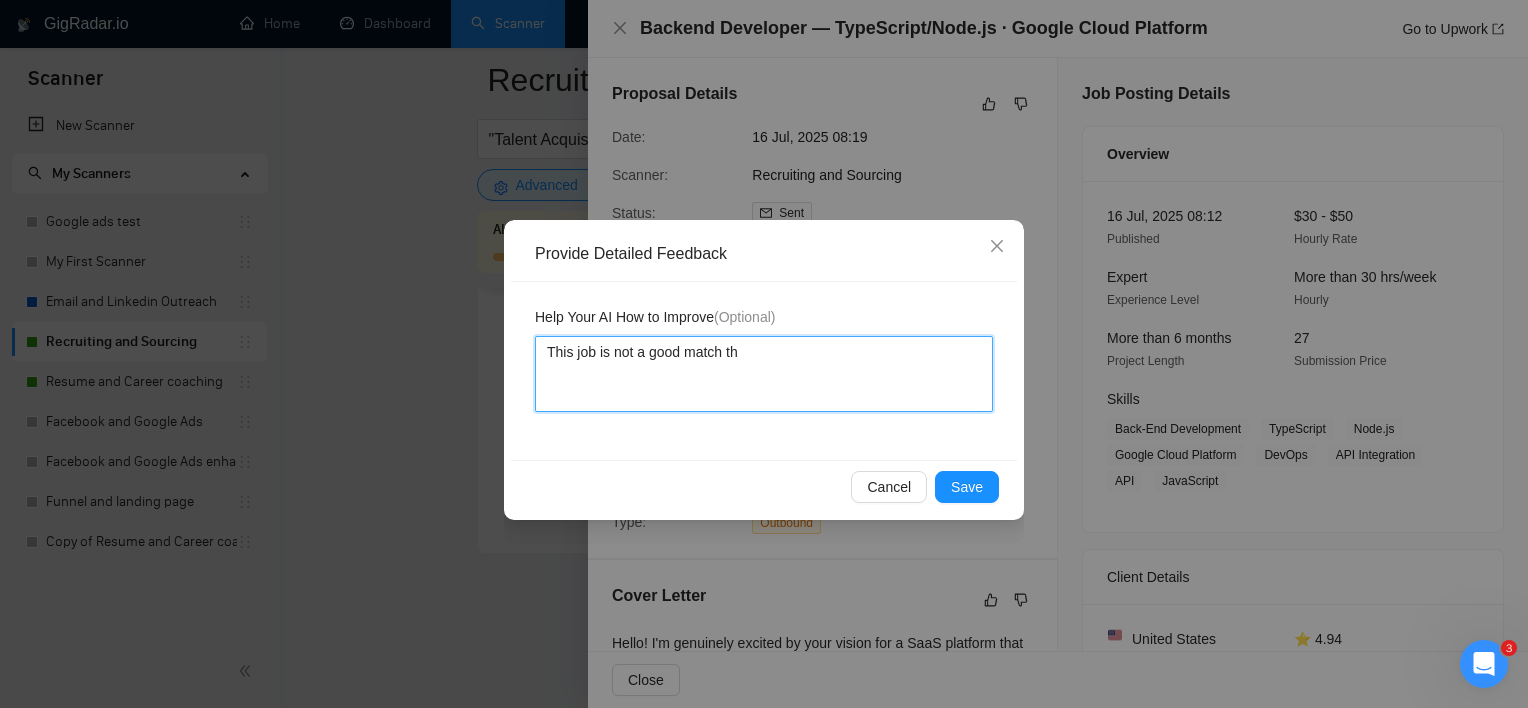 type 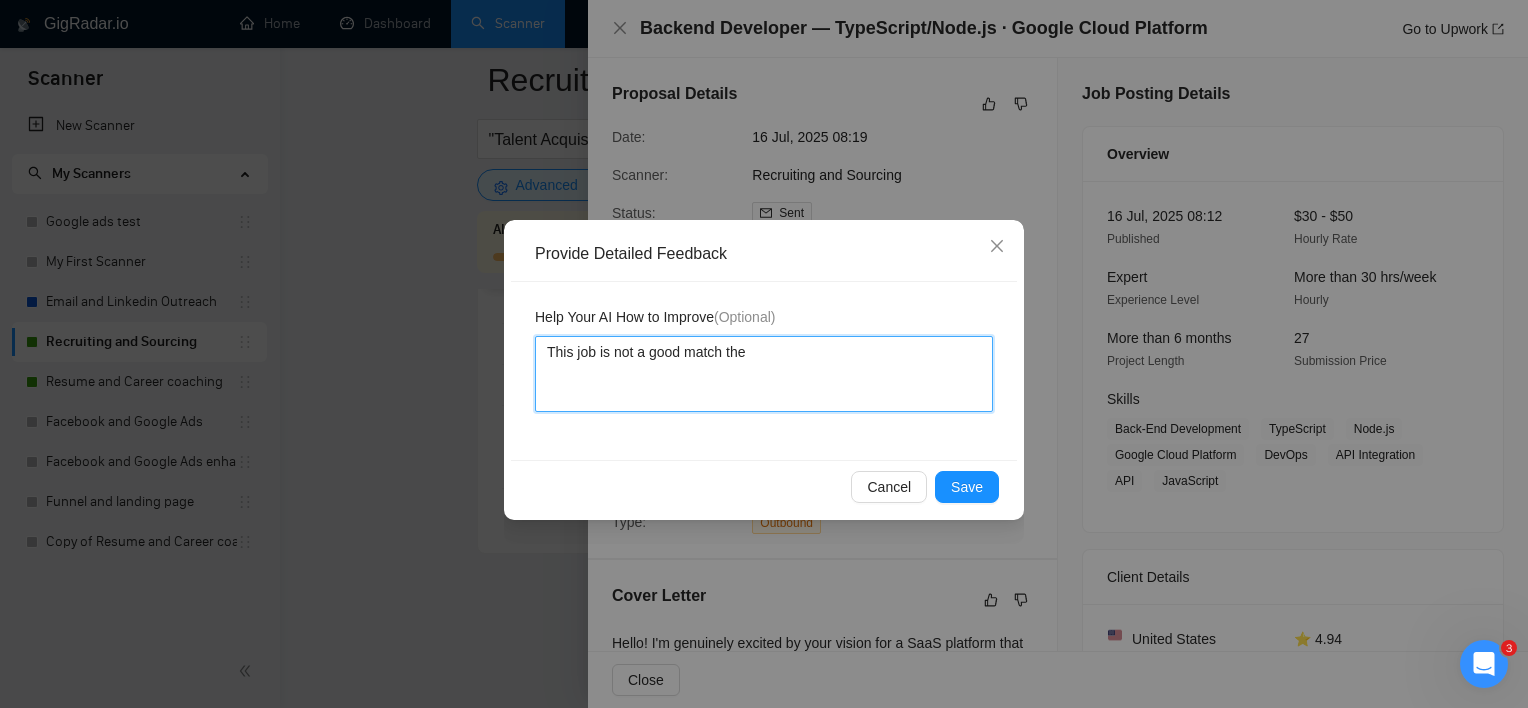 type 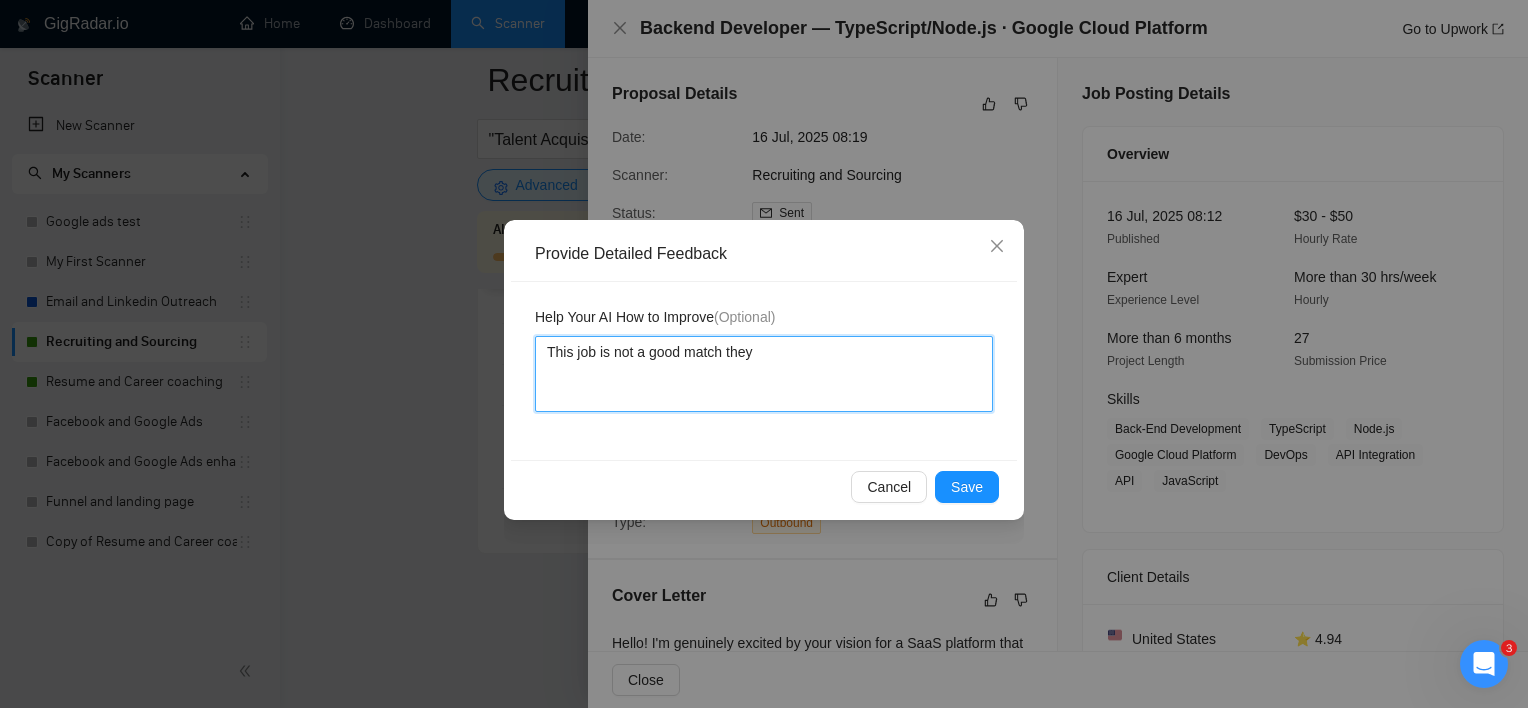 type 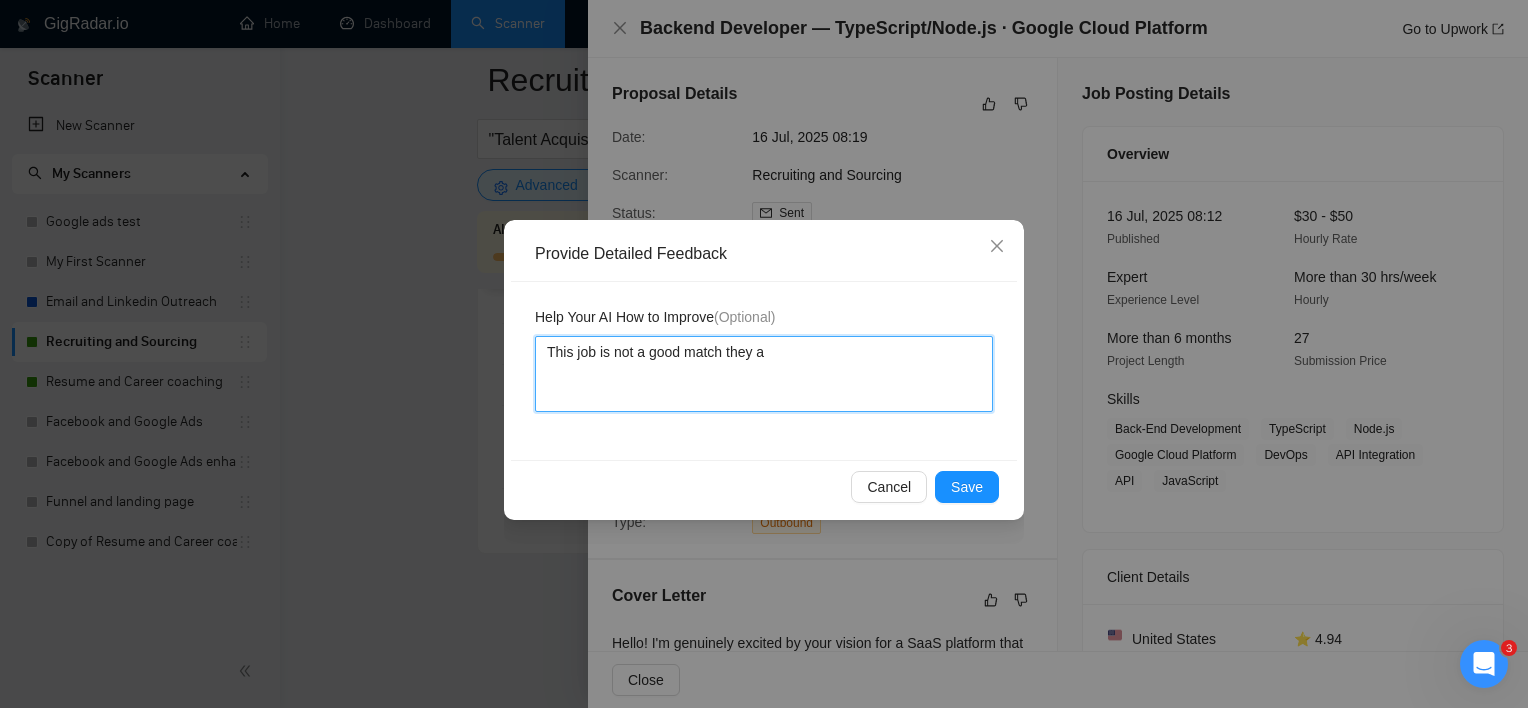 type 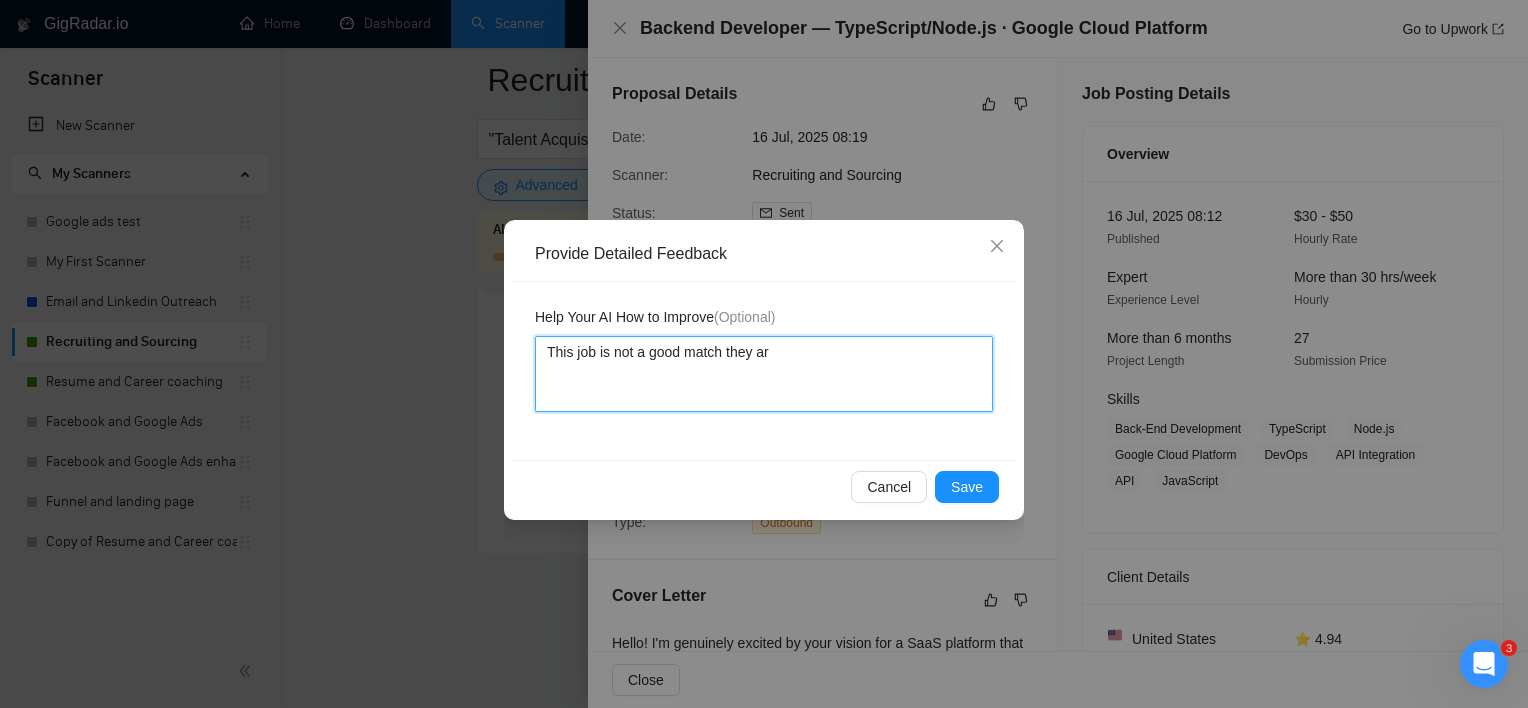 type 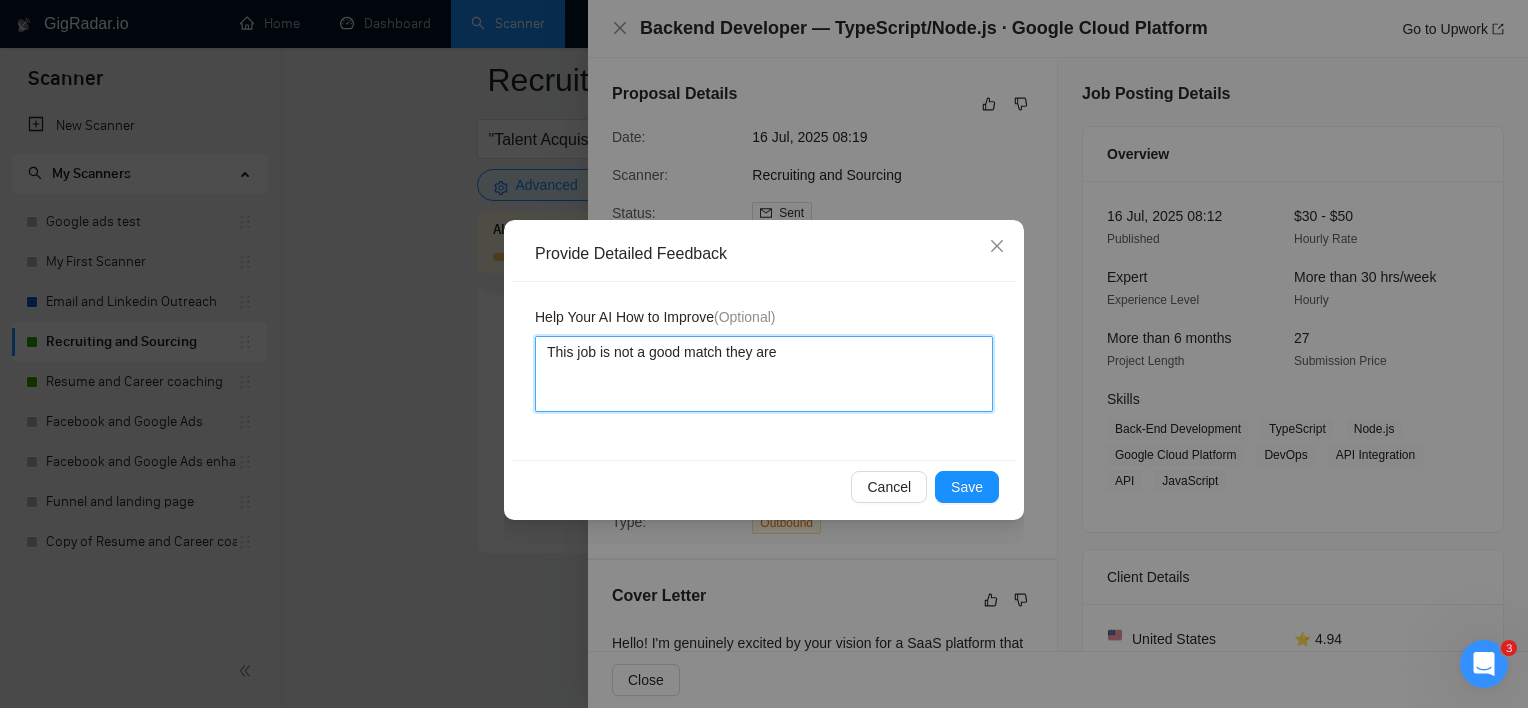 type 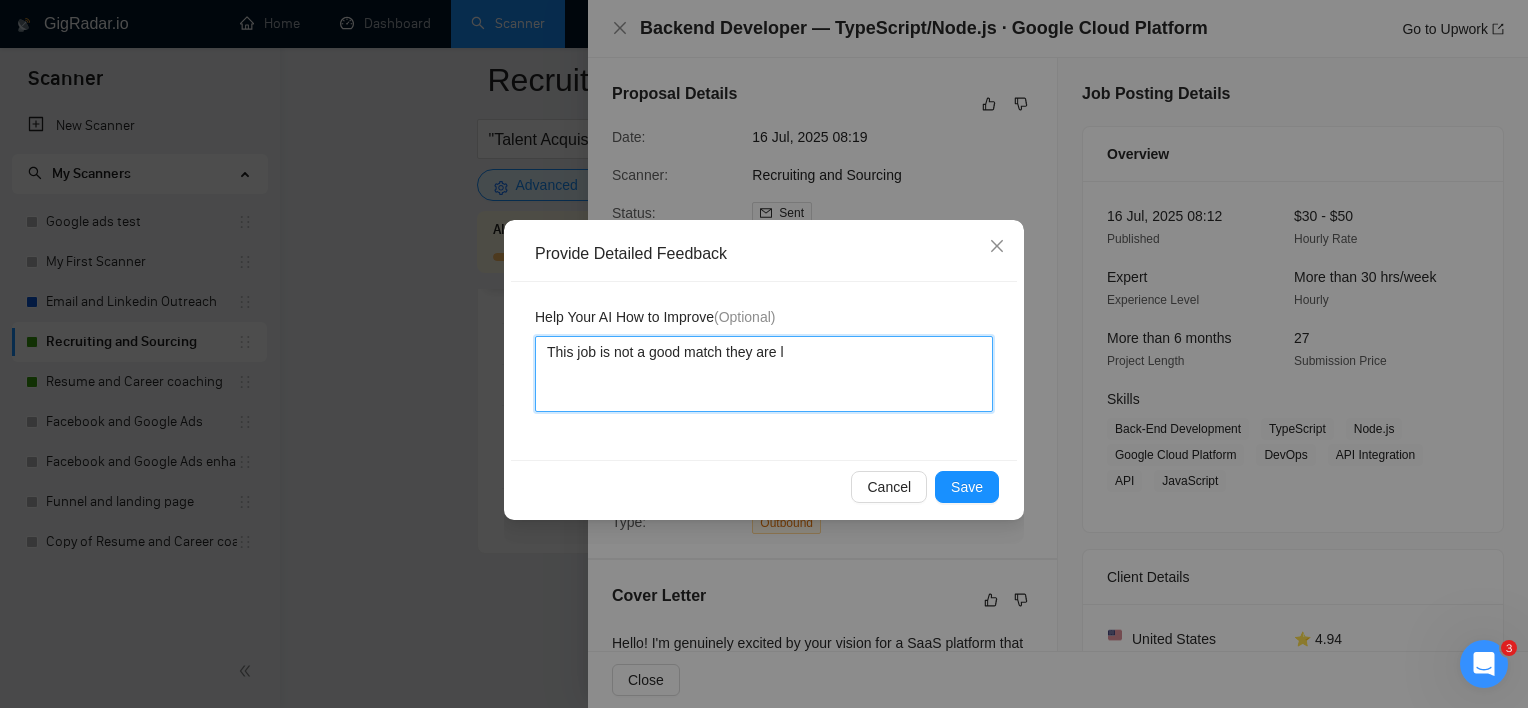 type 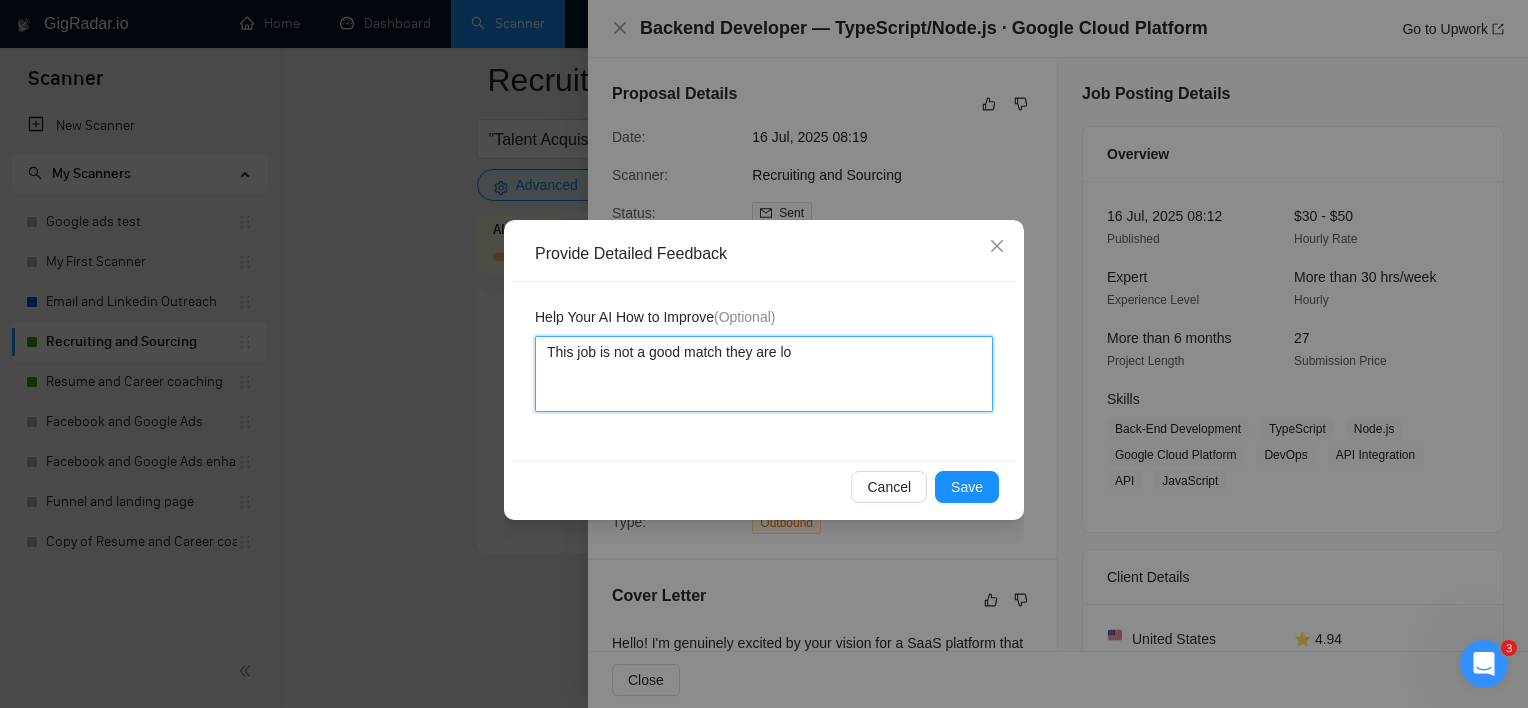 type 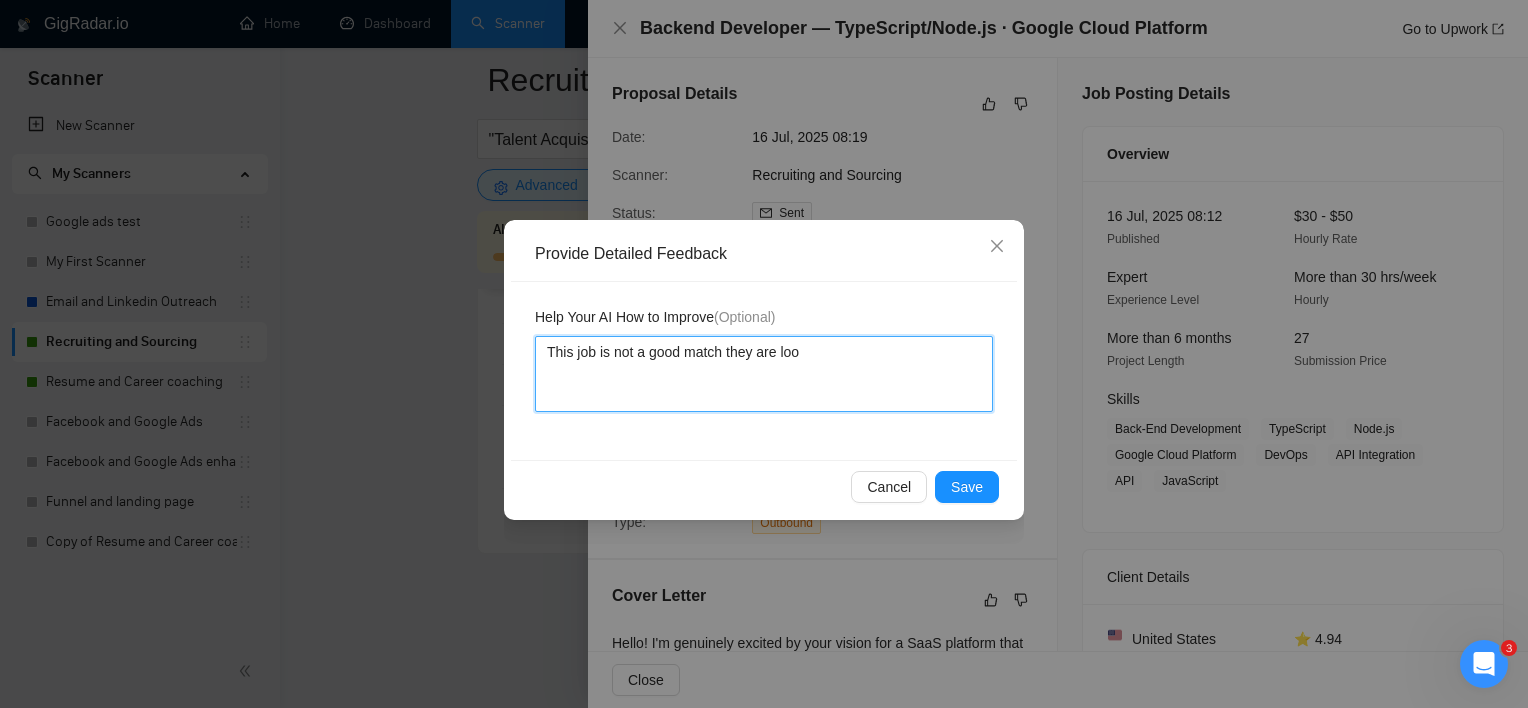 type 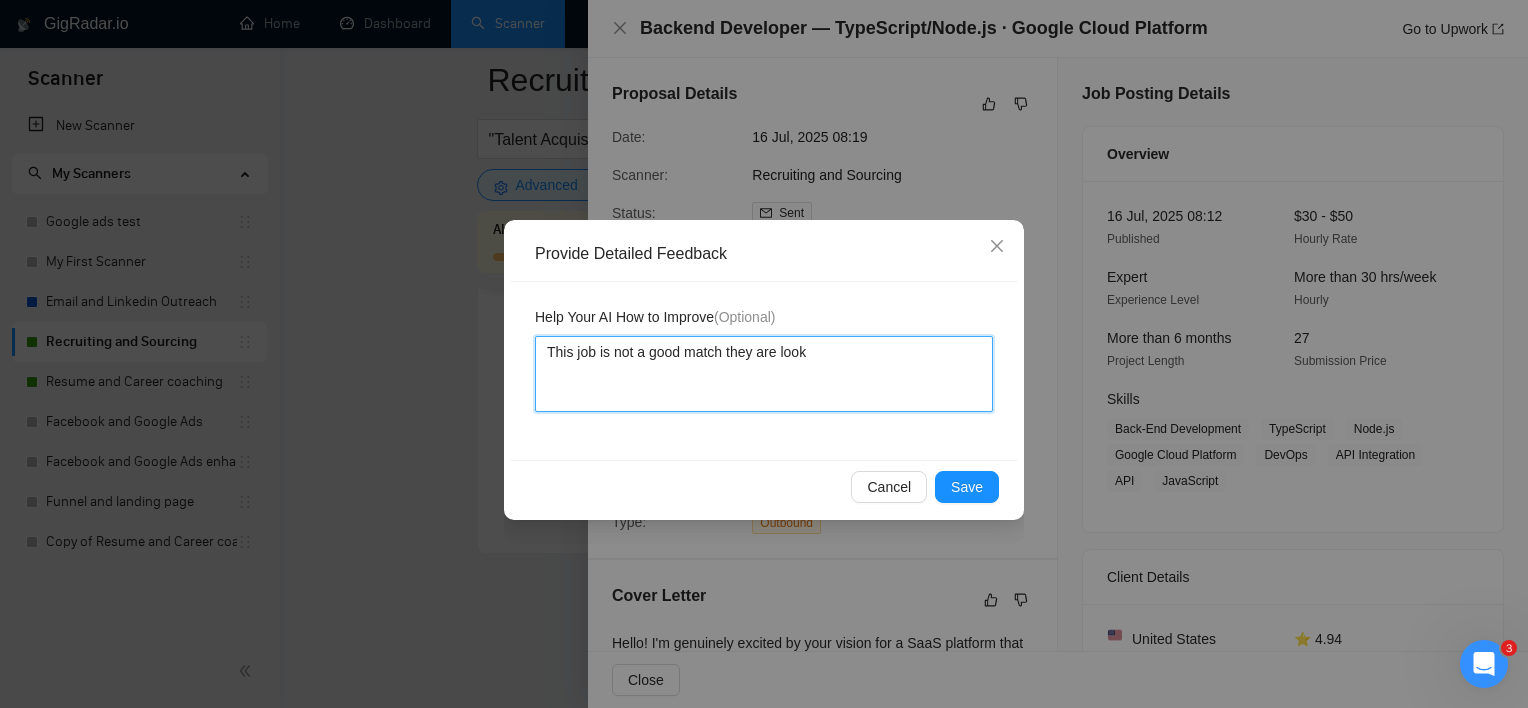 type 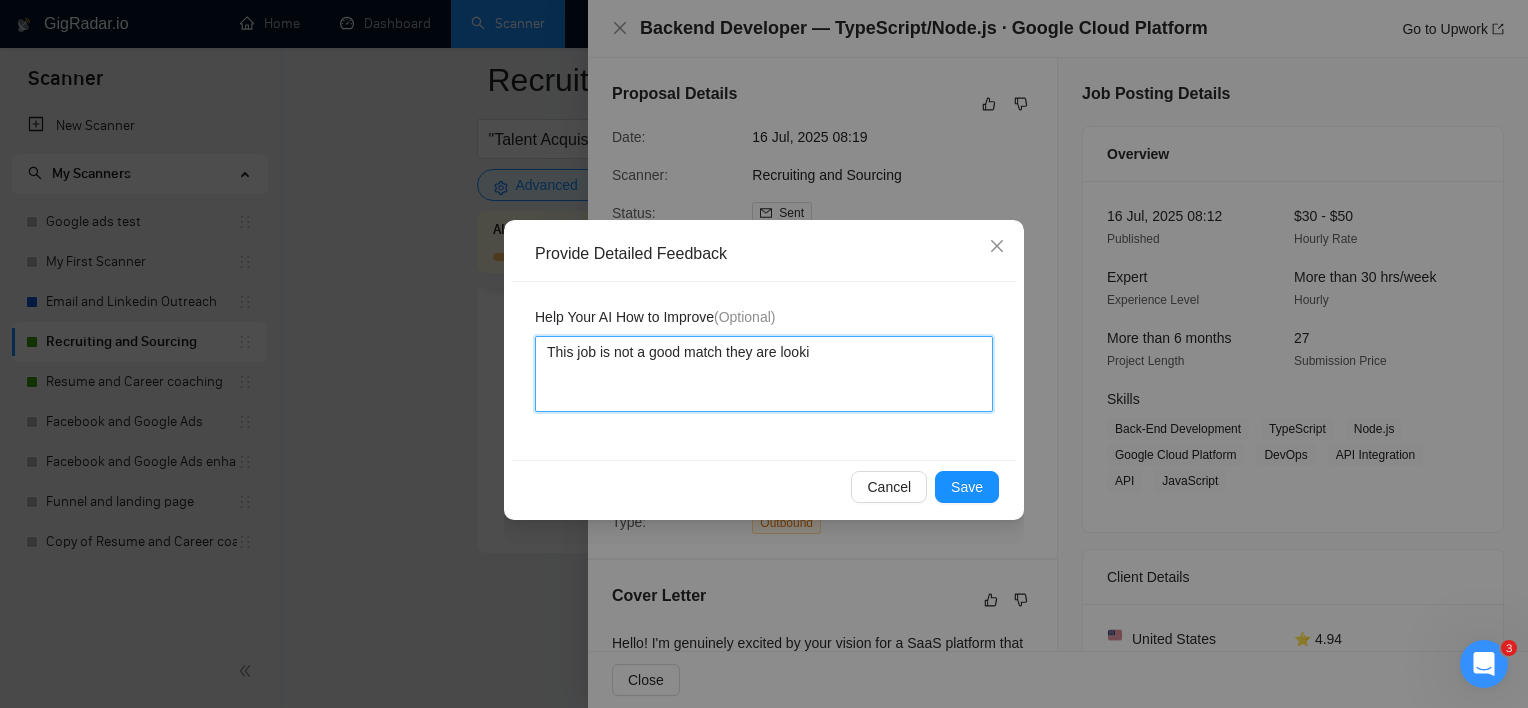 type 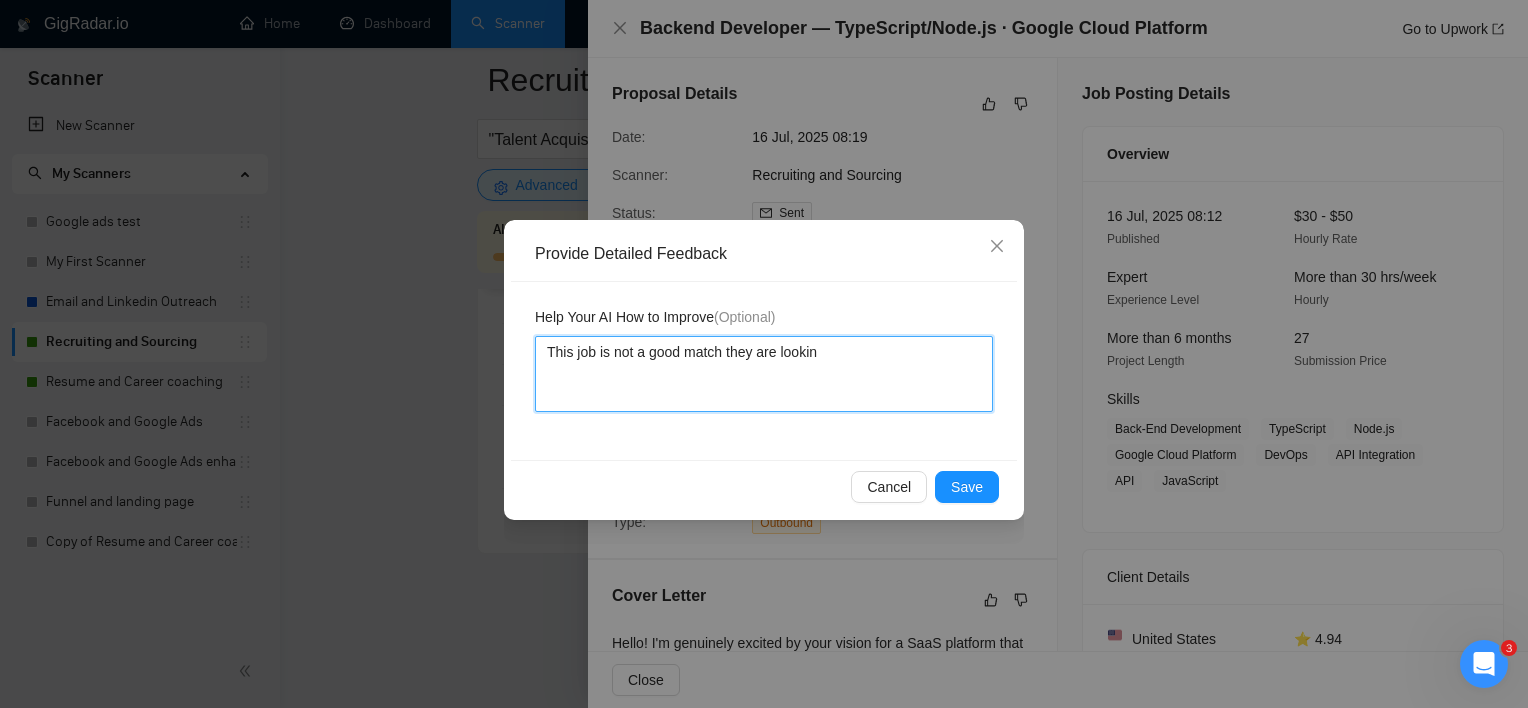 type 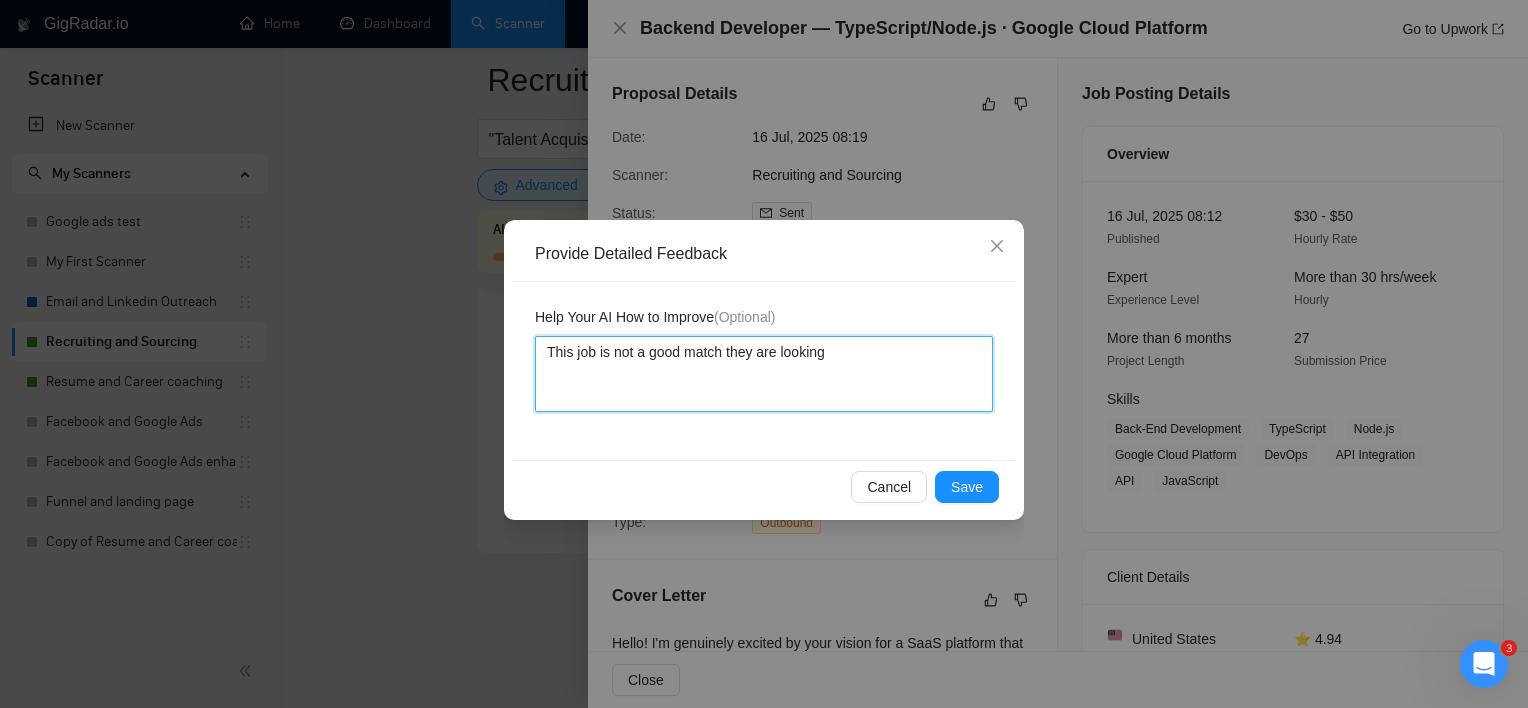 type 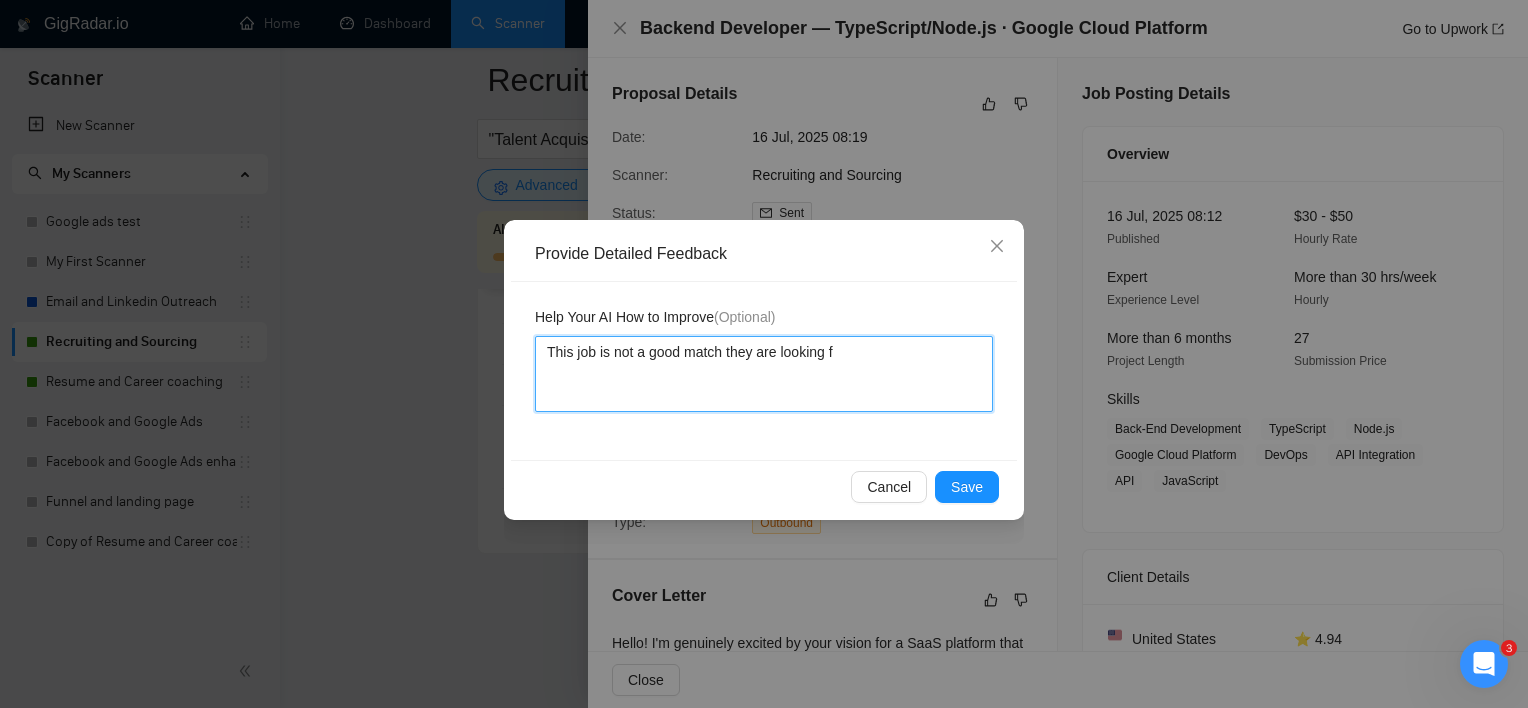 type 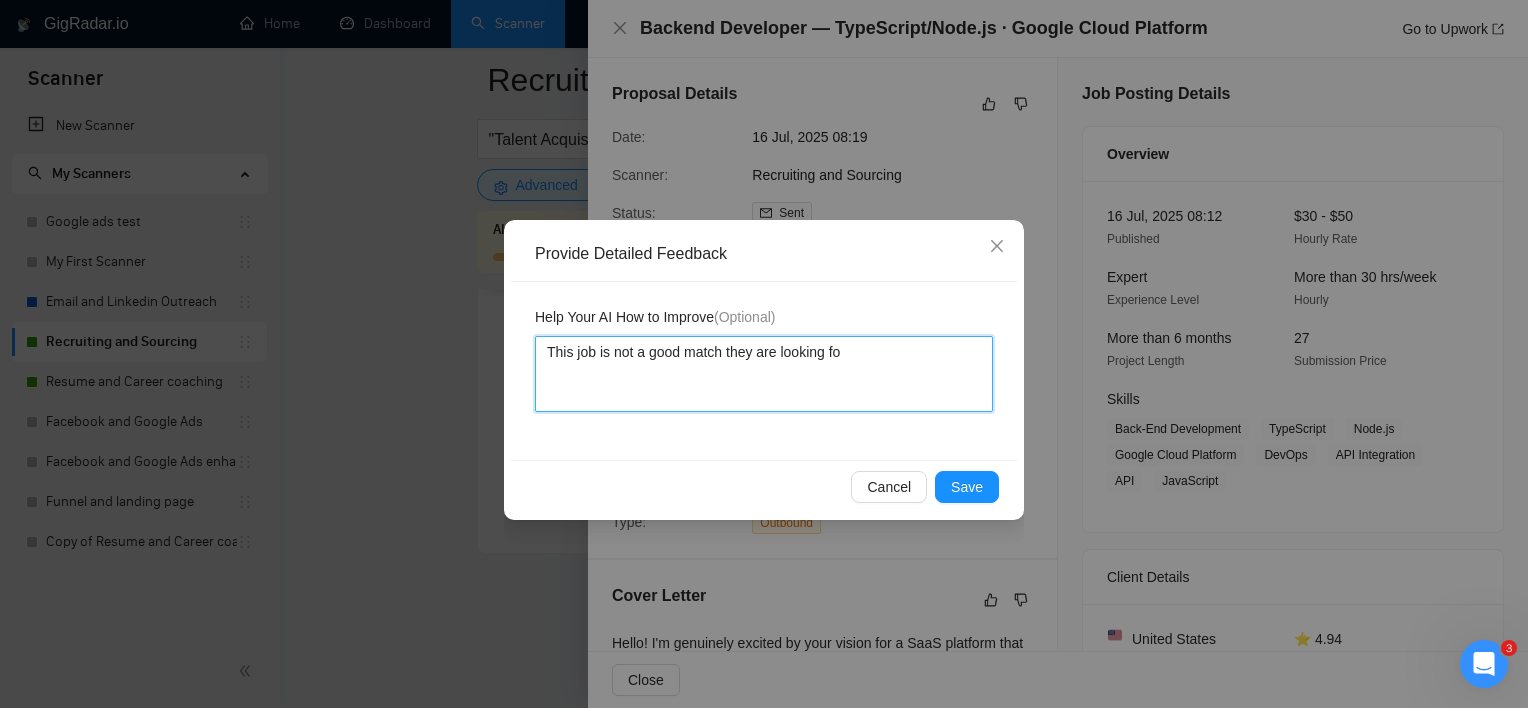 type 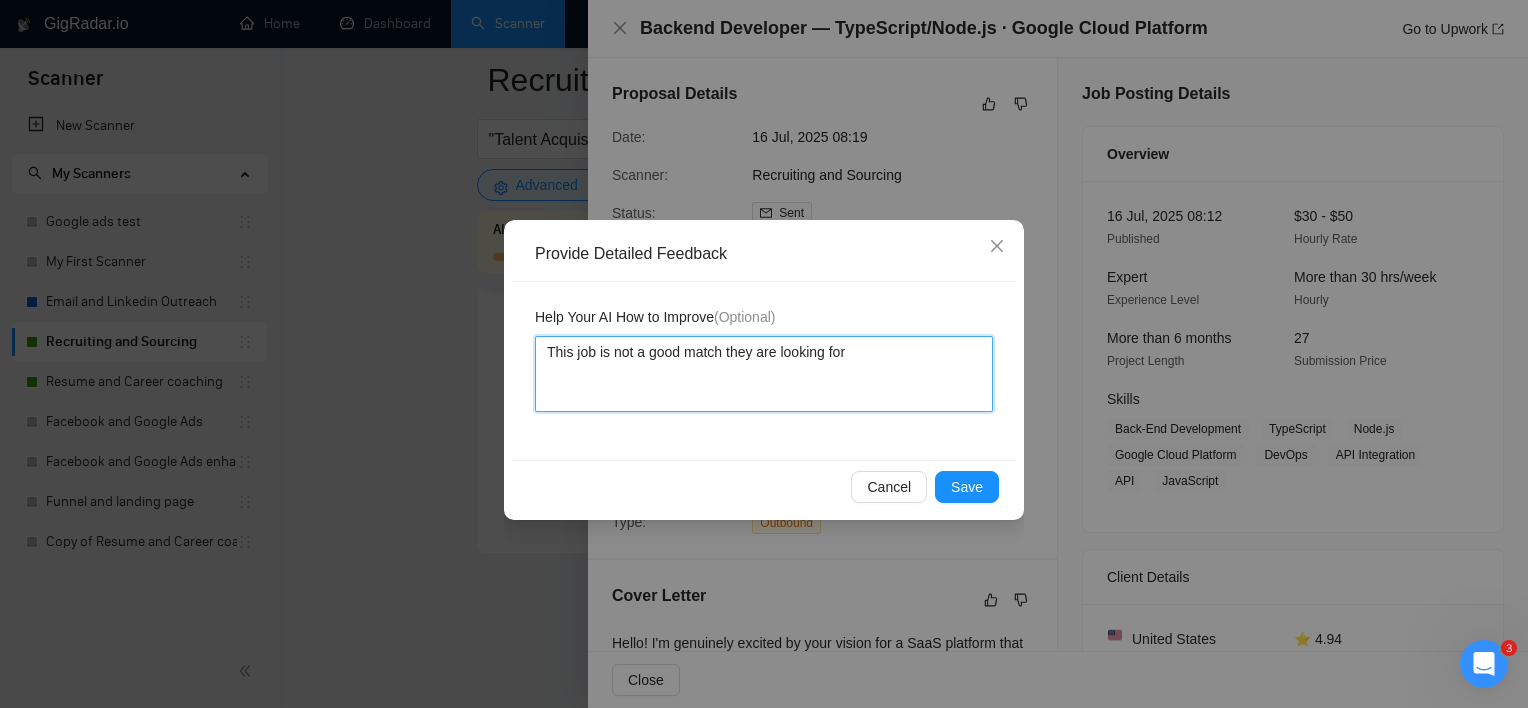 type 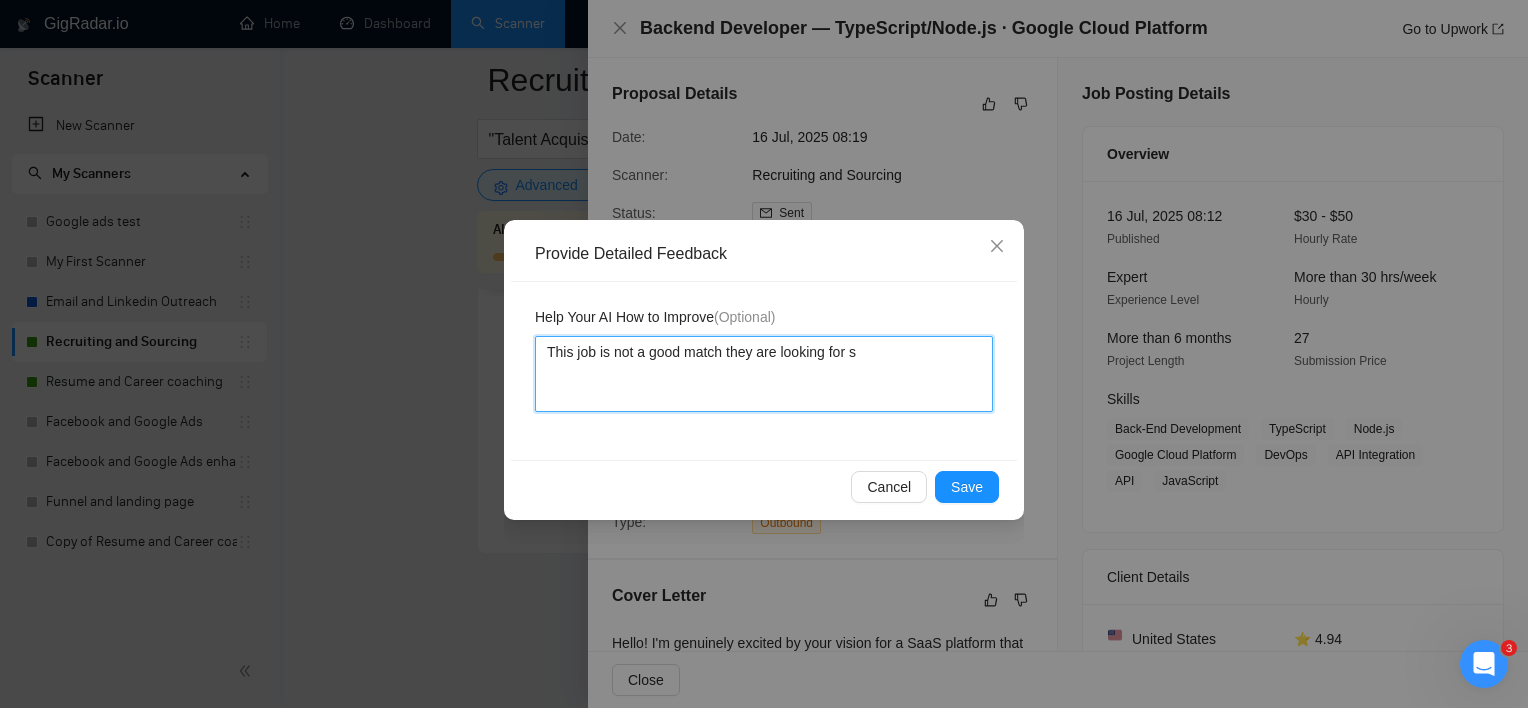 type on "This job is not a good match they are looking for so" 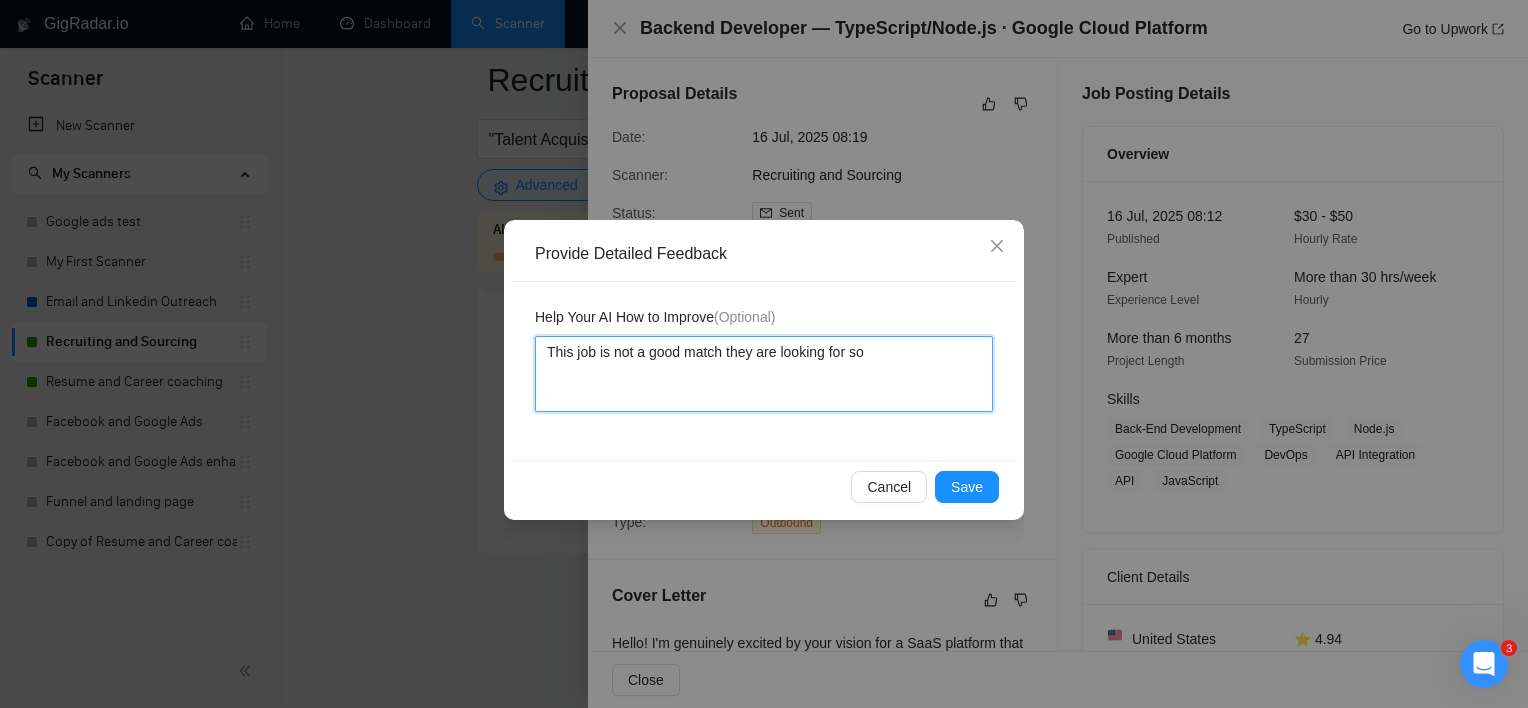 type 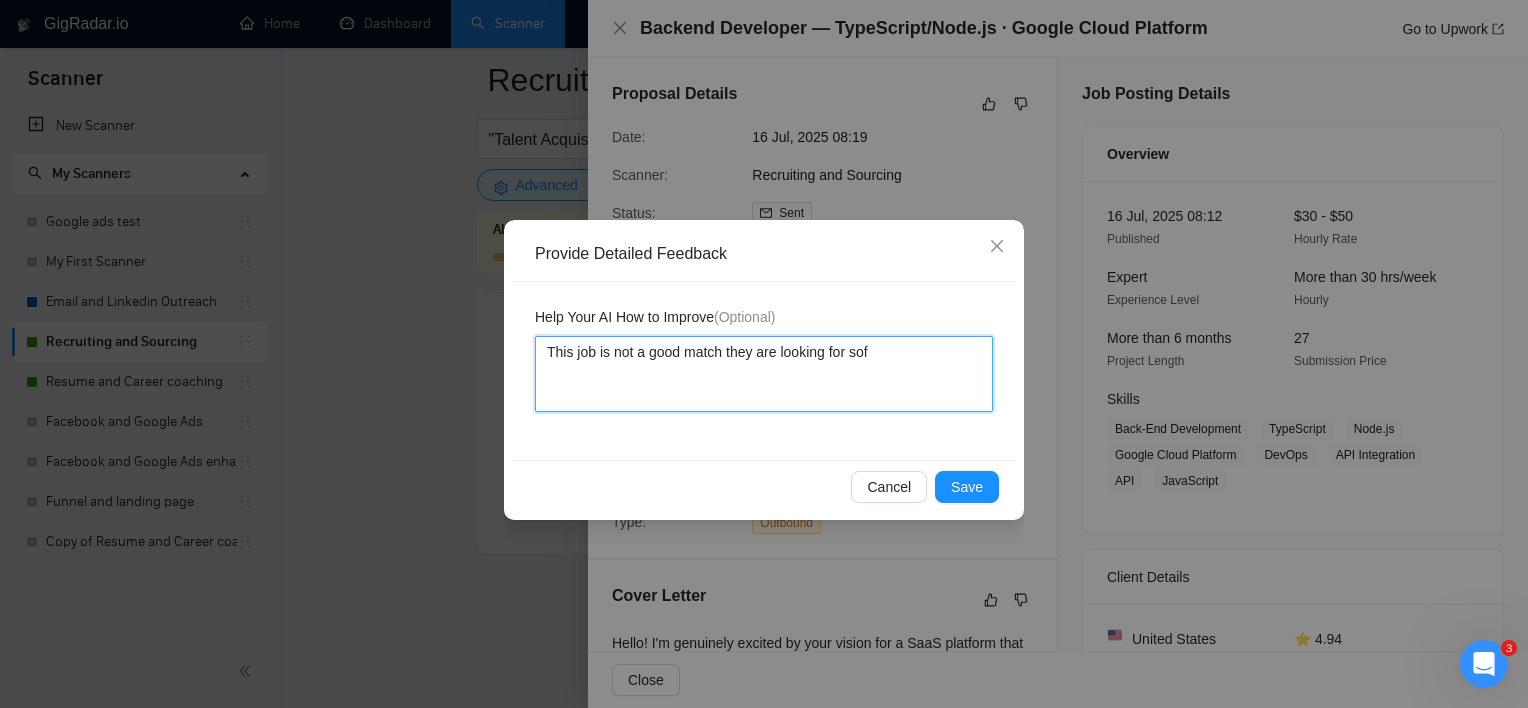 type 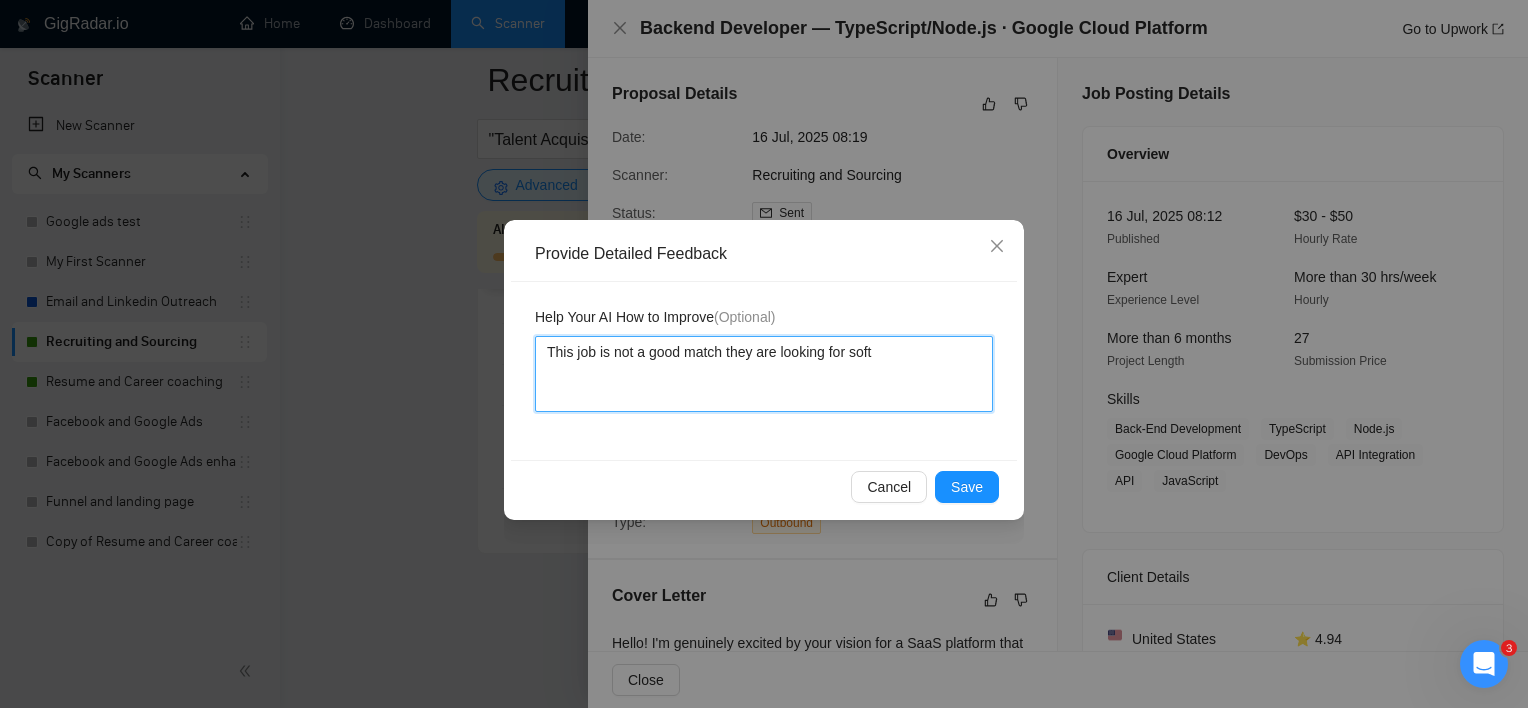 type 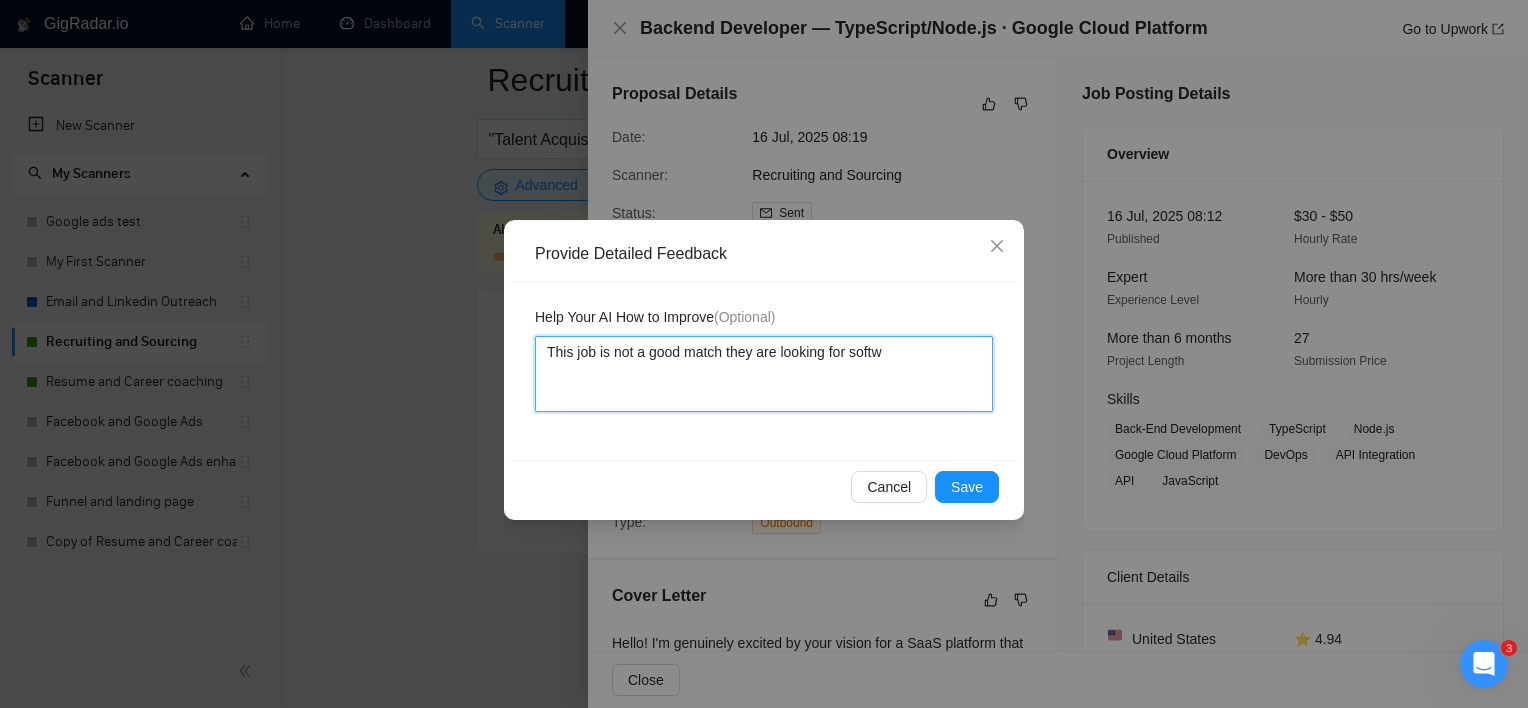 type 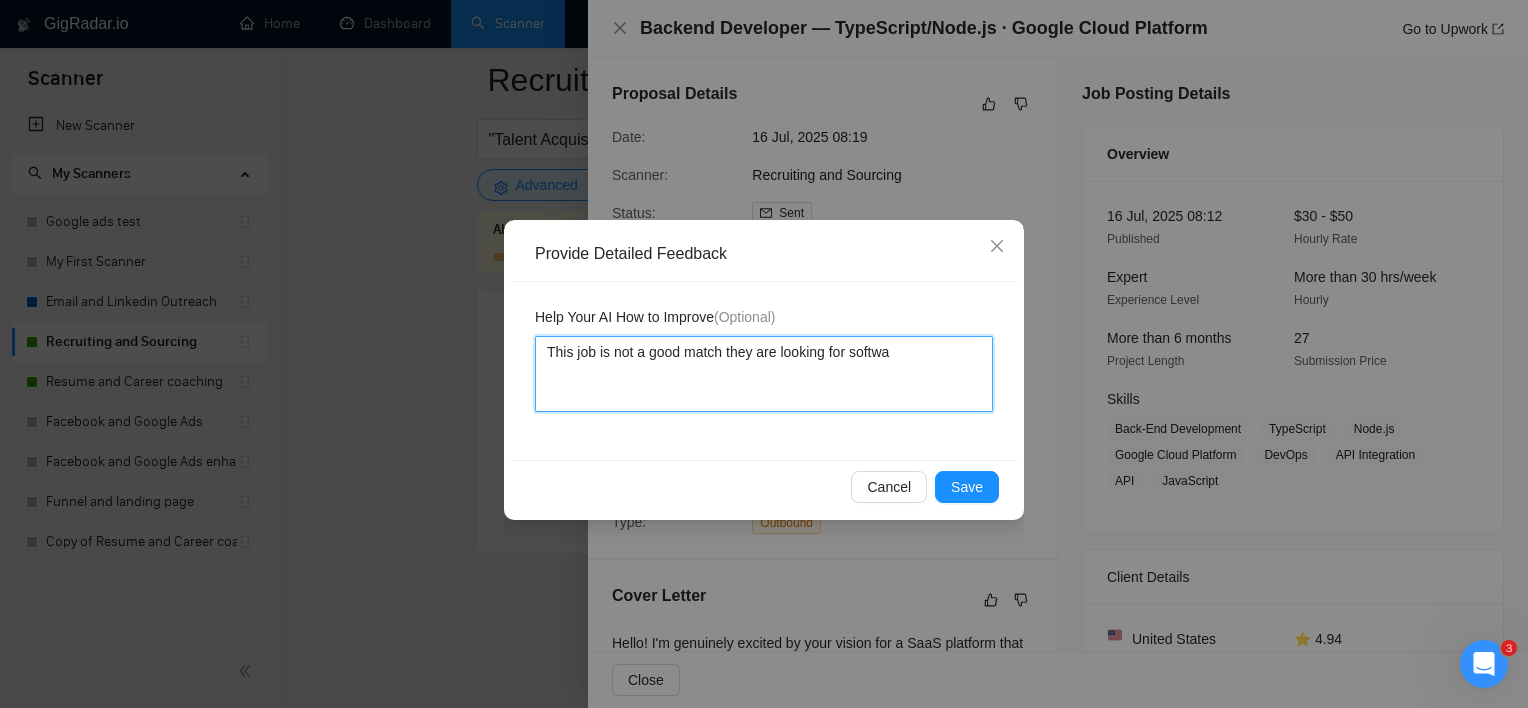 type 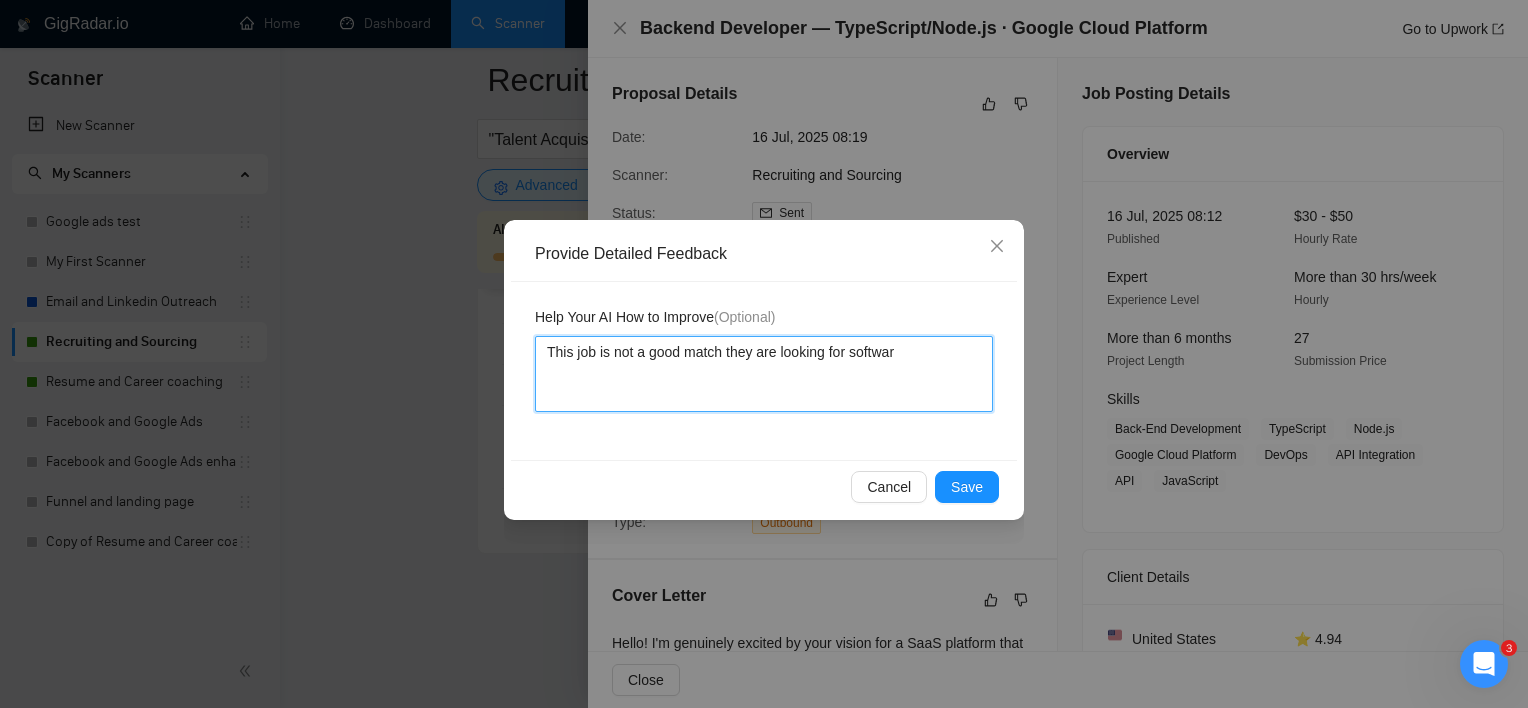 type 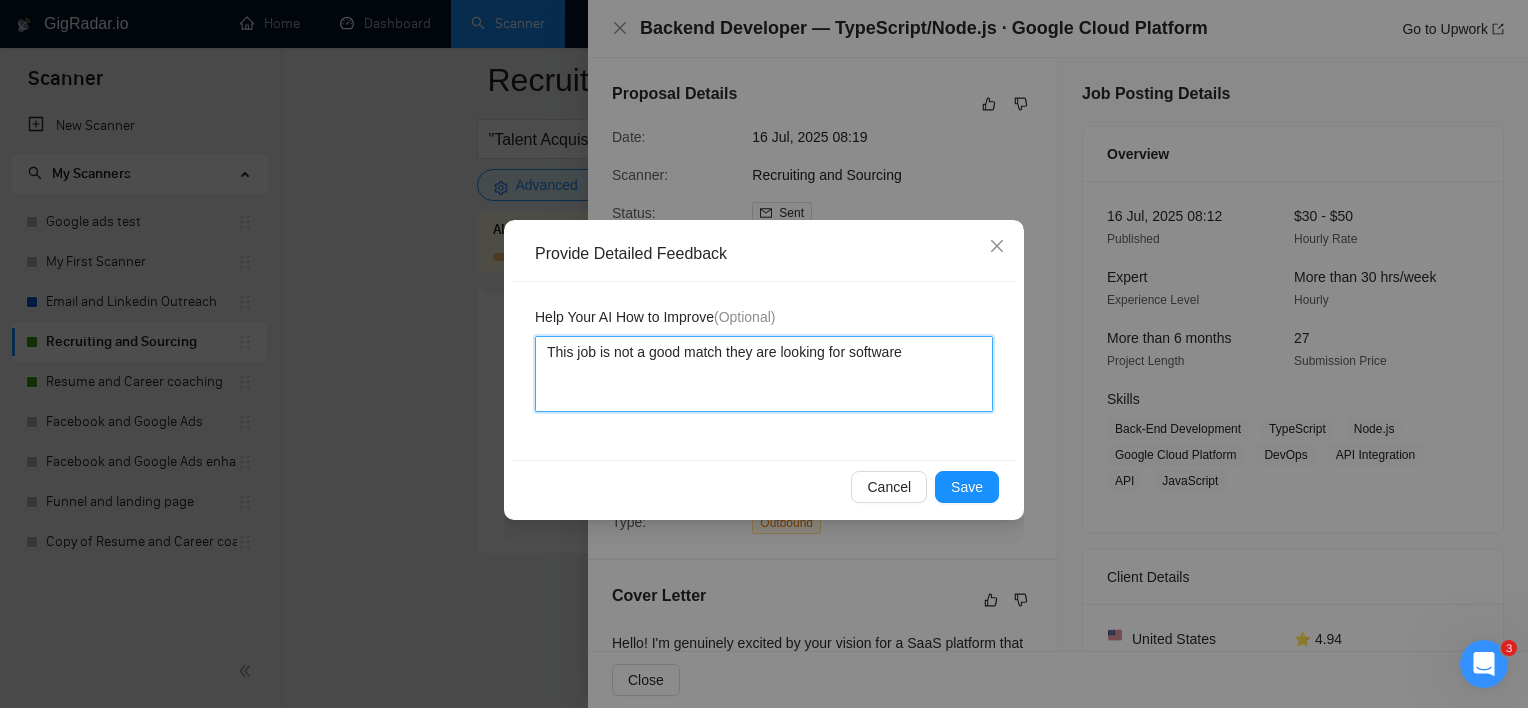 type 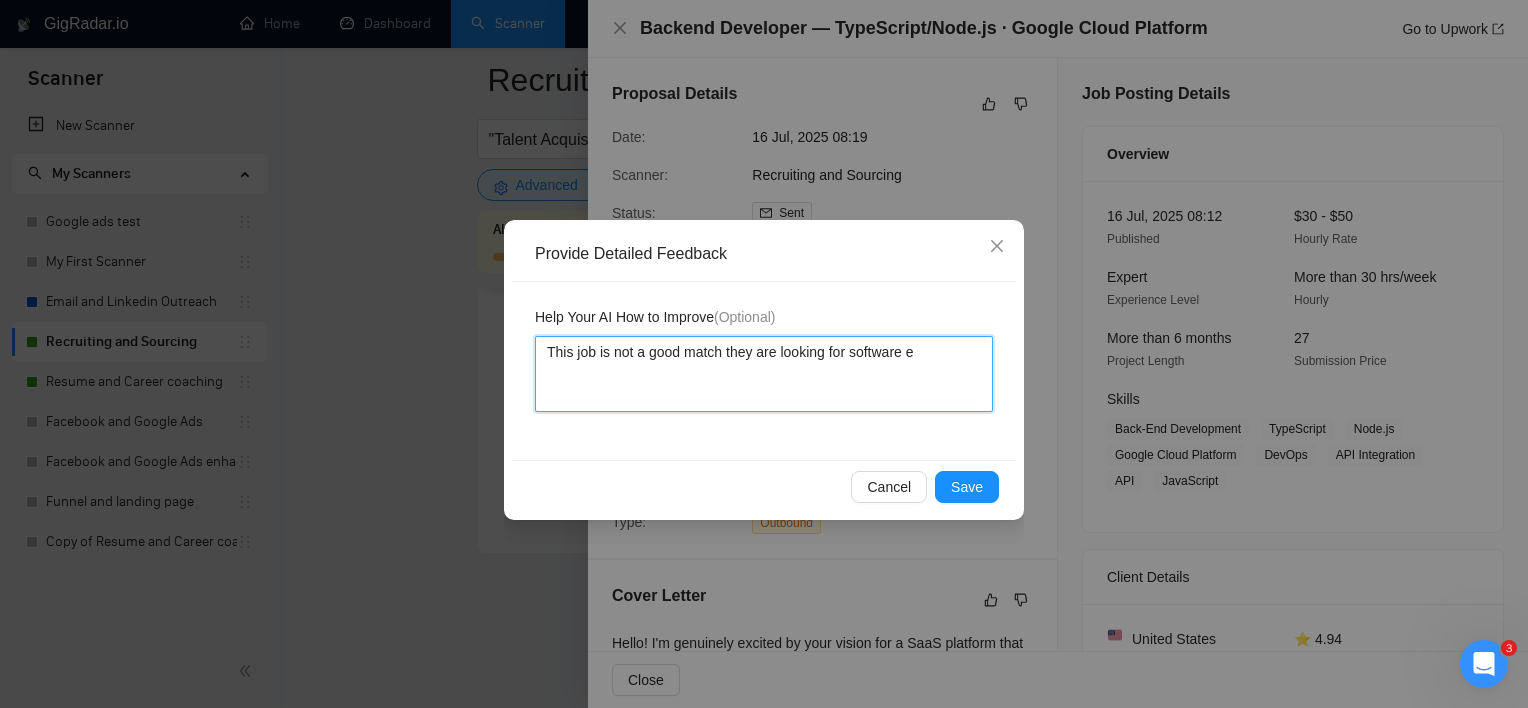 type 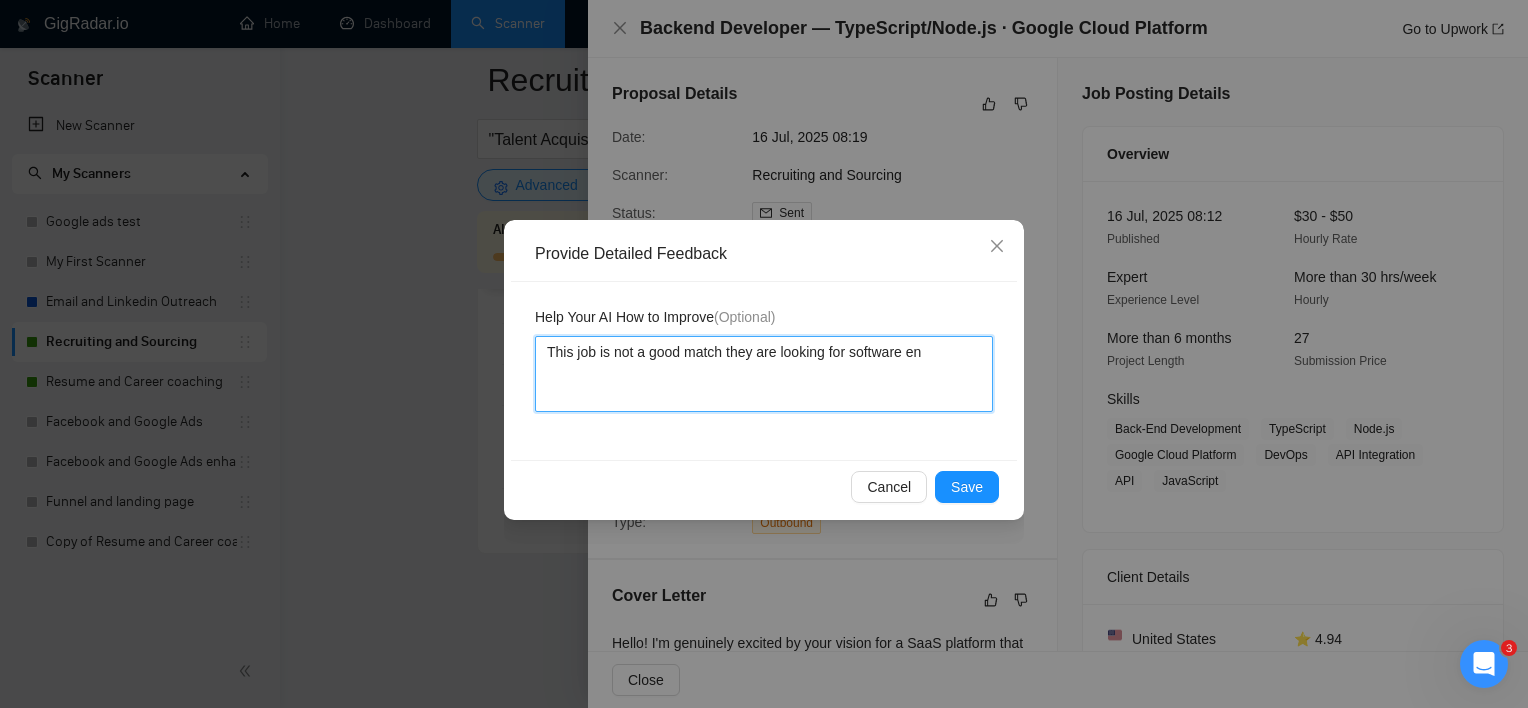 type 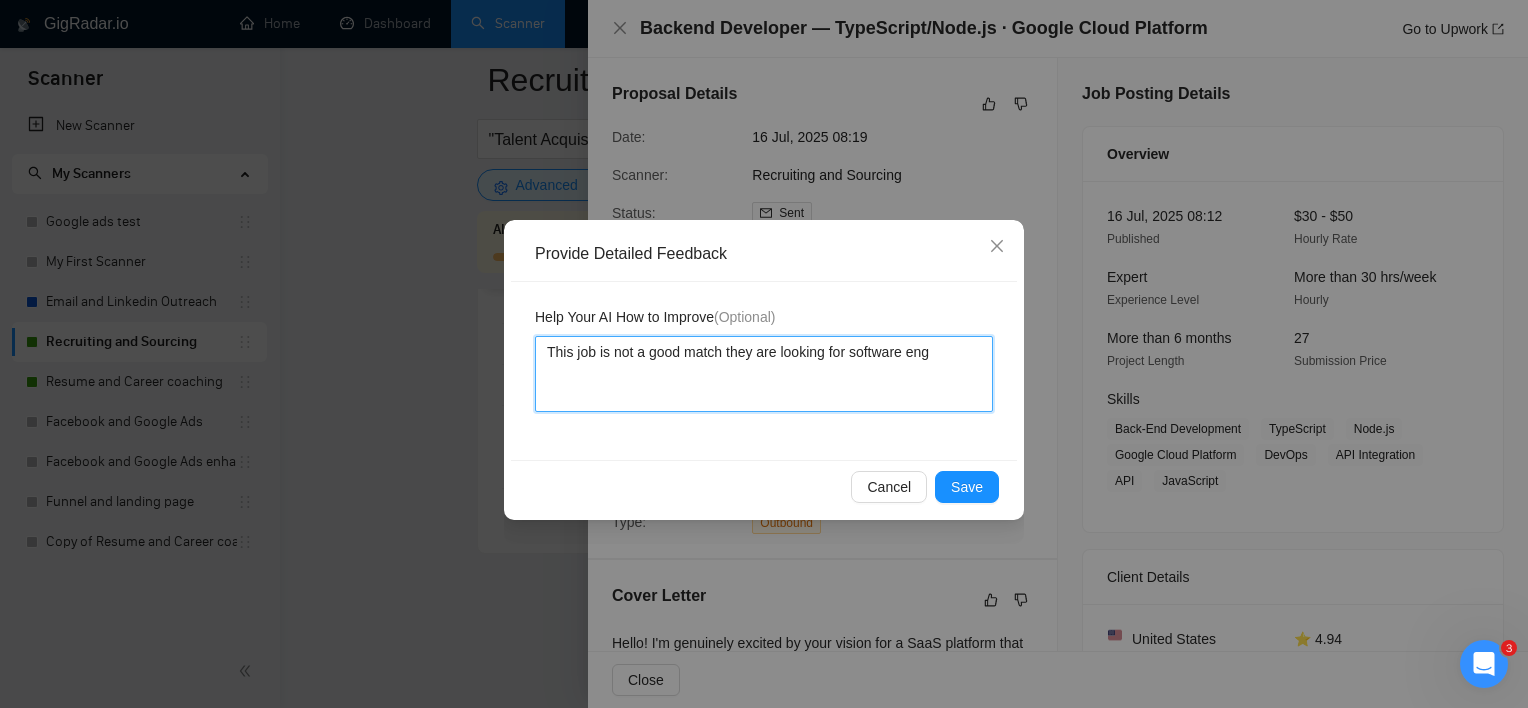 type 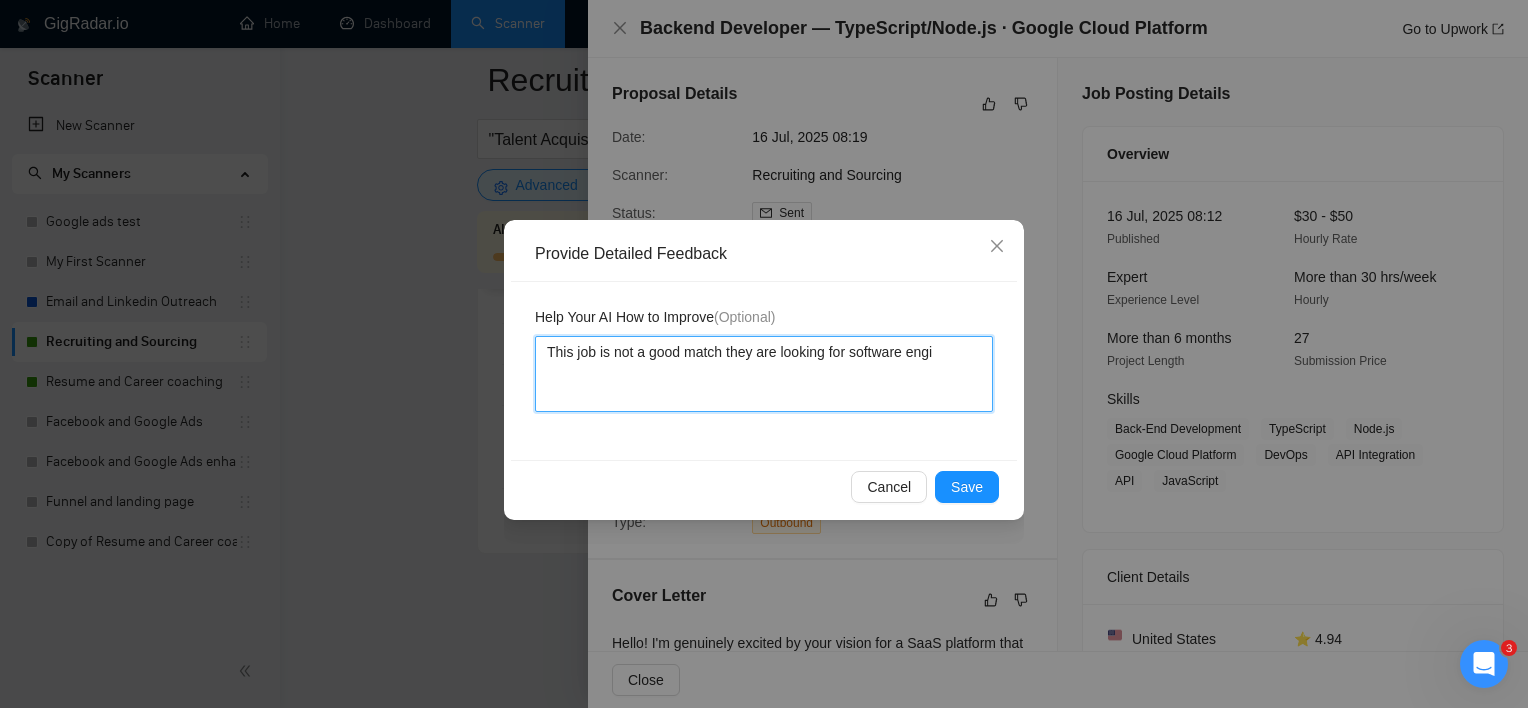 type 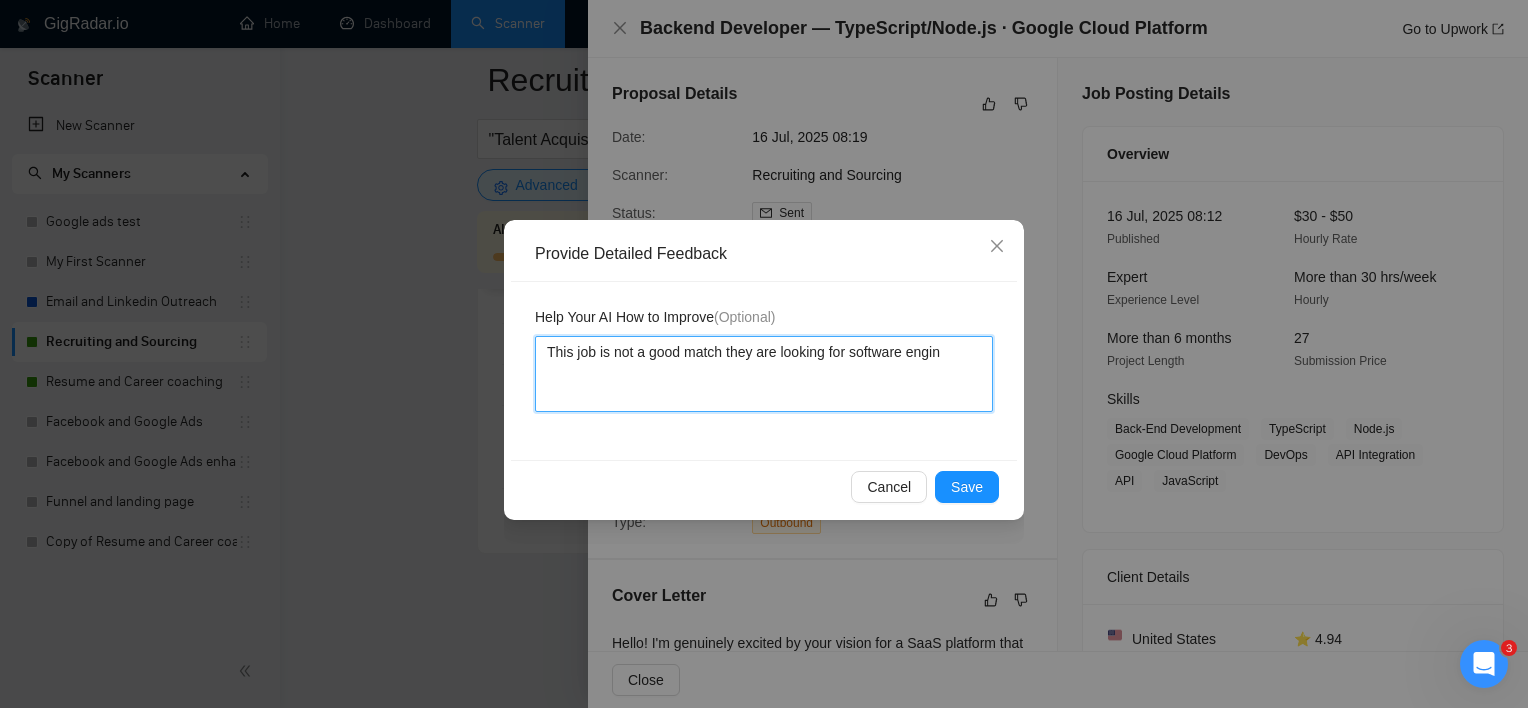 type 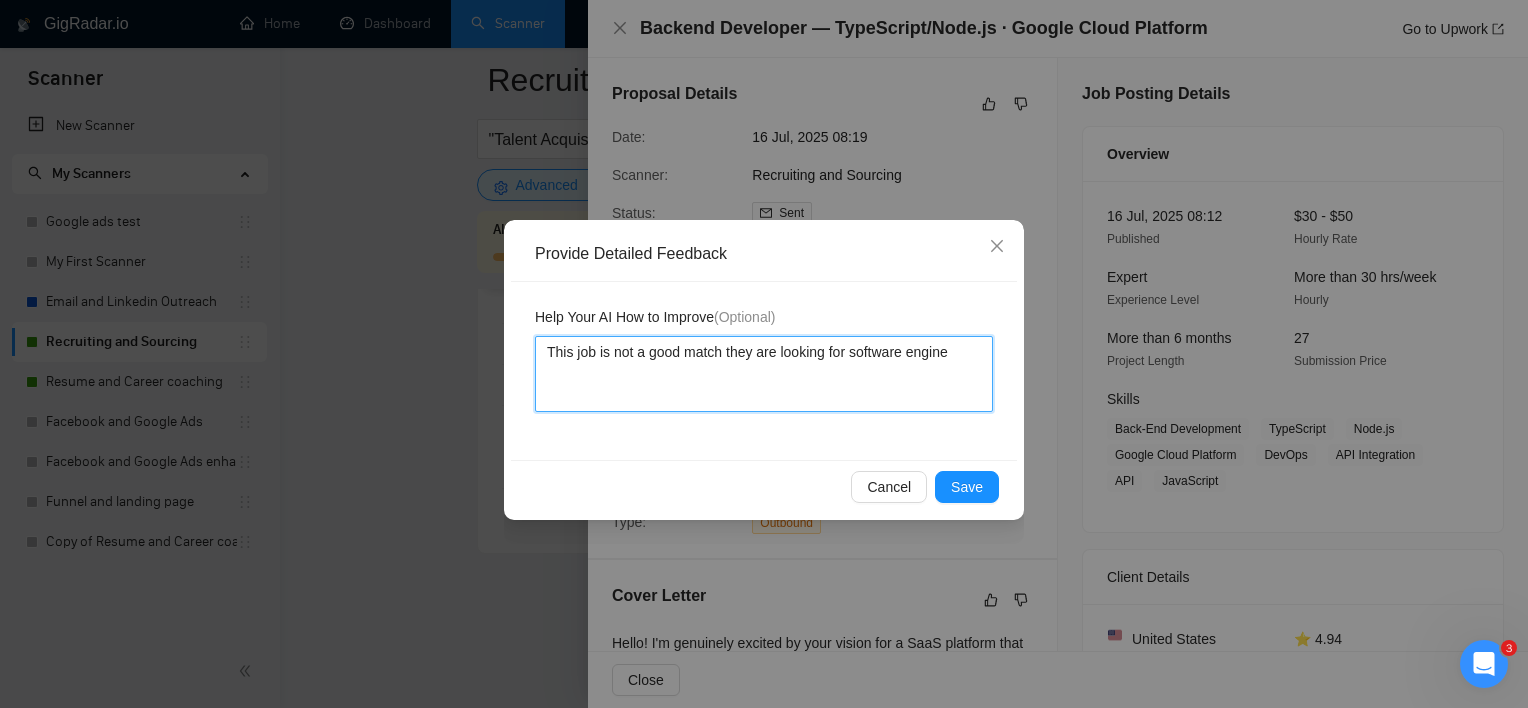 type 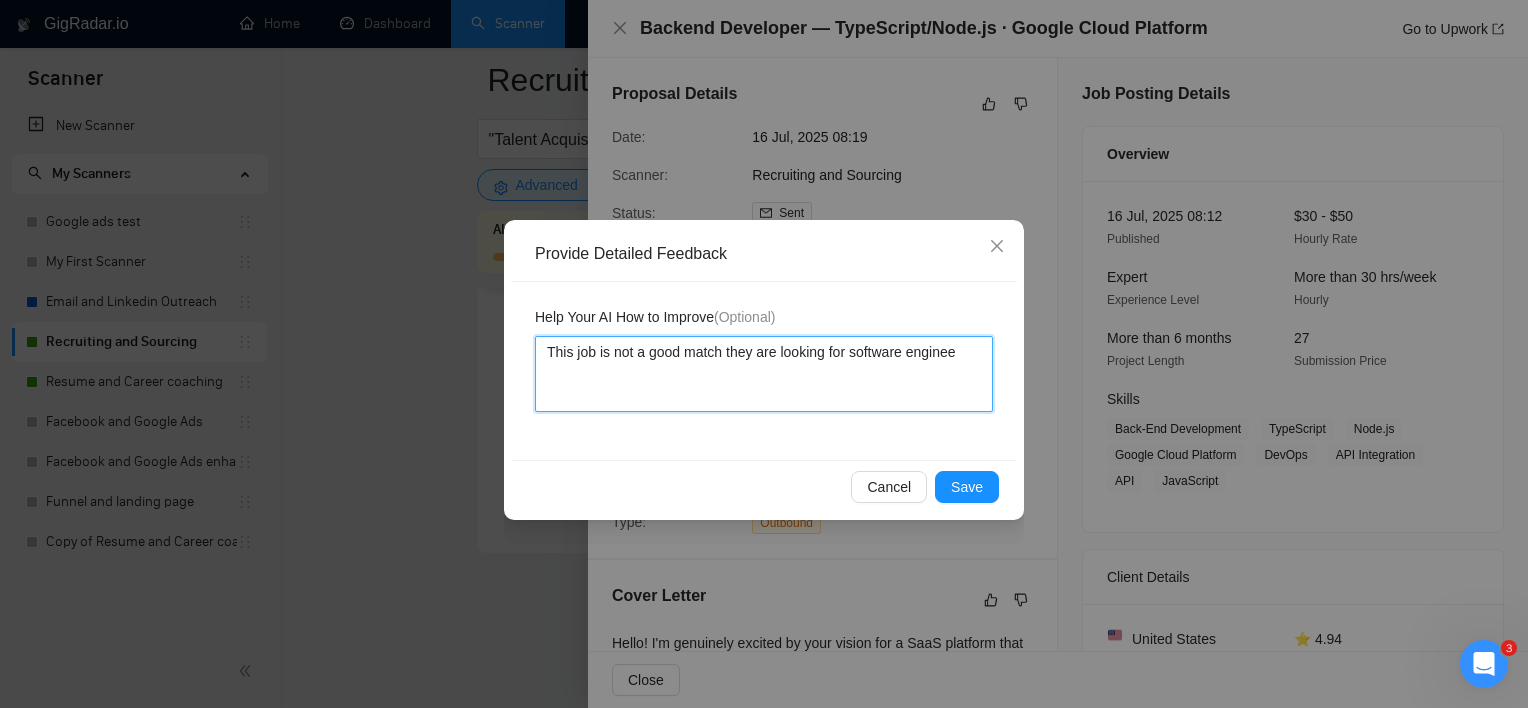 type 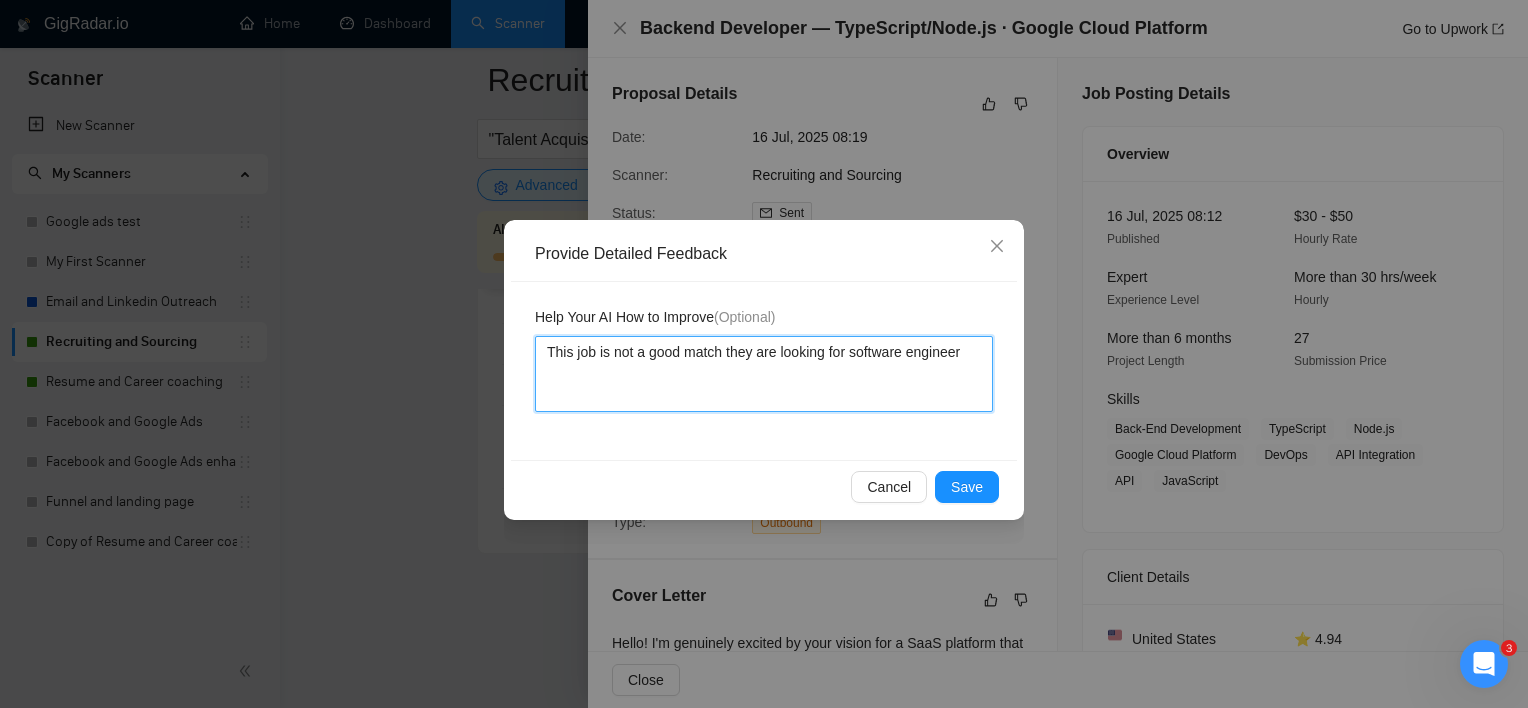 type 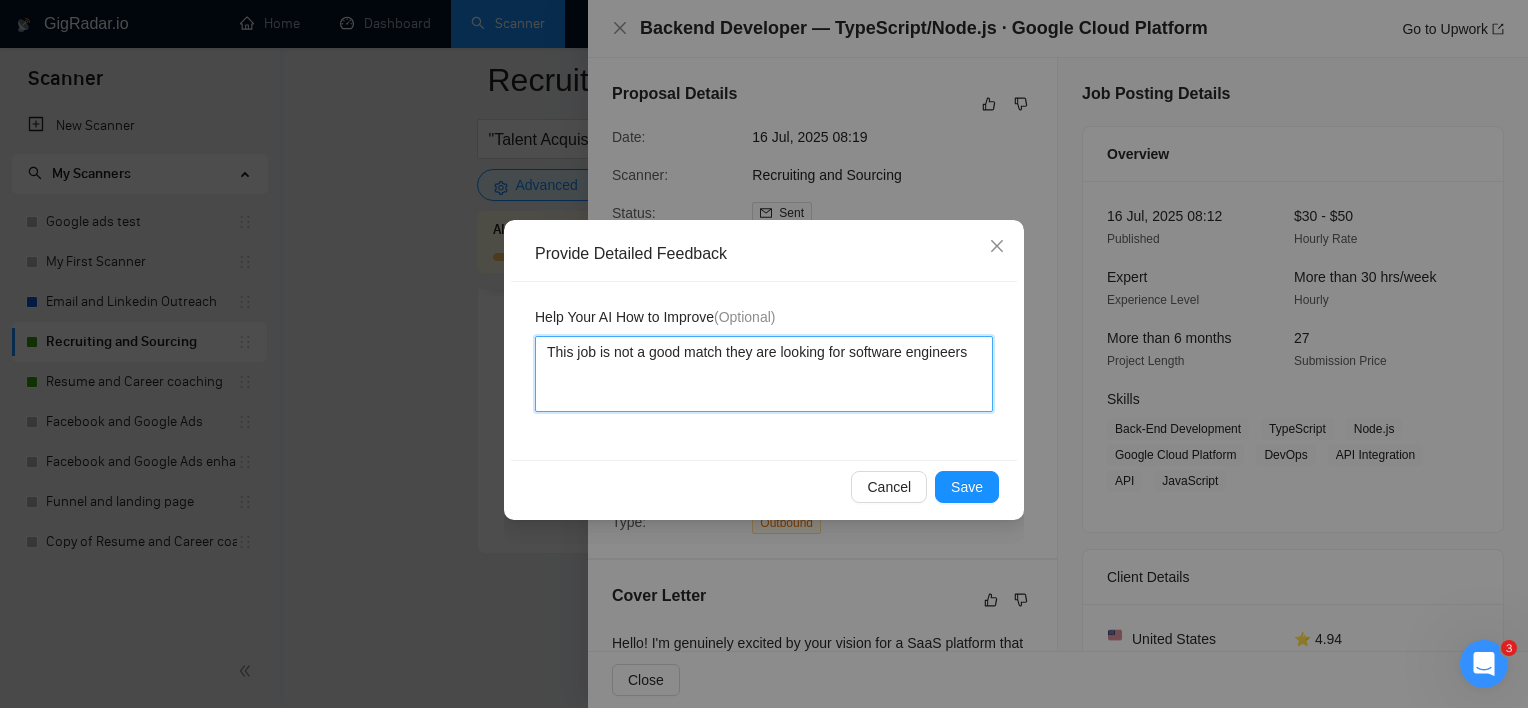 type 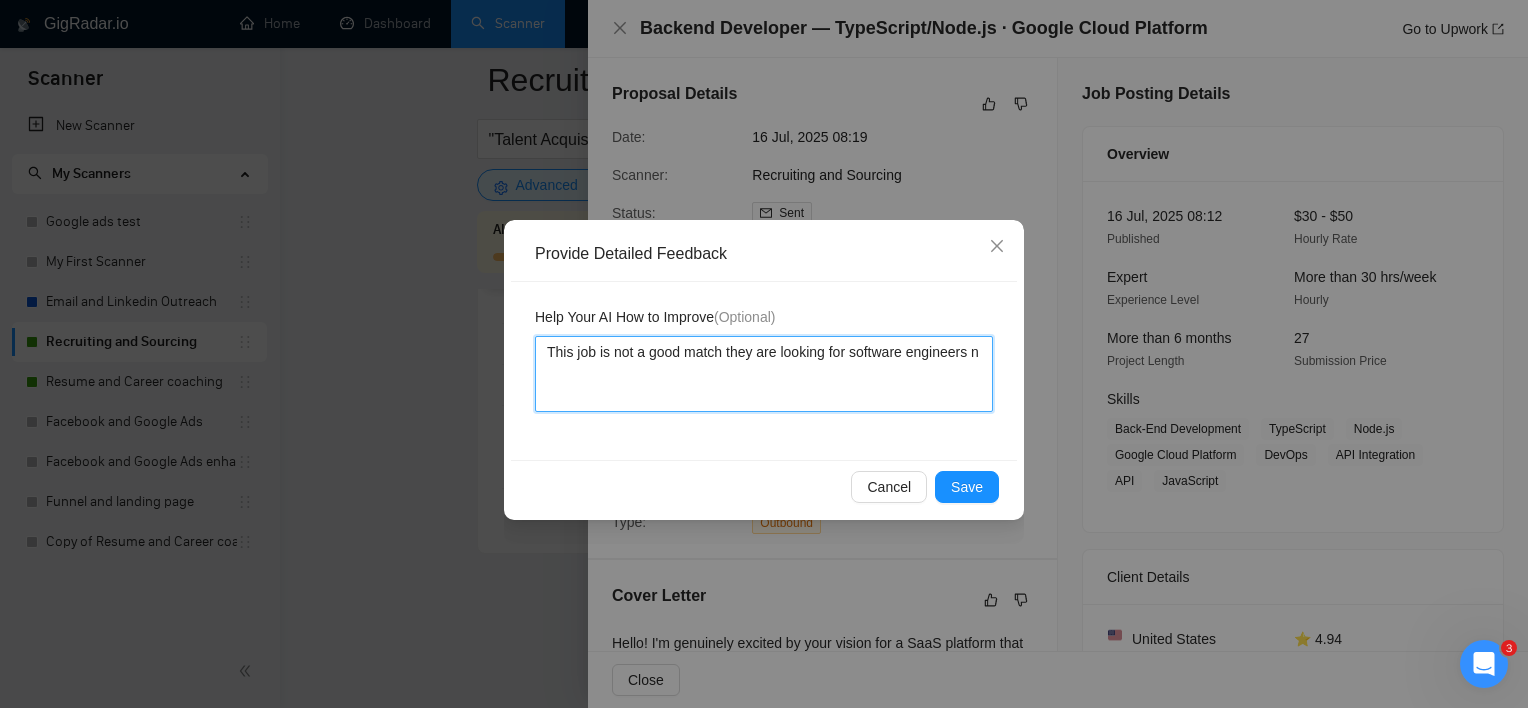 type 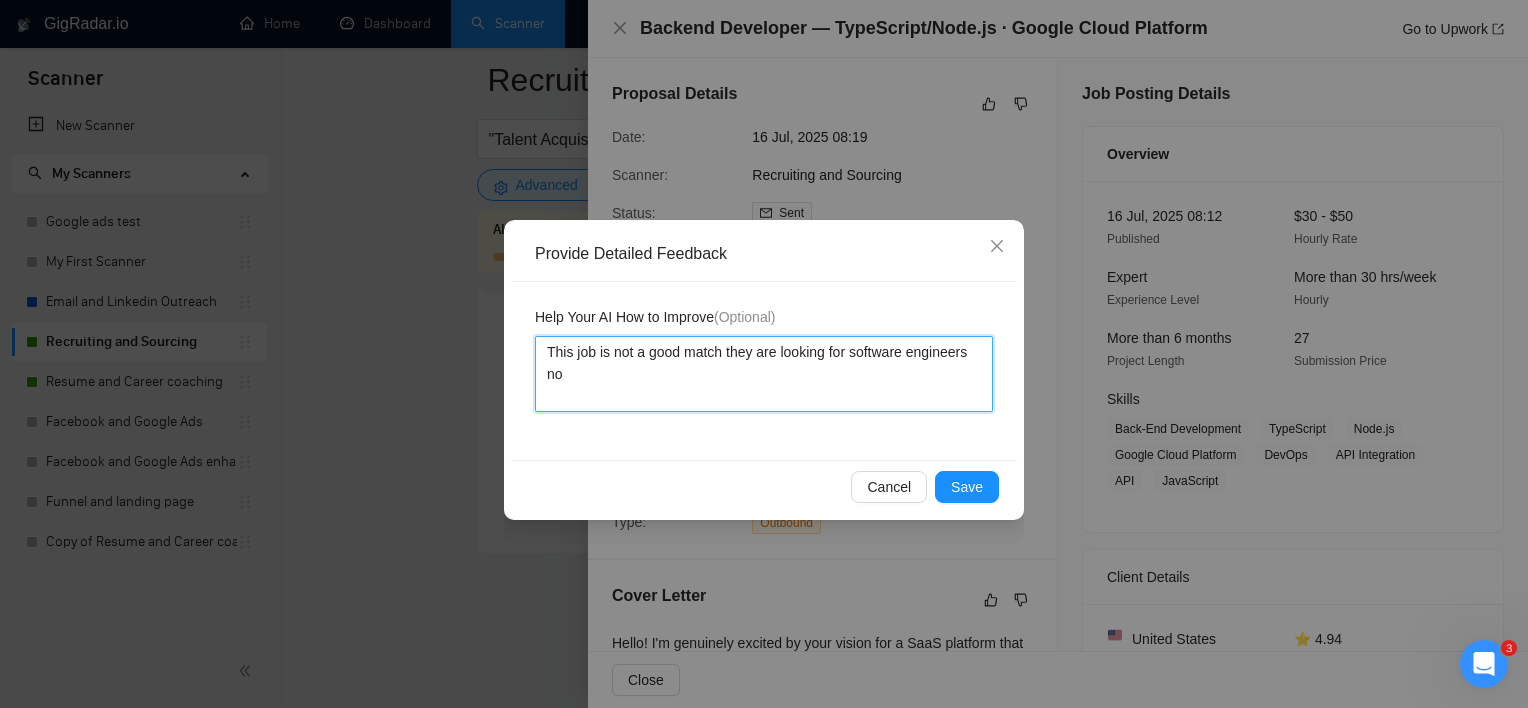 type 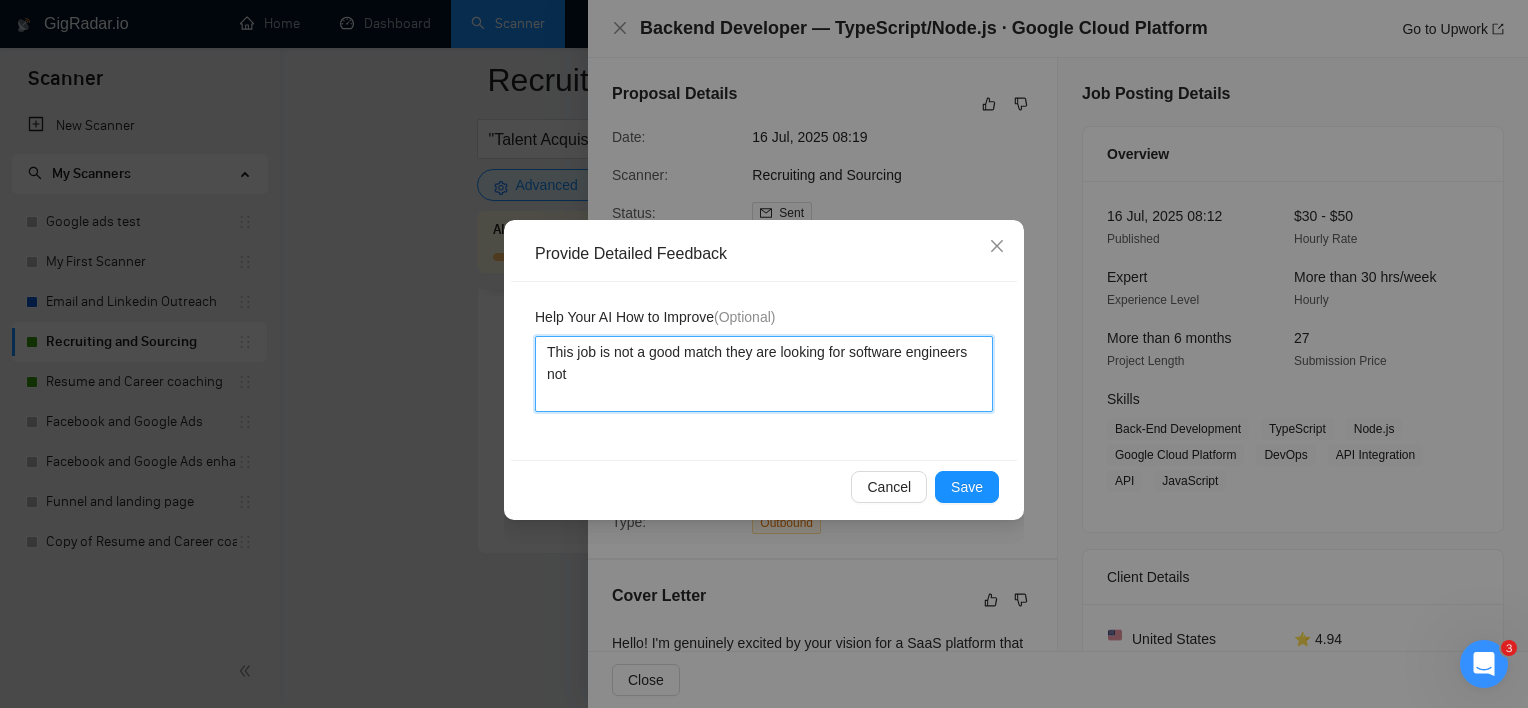 type 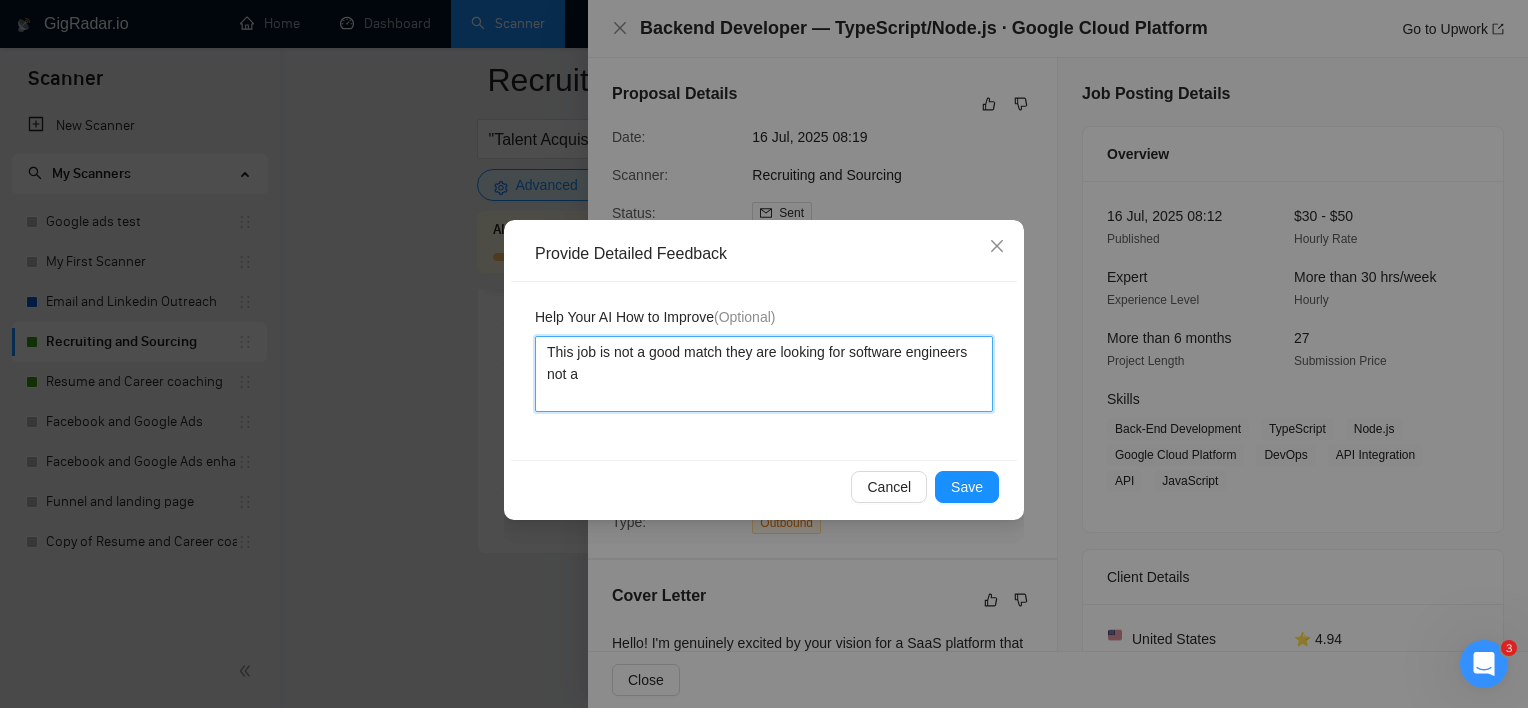 type 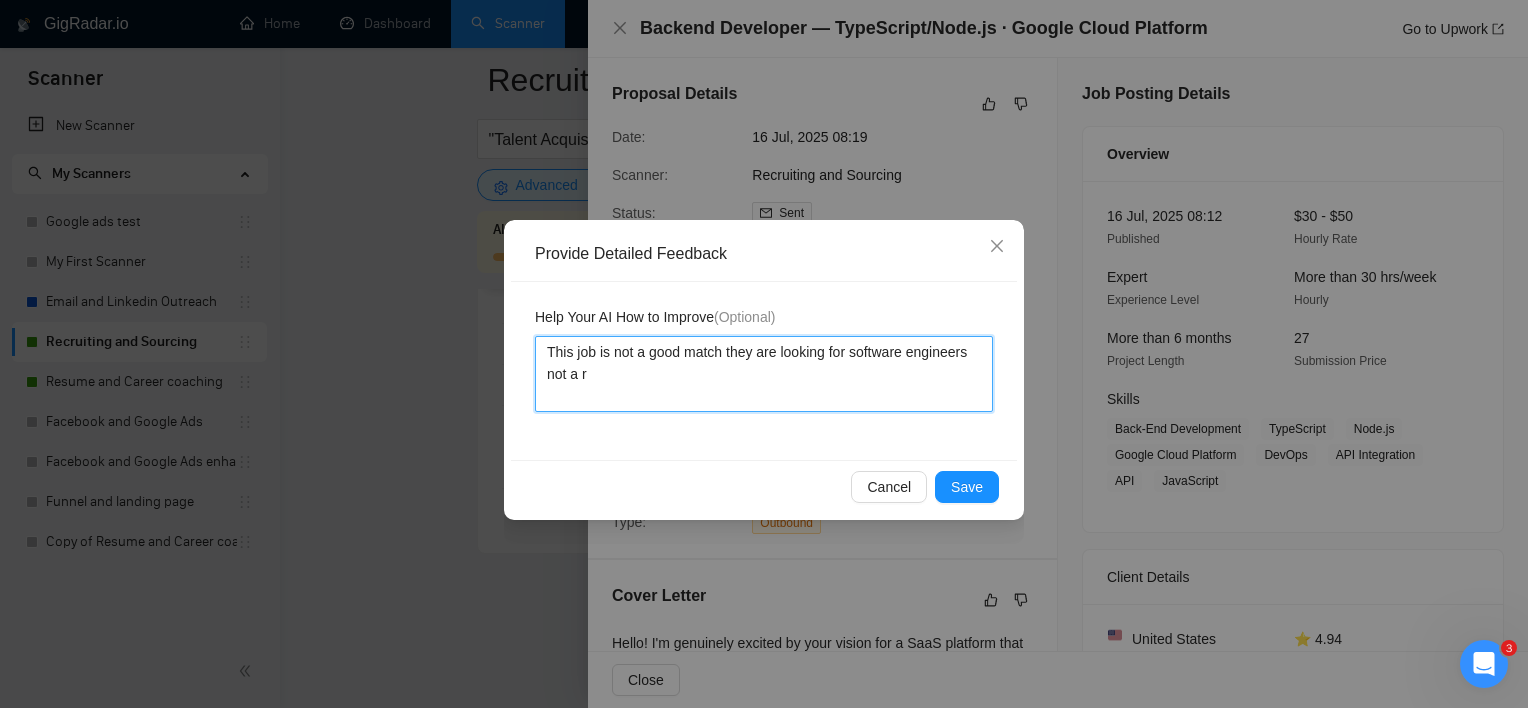 type 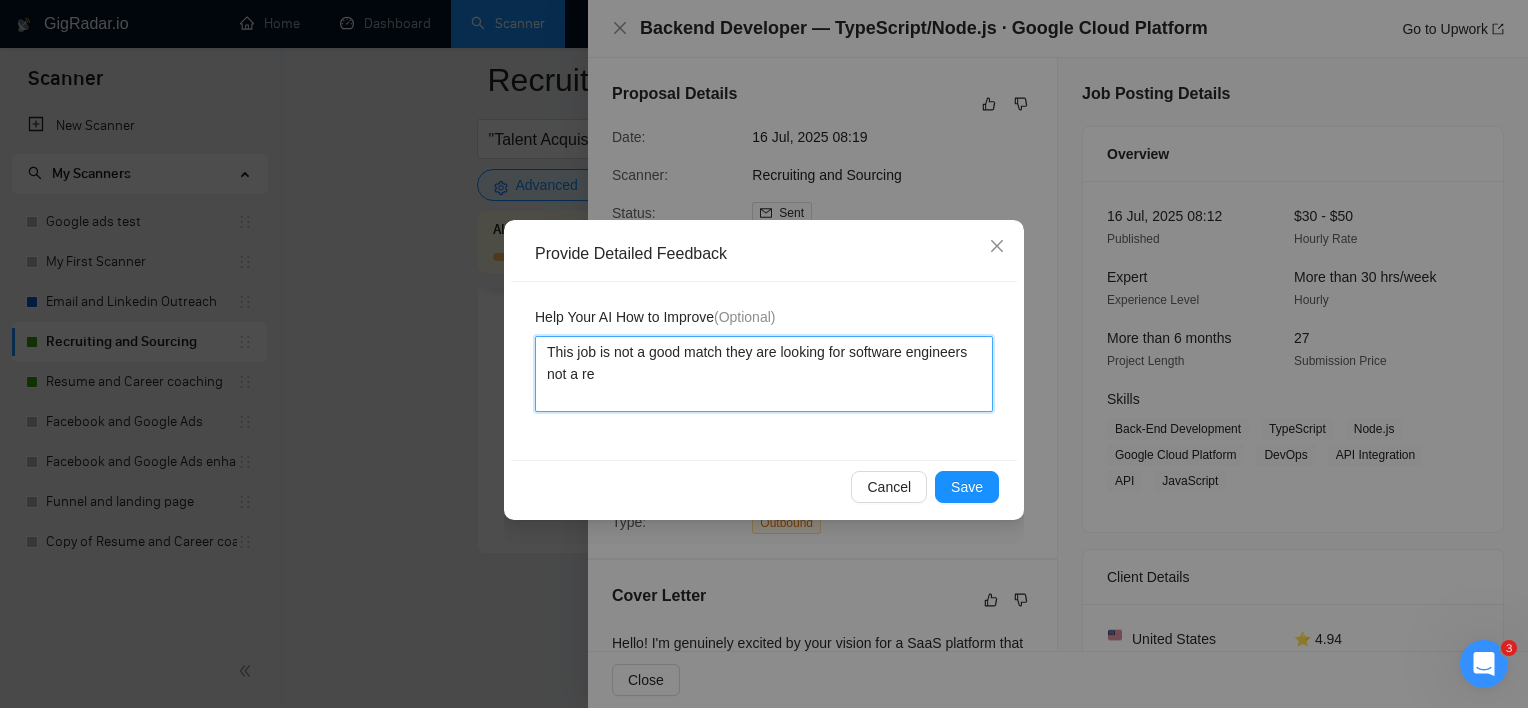 type 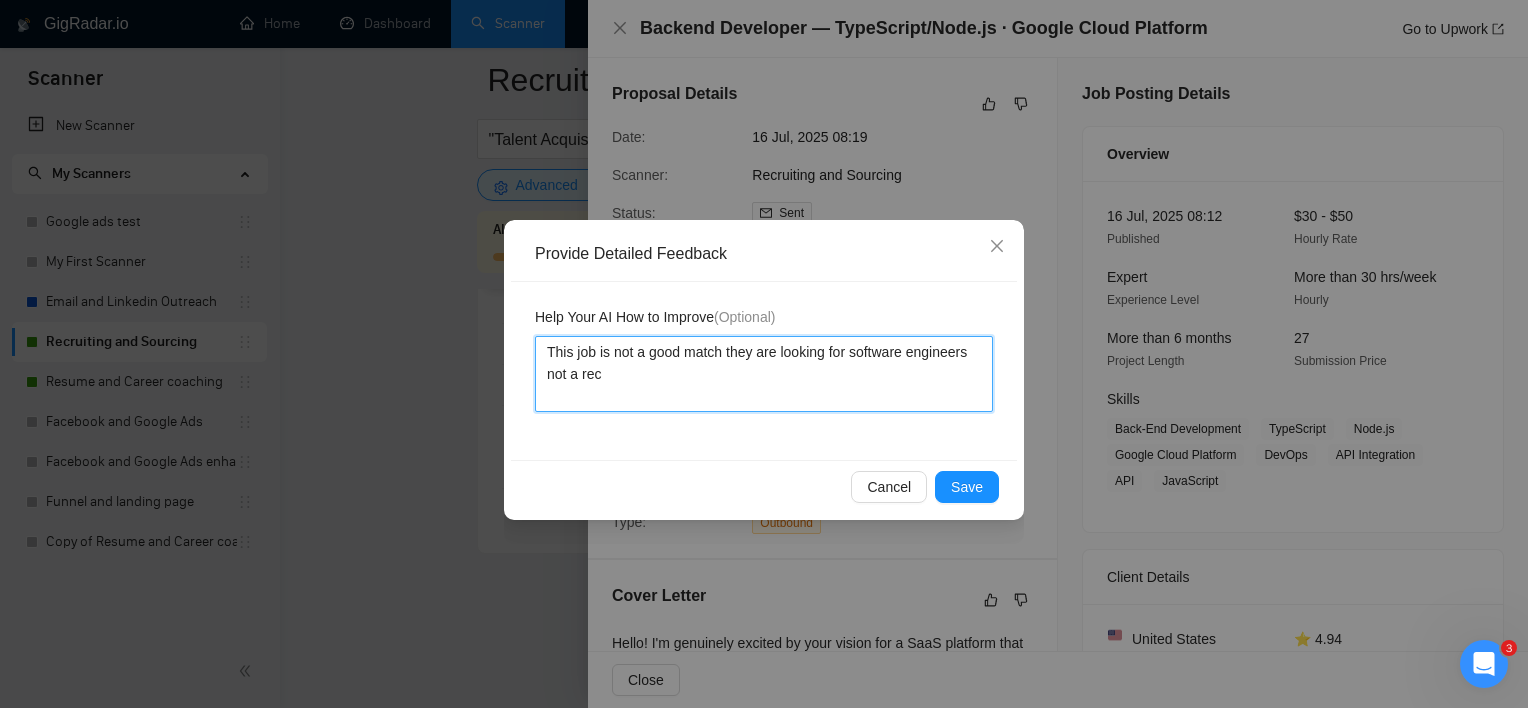 type 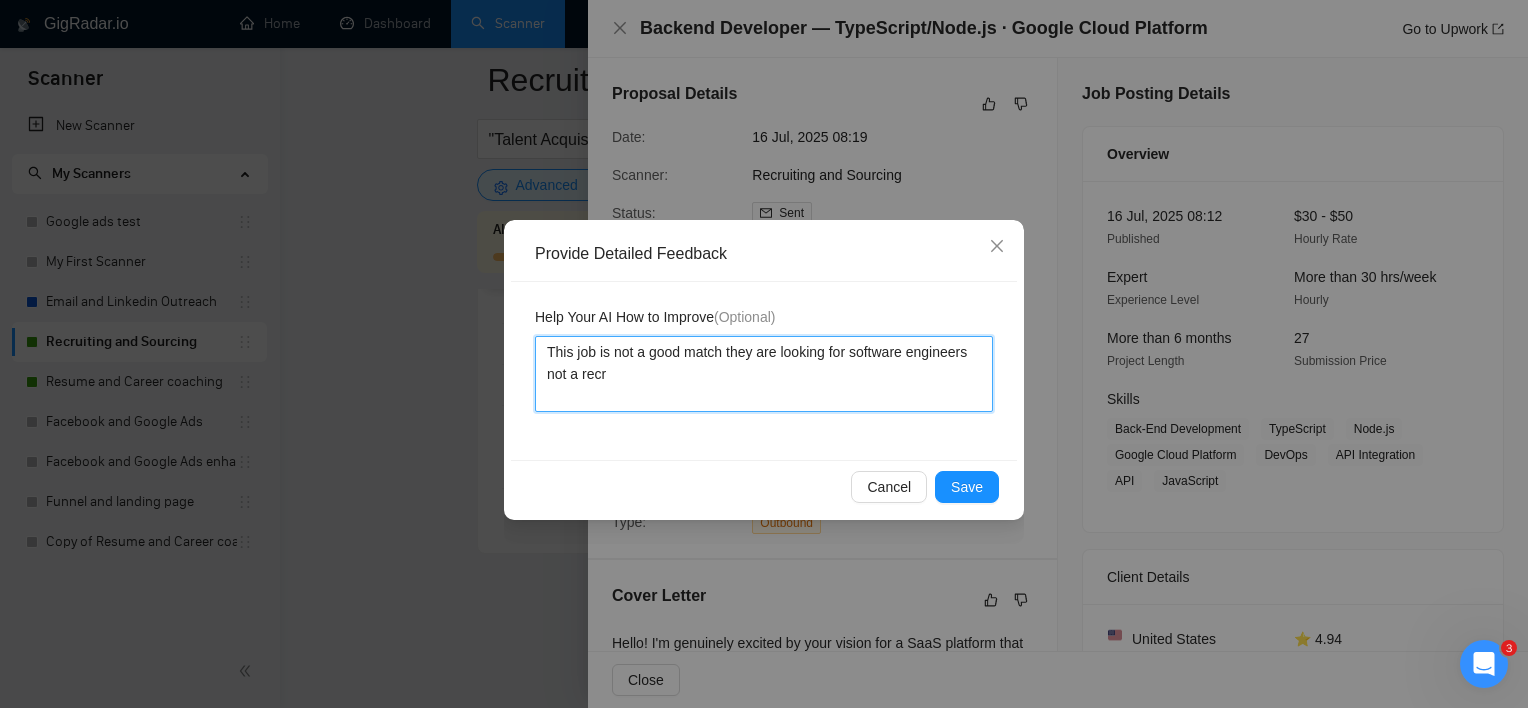 type on "This job is not a good match they are looking for software engineers not a recru" 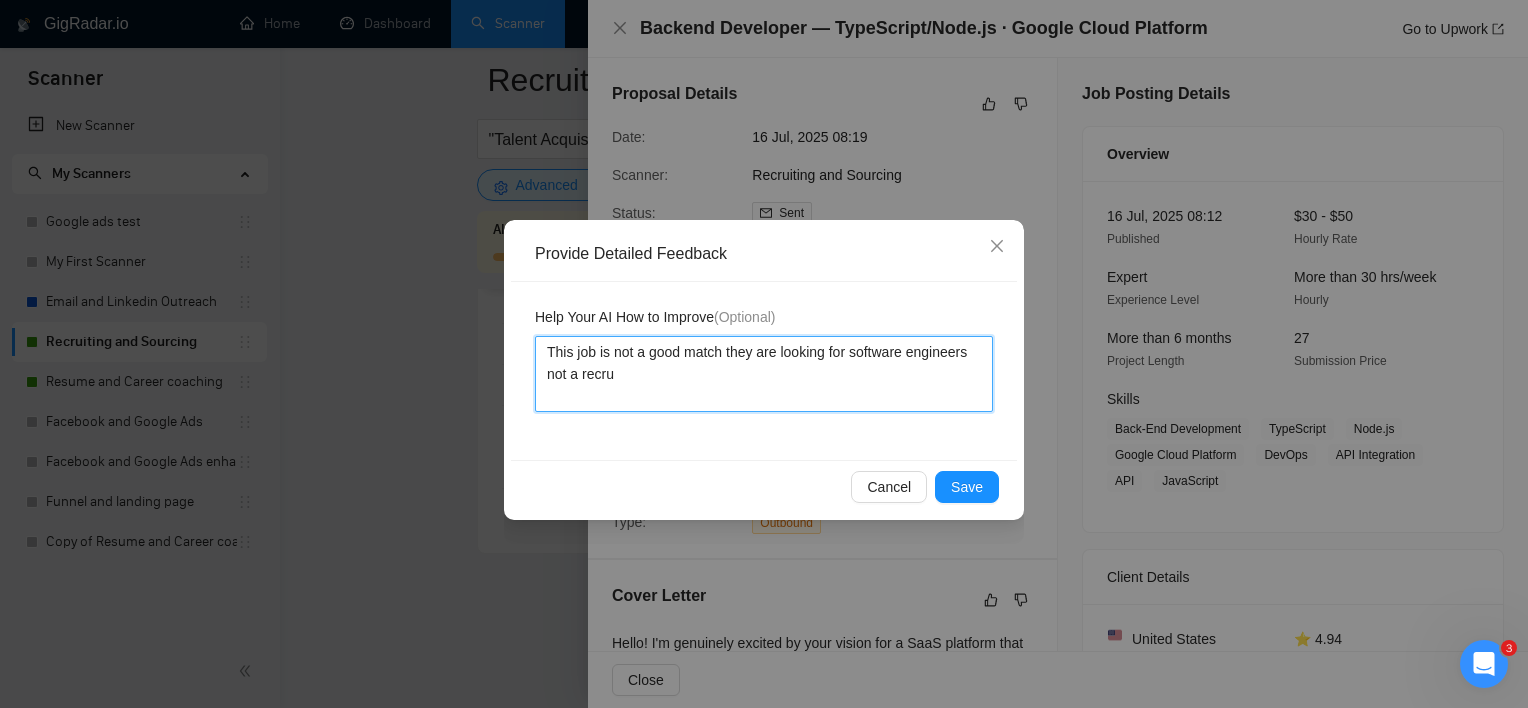 type 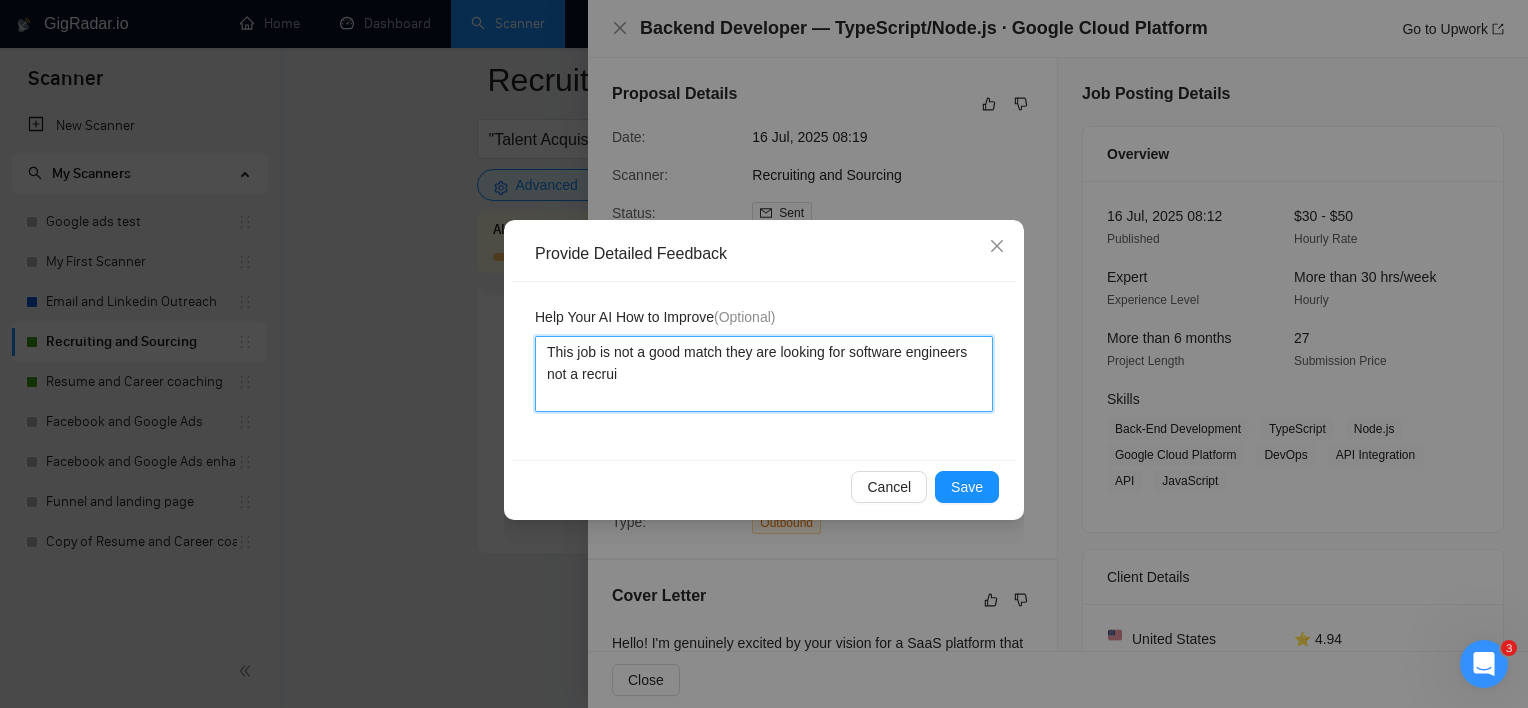 type 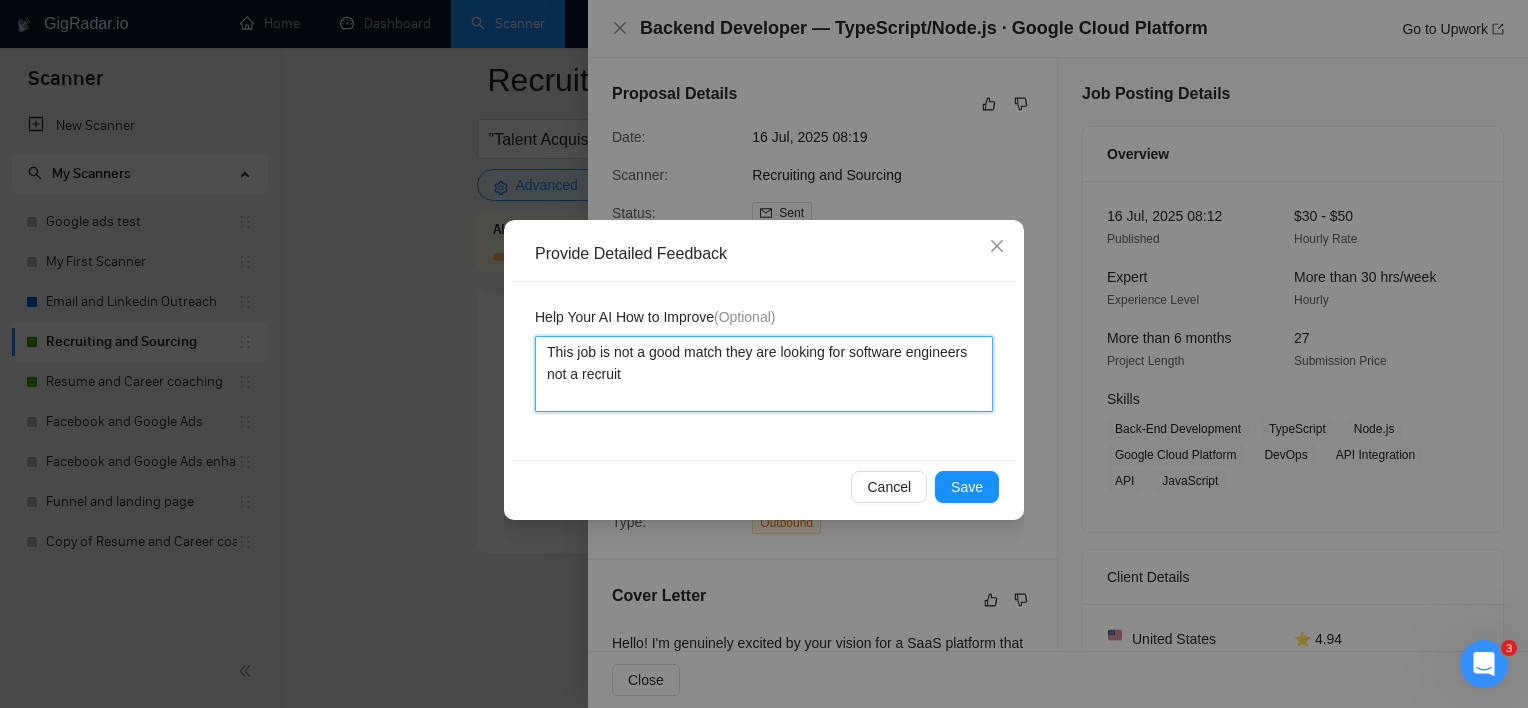 type 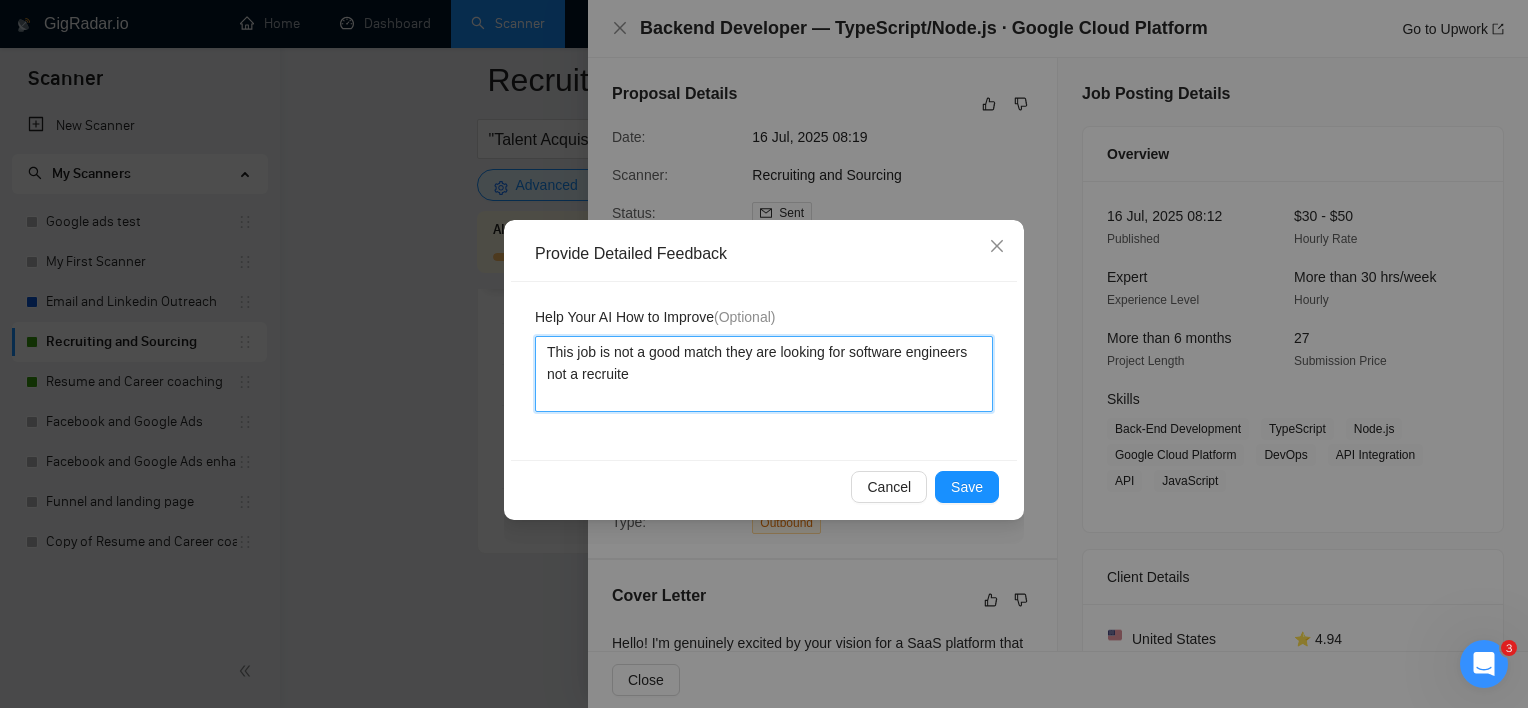 type 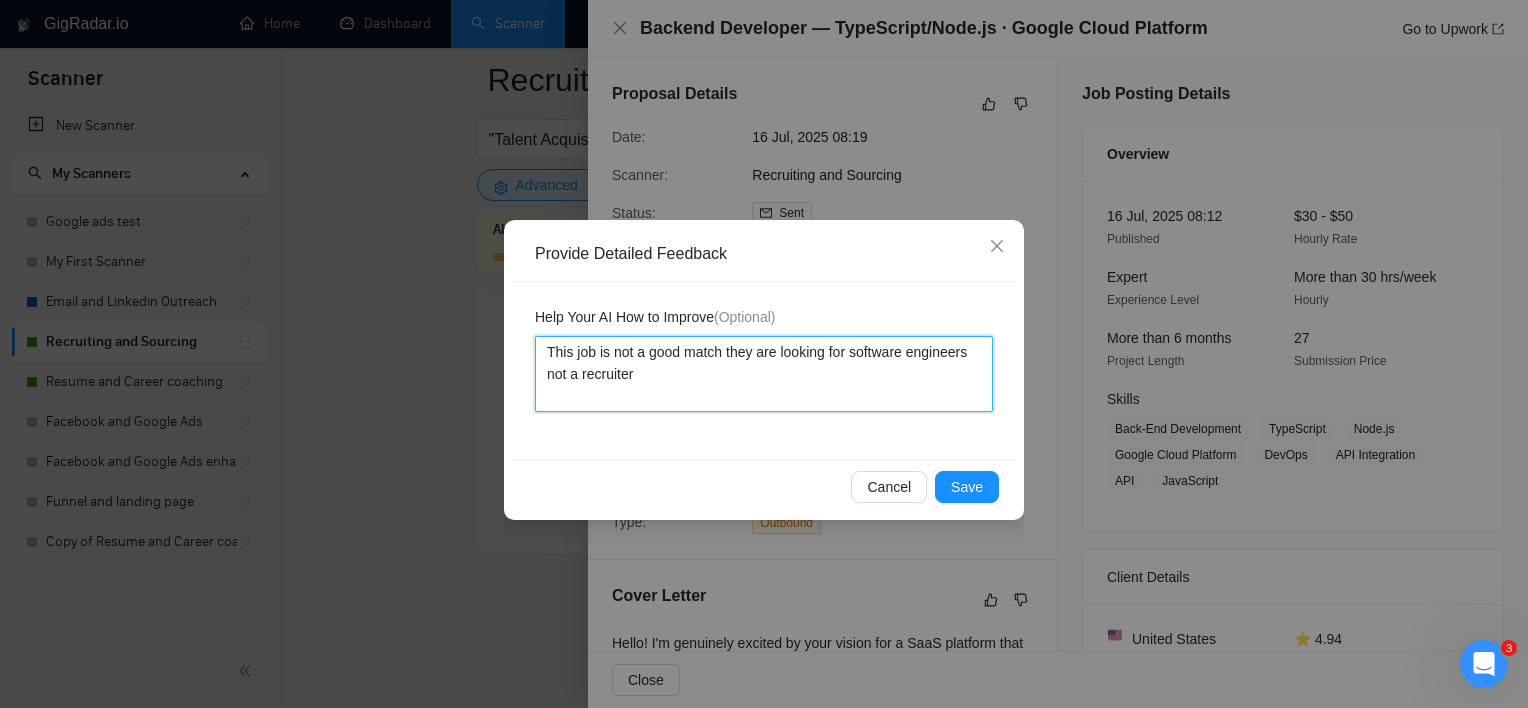 type 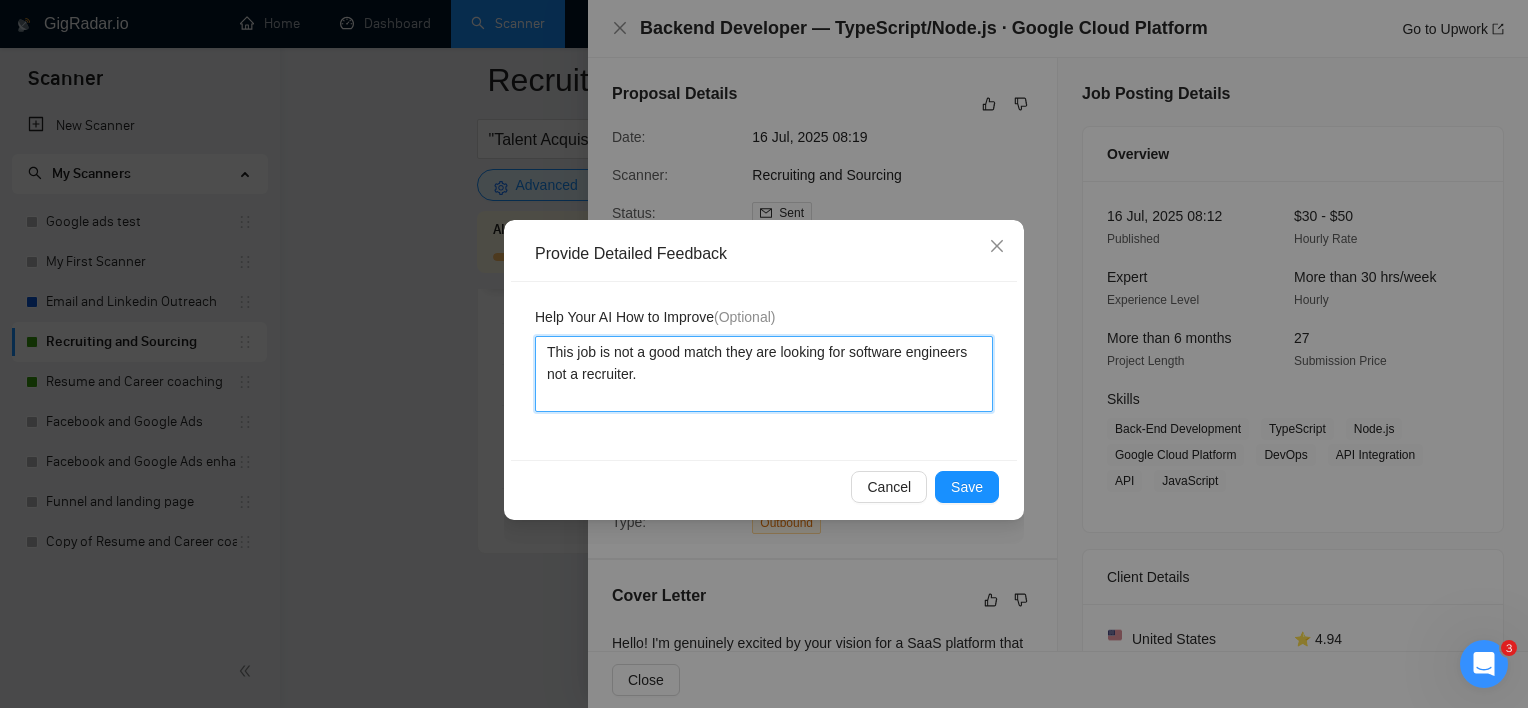 type 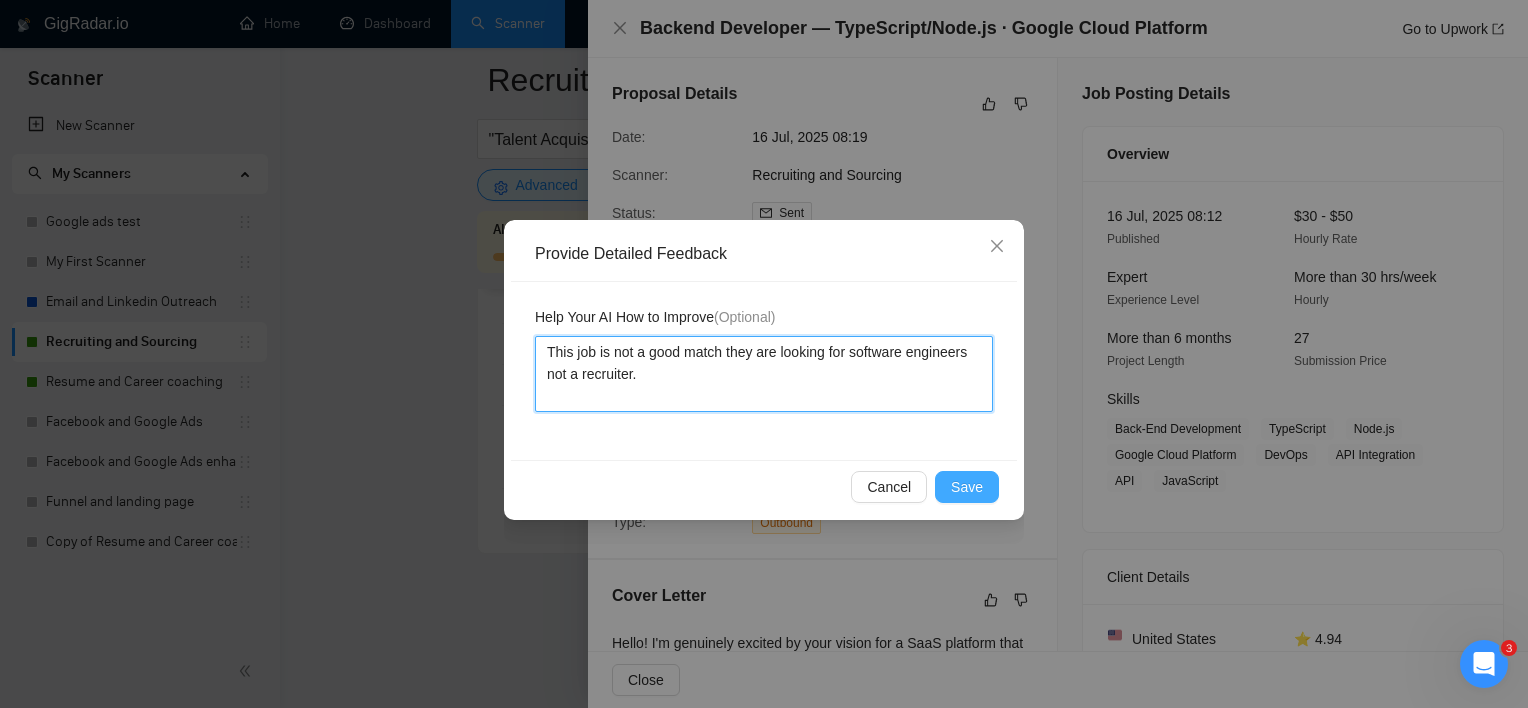type on "This job is not a good match they are looking for software engineers not a recruiter." 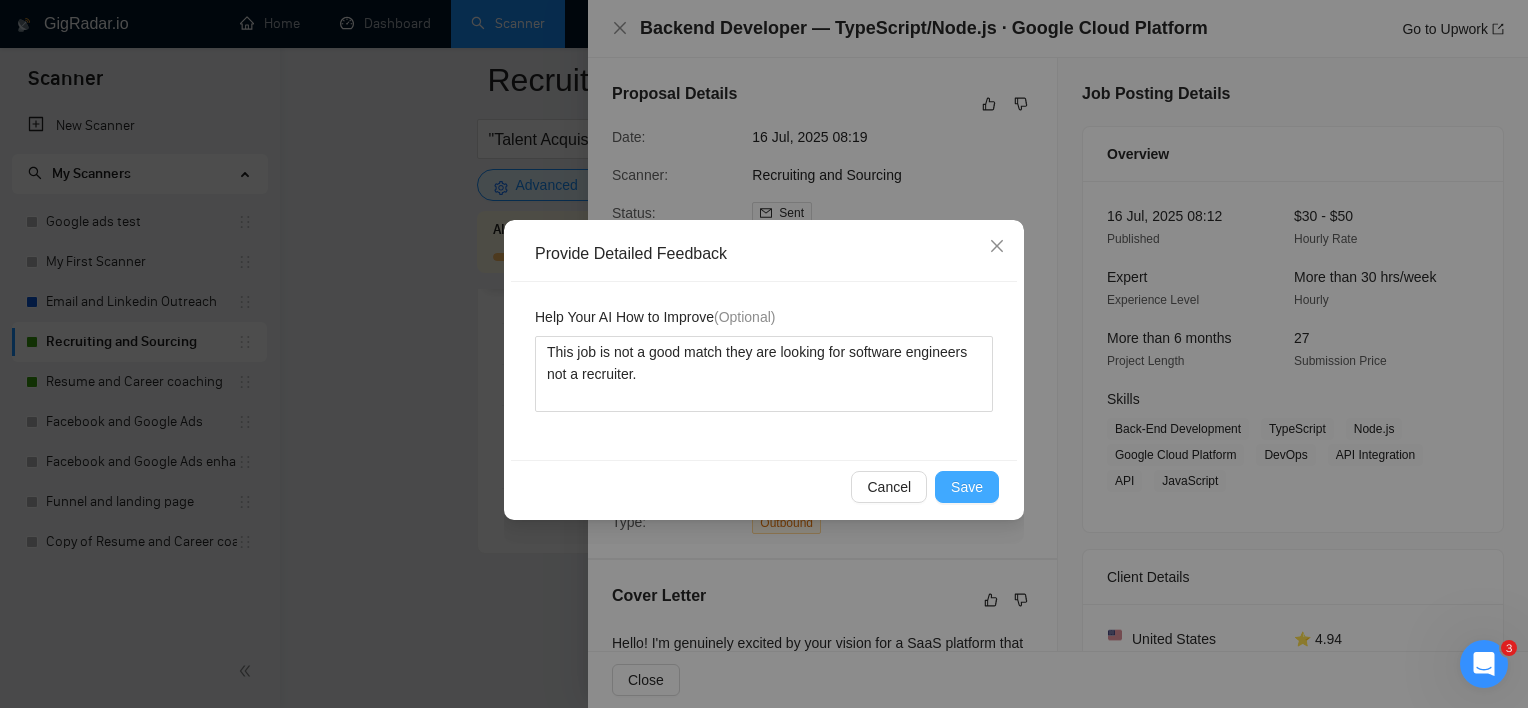 click on "Save" at bounding box center [967, 487] 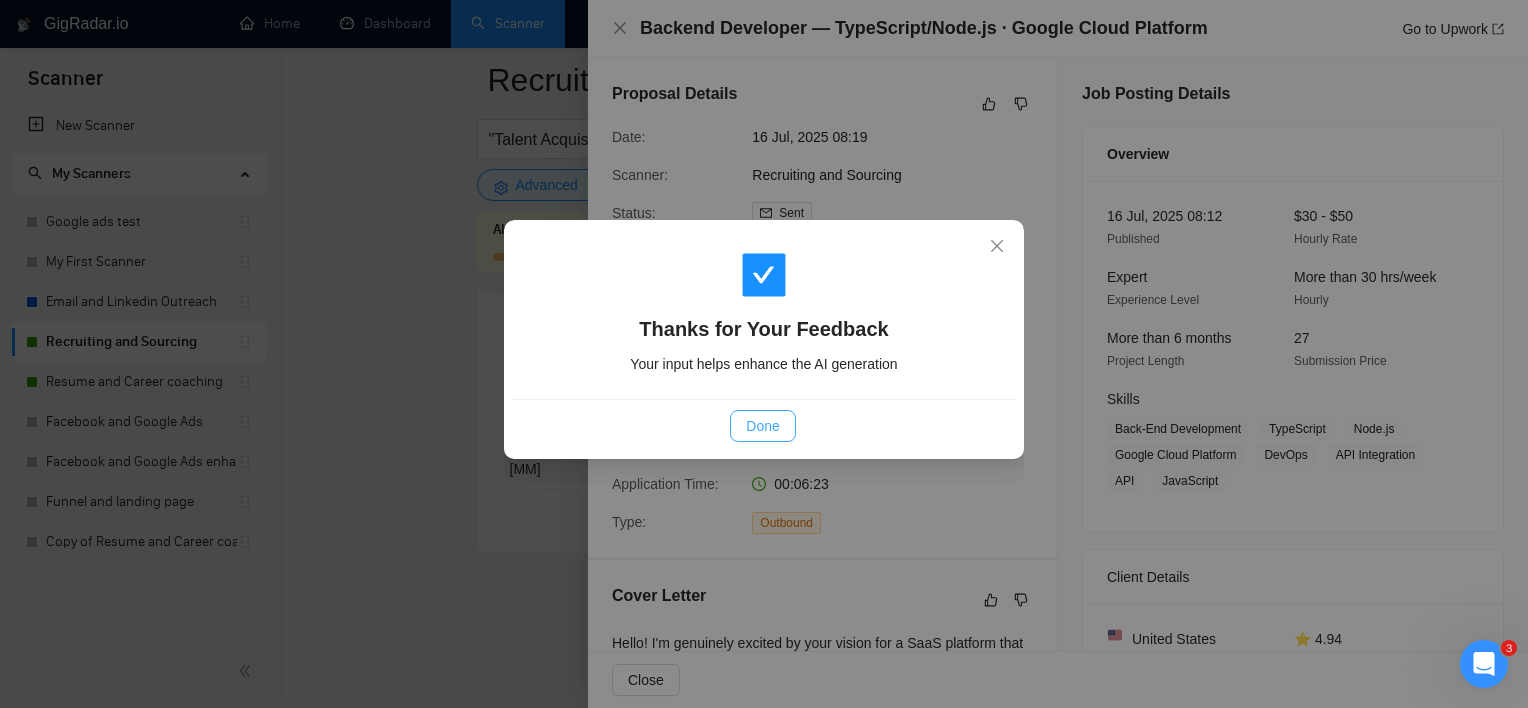 click on "Done" at bounding box center [762, 426] 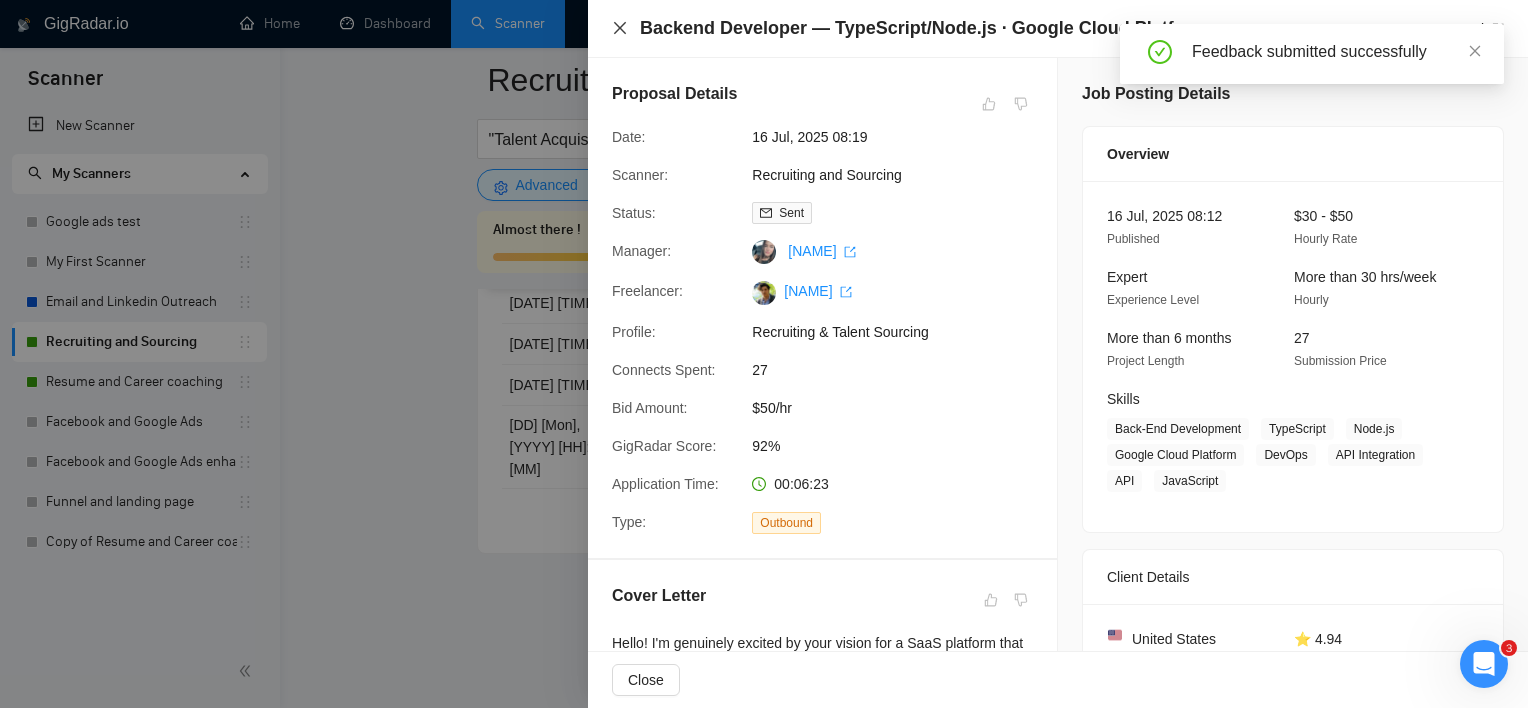 click 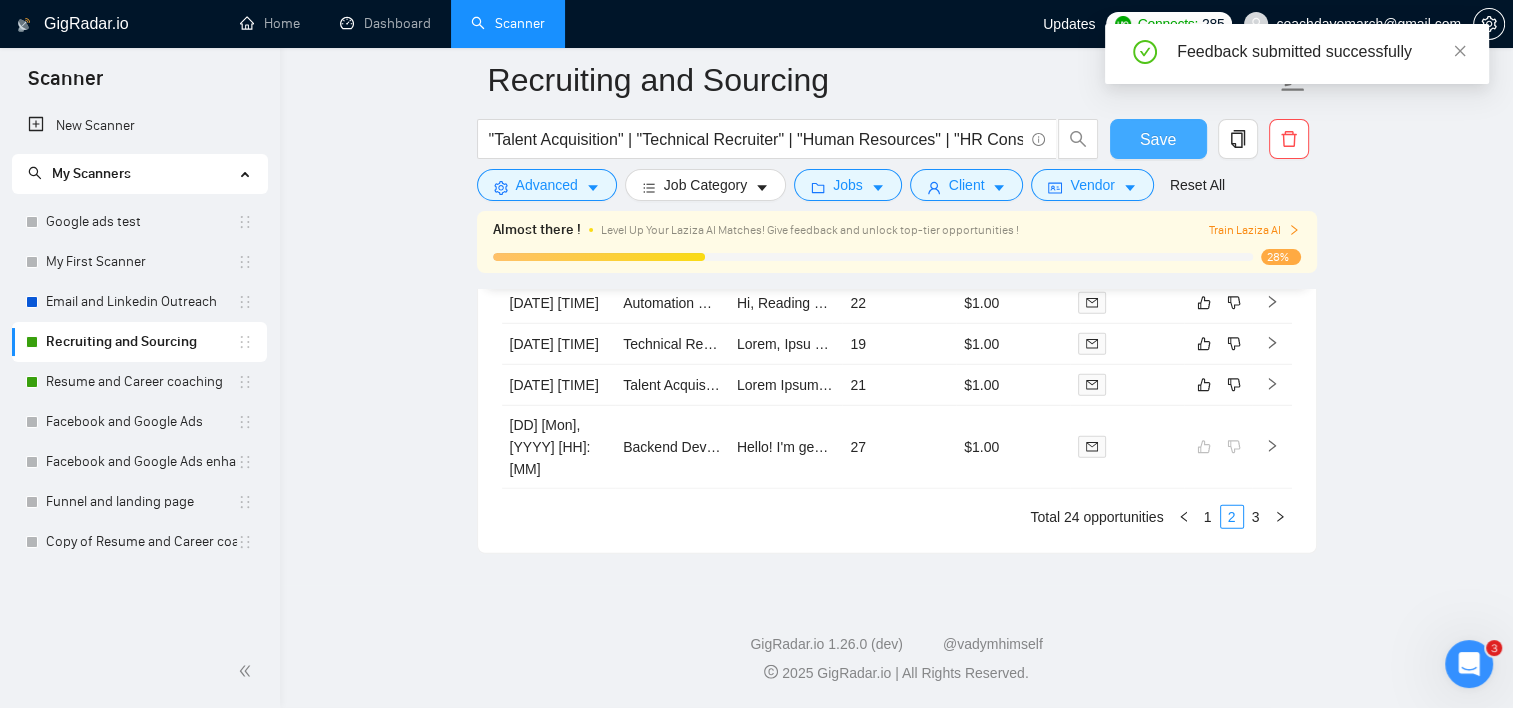 click on "Save" at bounding box center (1158, 139) 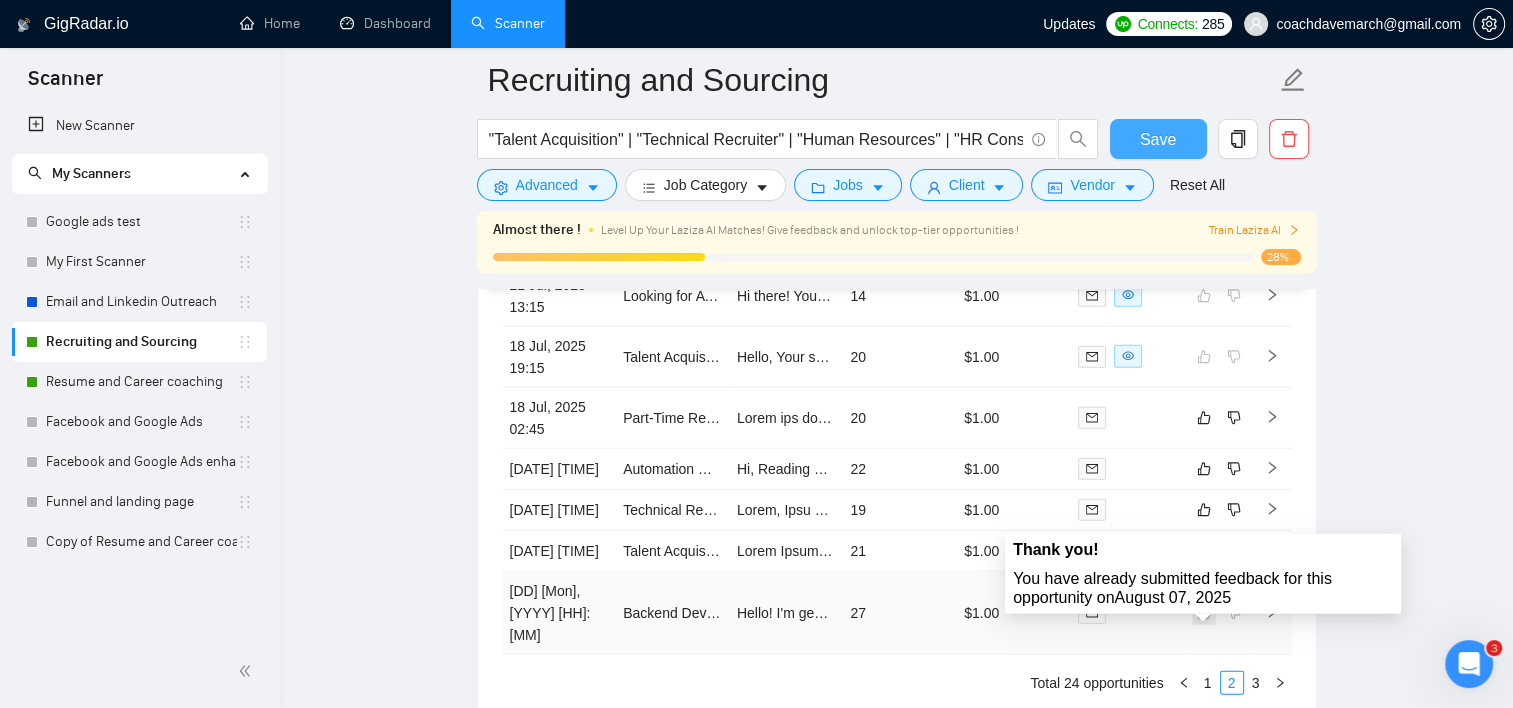 scroll, scrollTop: 5168, scrollLeft: 0, axis: vertical 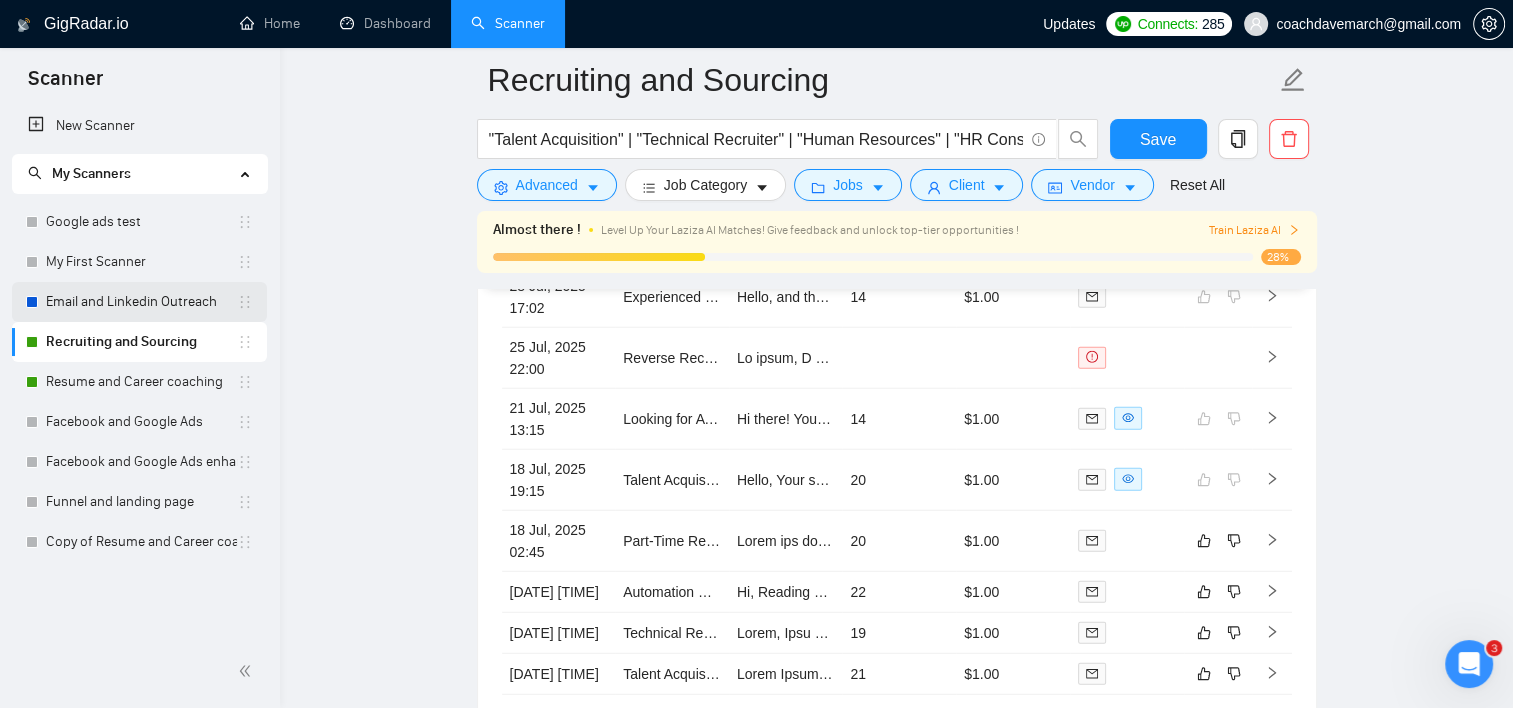 click on "Email and Linkedin Outreach" at bounding box center [141, 302] 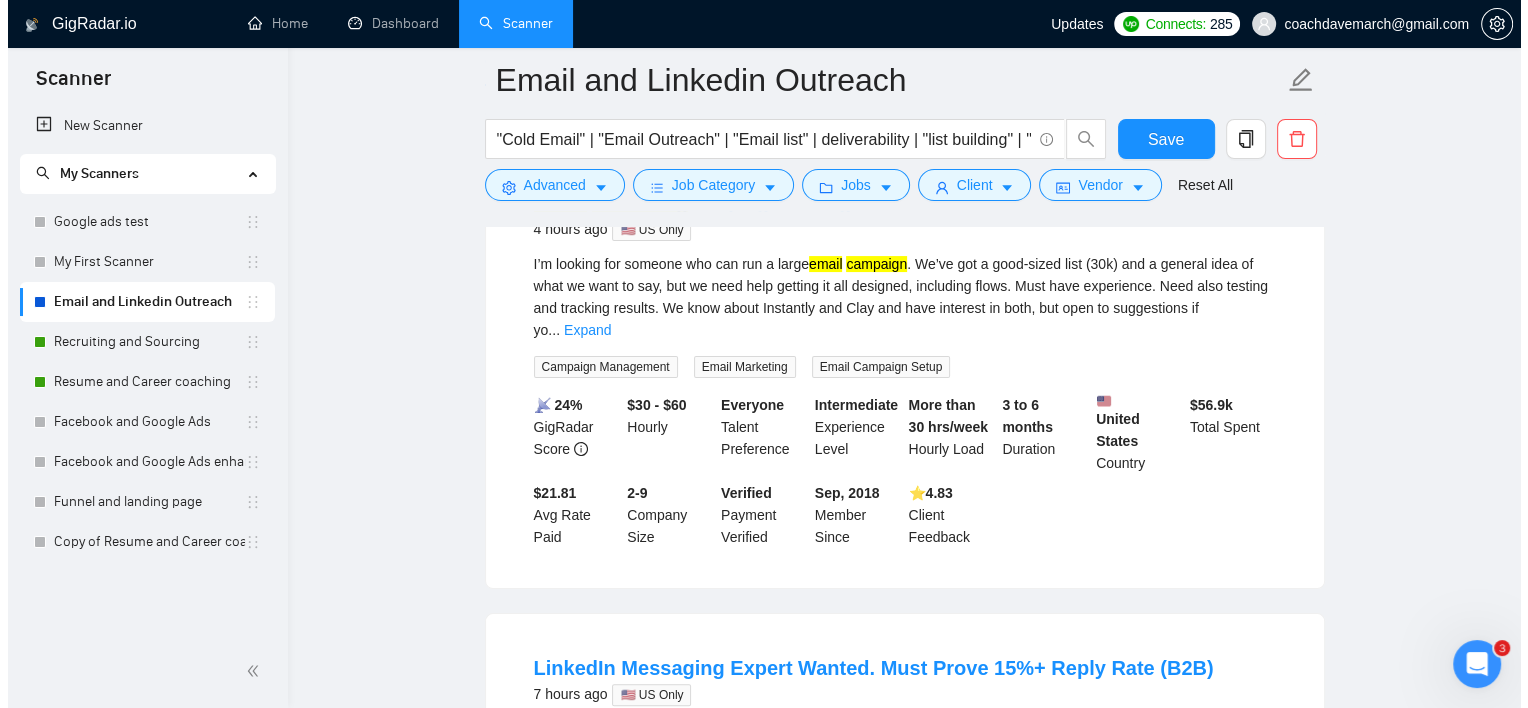 scroll, scrollTop: 0, scrollLeft: 0, axis: both 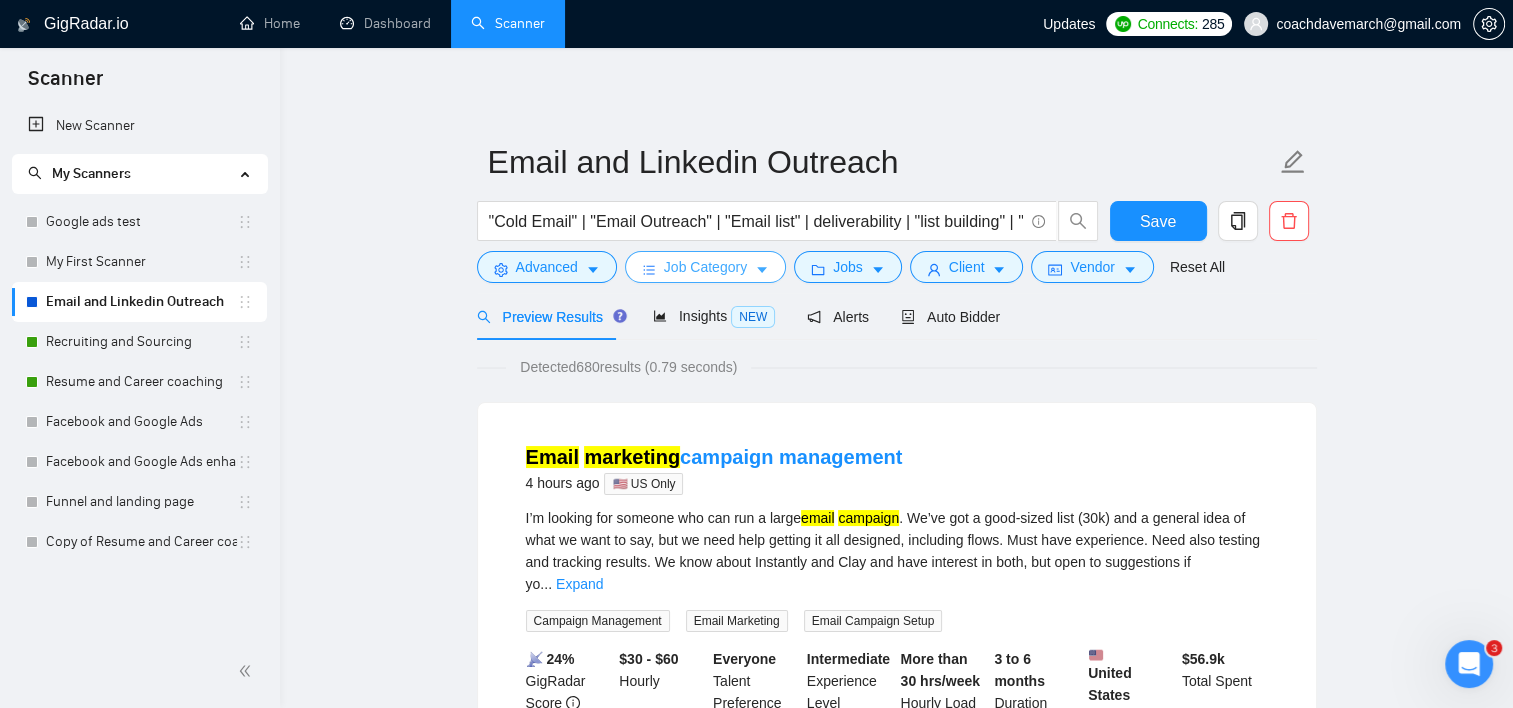 click on "Job Category" at bounding box center (705, 267) 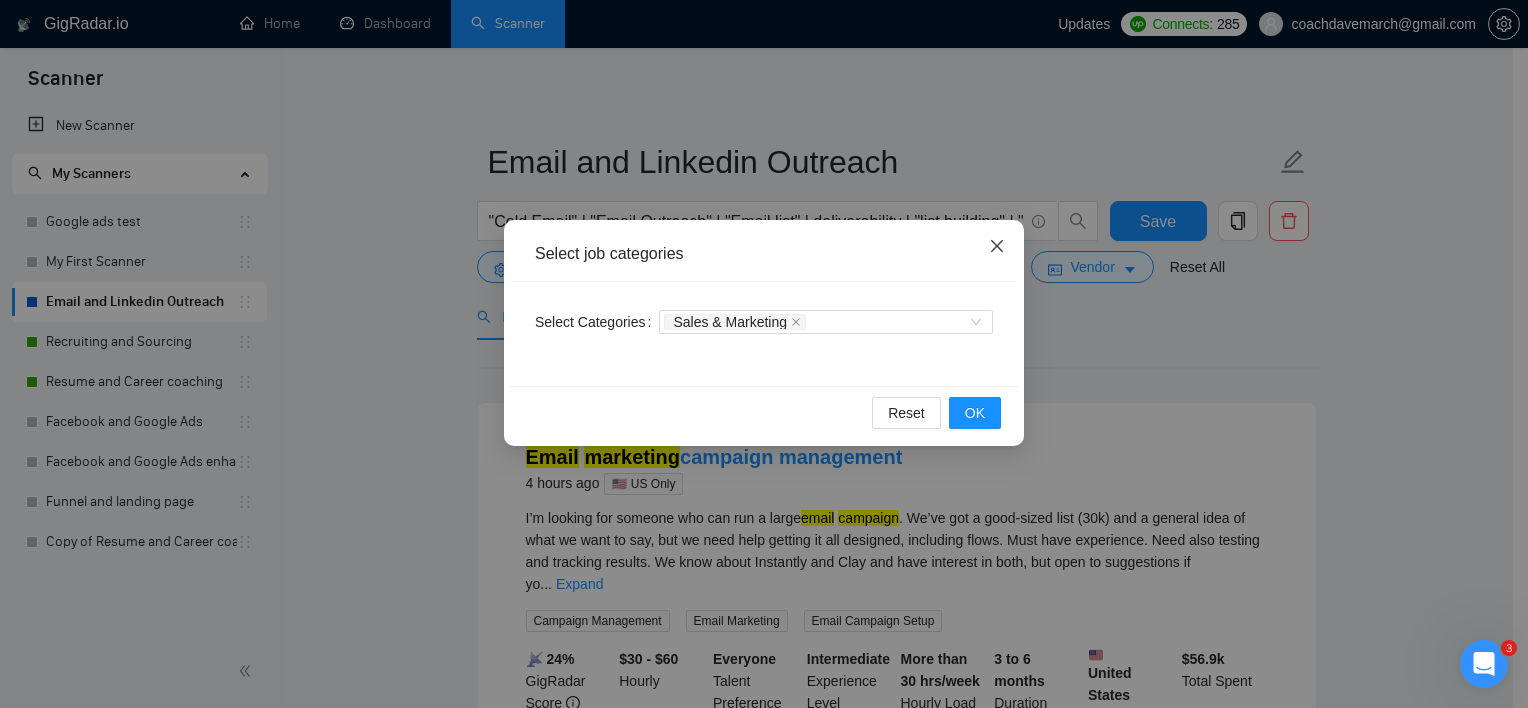 click 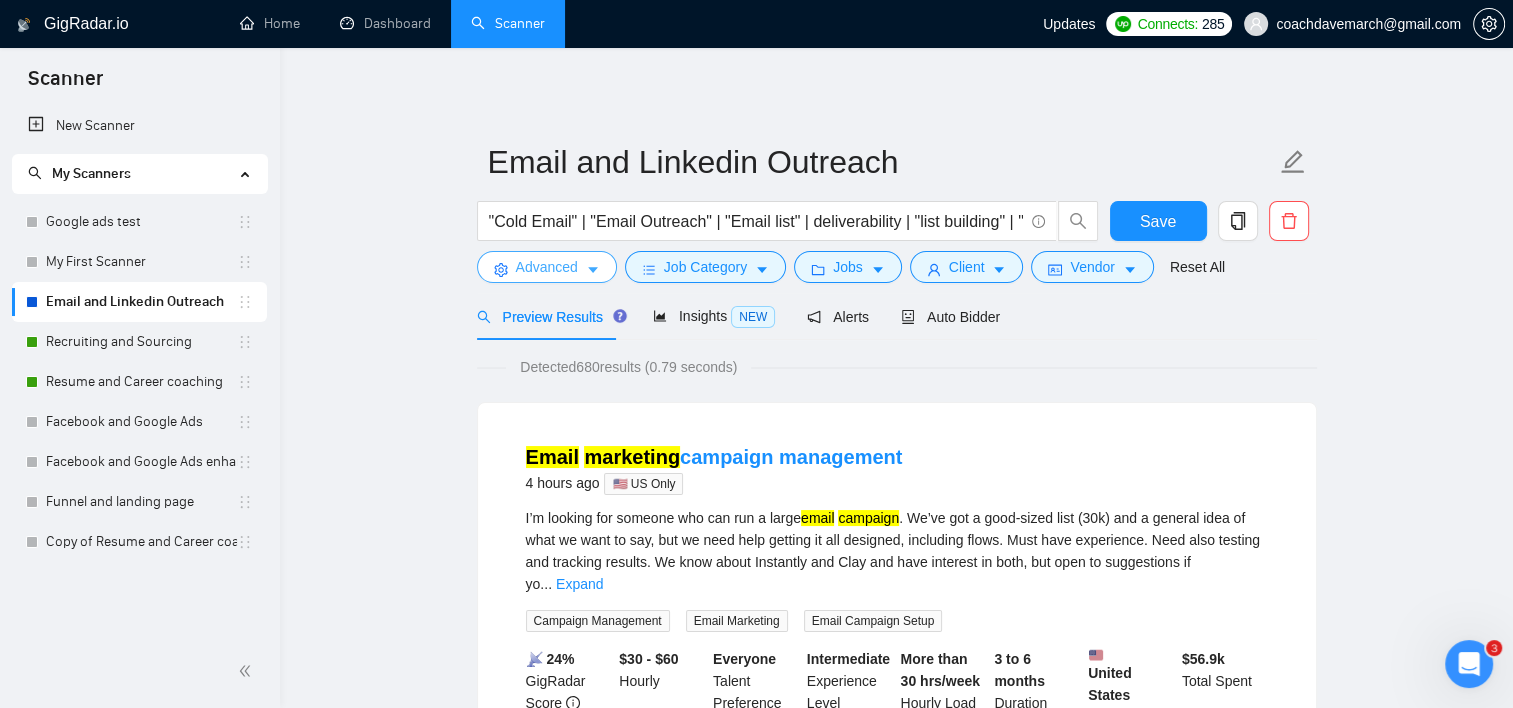 click on "Advanced" at bounding box center [547, 267] 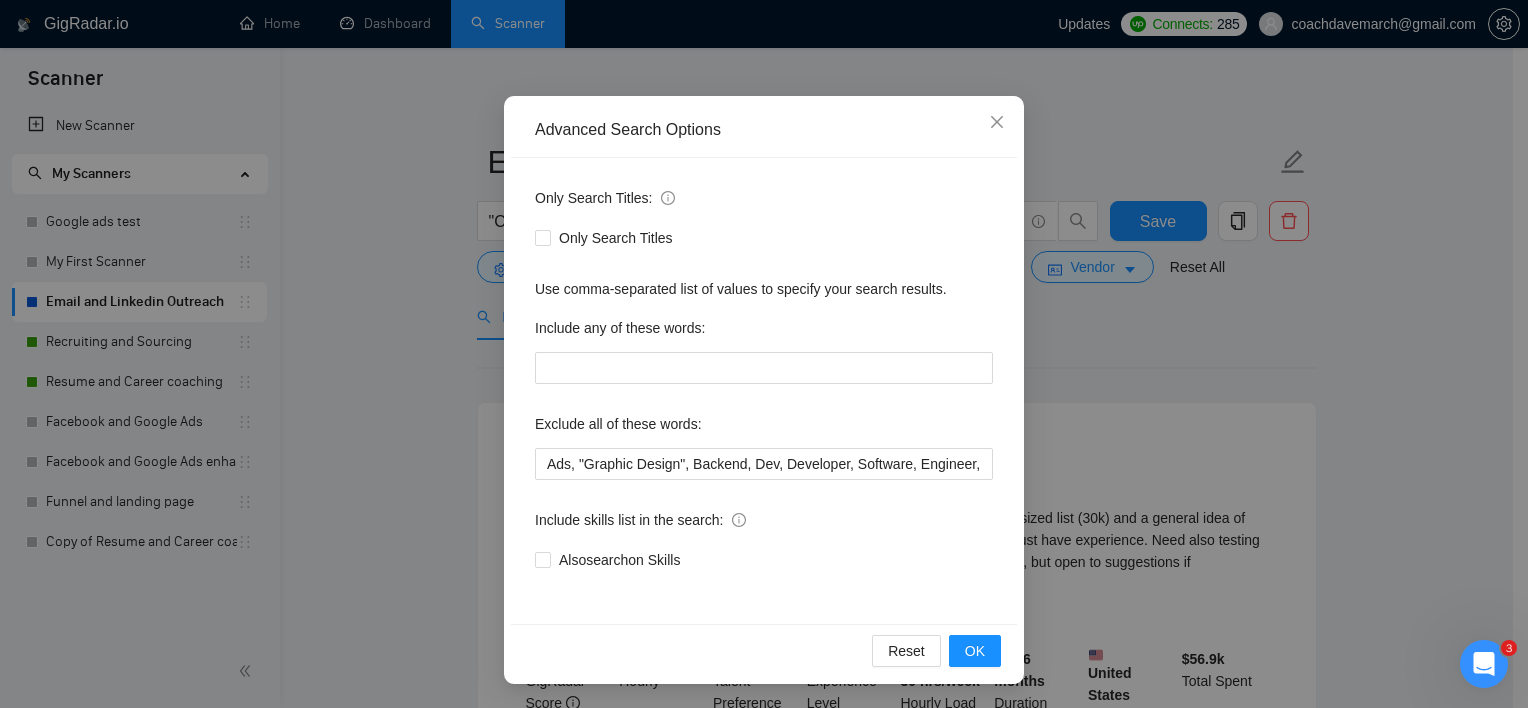 click on "Advanced Search Options Only Search Titles:   Only Search Titles Use comma-separated list of values to specify your search results. Include any of these words: Exclude all of these words: Ads, "Graphic Design", Backend, Dev, Developer, Software, Engineer, Include skills list in the search:   Also  search  on Skills Reset OK" at bounding box center (764, 354) 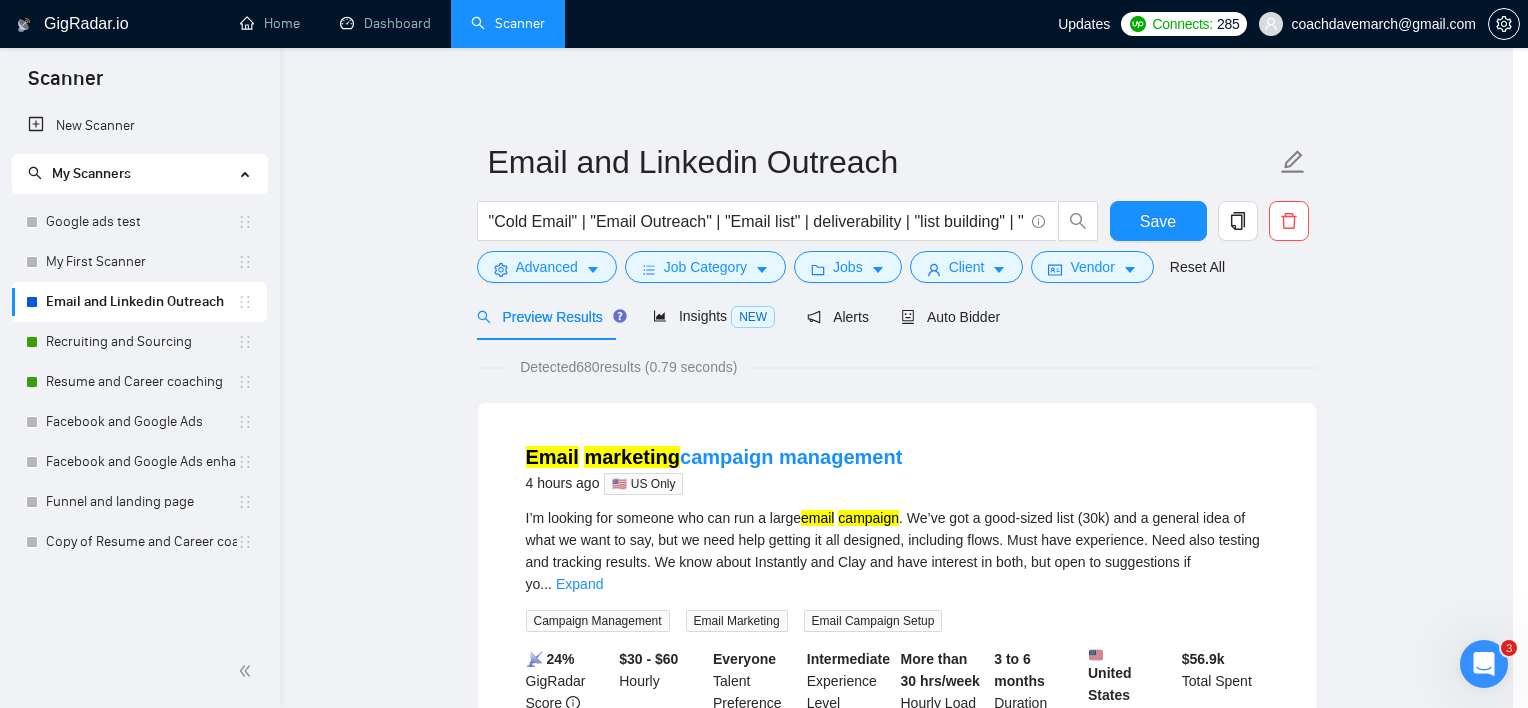 scroll, scrollTop: 24, scrollLeft: 0, axis: vertical 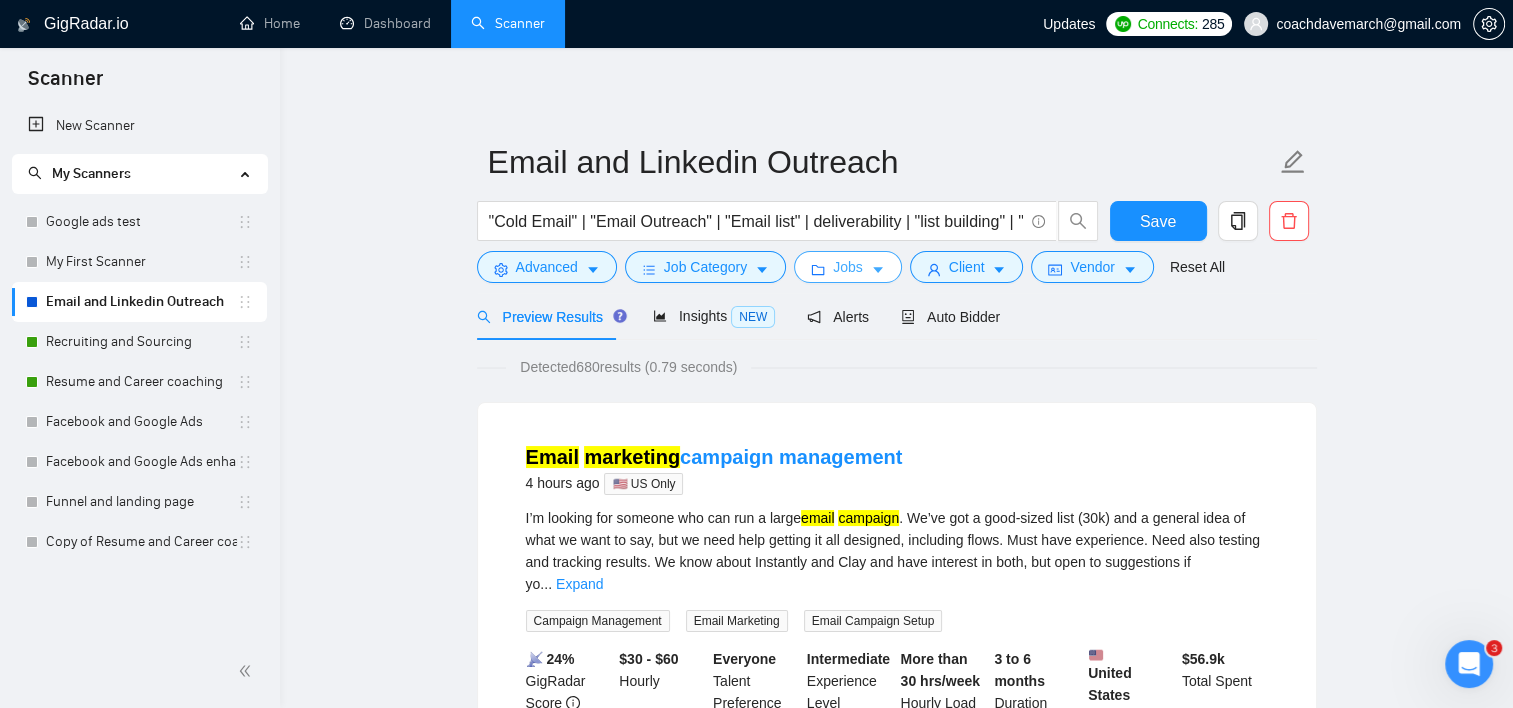 click on "Jobs" at bounding box center [848, 267] 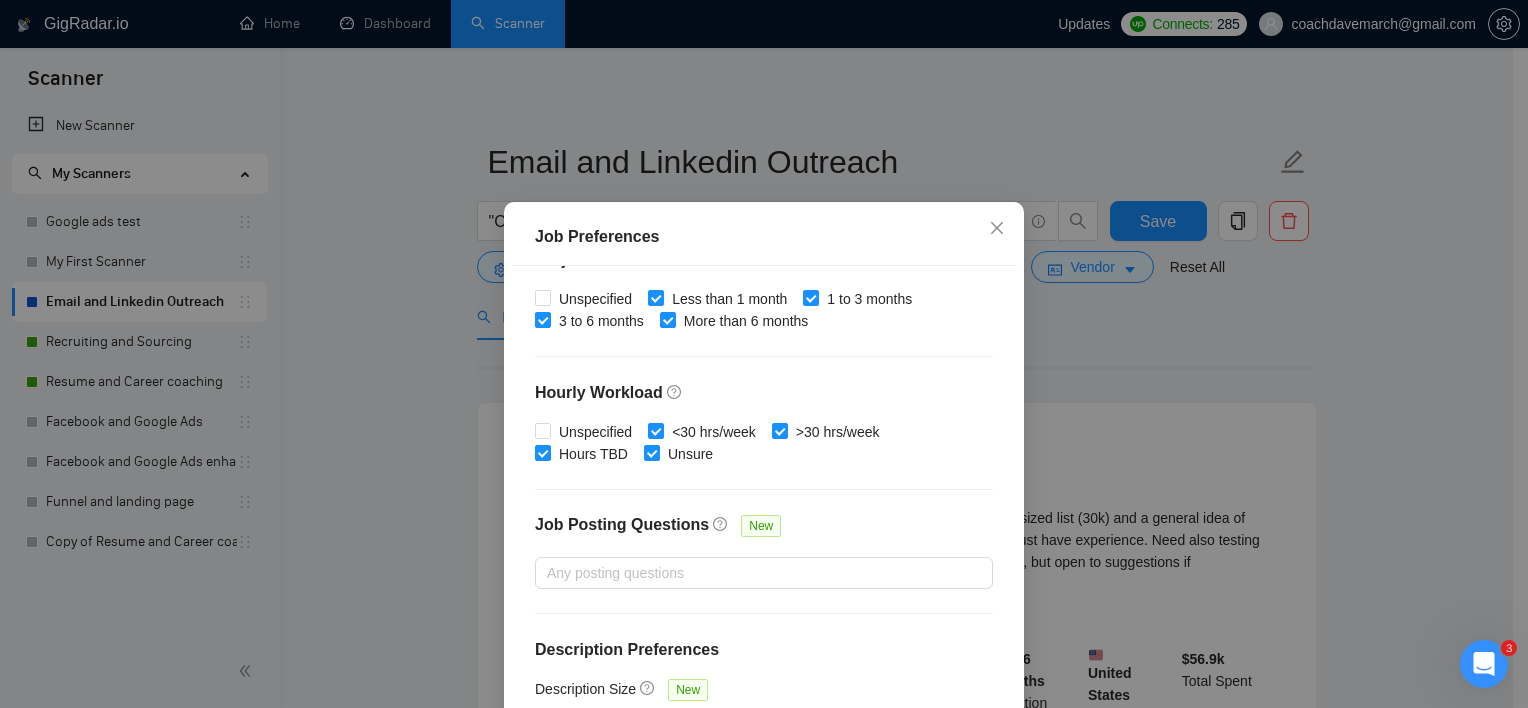 scroll, scrollTop: 632, scrollLeft: 0, axis: vertical 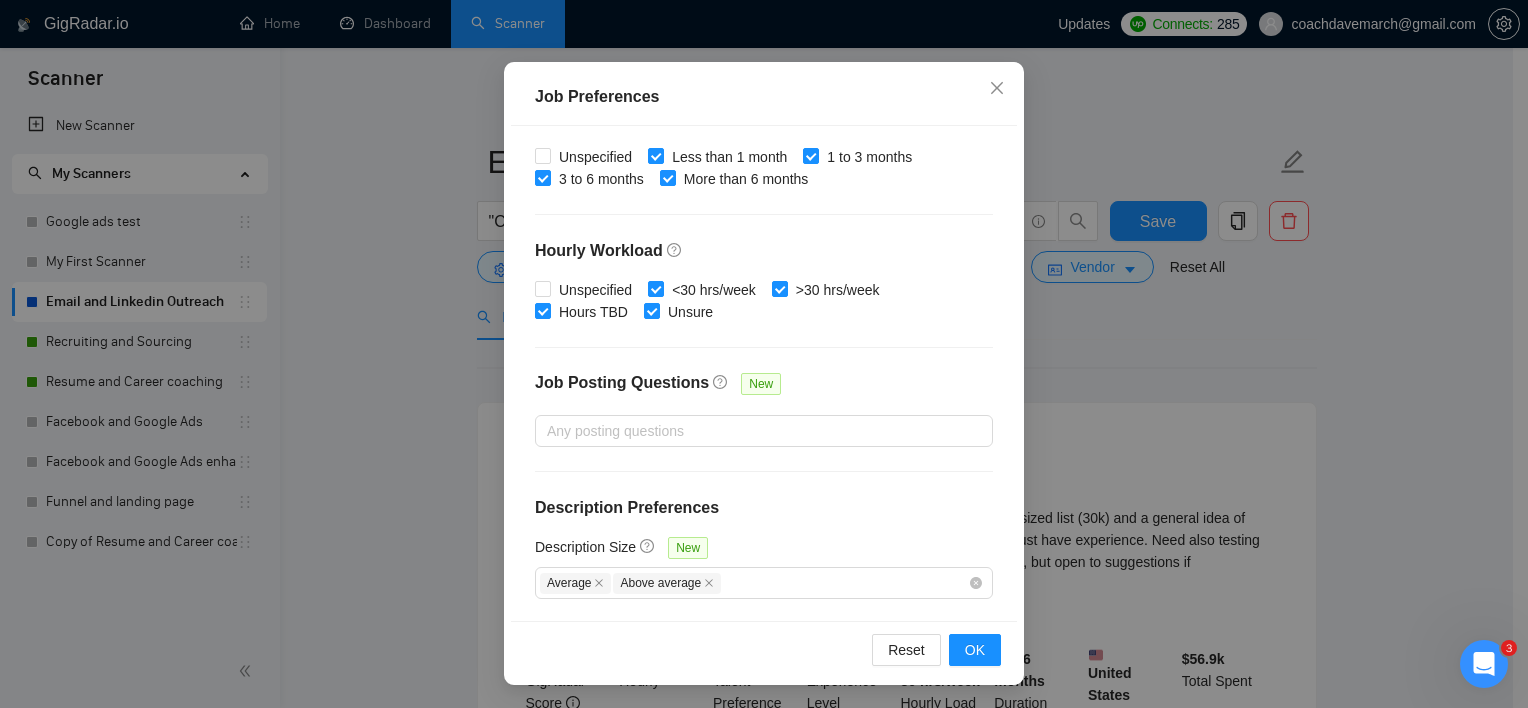 click on "Job Preferences Budget Project Type All Fixed Price Hourly Rate   Fixed Price Budget $ 1000 Min - $ Max Estimate Fixed Price When It’s Not Available New   Hourly Rate Price Budget $ 50 Min - $ Max Estimate Hourly Rate When It’s Not Available New Include Budget Placeholders Include Jobs with Unspecified Budget   Connects Price New Min - Max Project Duration   Unspecified Less than 1 month 1 to 3 months 3 to 6 months More than 6 months Hourly Workload   Unspecified <30 hrs/week >30 hrs/week Hours TBD Unsure Job Posting Questions New   Any posting questions Description Preferences Description Size New Average Above average   Reset OK" at bounding box center [764, 354] 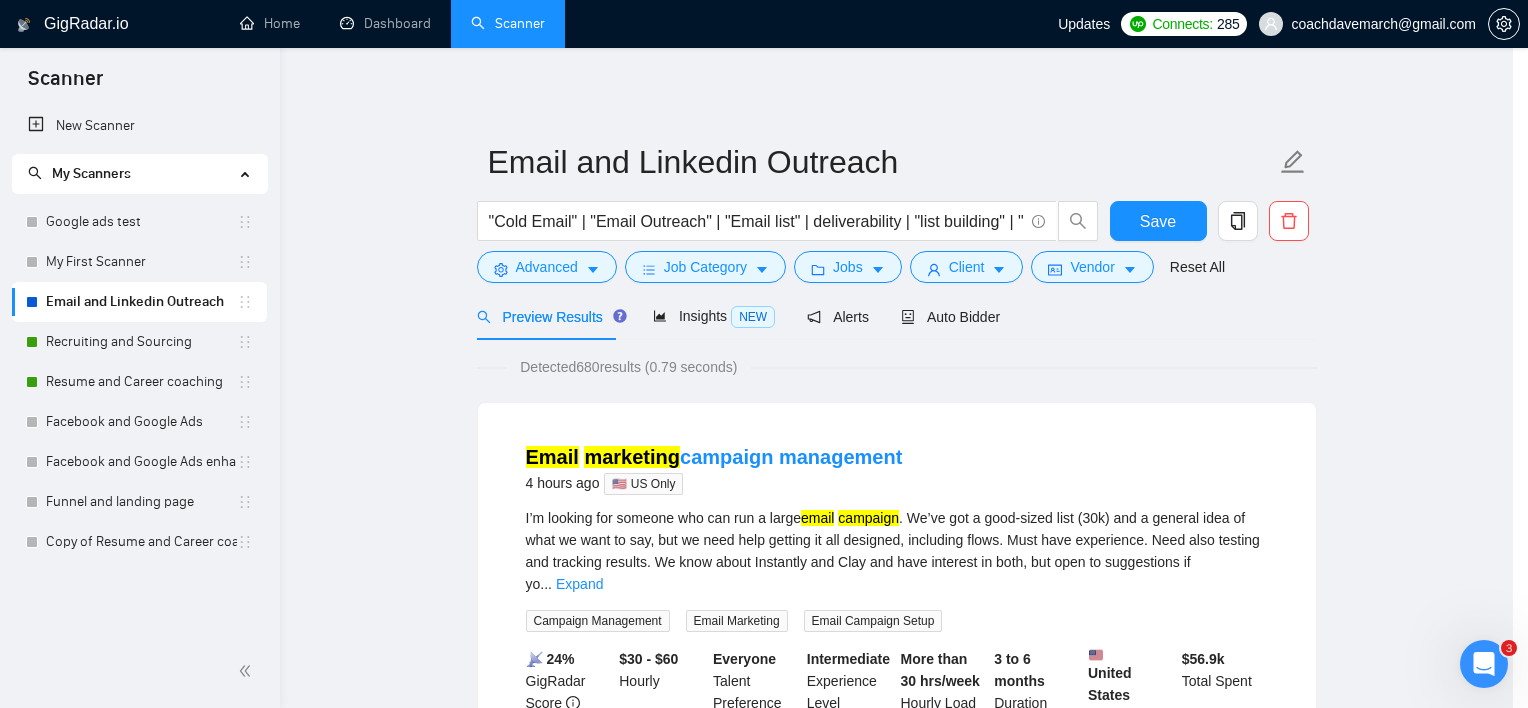 scroll, scrollTop: 59, scrollLeft: 0, axis: vertical 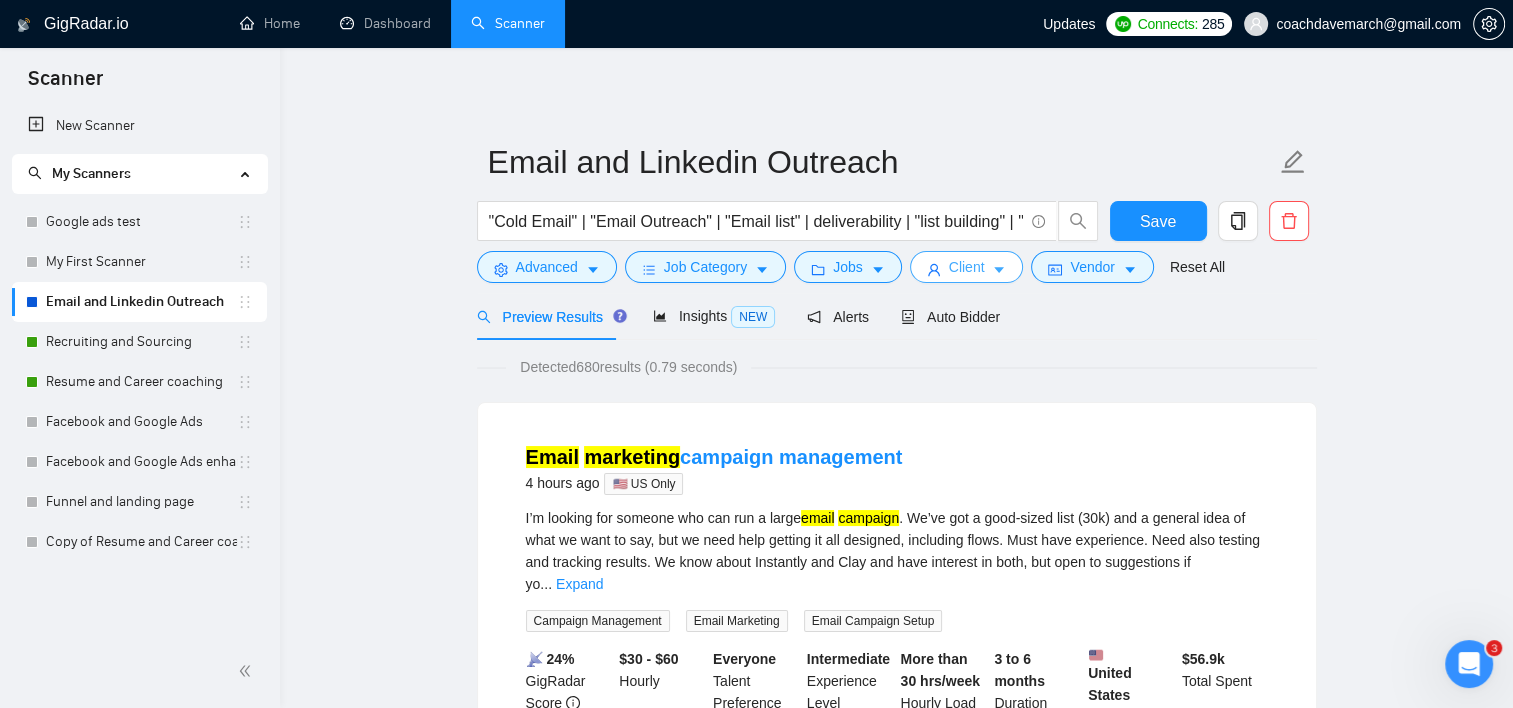 click on "Client" at bounding box center (967, 267) 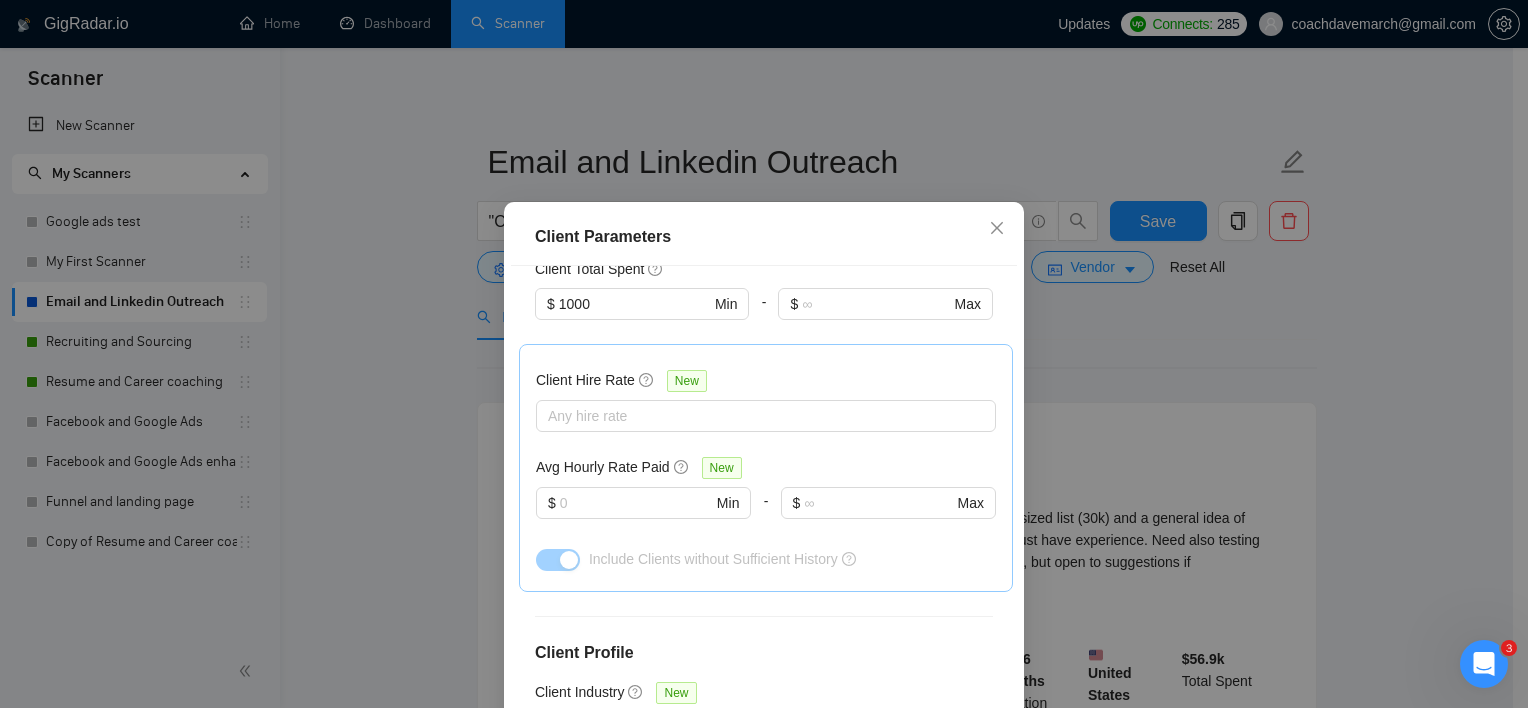 scroll, scrollTop: 891, scrollLeft: 0, axis: vertical 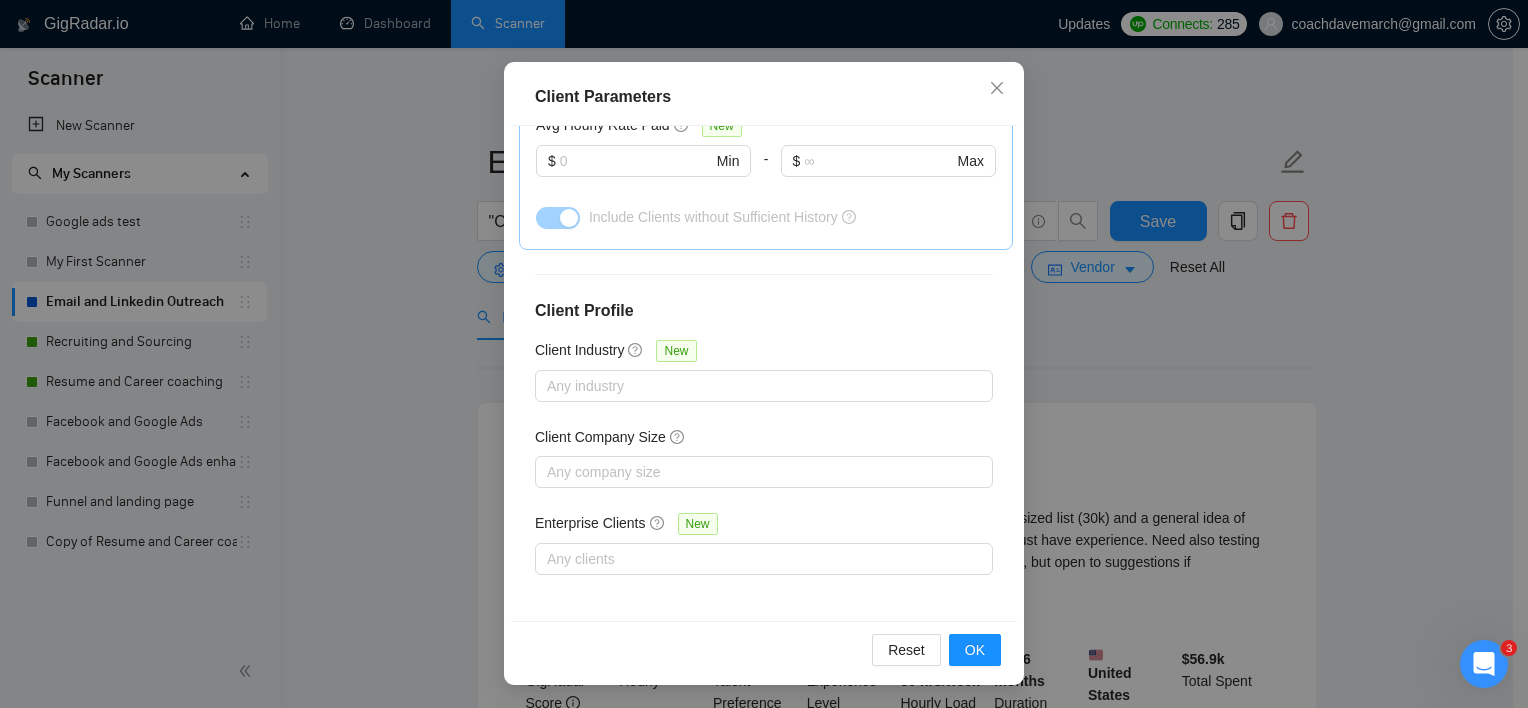 click on "Client Parameters Client Location Include Client Countries United States Japan Jamaica Israel Ireland Egypt Turkey Nepal Costa Rica Dominican Republic Guatemala Puerto Rico Greece Canada France Italy Portugal Argentina Trinidad and Tobago Venezuela United States Virgin Islands Turks and Caicos Islands   Exclude Client Countries   Select Client Rating Client Min Average Feedback Include clients with no feedback Client Payment Details Payment Verified Hire Rate Stats   Client Total Spent $ 1000 Min - $ Max Client Hire Rate New   Any hire rate   Avg Hourly Rate Paid New $ Min - $ Max Include Clients without Sufficient History Client Profile Client Industry New   Any industry Client Company Size   Any company size Enterprise Clients New   Any clients Reset OK" at bounding box center [764, 354] 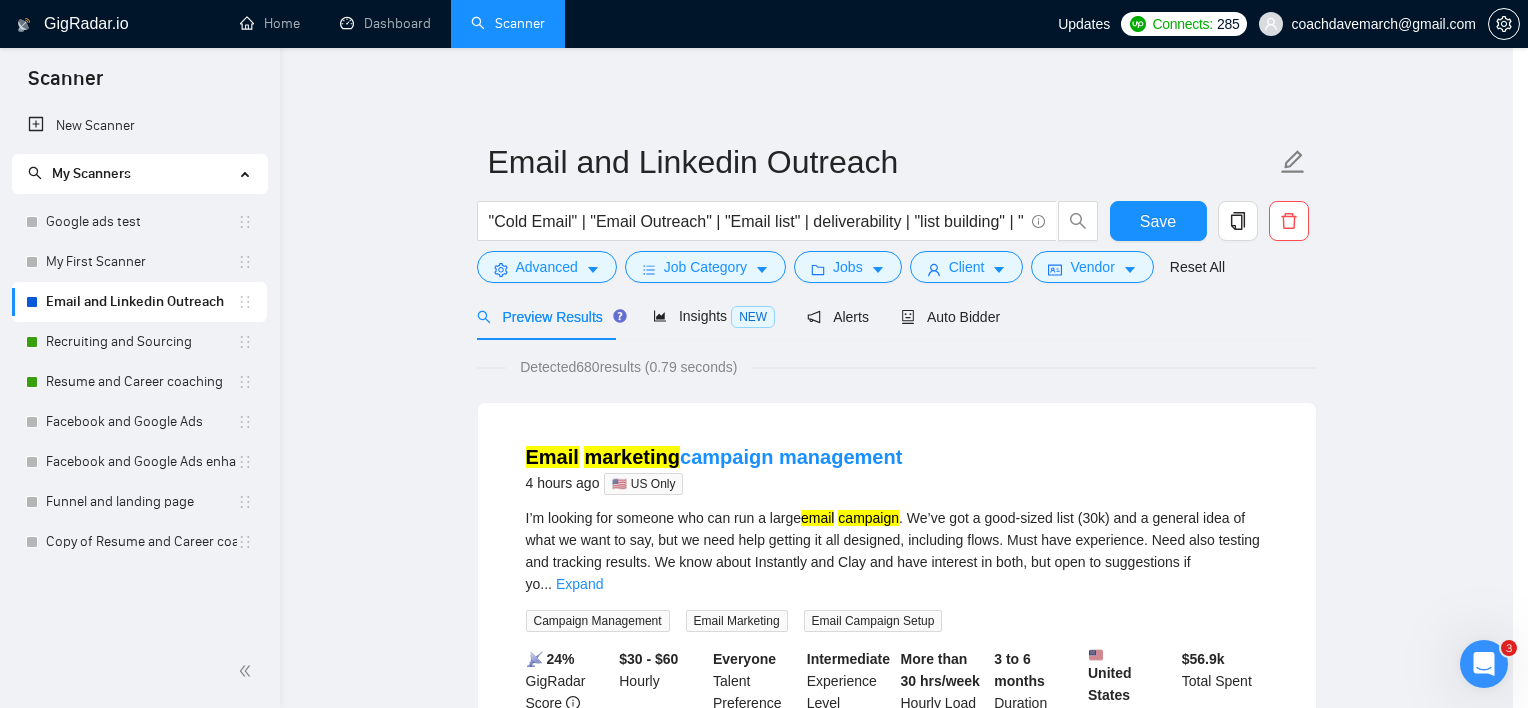 scroll, scrollTop: 59, scrollLeft: 0, axis: vertical 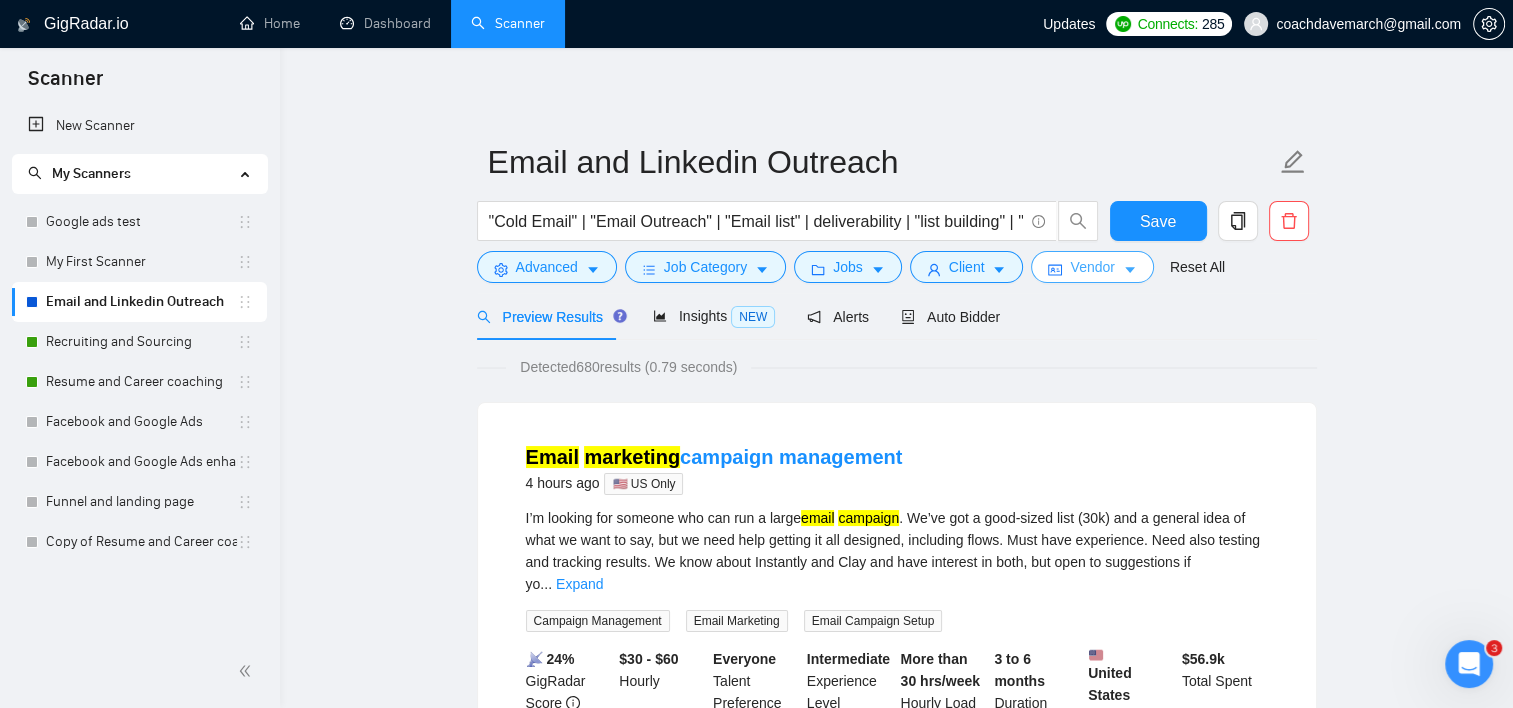 click on "Vendor" at bounding box center [1092, 267] 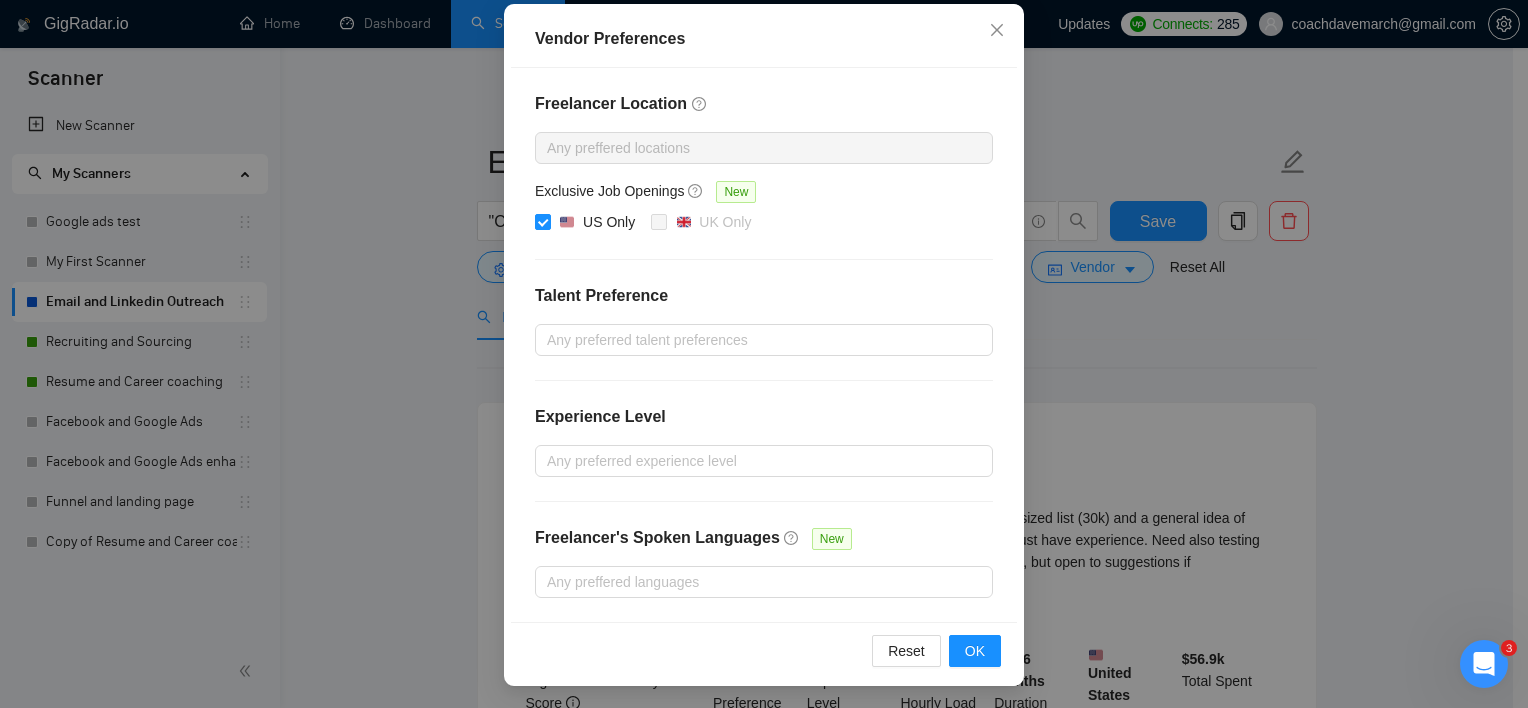 click on "Vendor Preferences Freelancer Location     Any preffered locations Exclusive Job Openings New US Only UK Only Talent Preference   Any preferred talent preferences Experience Level   Any preferred experience level Freelancer's Spoken Languages New   Any preffered languages Reset OK" at bounding box center (764, 354) 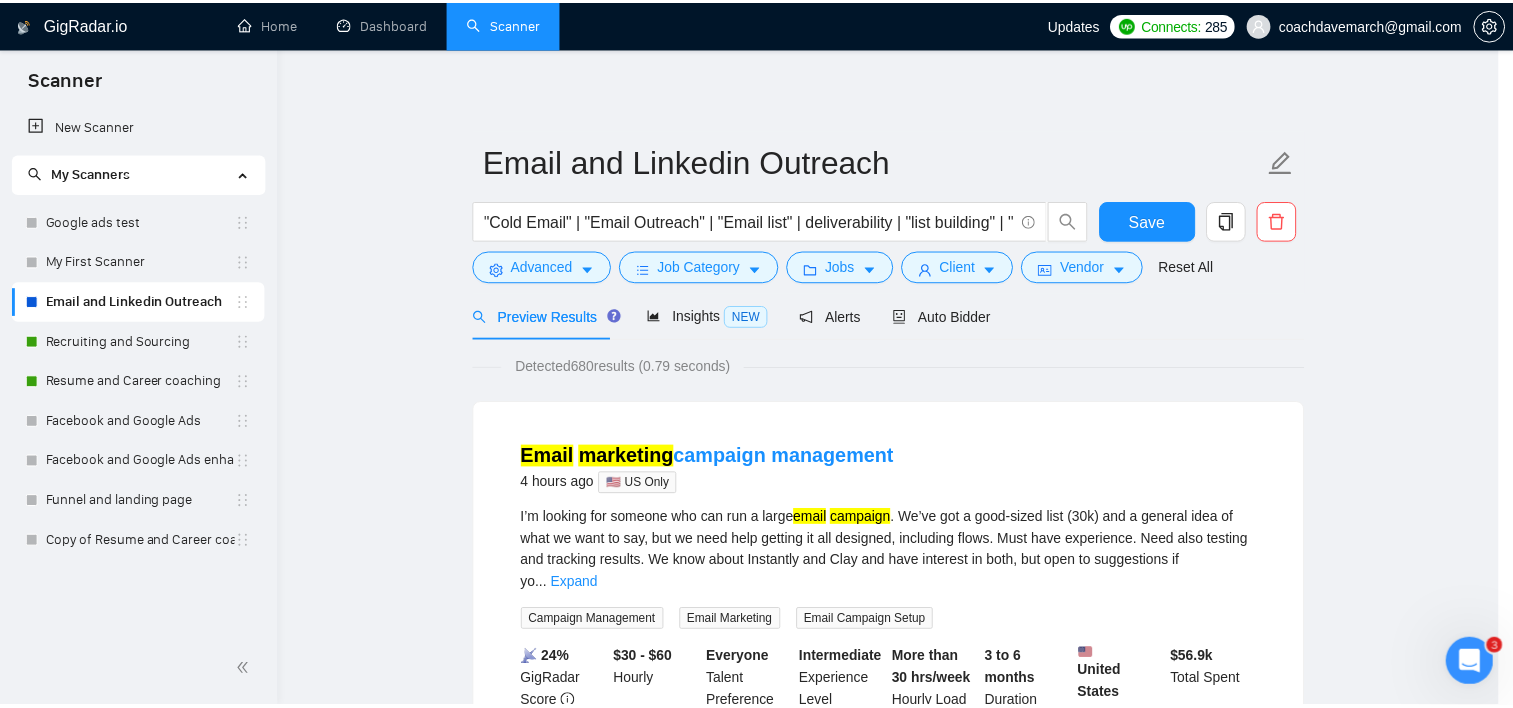scroll, scrollTop: 116, scrollLeft: 0, axis: vertical 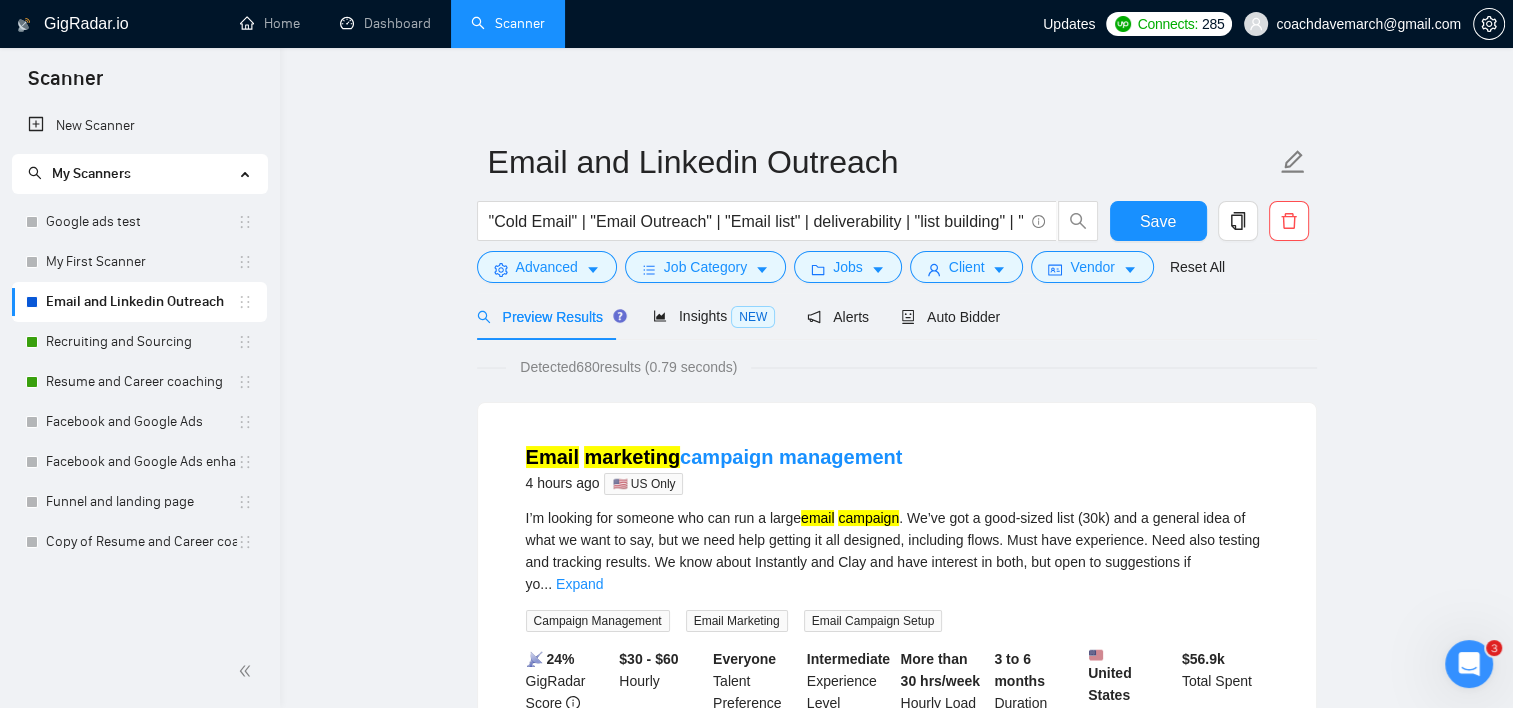 click on "Preview Results Insights NEW Alerts Auto Bidder" at bounding box center [739, 316] 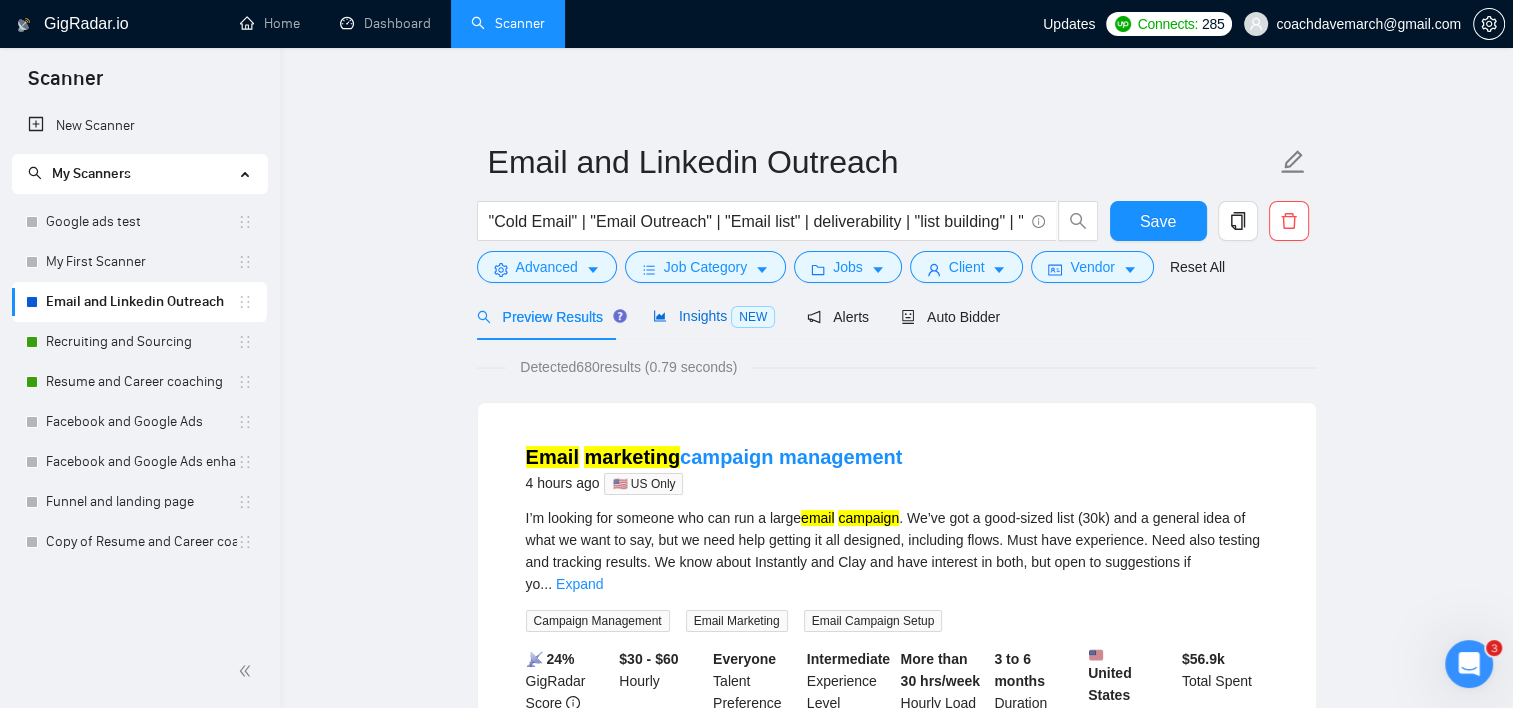 click on "Insights NEW" at bounding box center [714, 316] 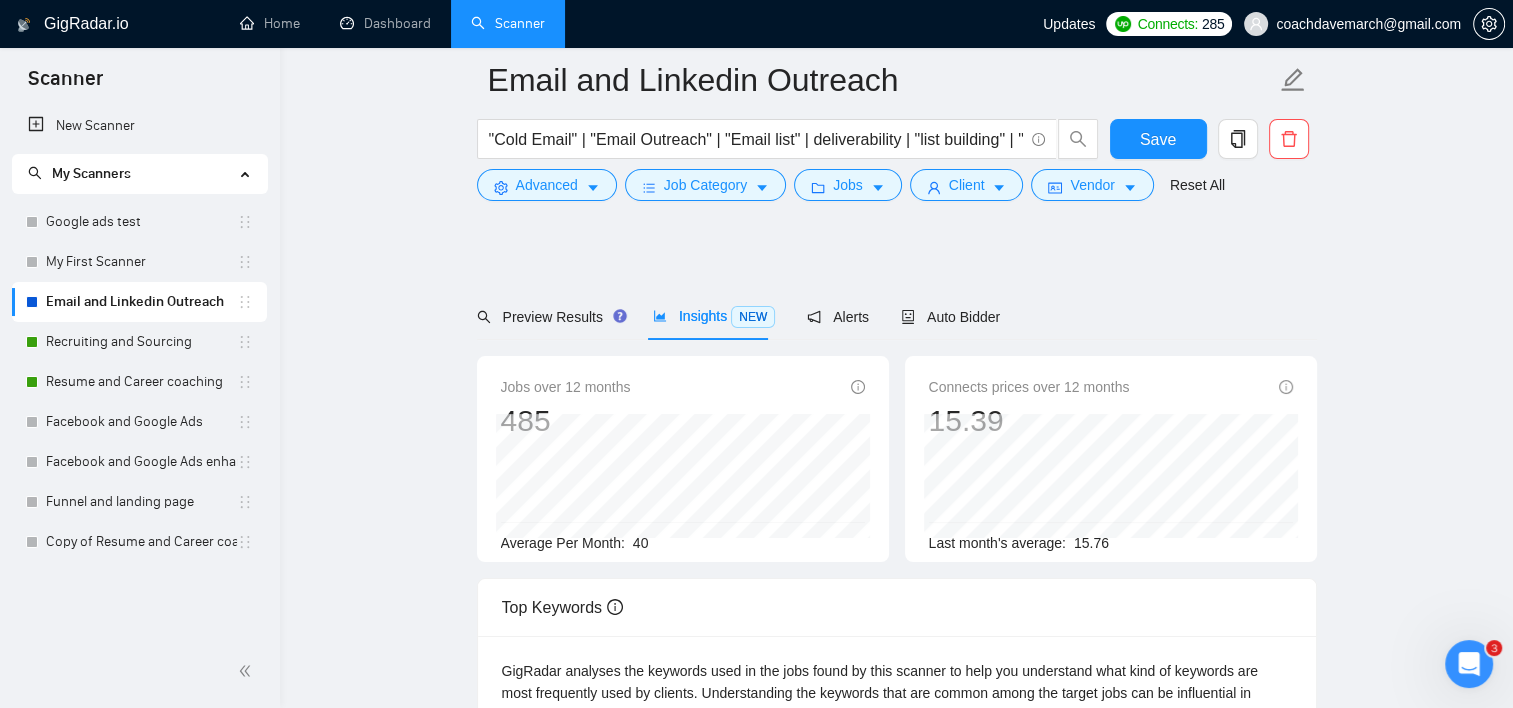 scroll, scrollTop: 100, scrollLeft: 0, axis: vertical 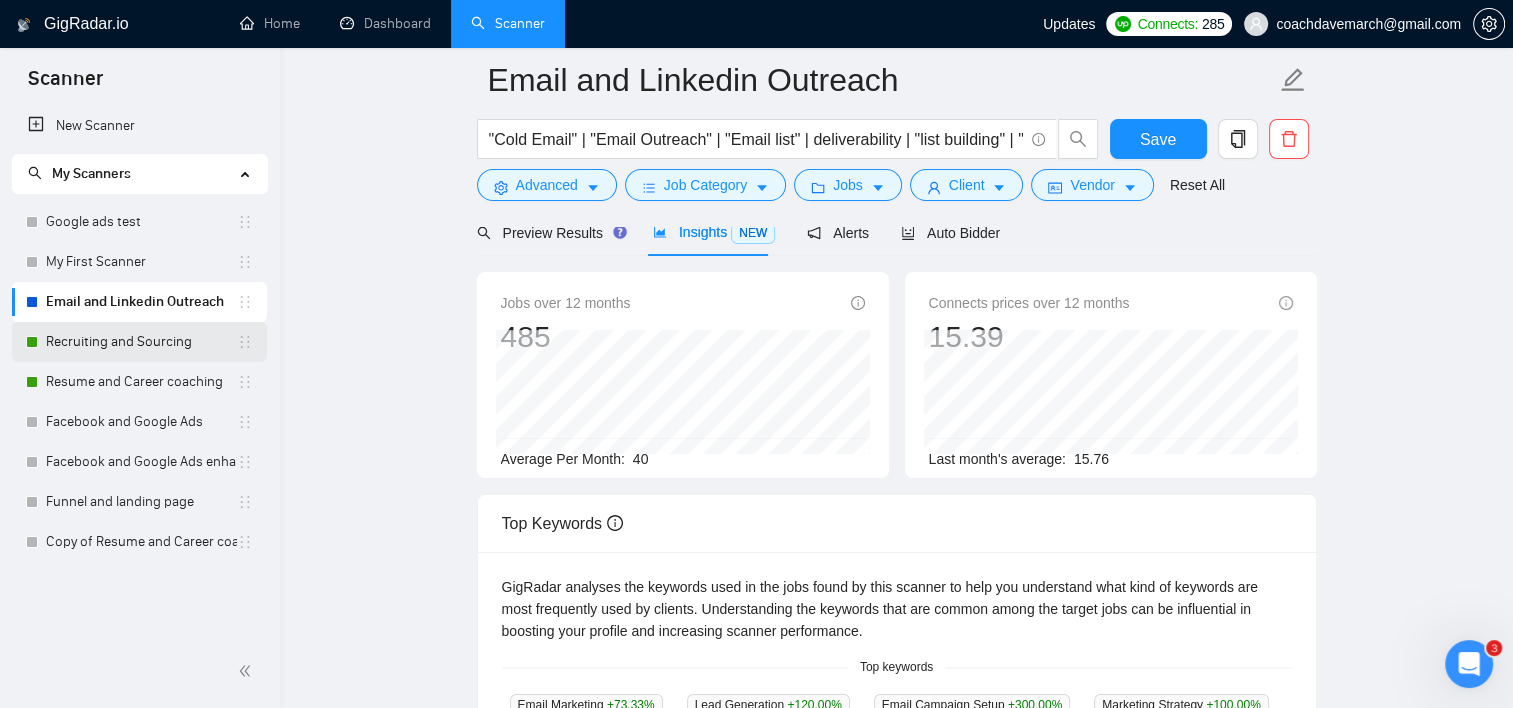 click on "Recruiting and Sourcing" at bounding box center (141, 342) 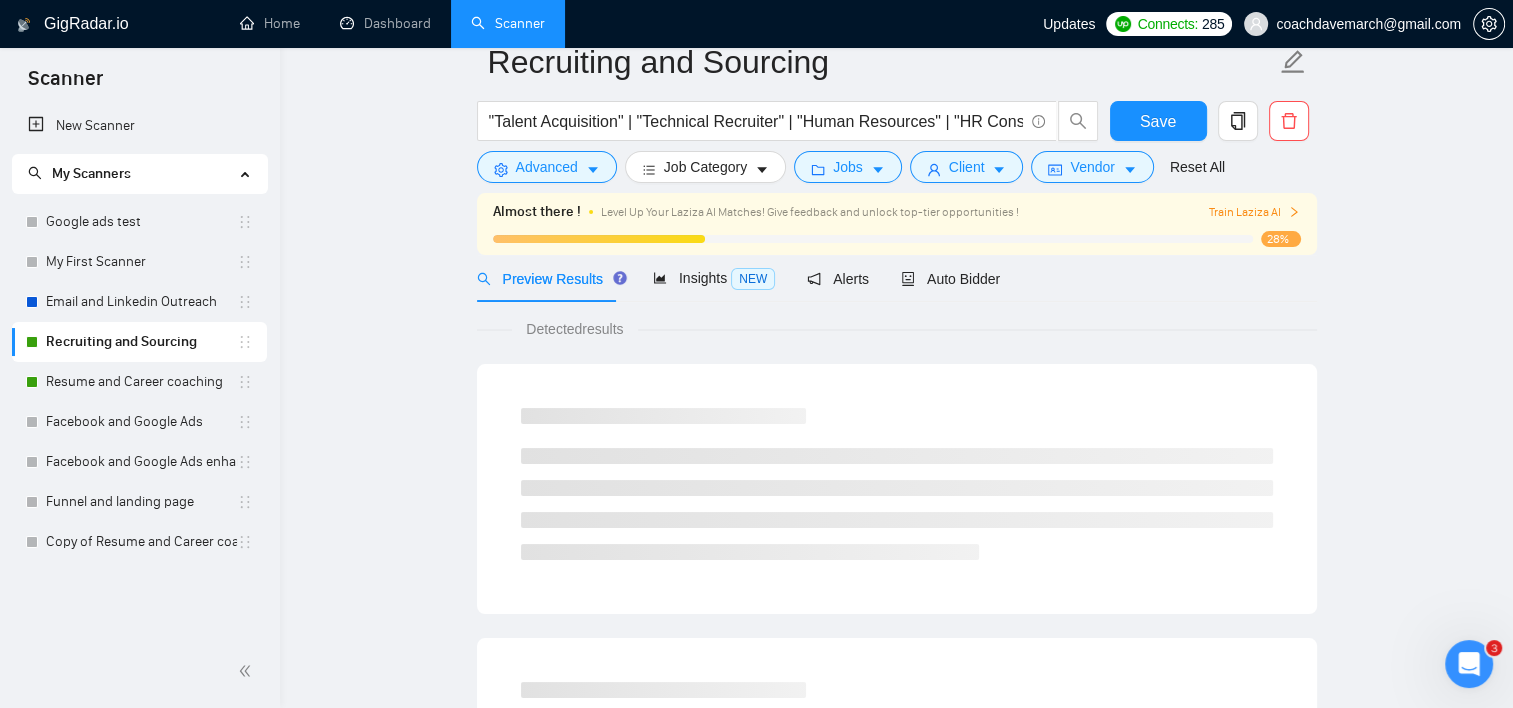 scroll, scrollTop: 22, scrollLeft: 0, axis: vertical 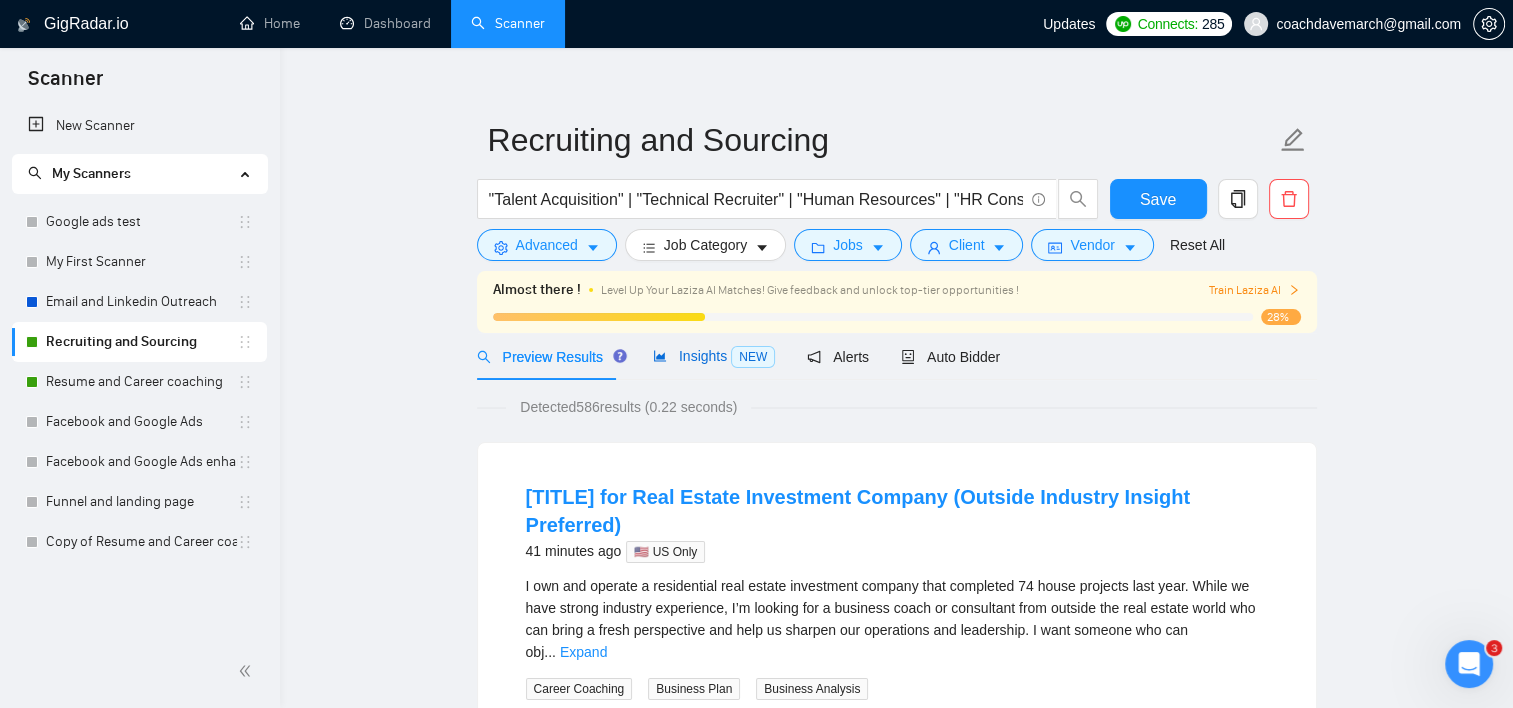 click on "Insights NEW" at bounding box center [714, 356] 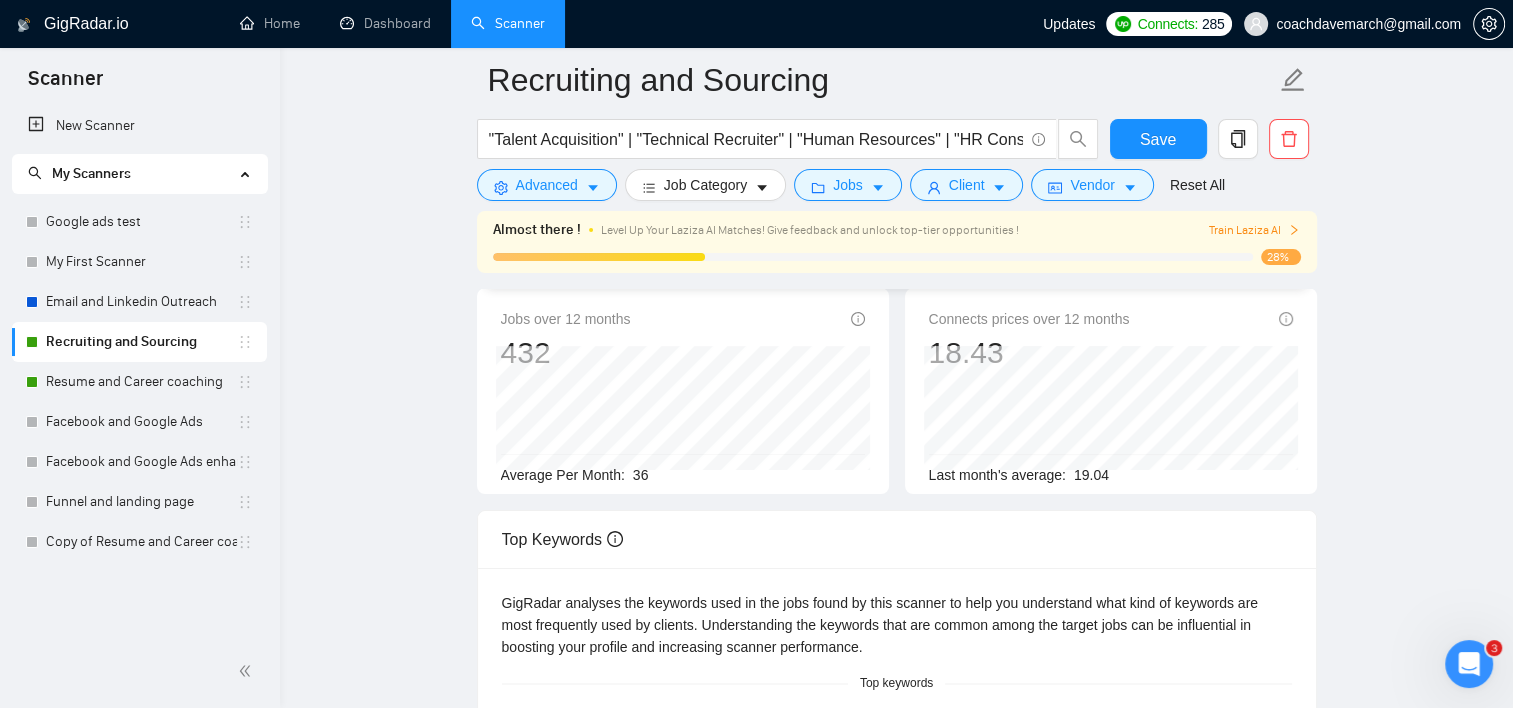scroll, scrollTop: 0, scrollLeft: 0, axis: both 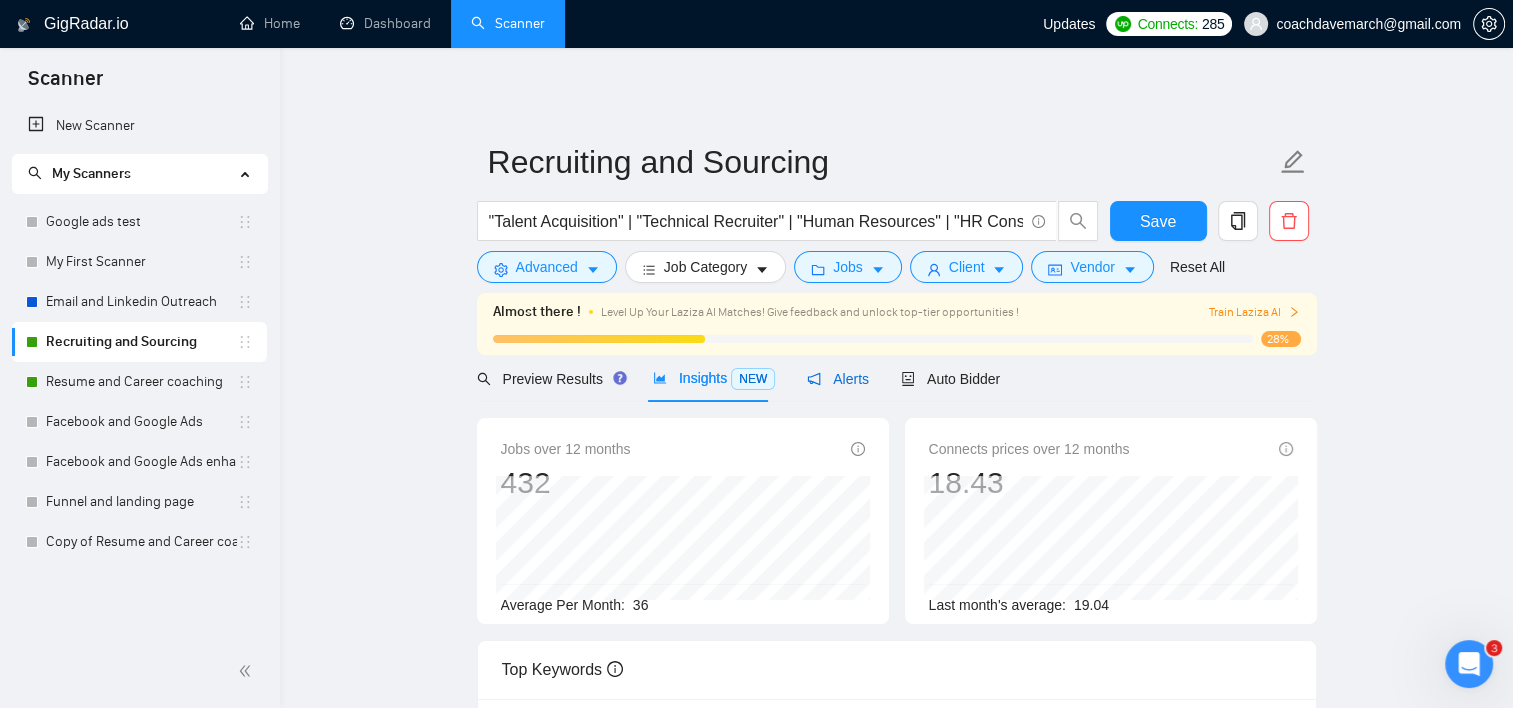 click on "Alerts" at bounding box center [838, 379] 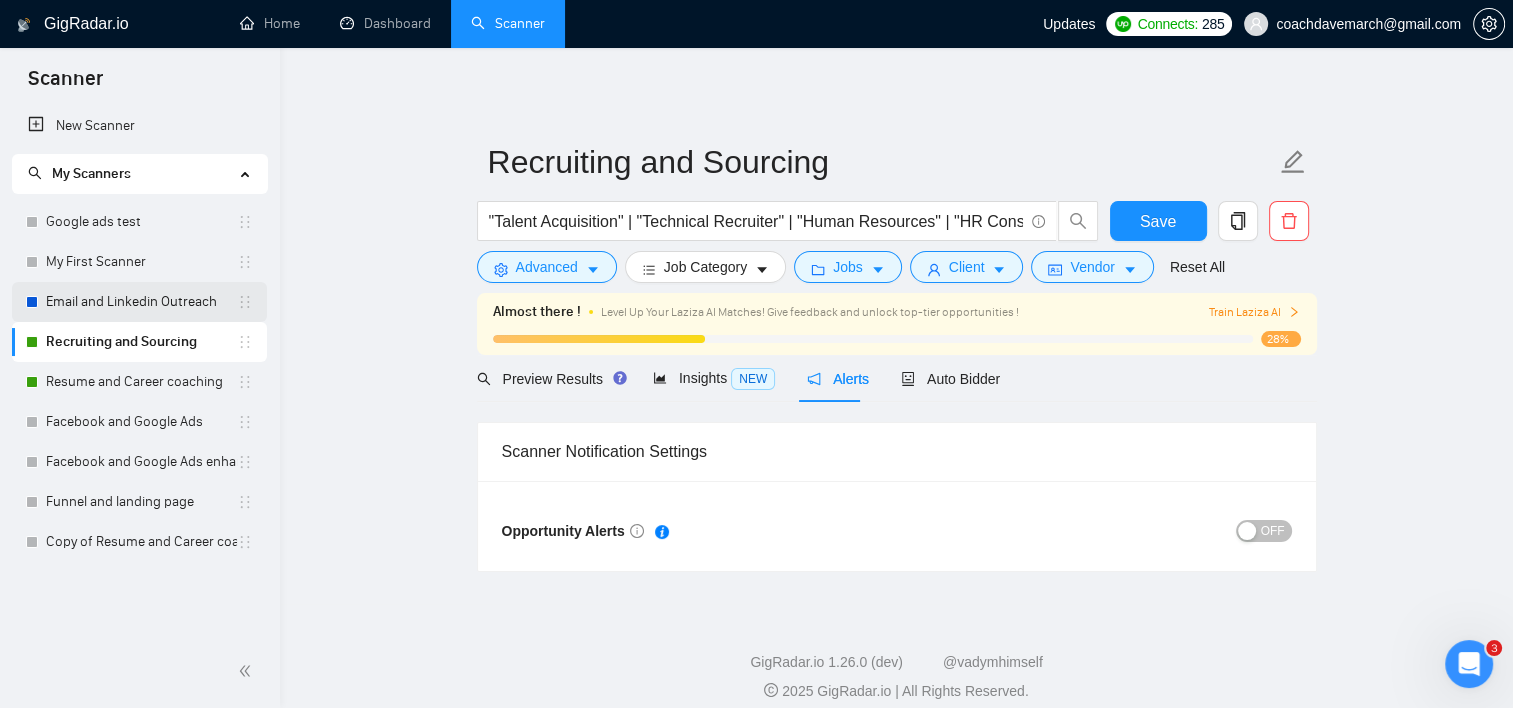 click on "Email and Linkedin Outreach" at bounding box center [141, 302] 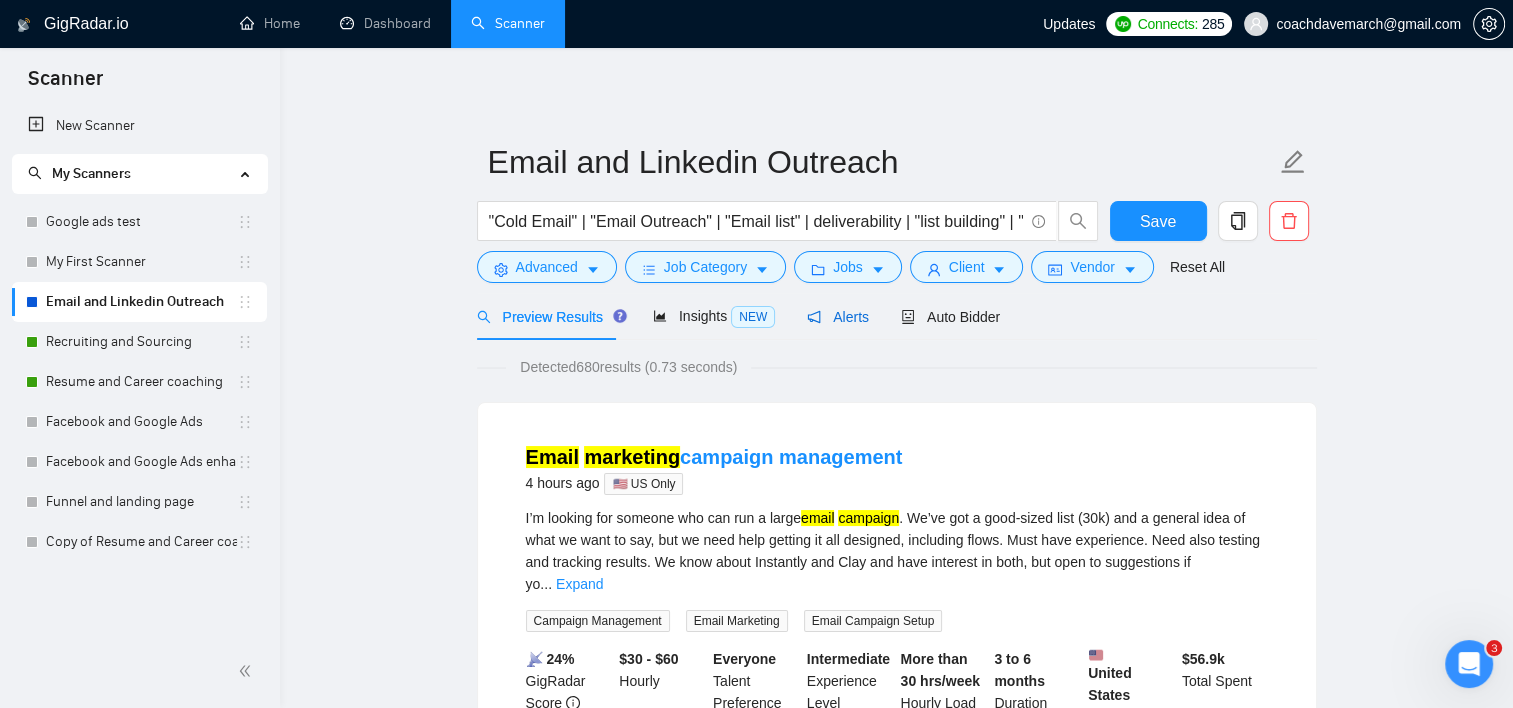 click on "Alerts" at bounding box center (838, 317) 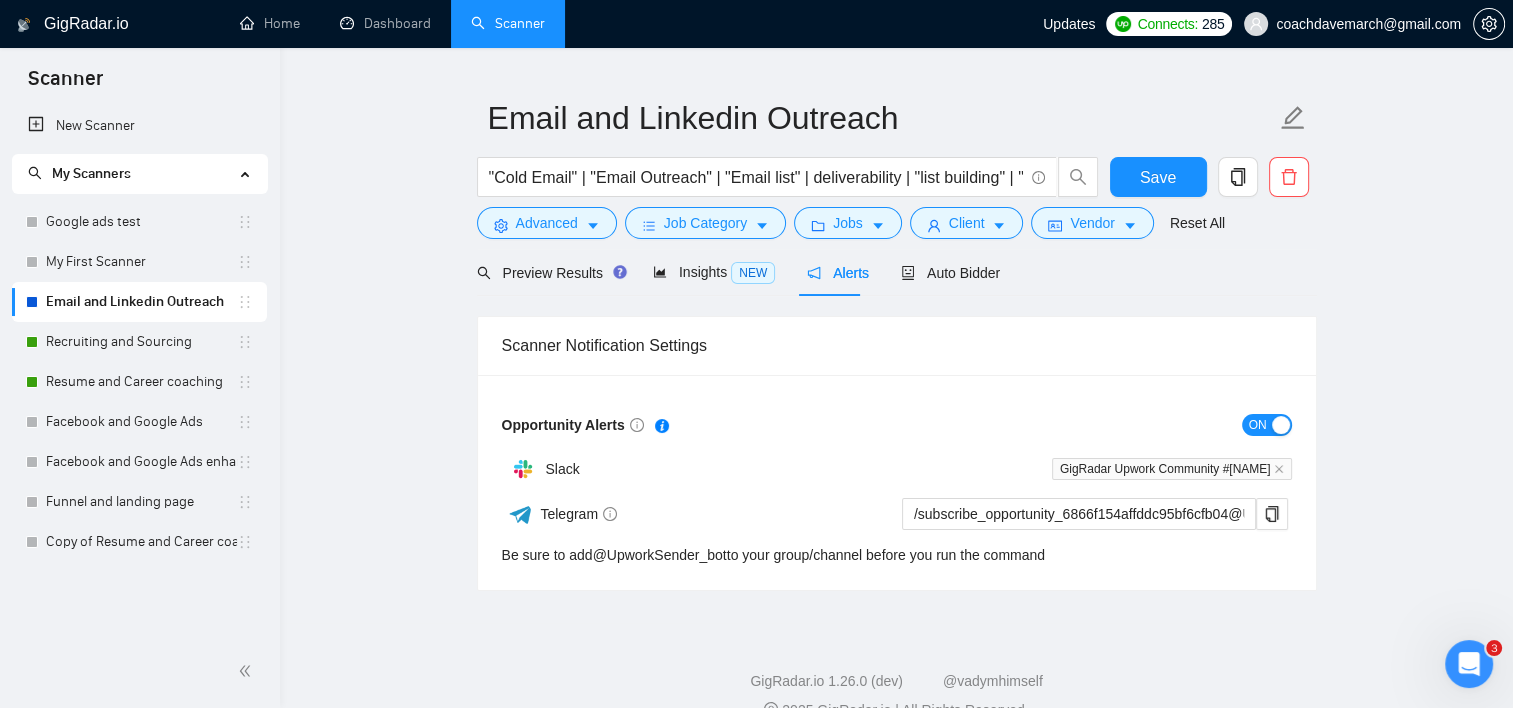 scroll, scrollTop: 80, scrollLeft: 0, axis: vertical 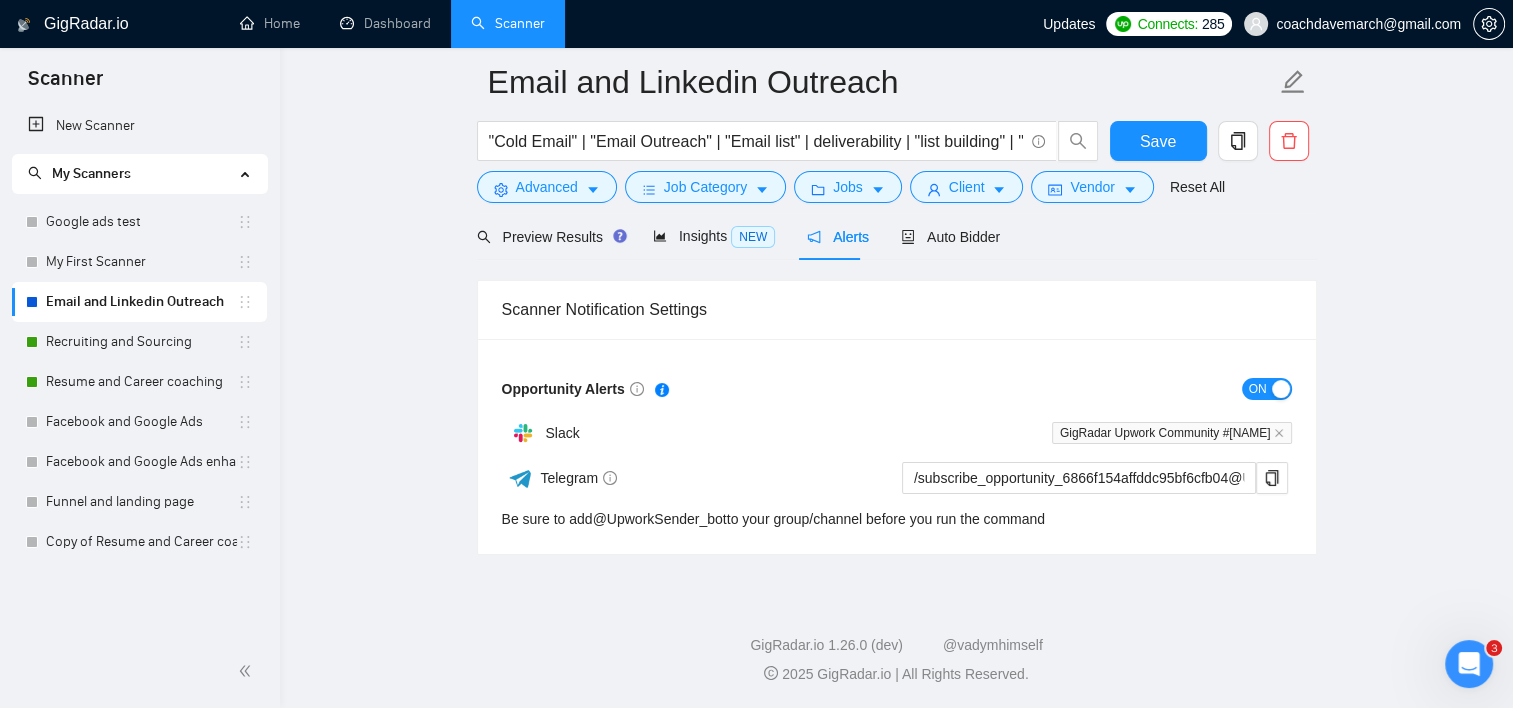click at bounding box center (1281, 389) 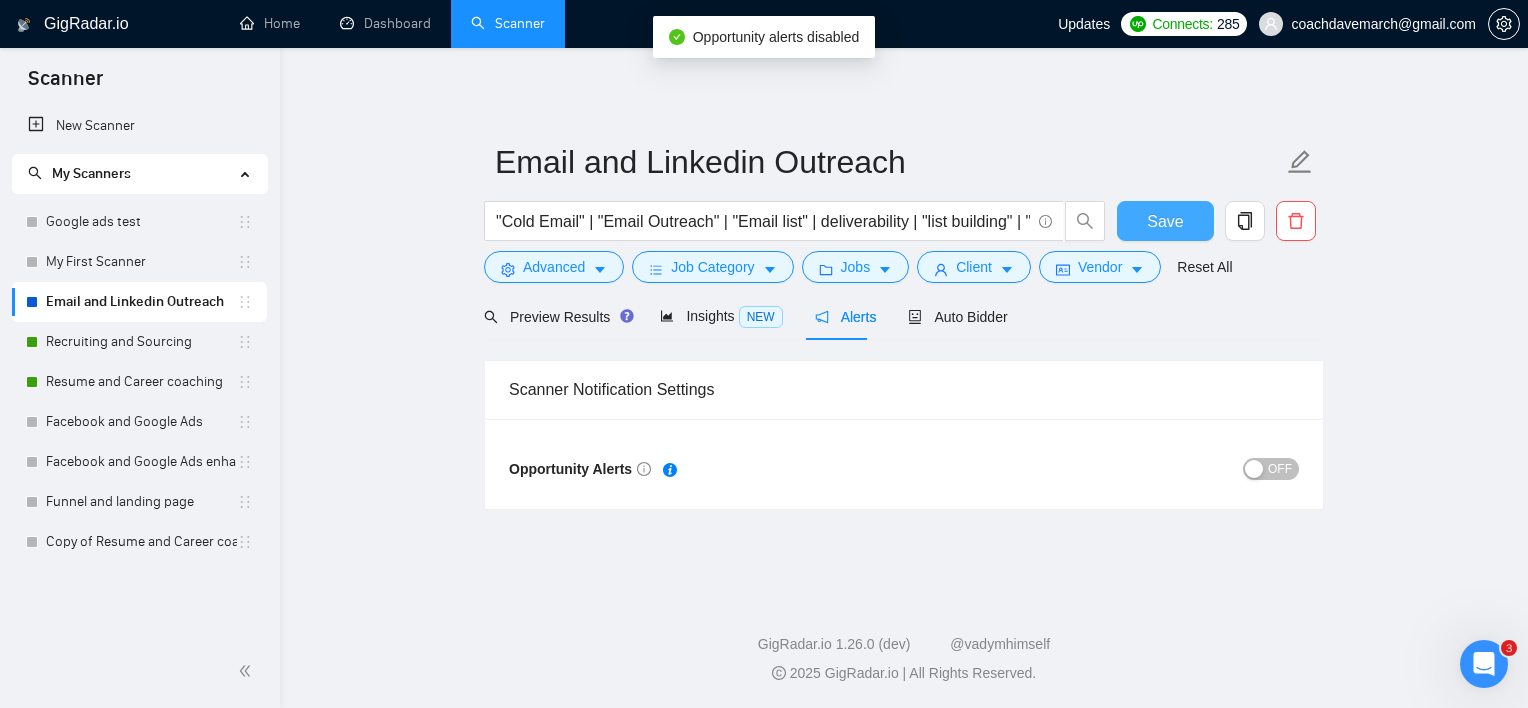 click on "Save" at bounding box center [1165, 221] 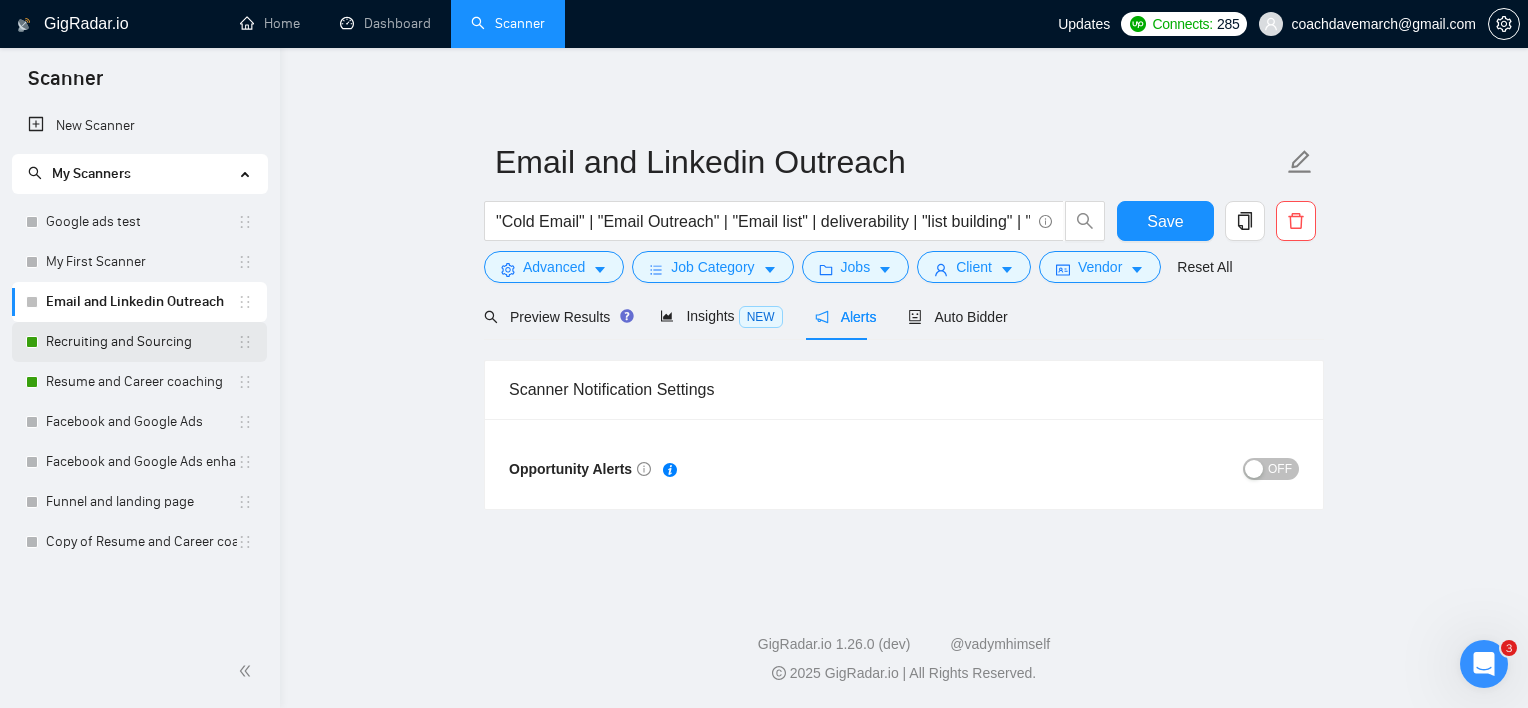 click on "Recruiting and Sourcing" at bounding box center (141, 342) 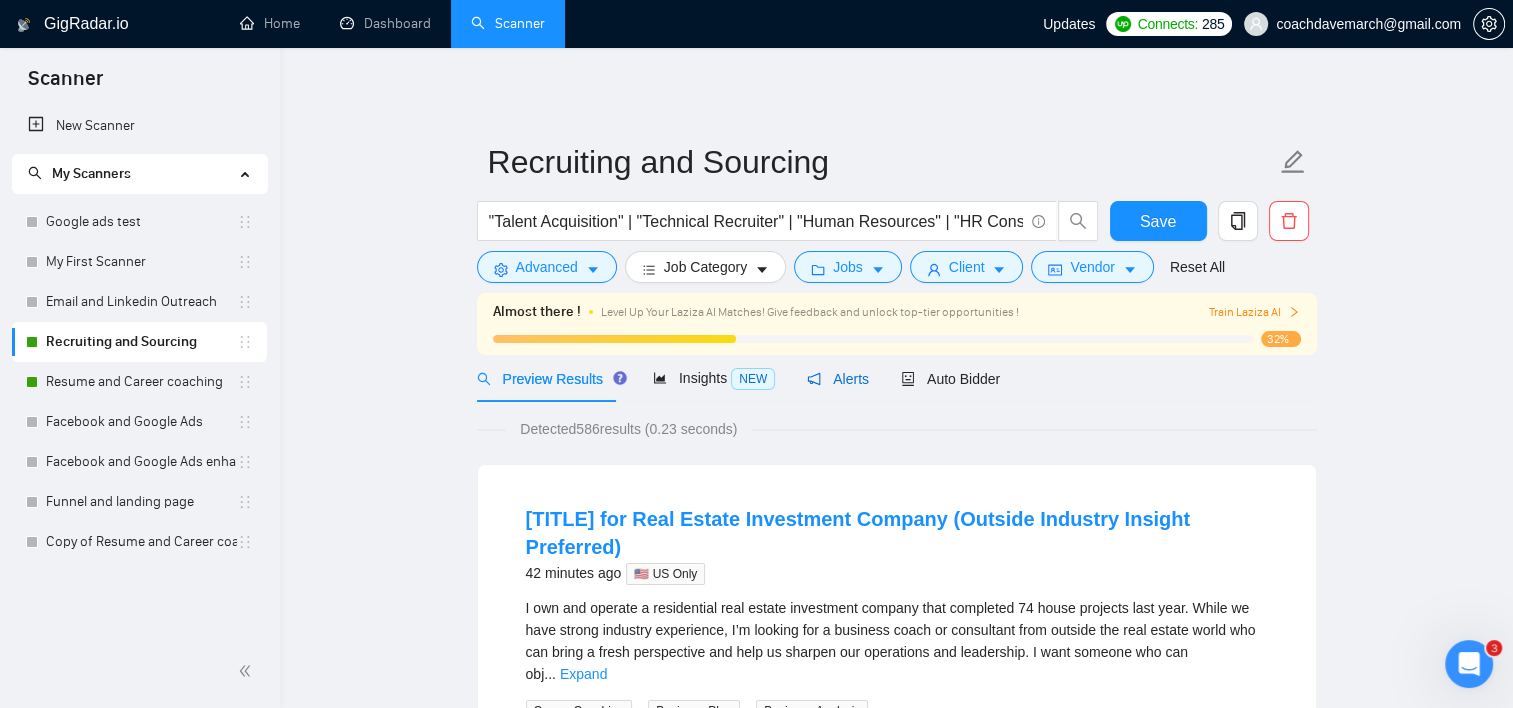 click 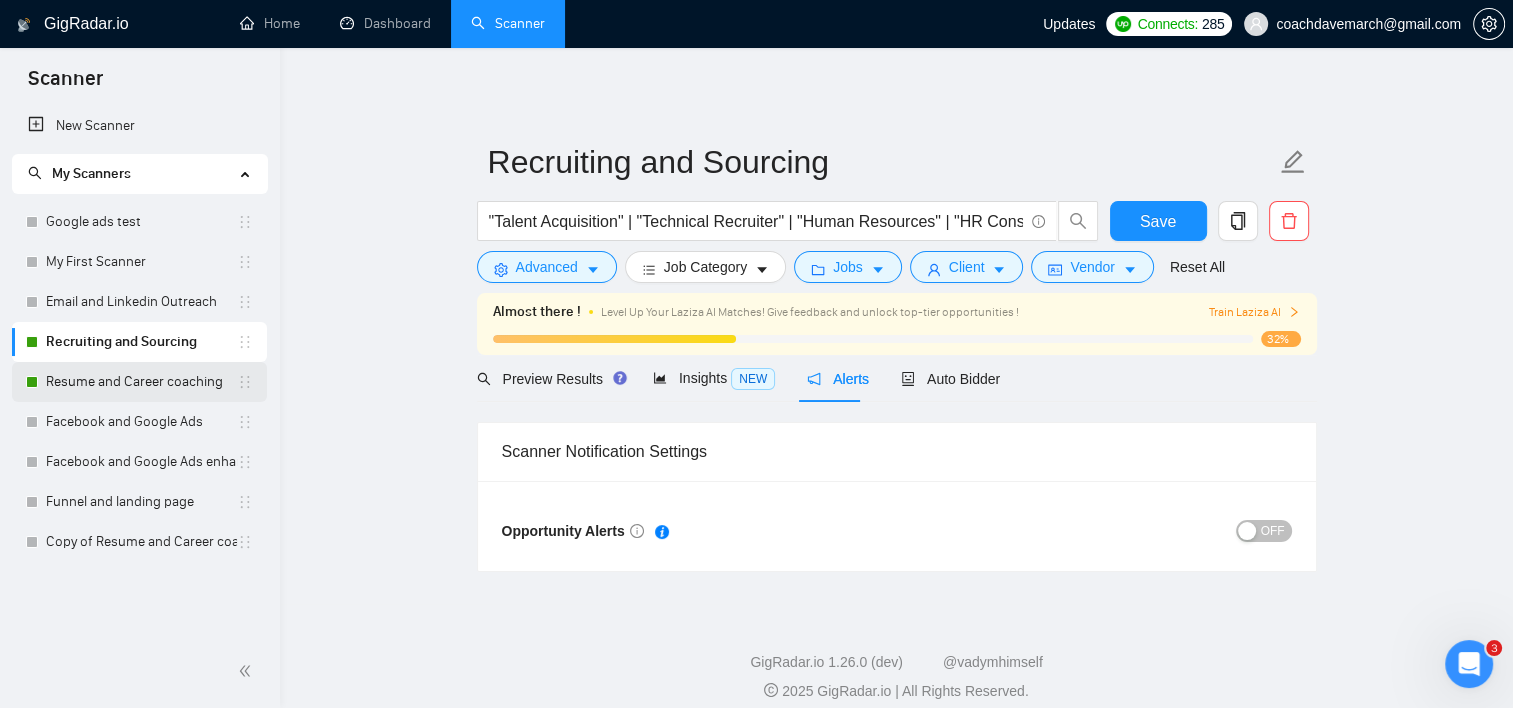 click on "Resume and Career coaching" at bounding box center [141, 382] 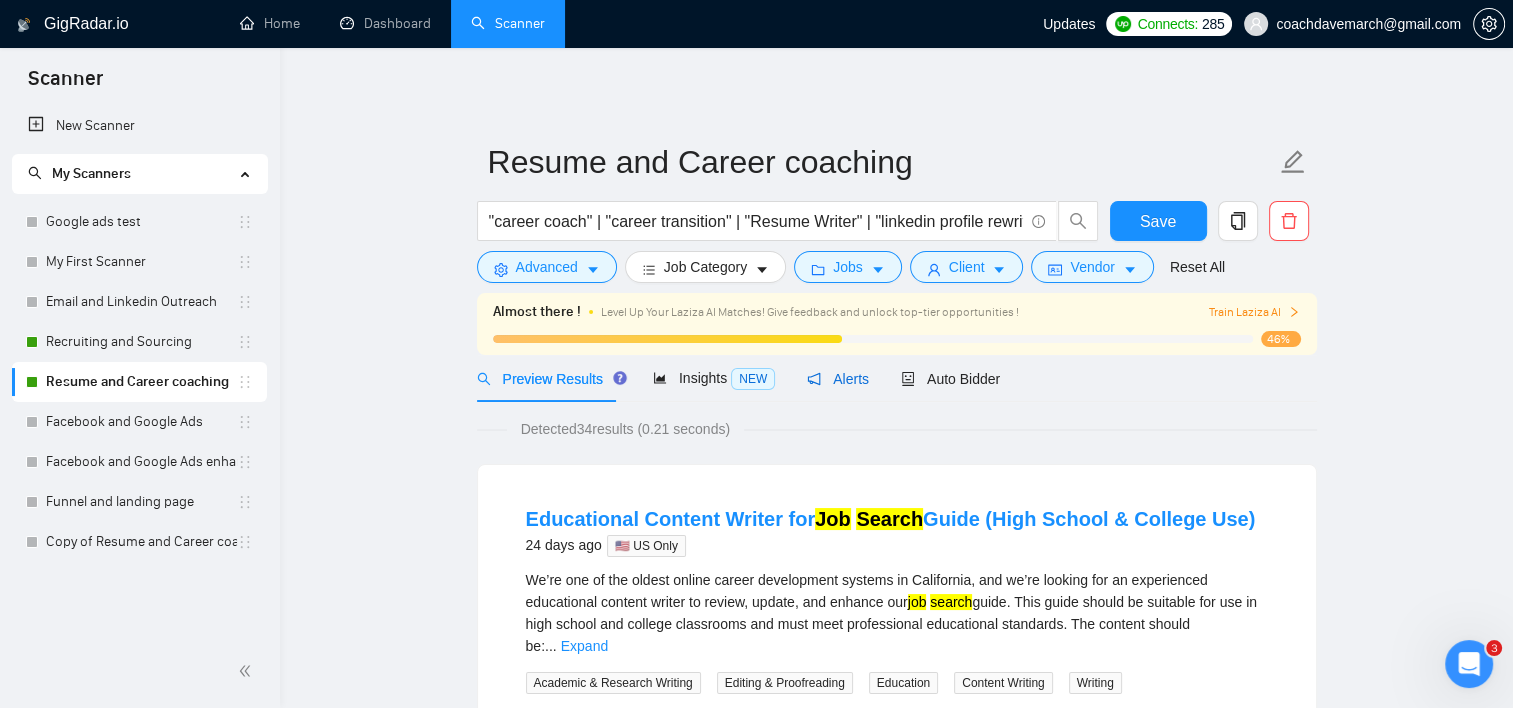 click on "Alerts" at bounding box center [838, 379] 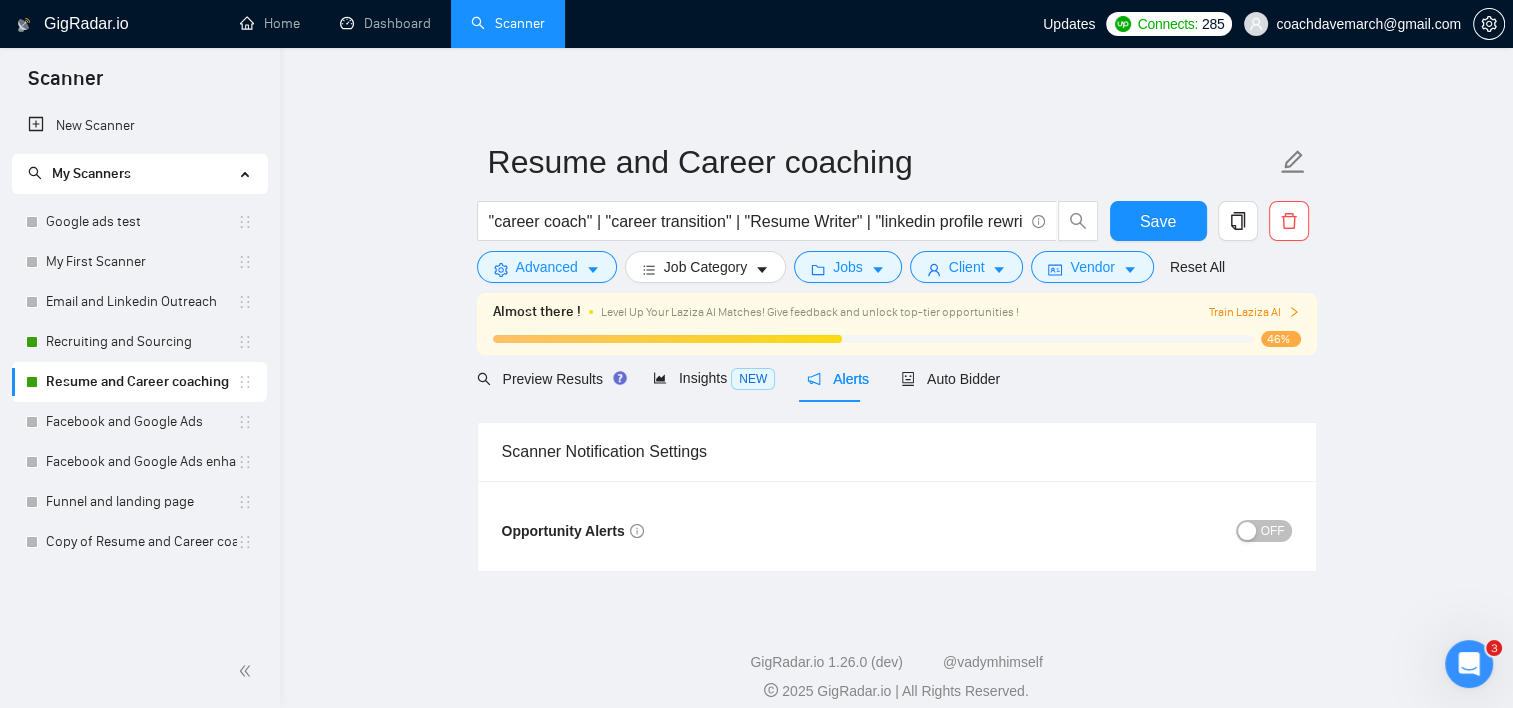 click on "OFF" at bounding box center [1264, 531] 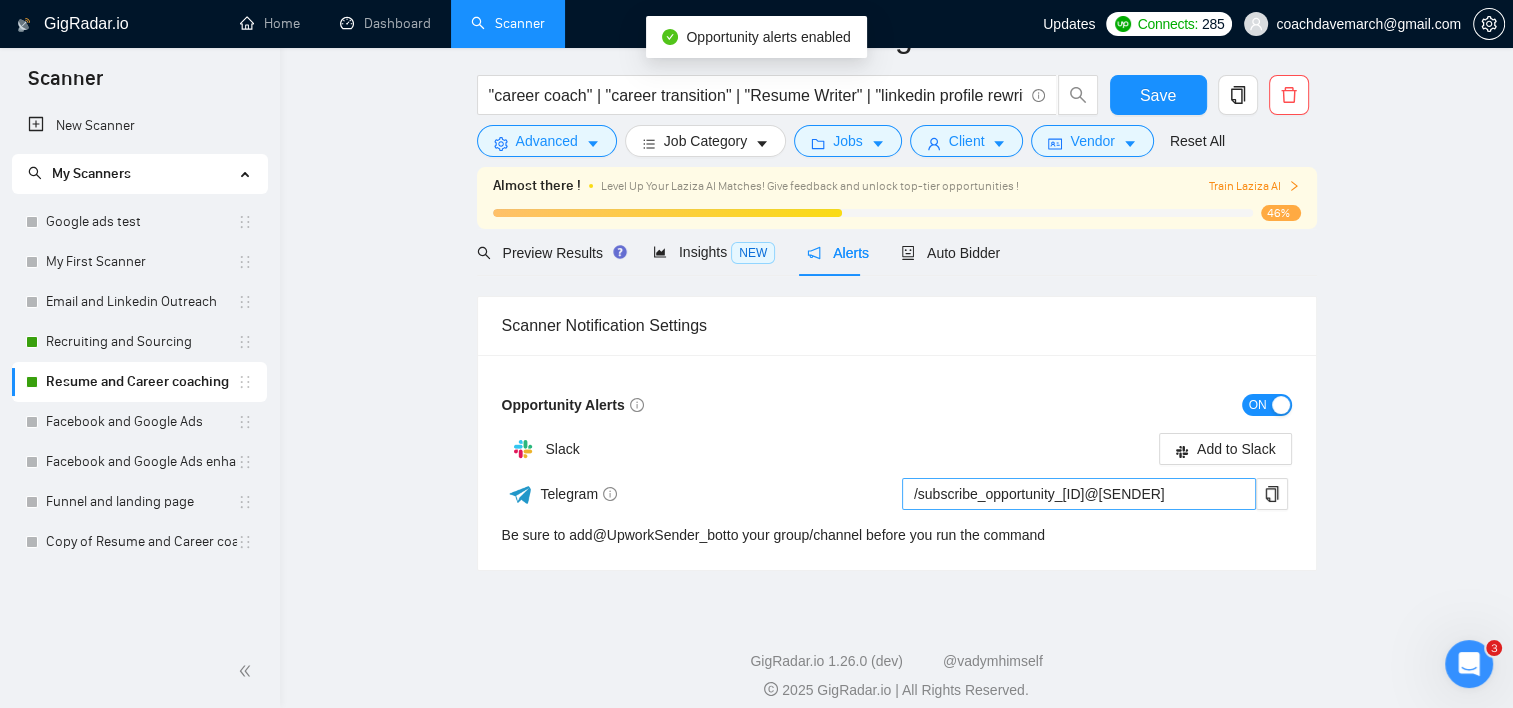 scroll, scrollTop: 142, scrollLeft: 0, axis: vertical 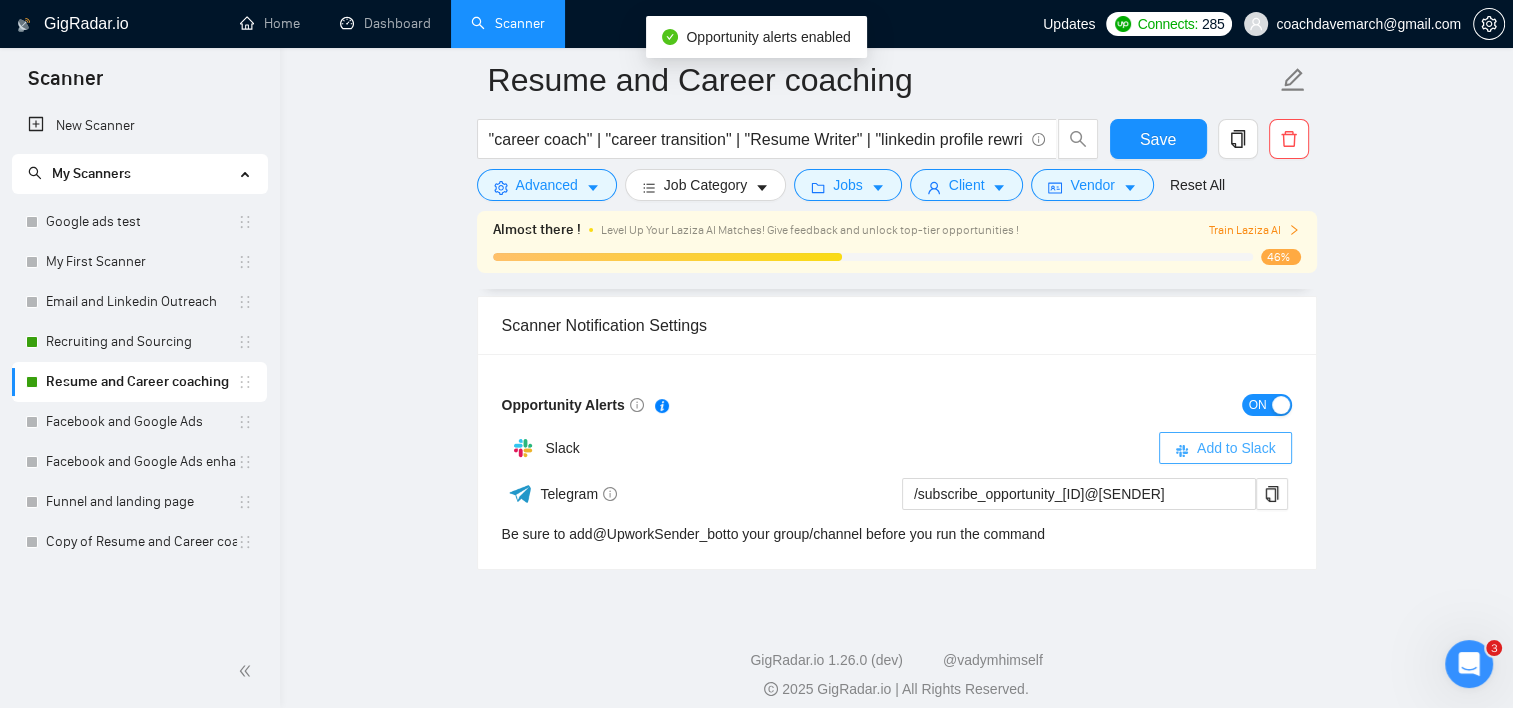 click on "Add to Slack" at bounding box center (1225, 448) 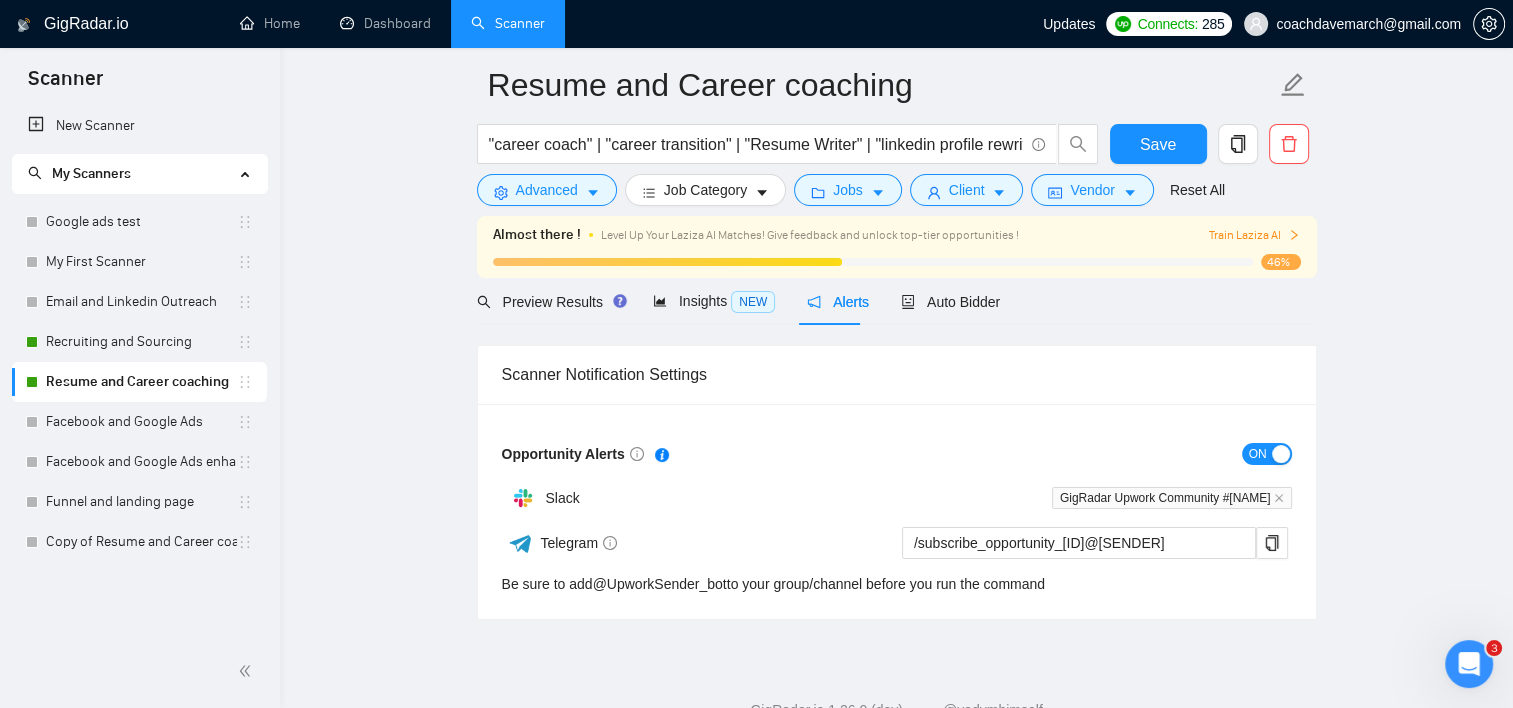 scroll, scrollTop: 0, scrollLeft: 0, axis: both 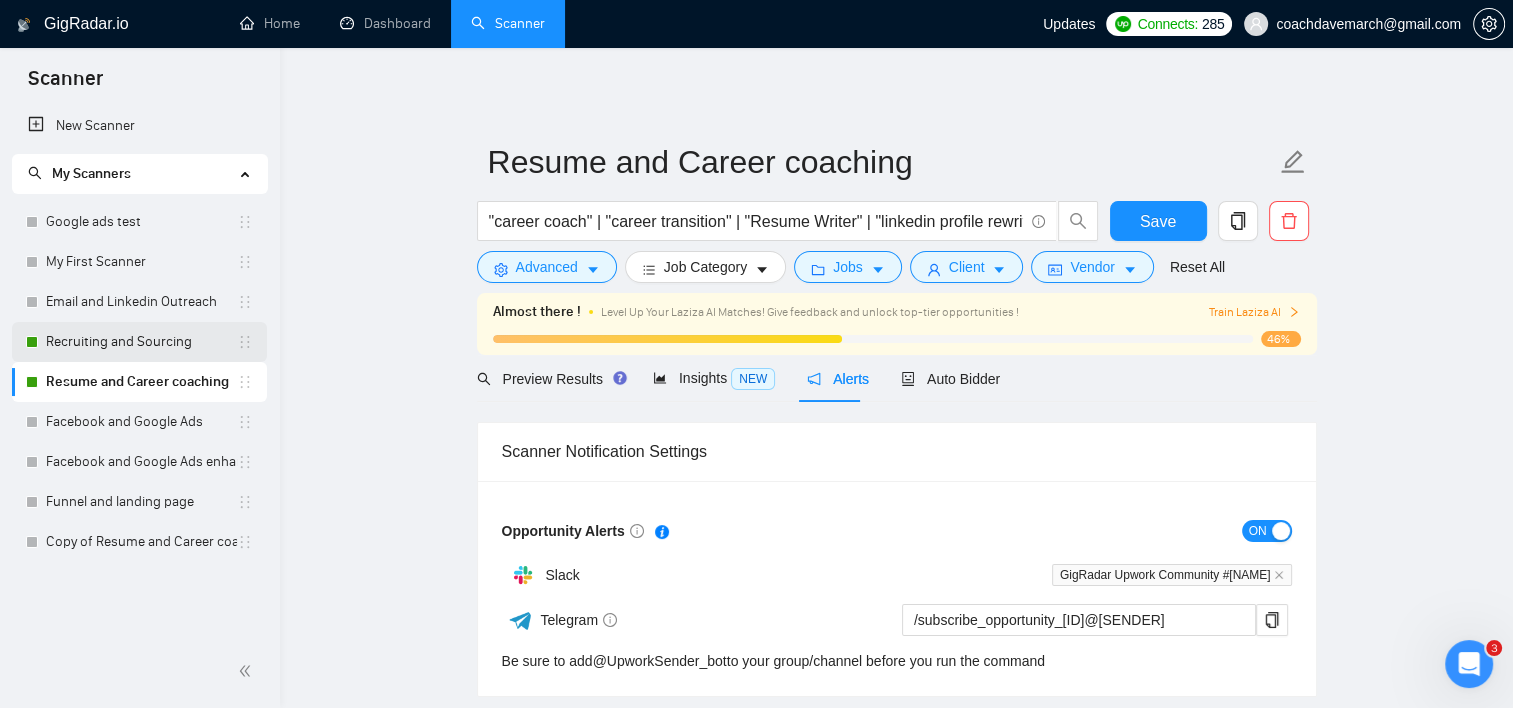 click on "Recruiting and Sourcing" at bounding box center (141, 342) 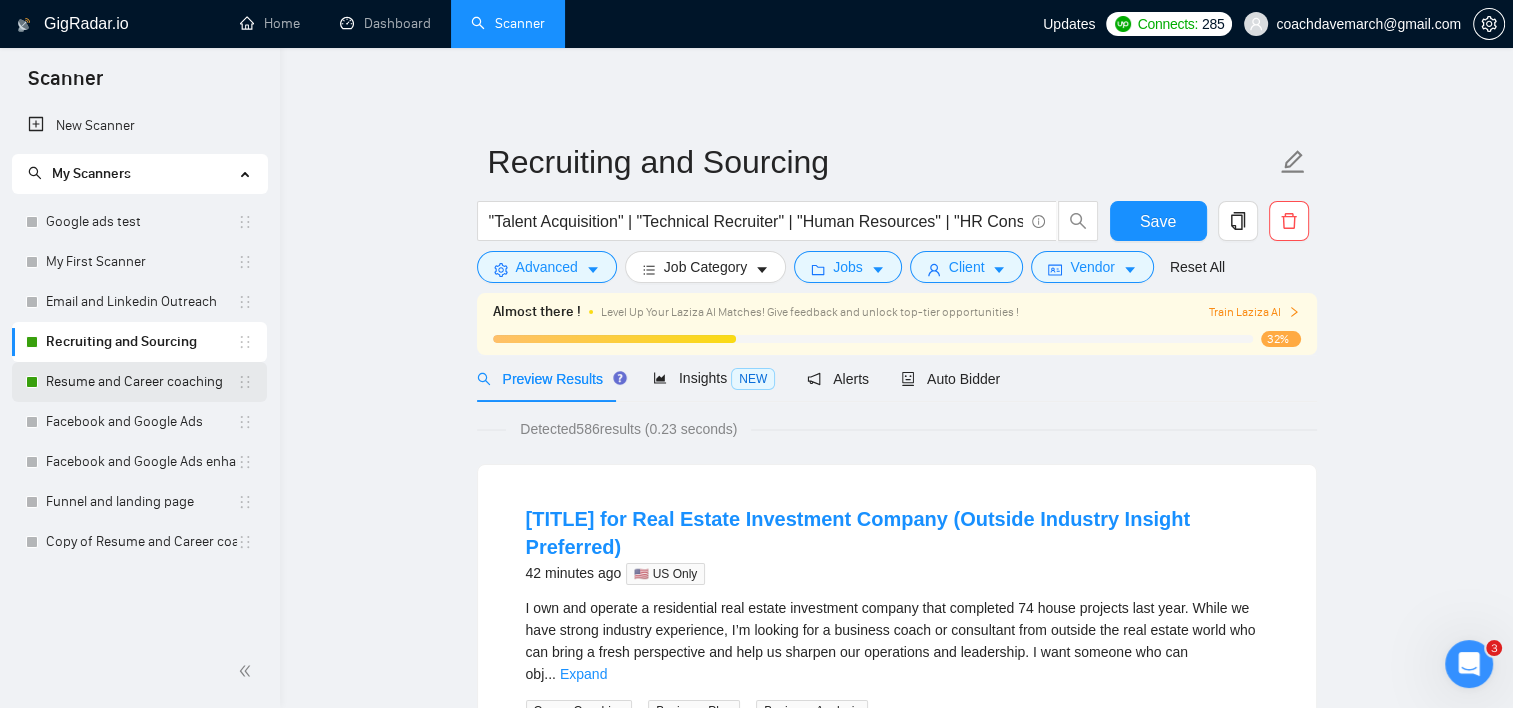 click on "Resume and Career coaching" at bounding box center [141, 382] 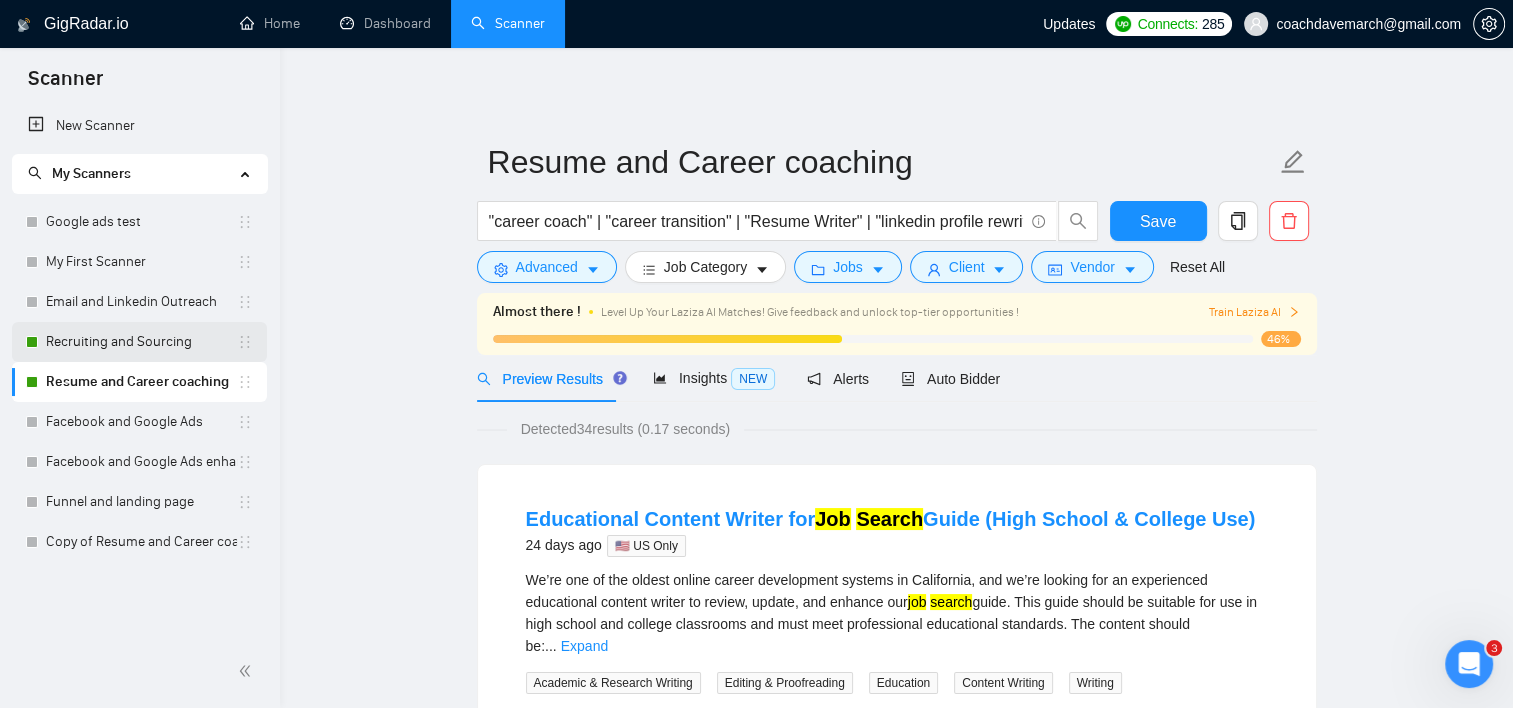 click on "Recruiting and Sourcing" at bounding box center [141, 342] 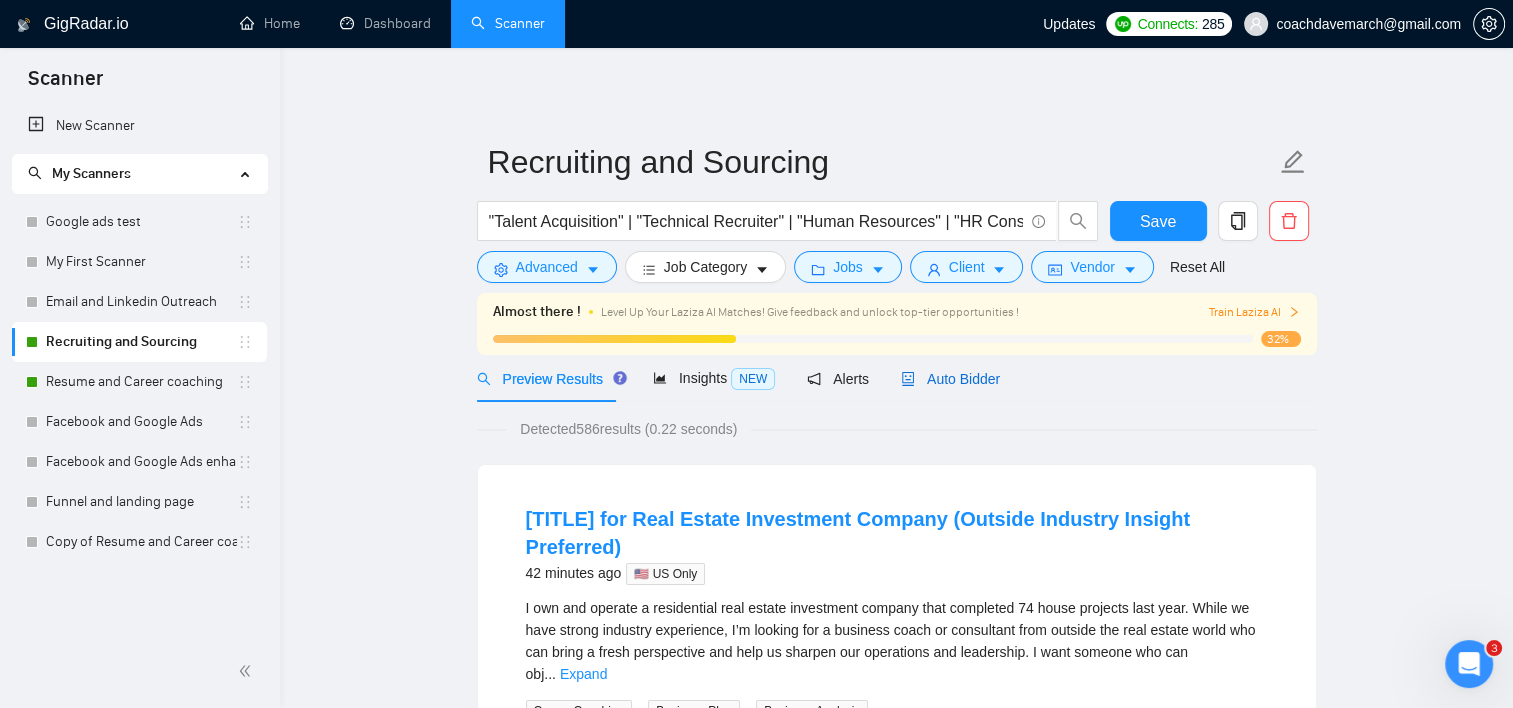 click on "Auto Bidder" at bounding box center (950, 379) 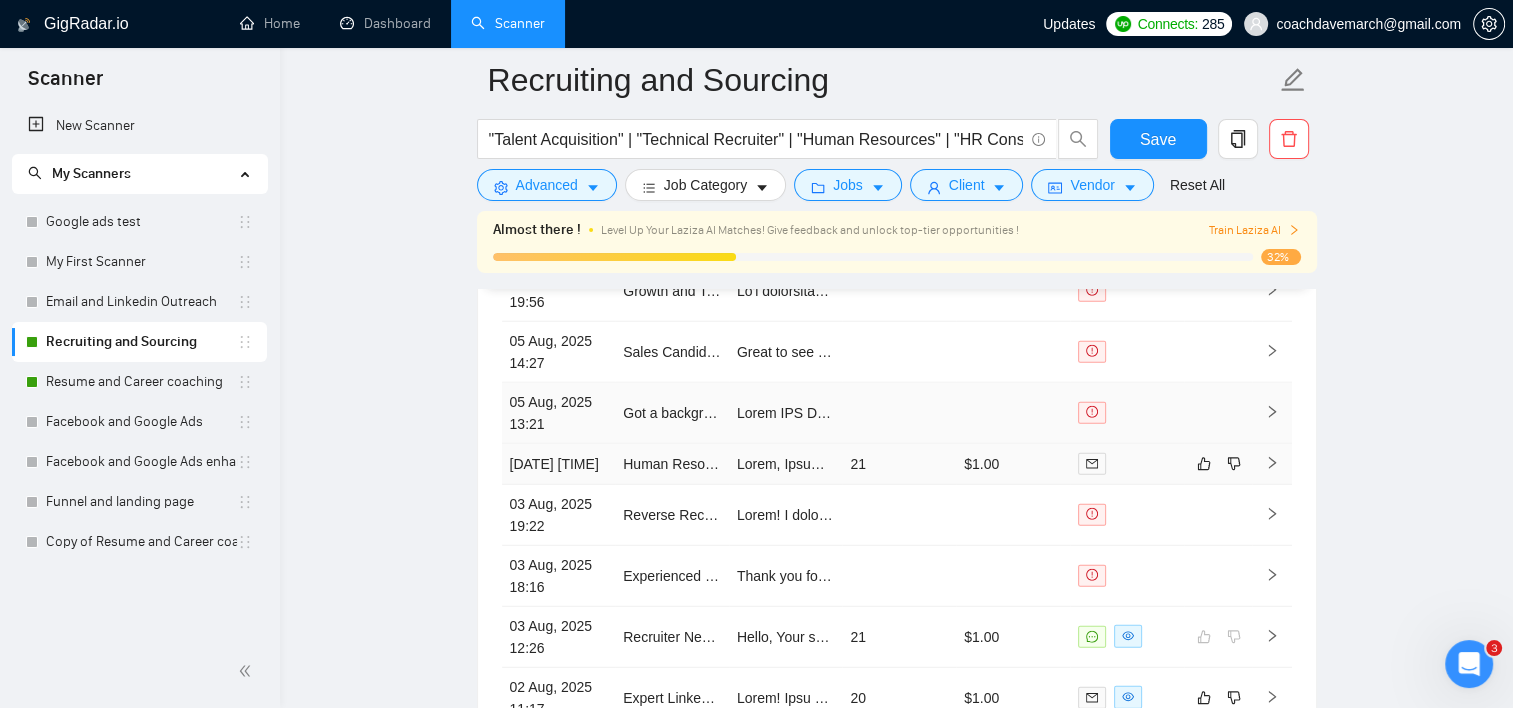 scroll, scrollTop: 5200, scrollLeft: 0, axis: vertical 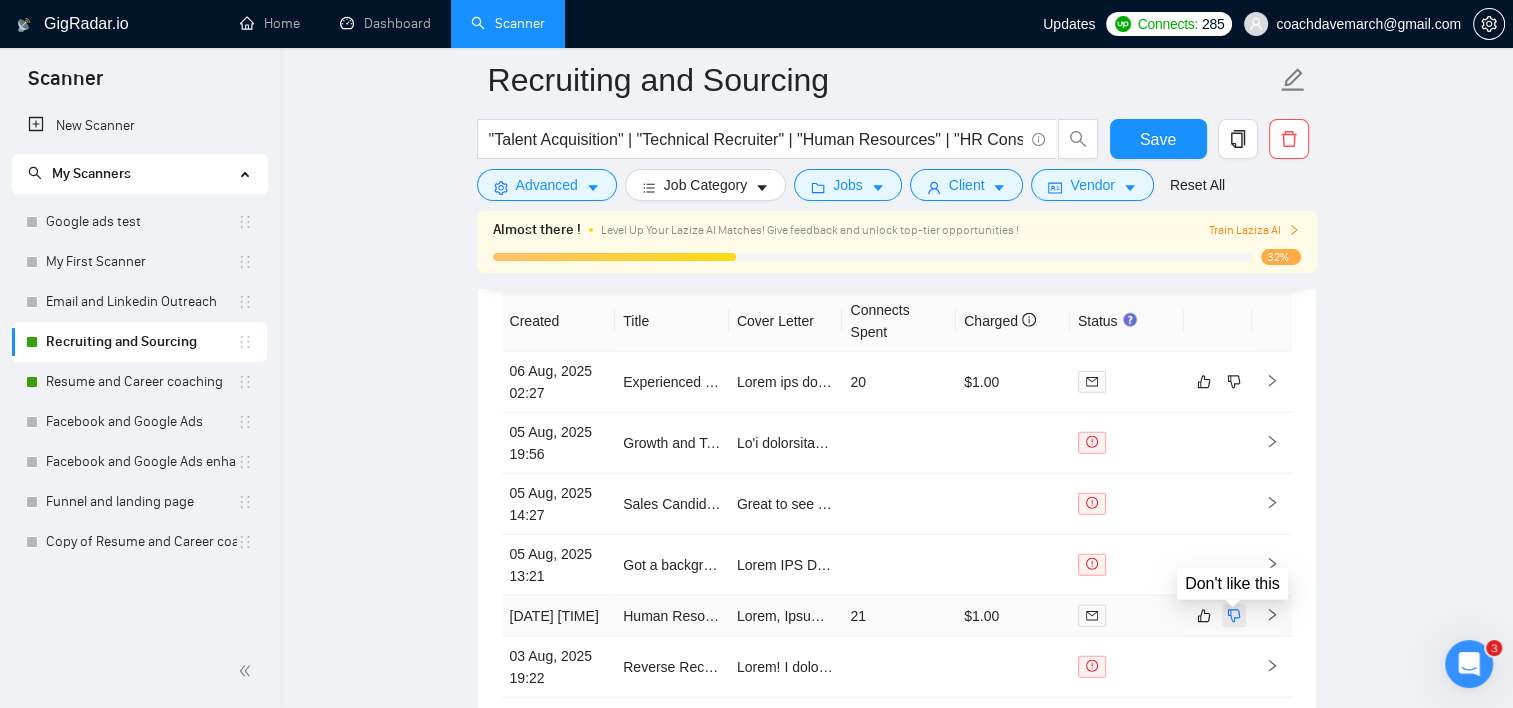 click 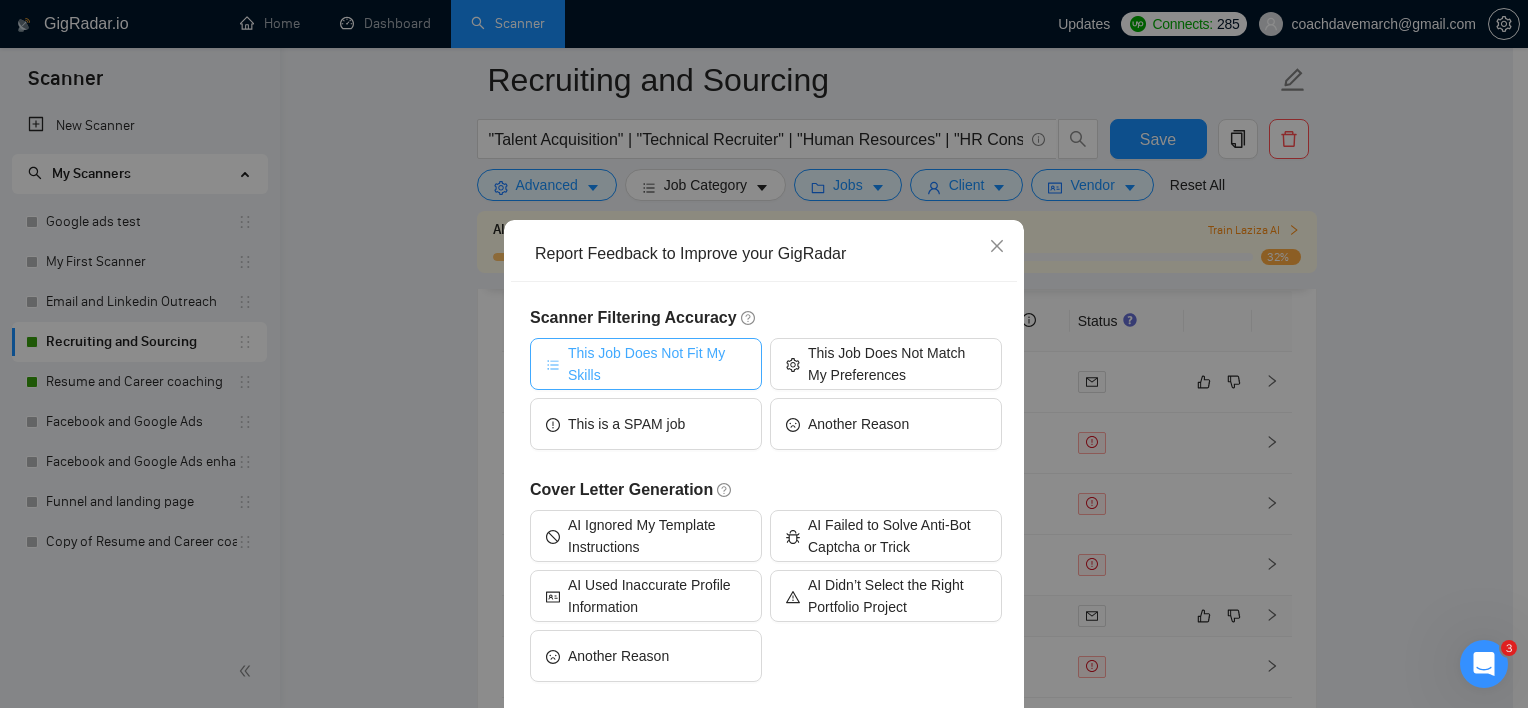 click on "This Job Does Not Fit My Skills" at bounding box center [657, 364] 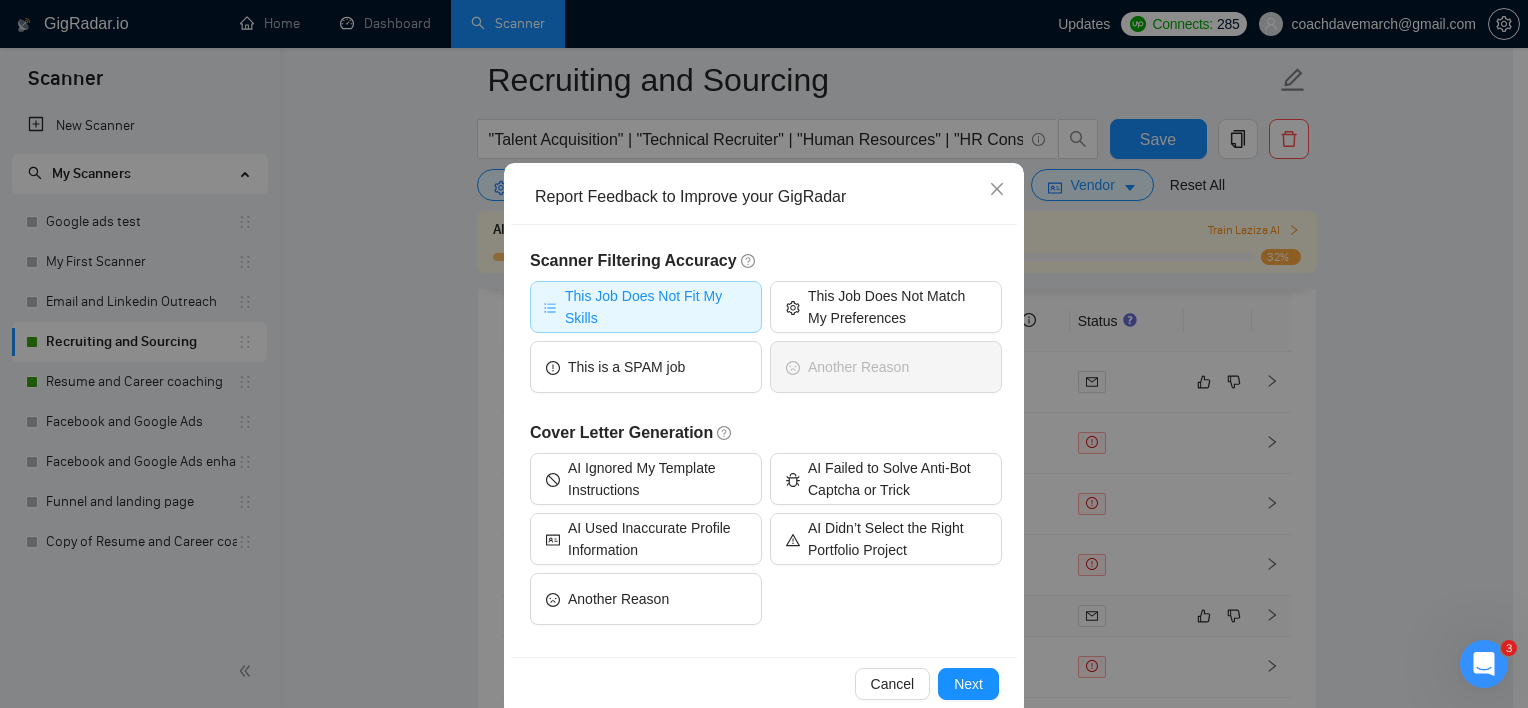 scroll, scrollTop: 89, scrollLeft: 0, axis: vertical 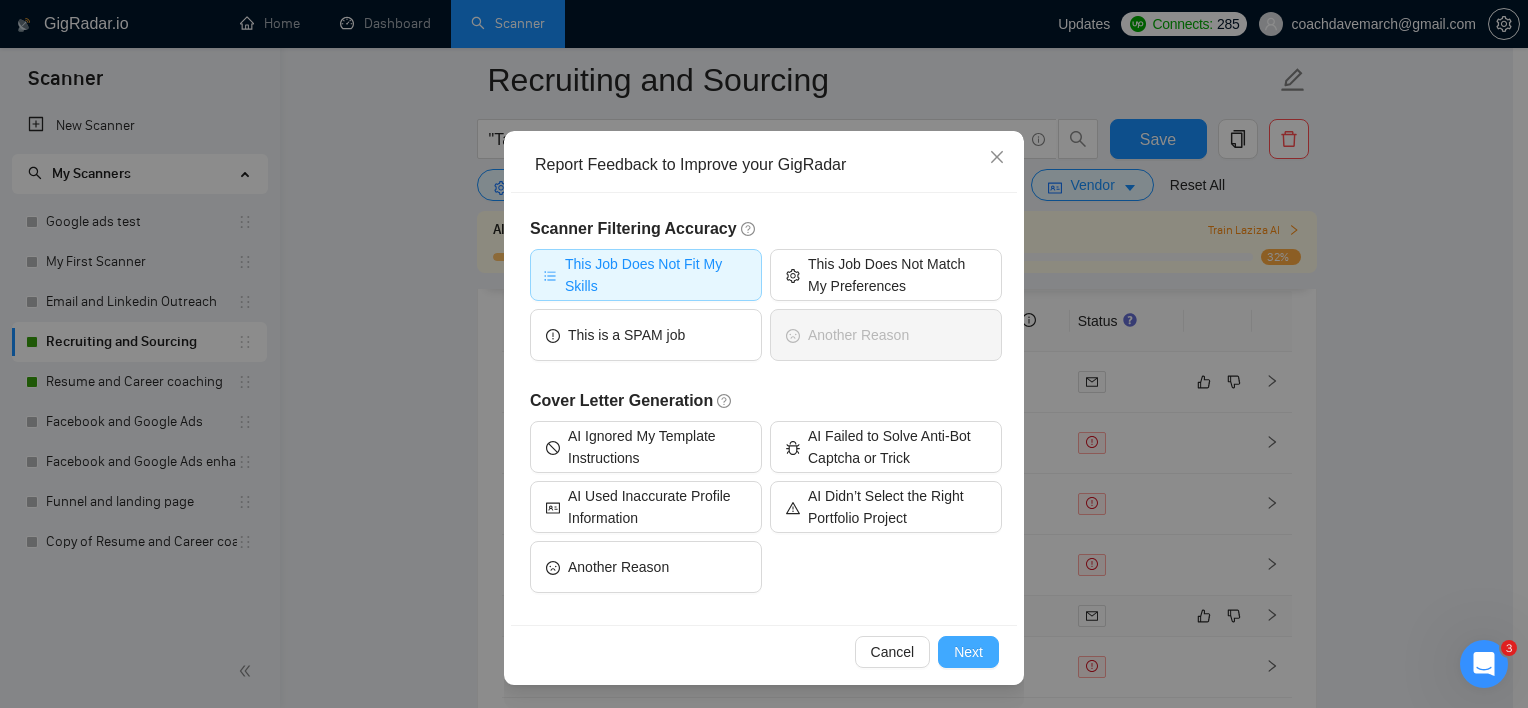 click on "Next" at bounding box center (968, 652) 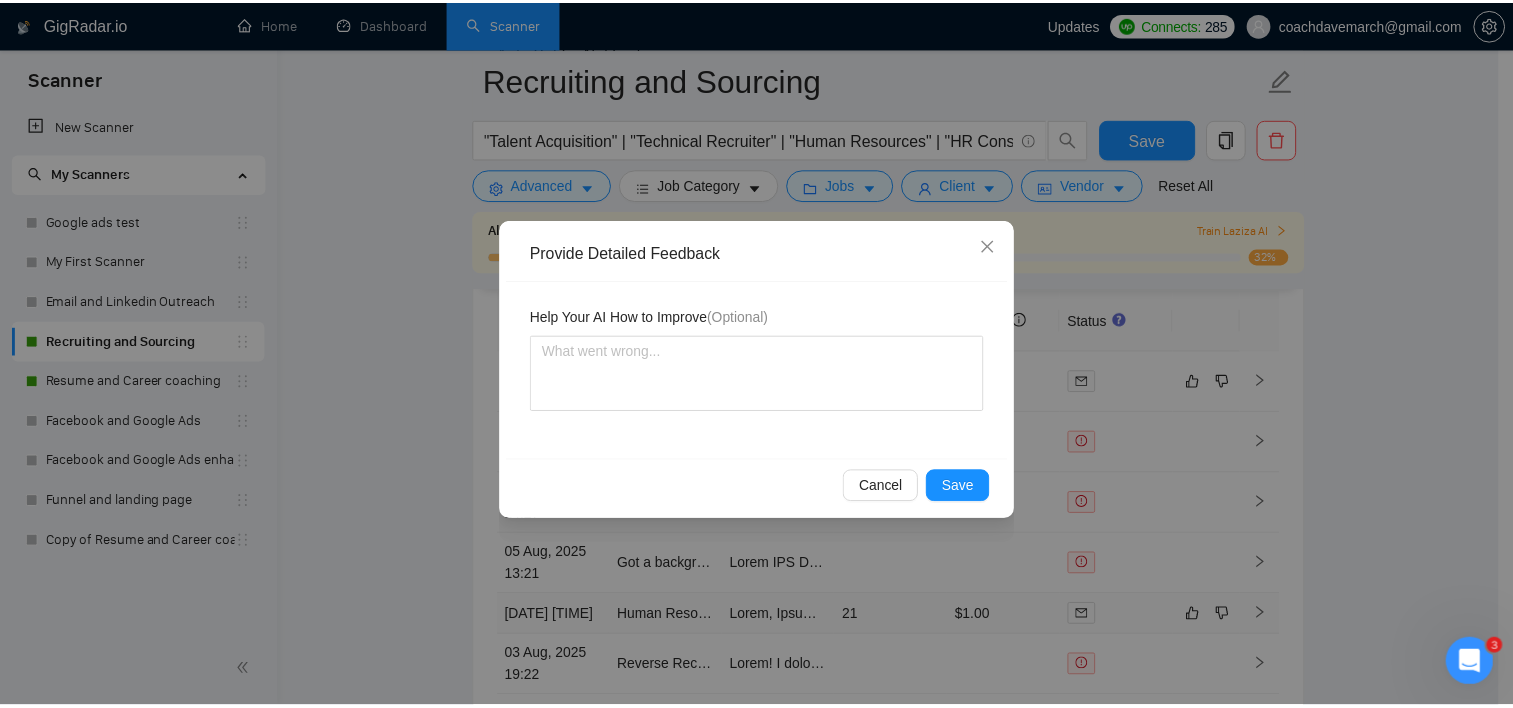 scroll, scrollTop: 0, scrollLeft: 0, axis: both 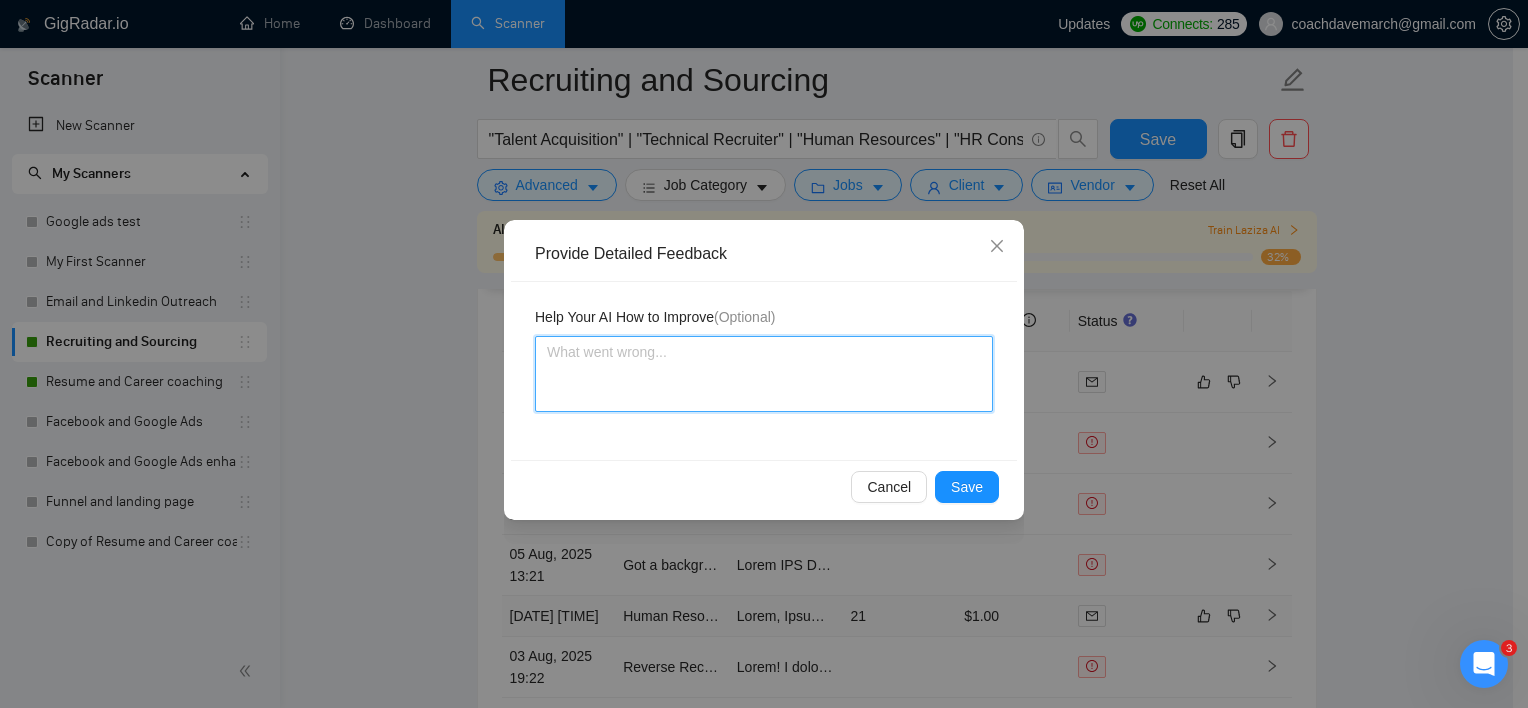 click at bounding box center [764, 374] 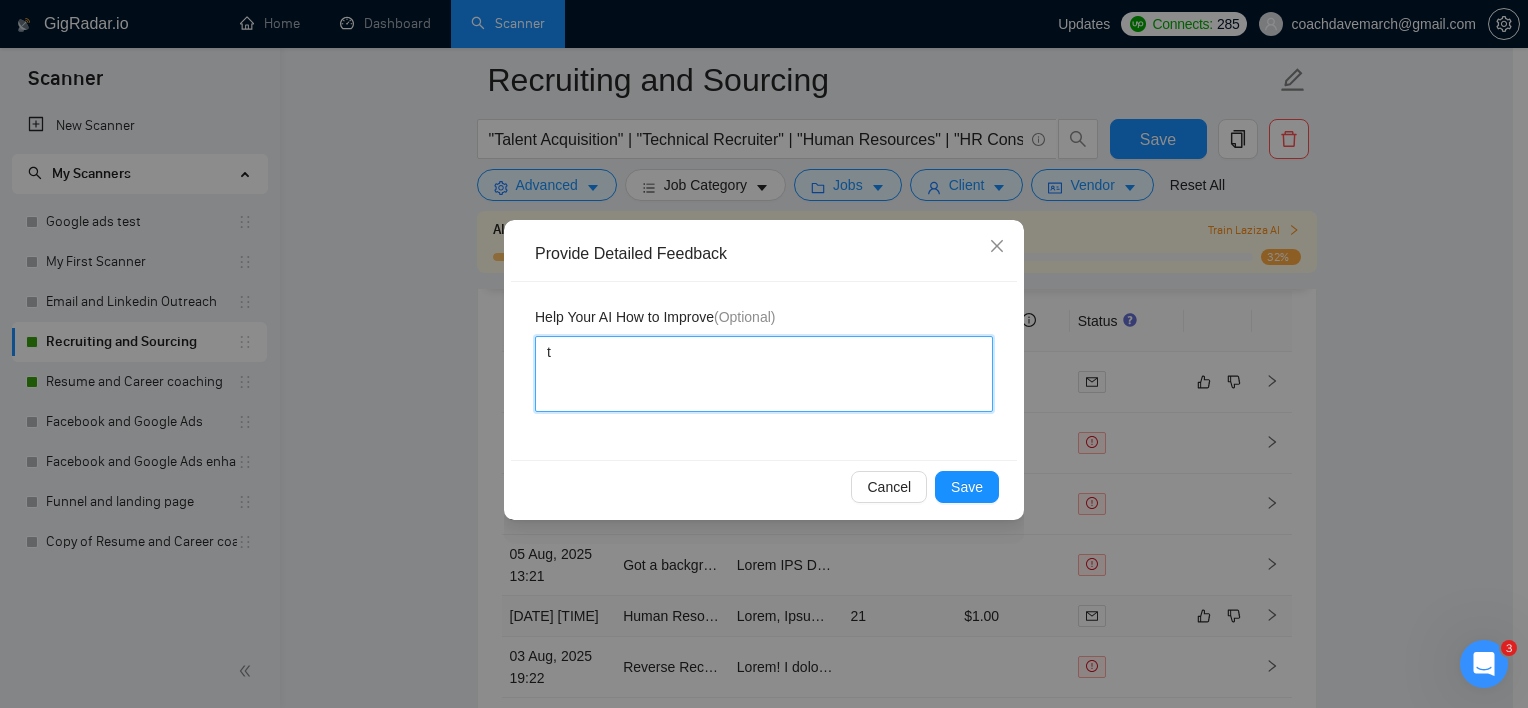 type 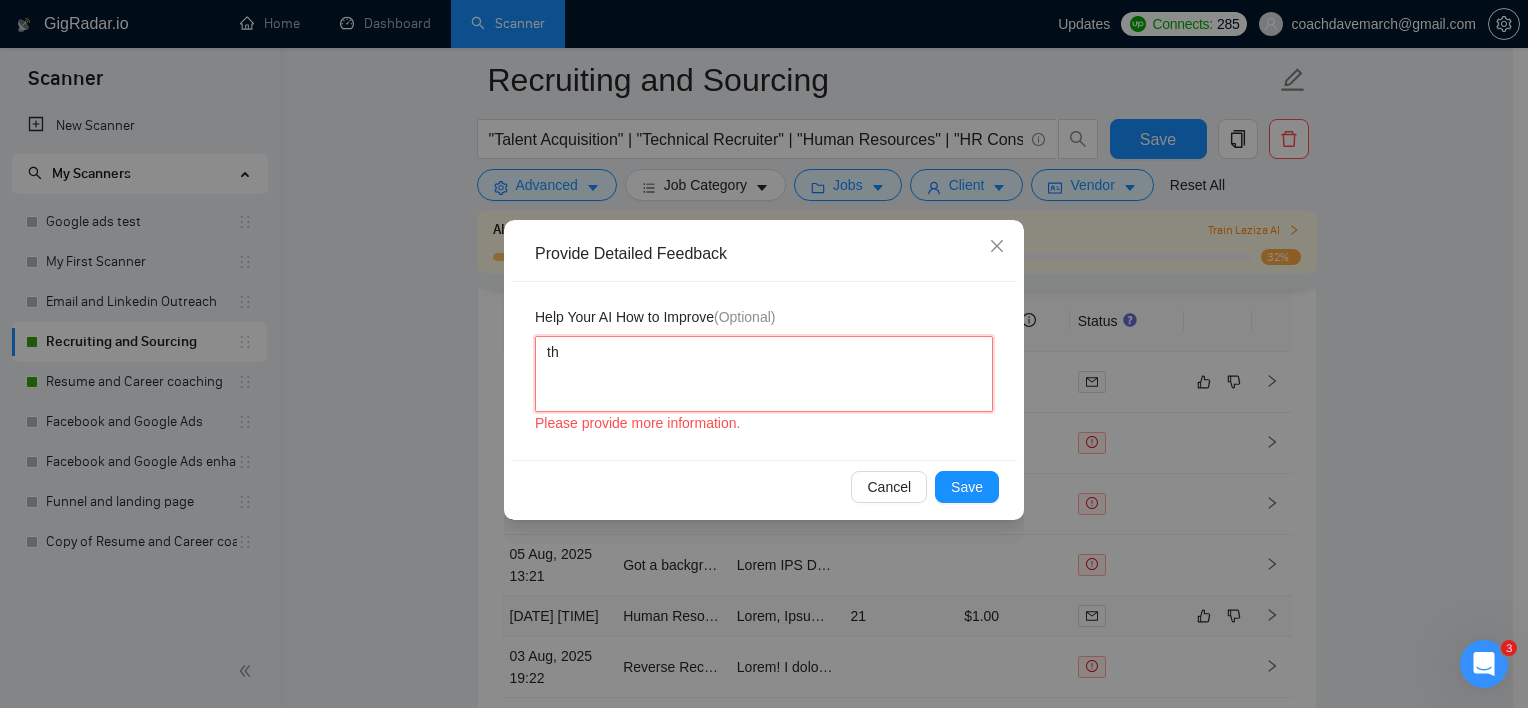 type 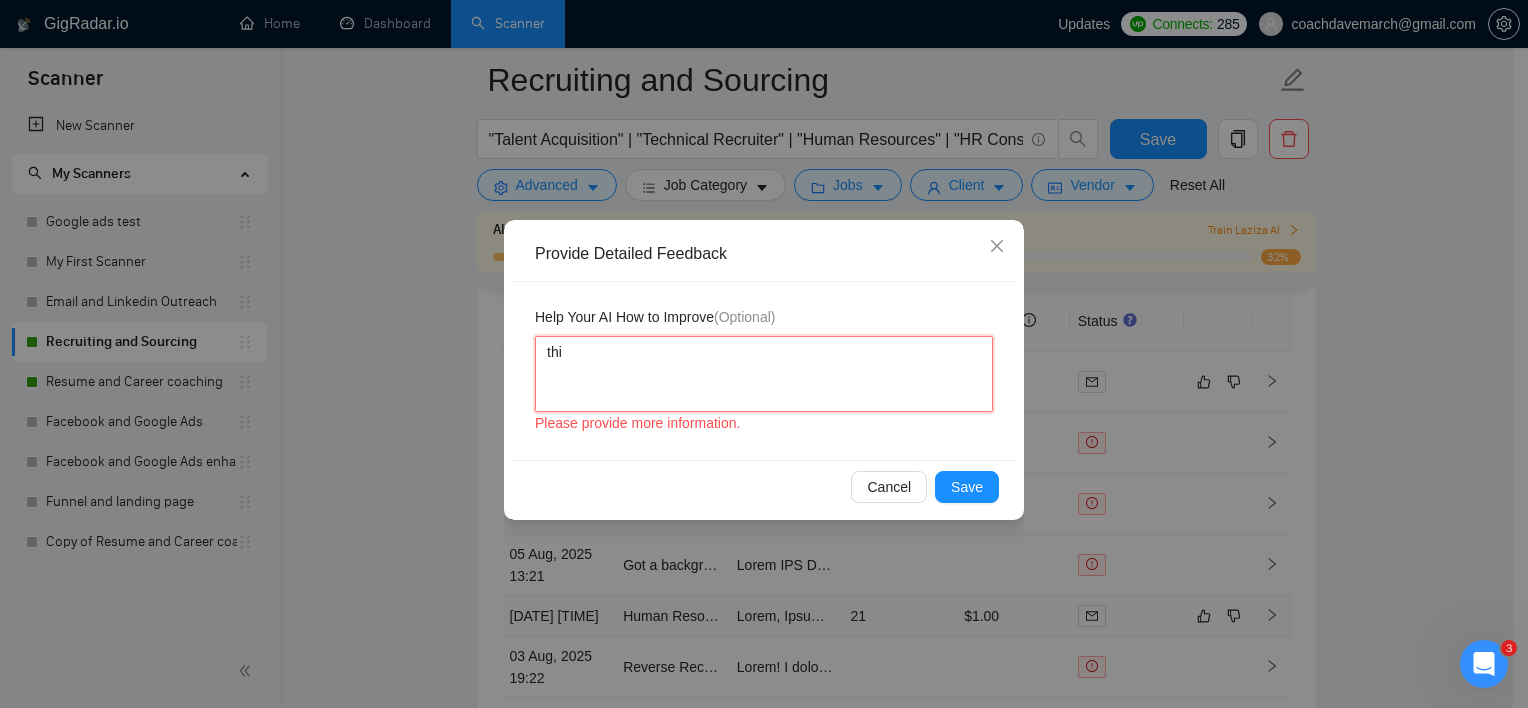 type 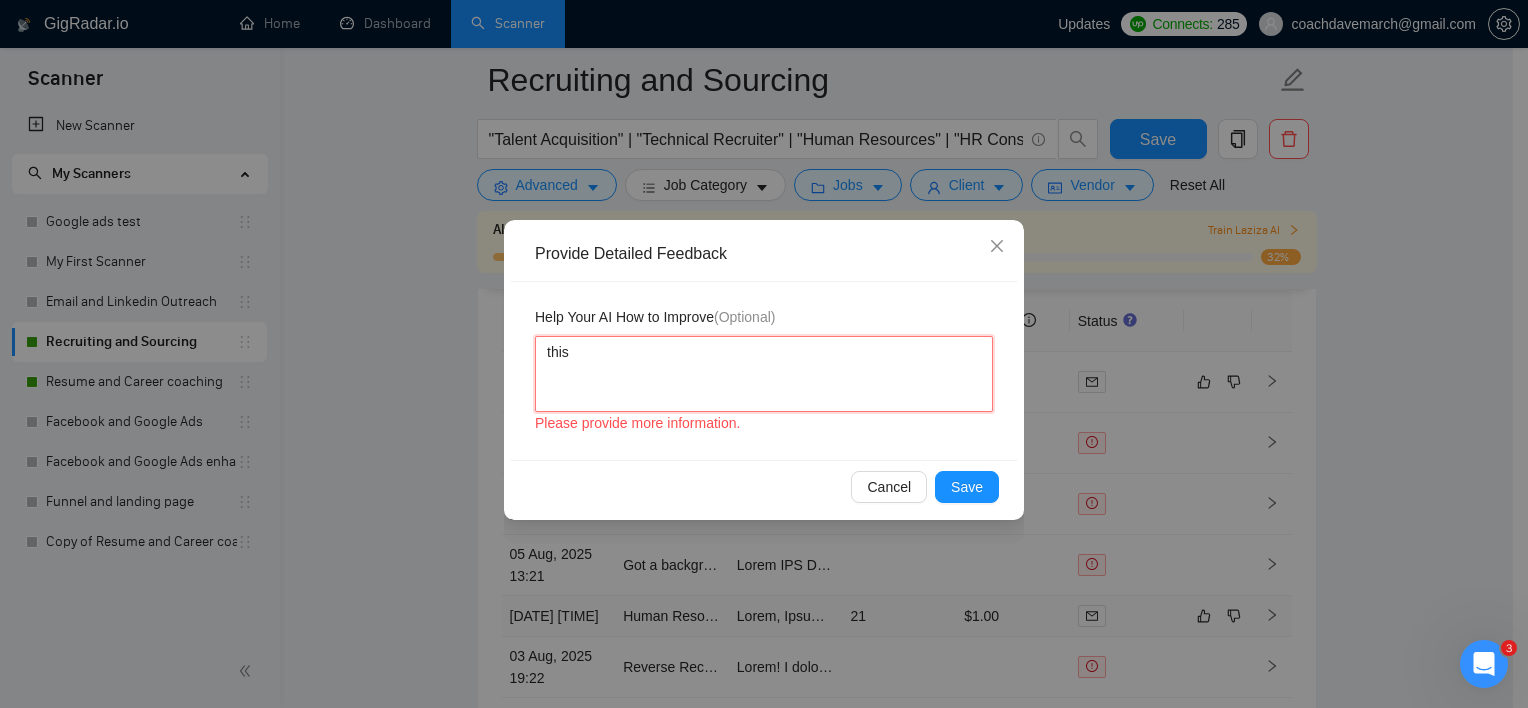 type 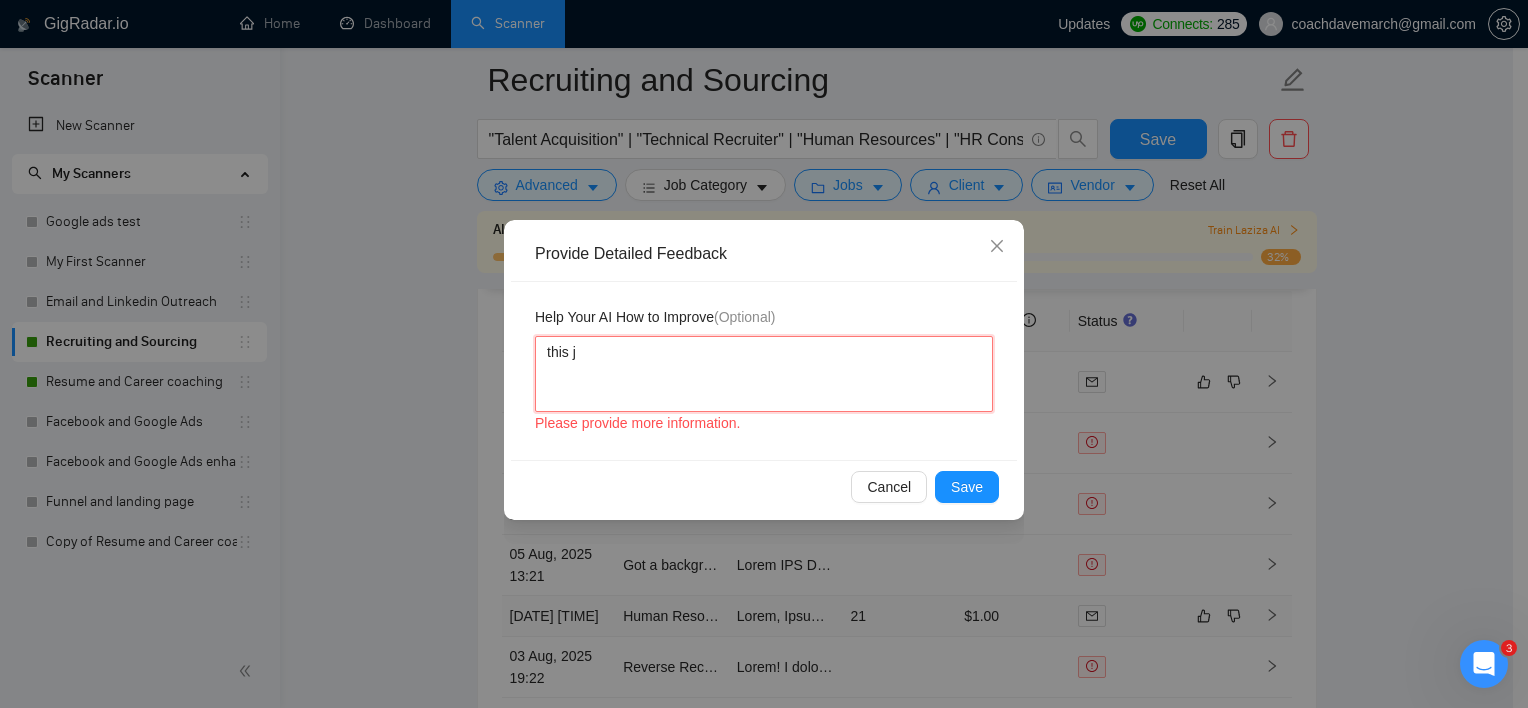 type 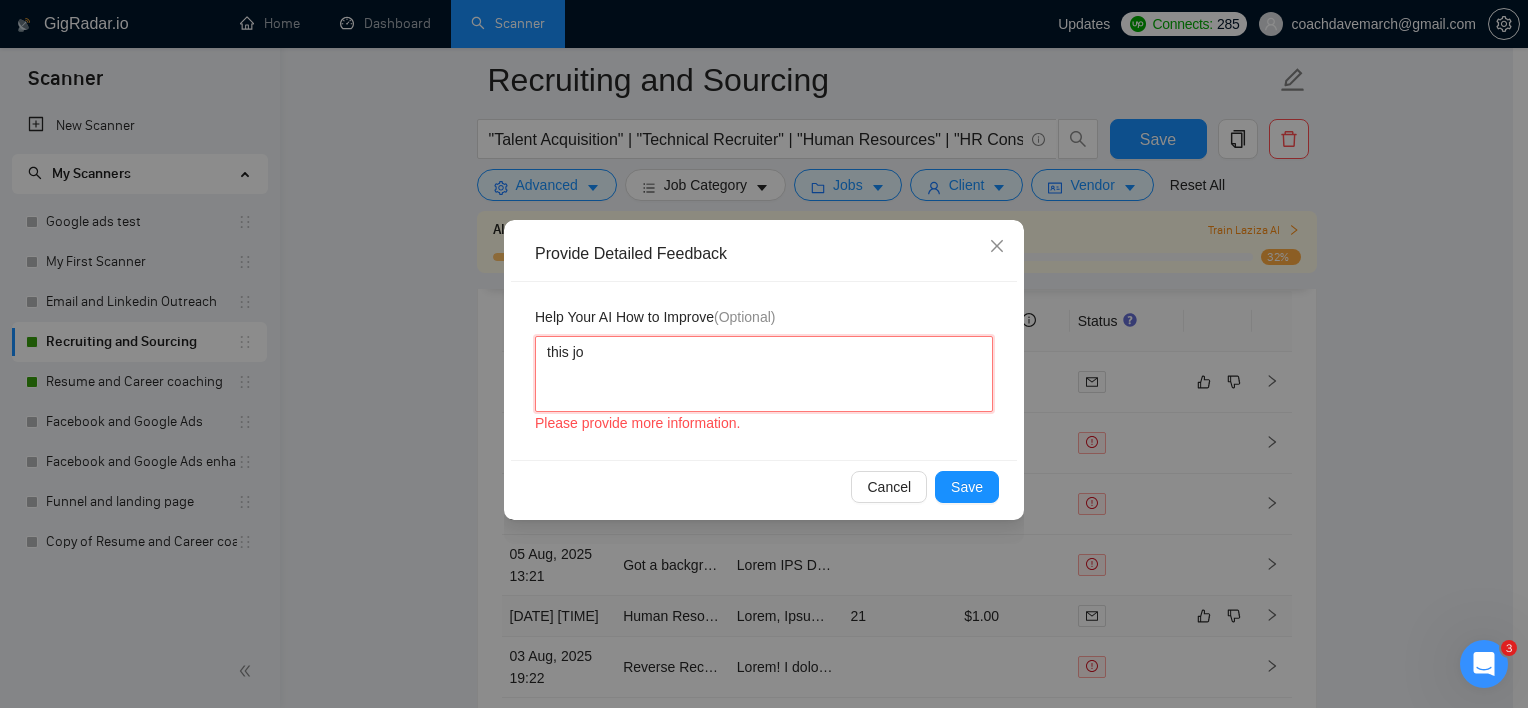 type 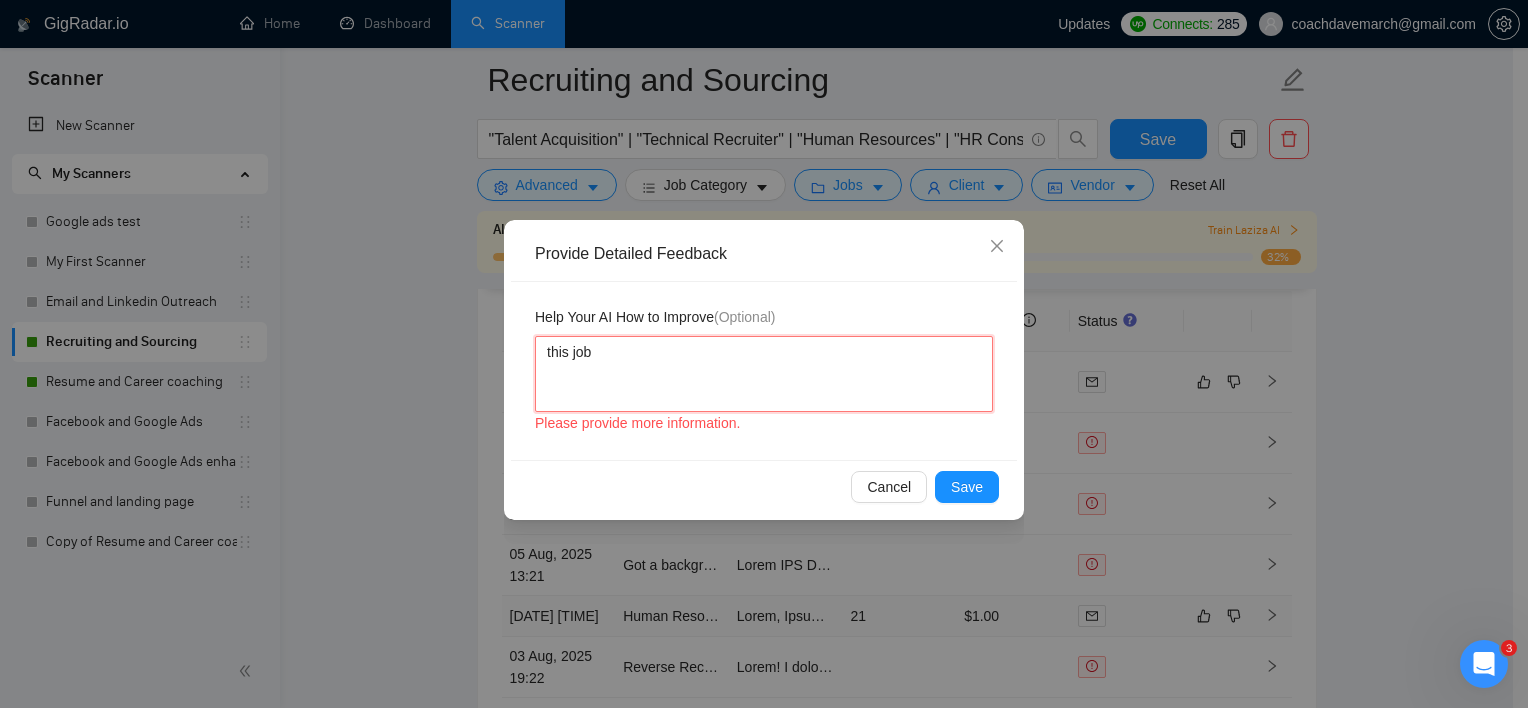 type 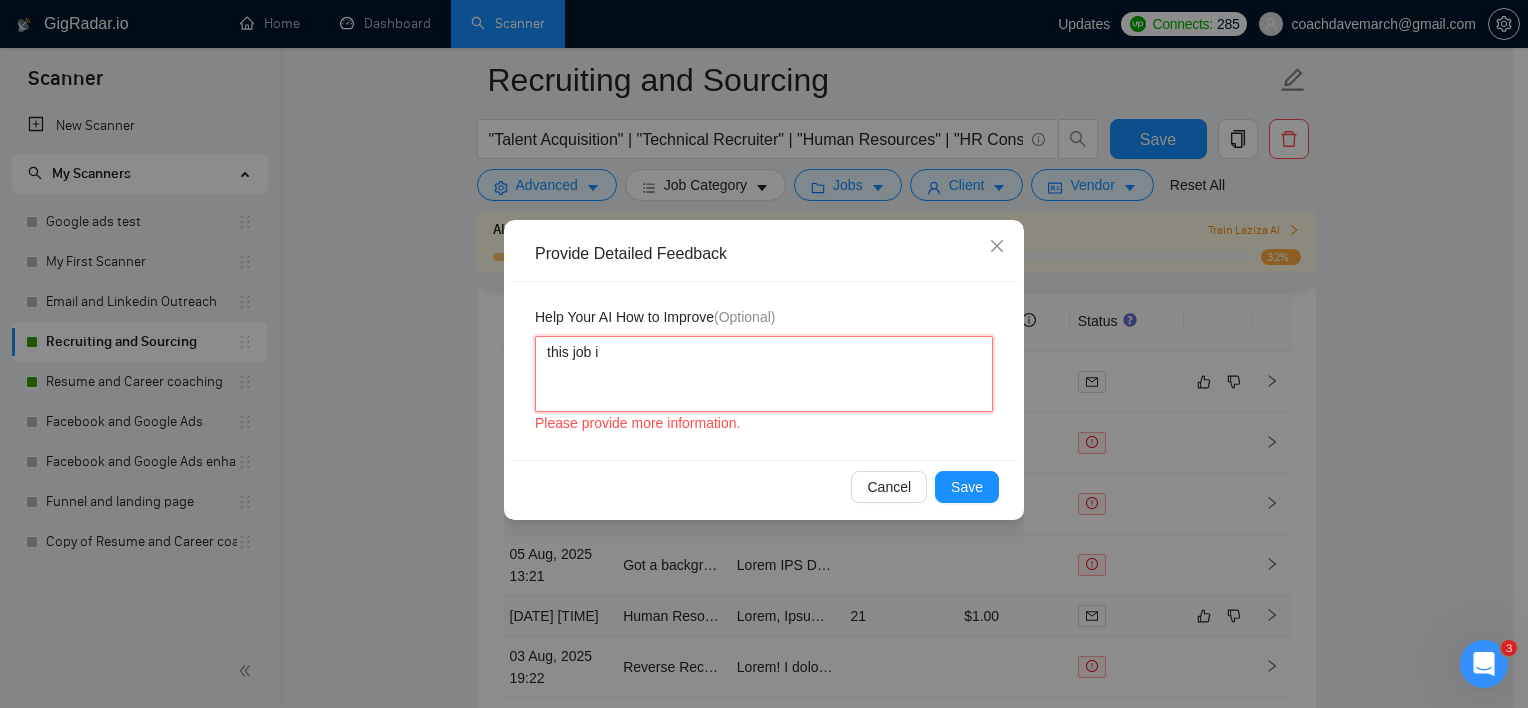 type 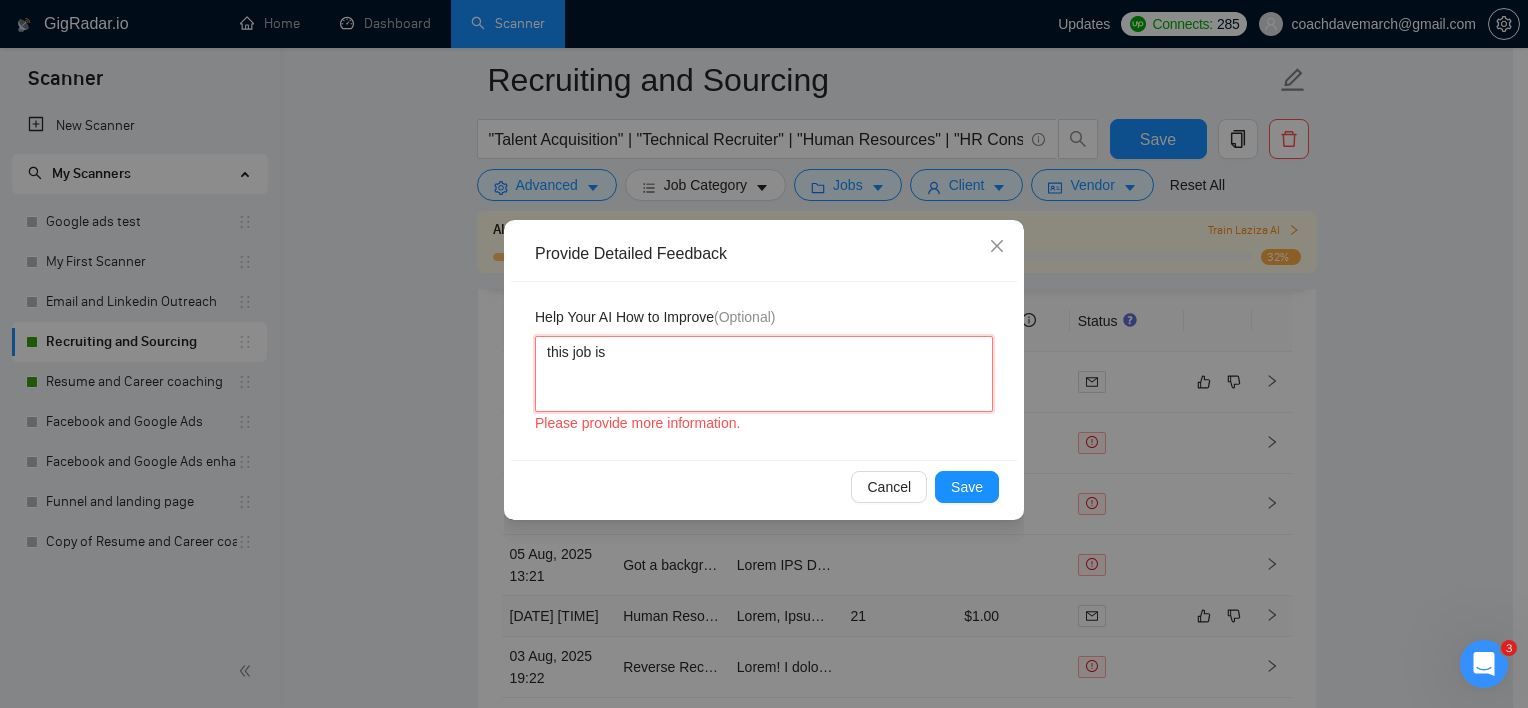 type 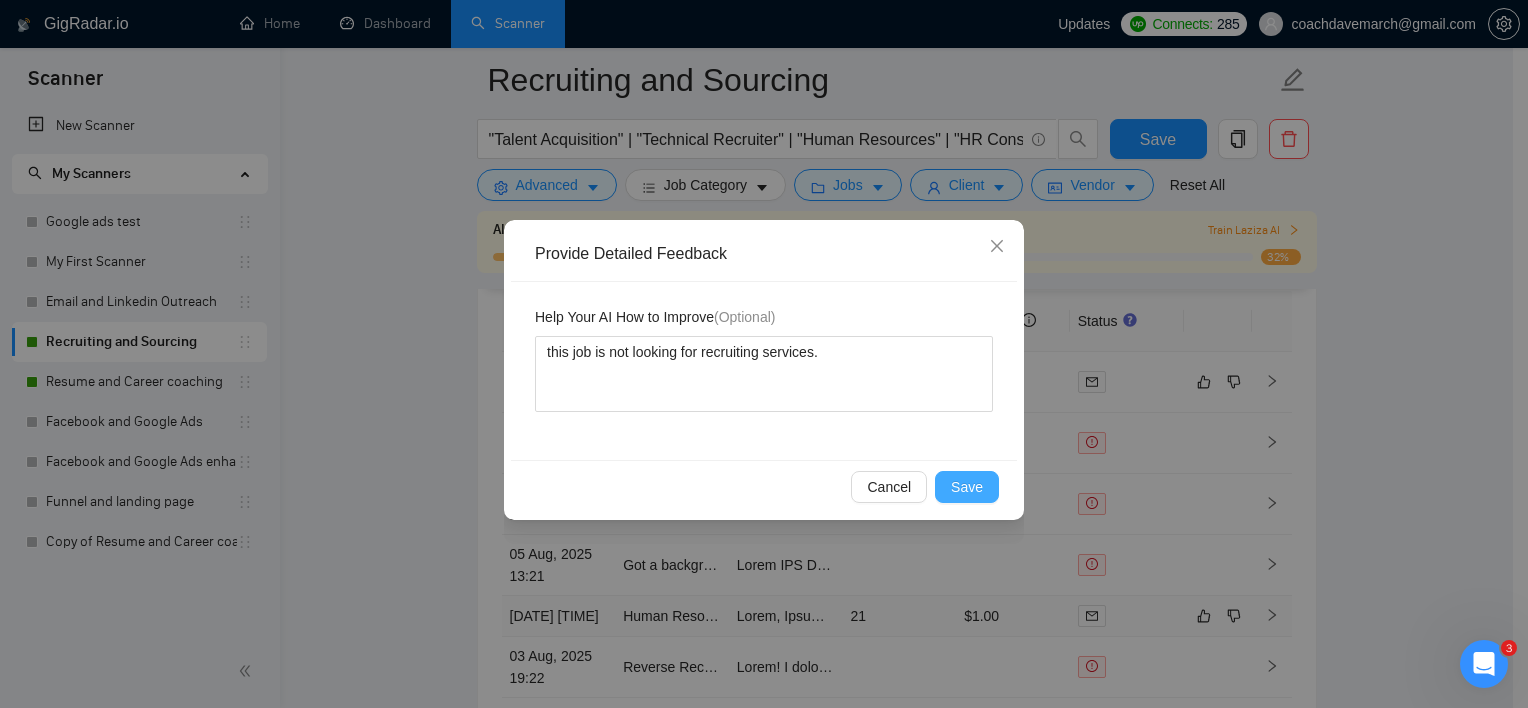 click on "Save" at bounding box center (967, 487) 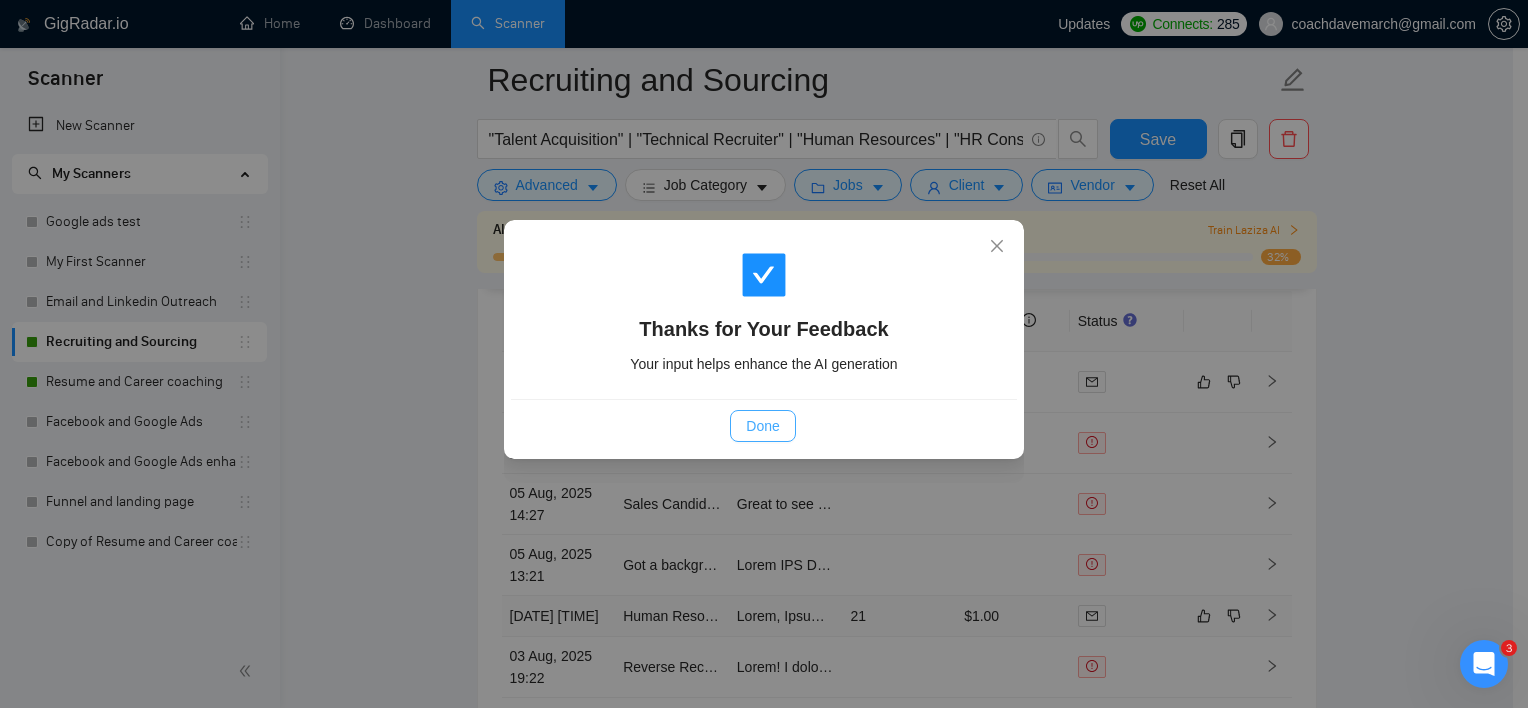 click on "Done" at bounding box center (762, 426) 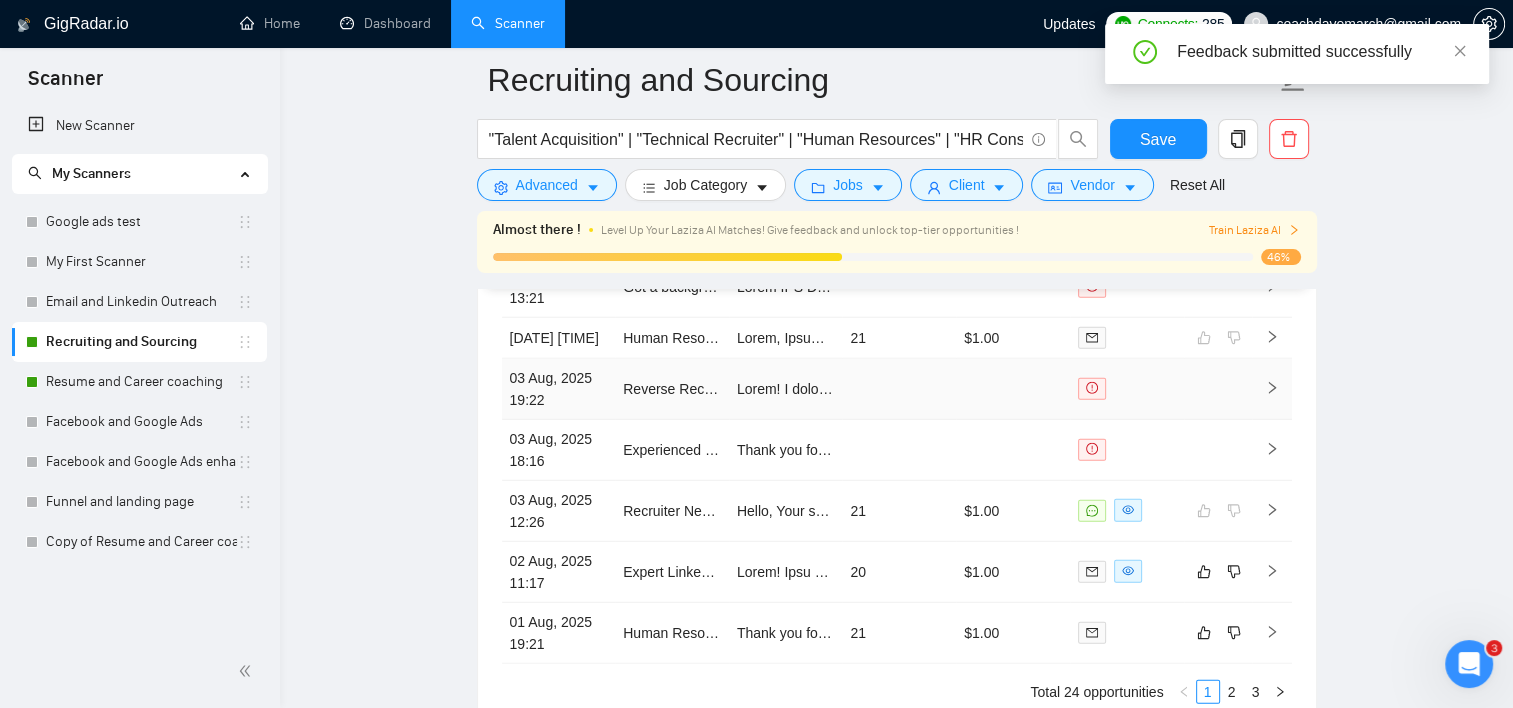scroll, scrollTop: 5300, scrollLeft: 0, axis: vertical 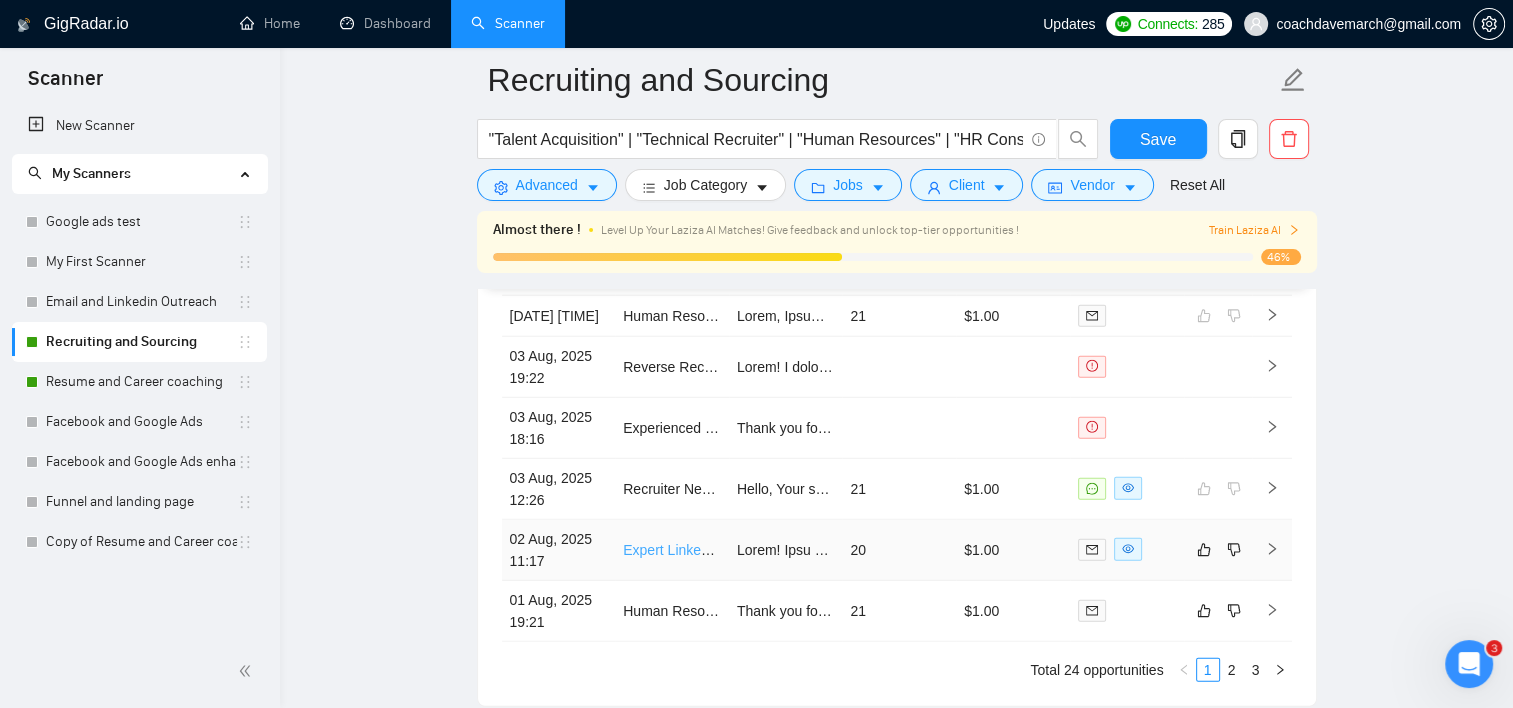 click on "Expert LinkedIn Sourcer / Recruiter for Stealth D2C Food Brand" at bounding box center (820, 550) 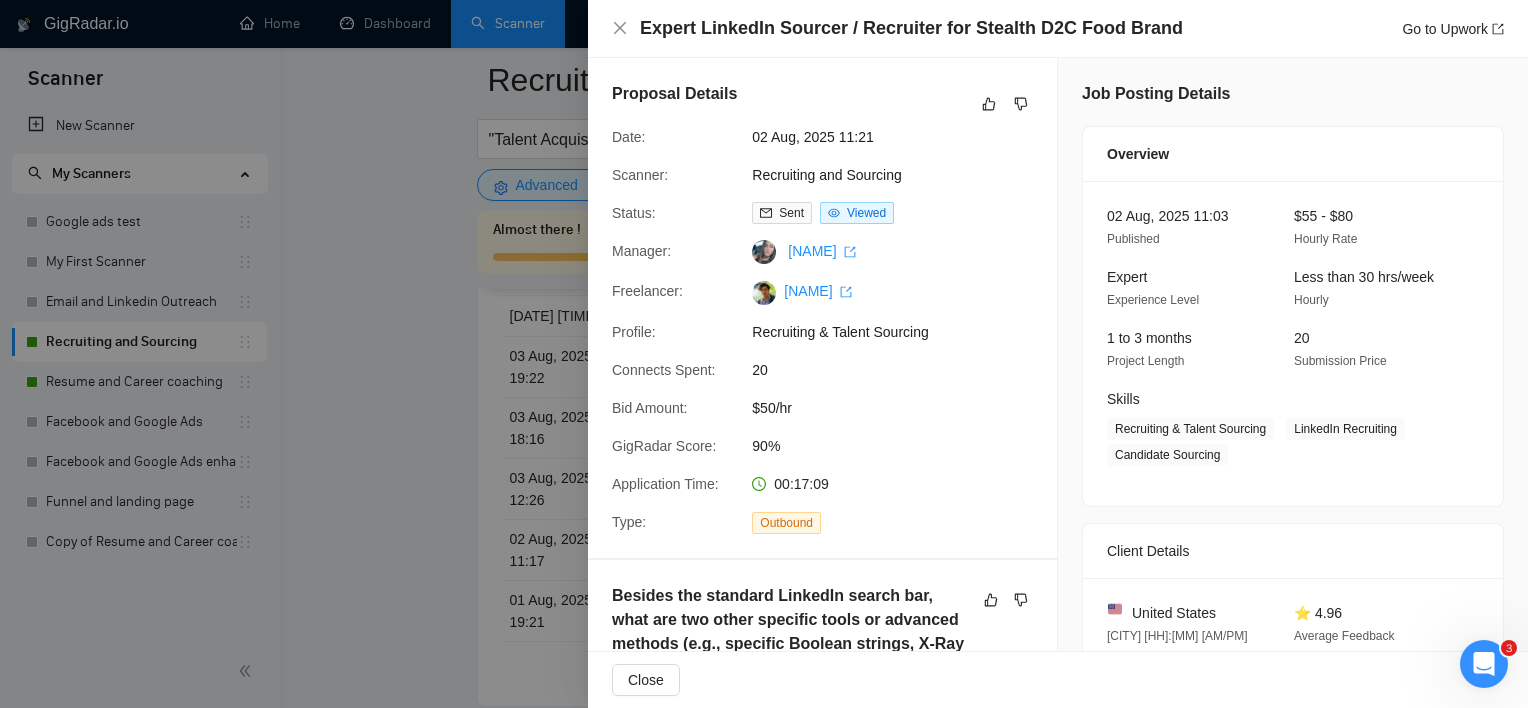 click at bounding box center [764, 354] 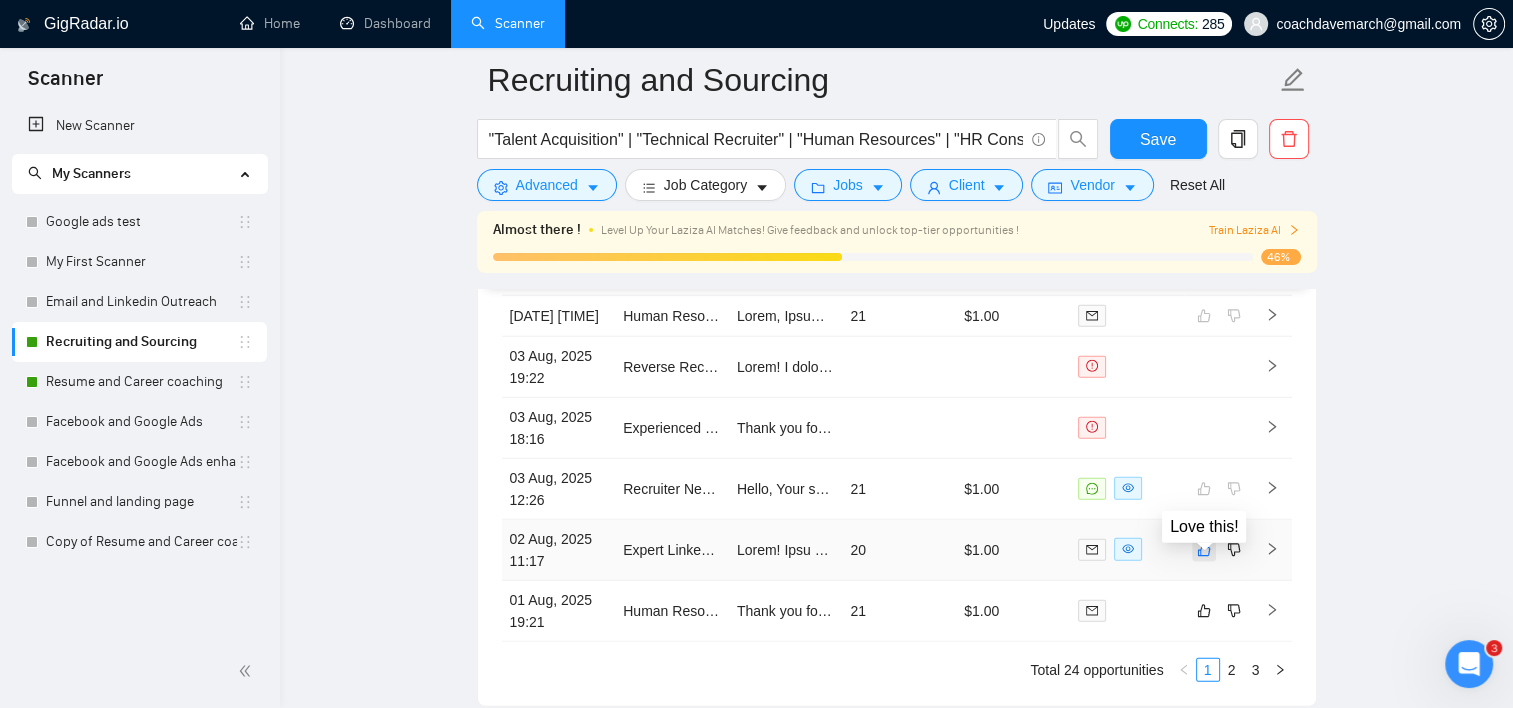 click 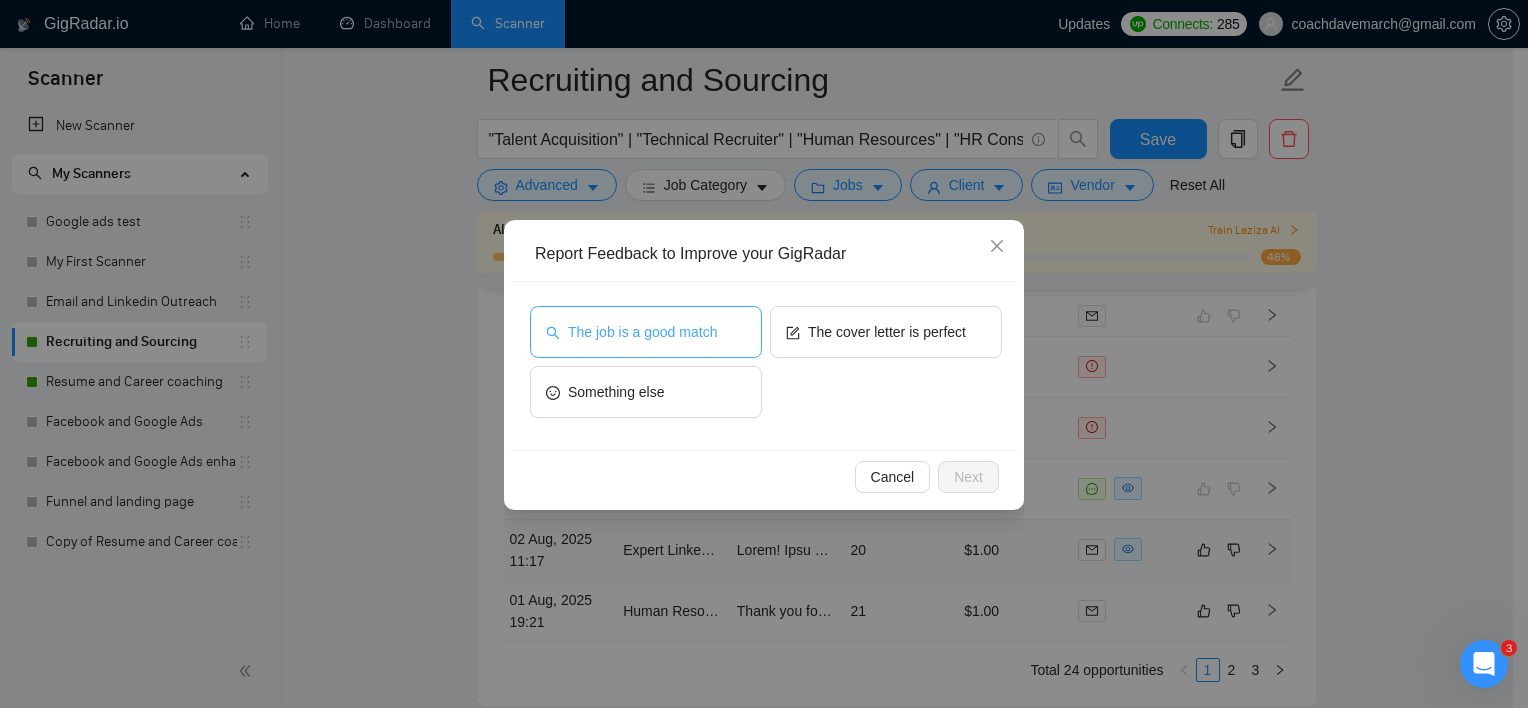click on "The job is a good match" at bounding box center [642, 332] 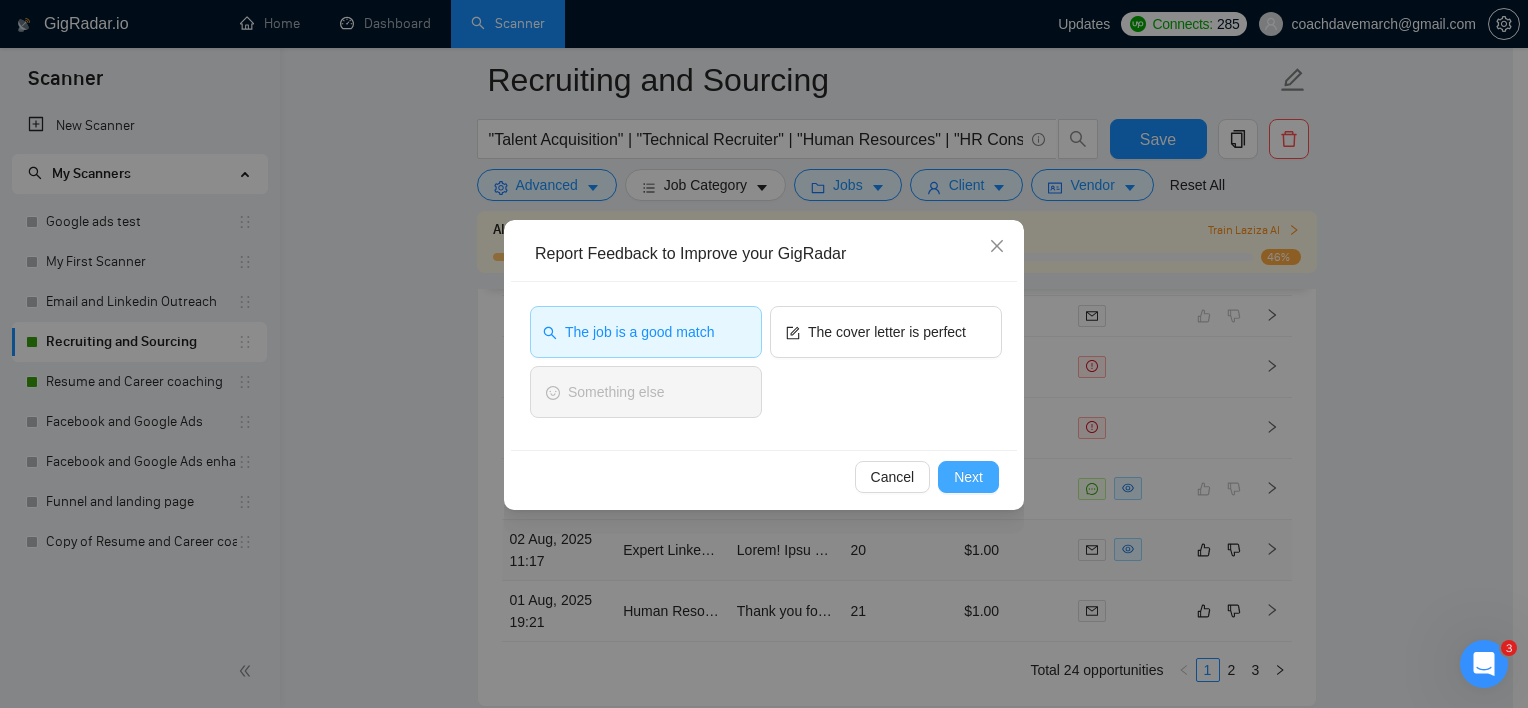click on "Next" at bounding box center (968, 477) 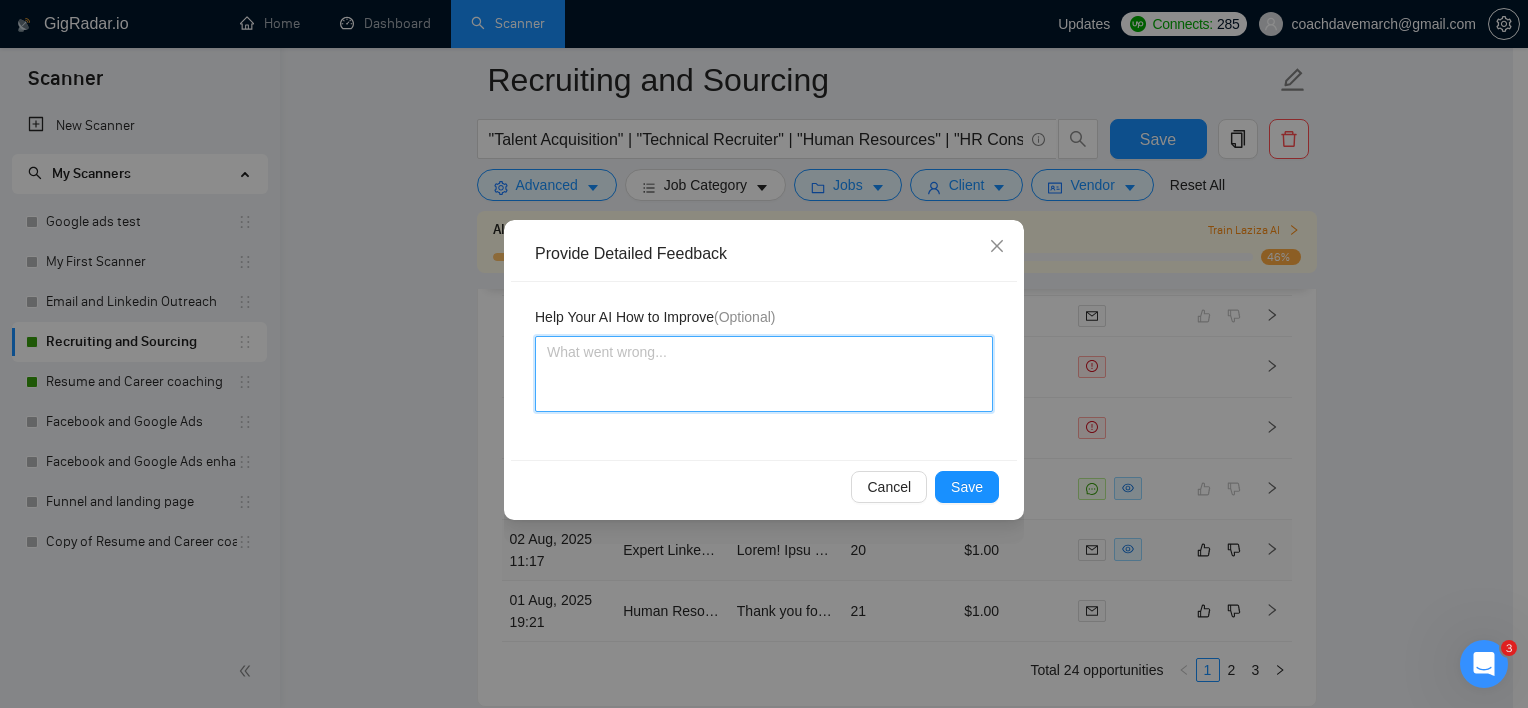 click at bounding box center (764, 374) 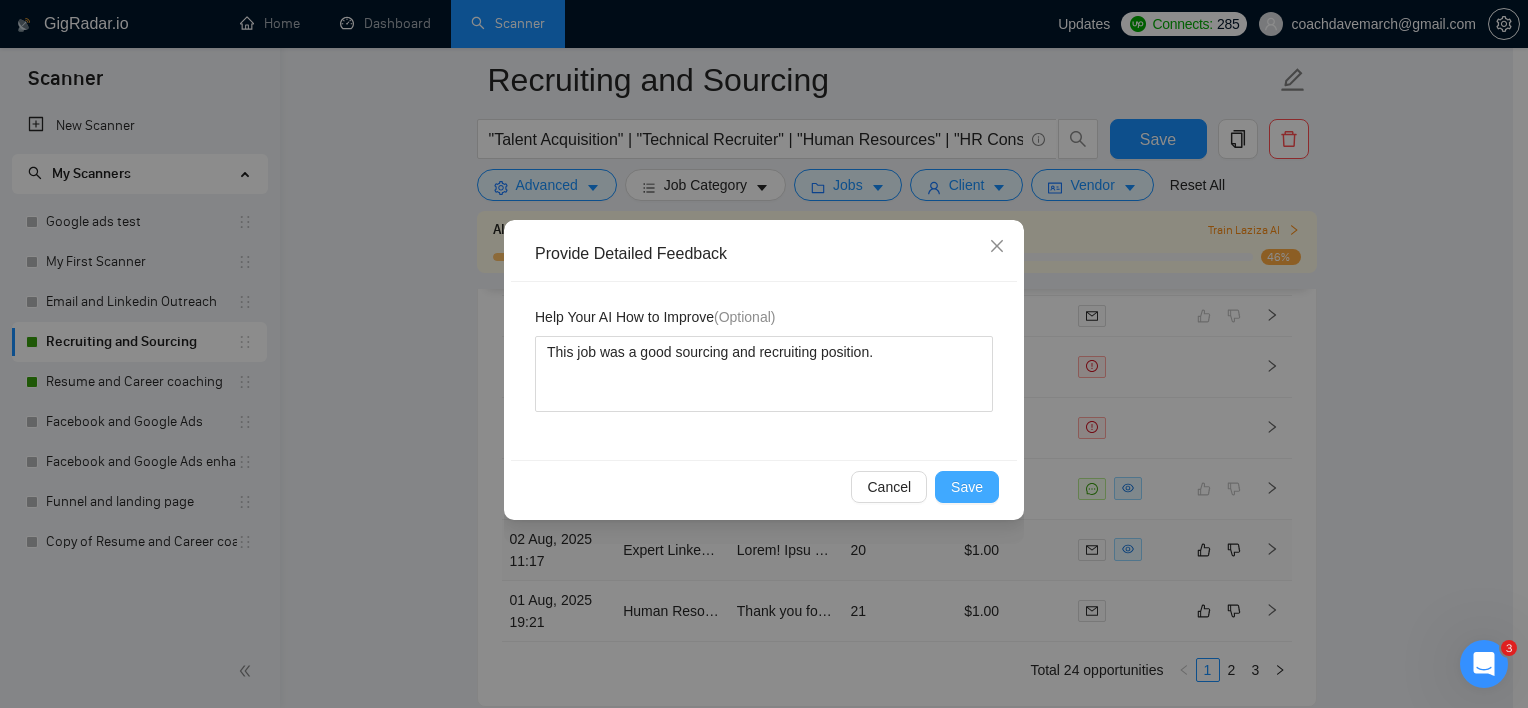 click on "Save" at bounding box center (967, 487) 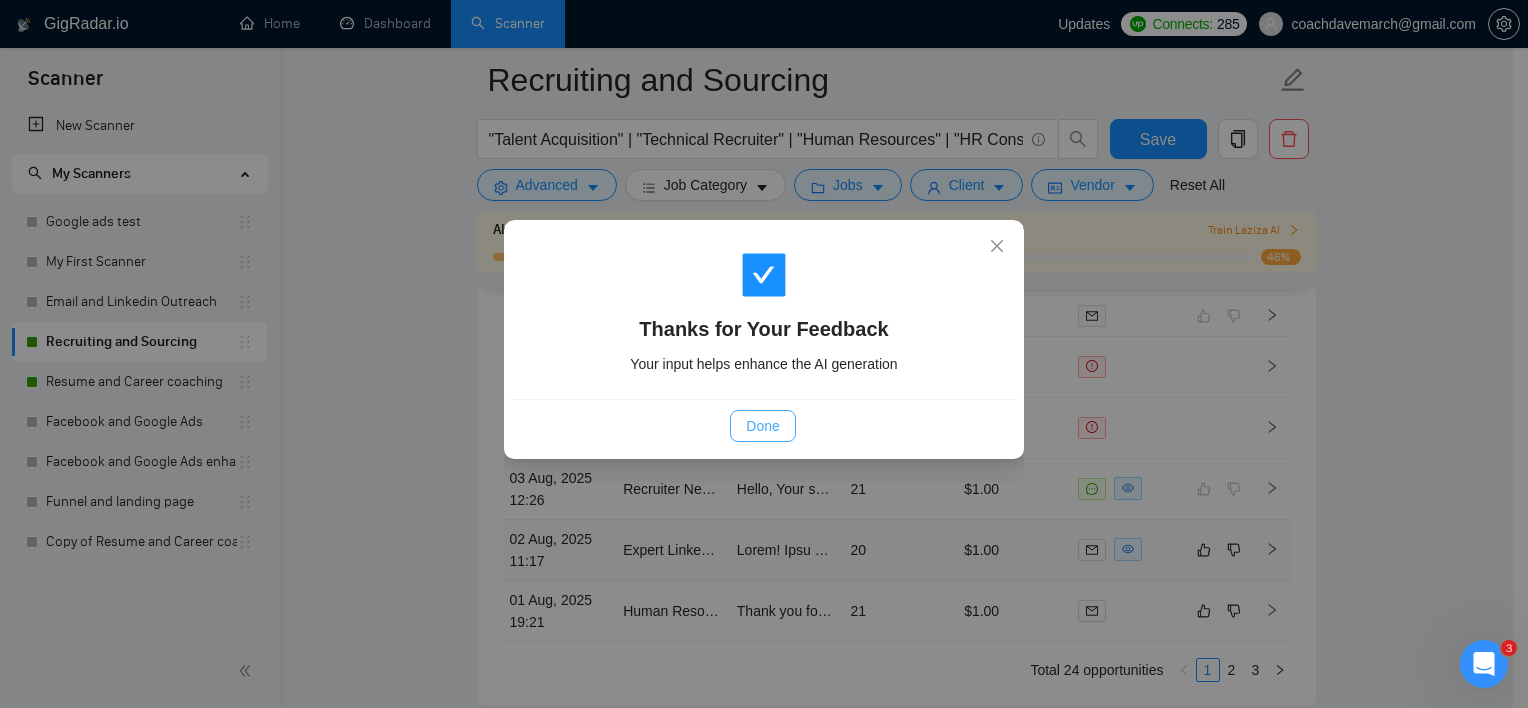 click on "Done" at bounding box center [762, 426] 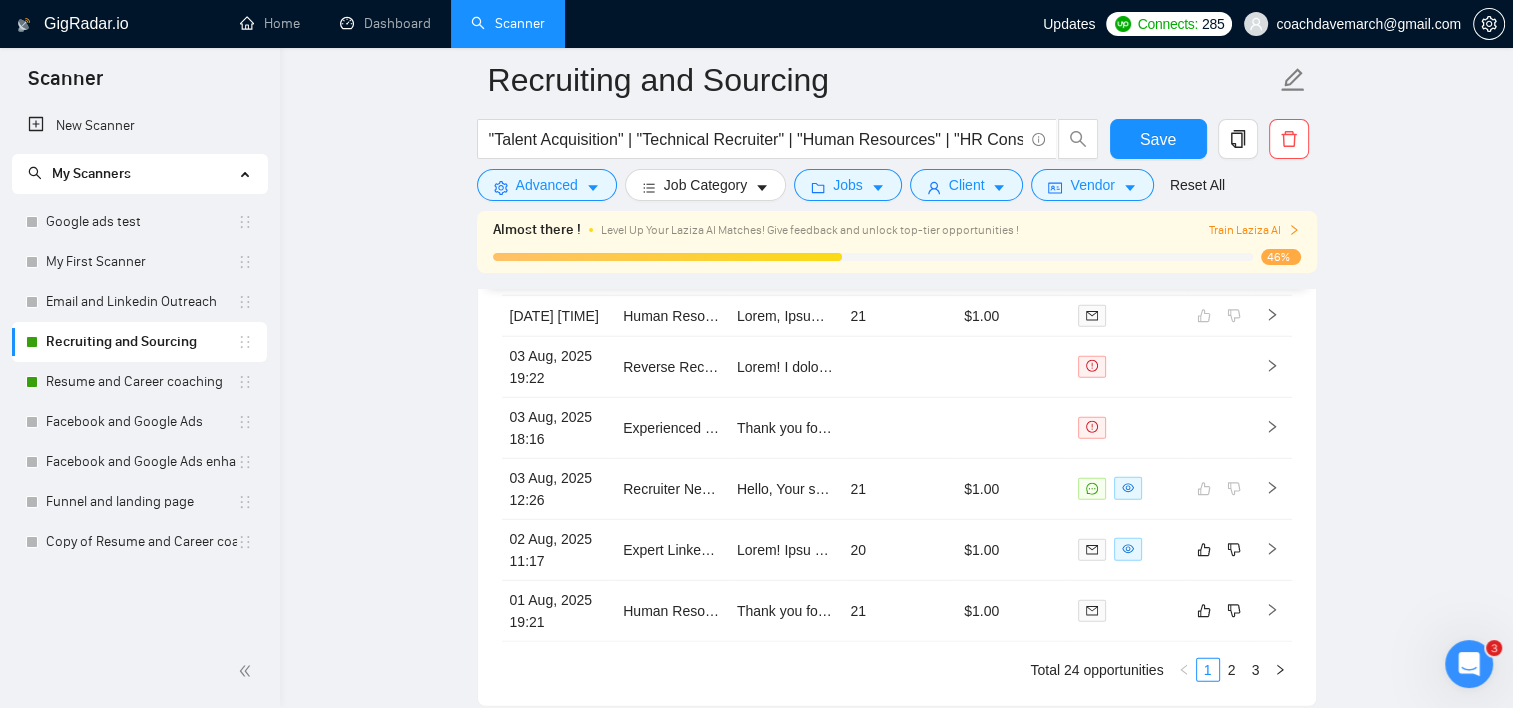 click on "Recruiting and Sourcing "Talent Acquisition" | "Technical Recruiter" | "Human Resources" | "HR Consultant" | "engineer hiring" | "Souring" | "Executive search" | "Temp Recruiting" | "Permanent Recruiting" | headhunt* | "Full cycle Recruiter" | Recruiter | "Candidate Evaluation" | "Candidate sourcing" | "Sales Recruiting" Save Advanced   Job Category   Jobs   Client   Vendor   Reset All Almost there ! Level Up Your Laziza AI Matches! Give feedback and unlock top-tier opportunities ! Train Laziza AI 46% Preview Results Insights NEW Alerts Auto Bidder Auto Bidding Enabled Auto Bidding Enabled: ON Auto Bidder Schedule Auto Bidding Type: Automated (recommended) Semi-automated Auto Bidding Schedule: 24/7 Custom Custom Auto Bidder Schedule Repeat every week on Monday Tuesday Wednesday Thursday Friday Saturday Sunday Active Hours ( [TIMEZONE] ): From: To: ( 24  hours) [TIMEZONE] Auto Bidding Type Select your bidding algorithm: Choose the algorithm for you bidding. Template Bidder 0.50  credits / proposal" at bounding box center (896, -2257) 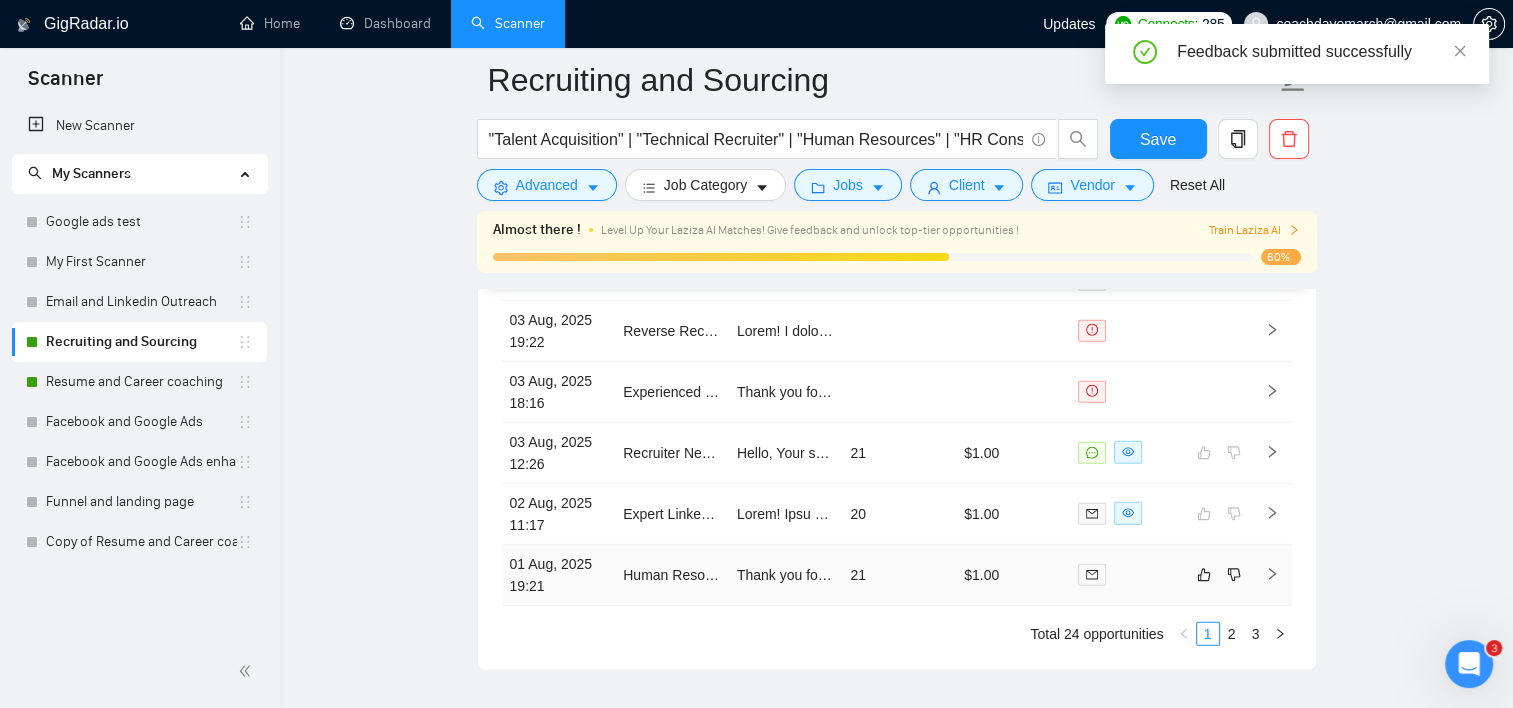 scroll, scrollTop: 5395, scrollLeft: 0, axis: vertical 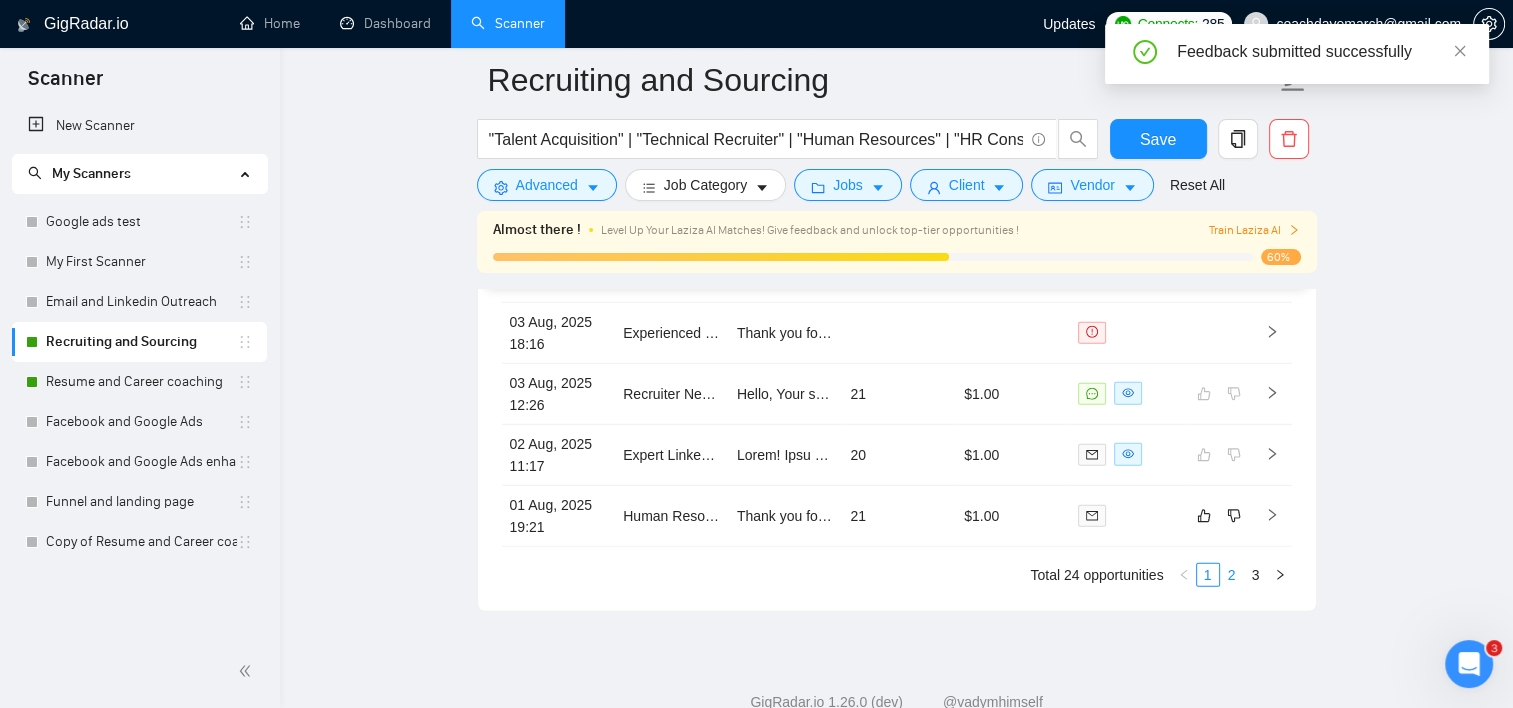 click on "2" at bounding box center [1232, 575] 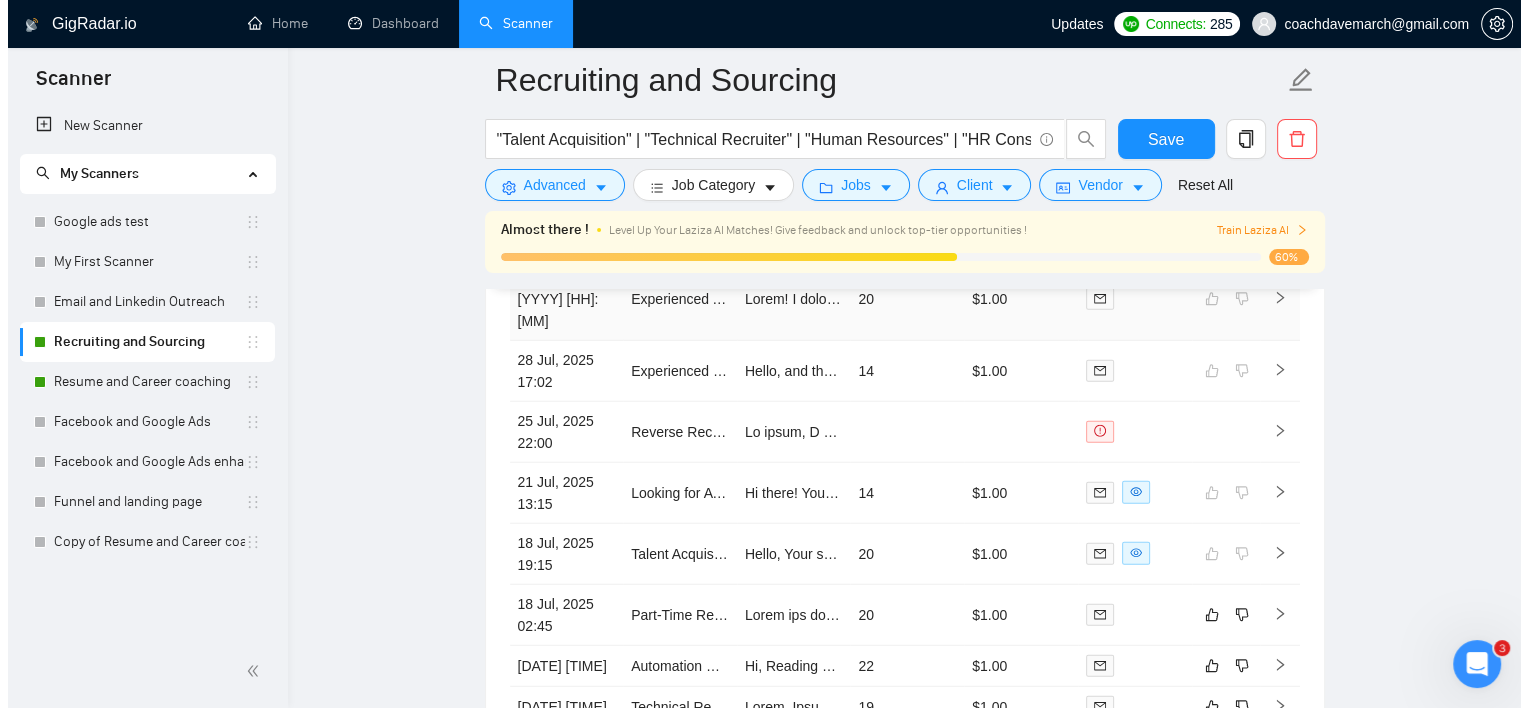 scroll, scrollTop: 5095, scrollLeft: 0, axis: vertical 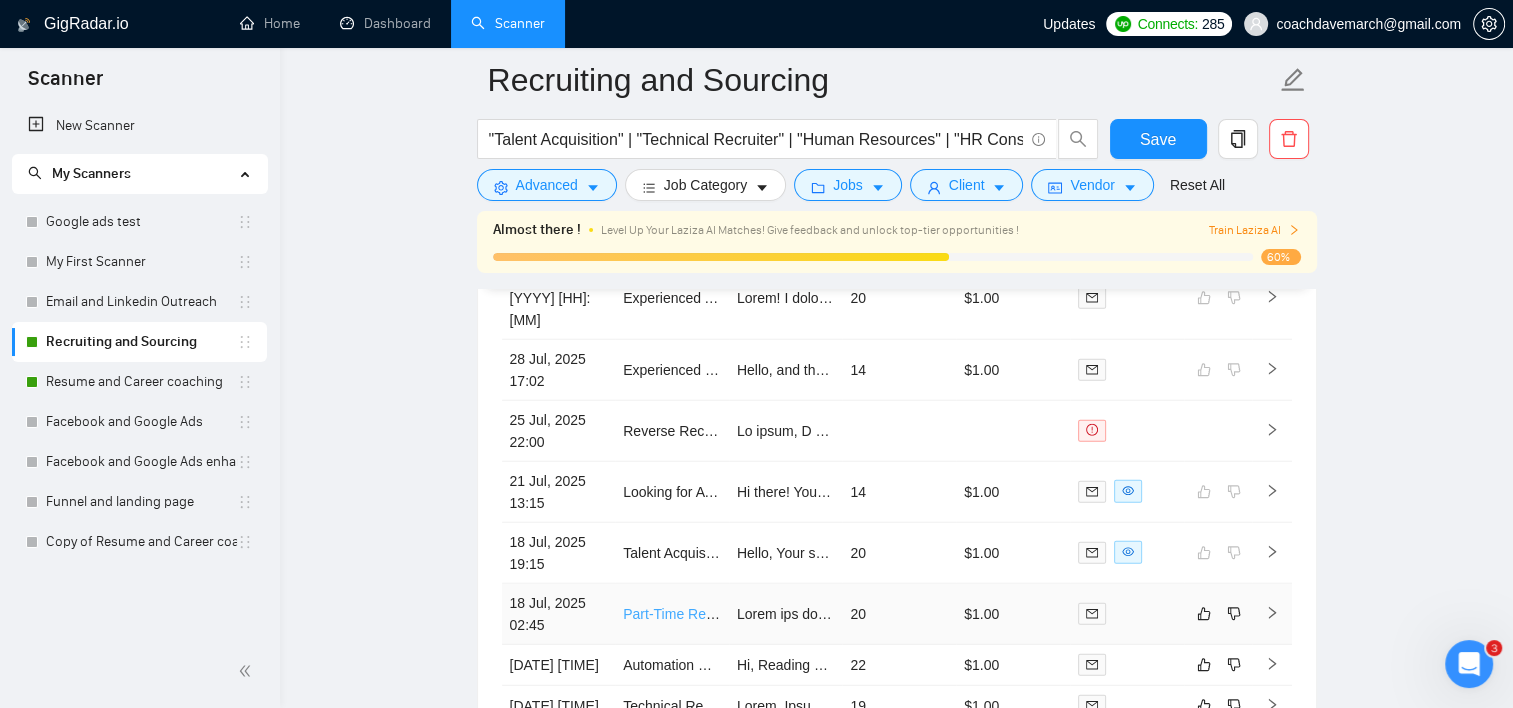 click on "Part-Time Recruiter Familiar with LinkedIn Recruiter" at bounding box center [784, 614] 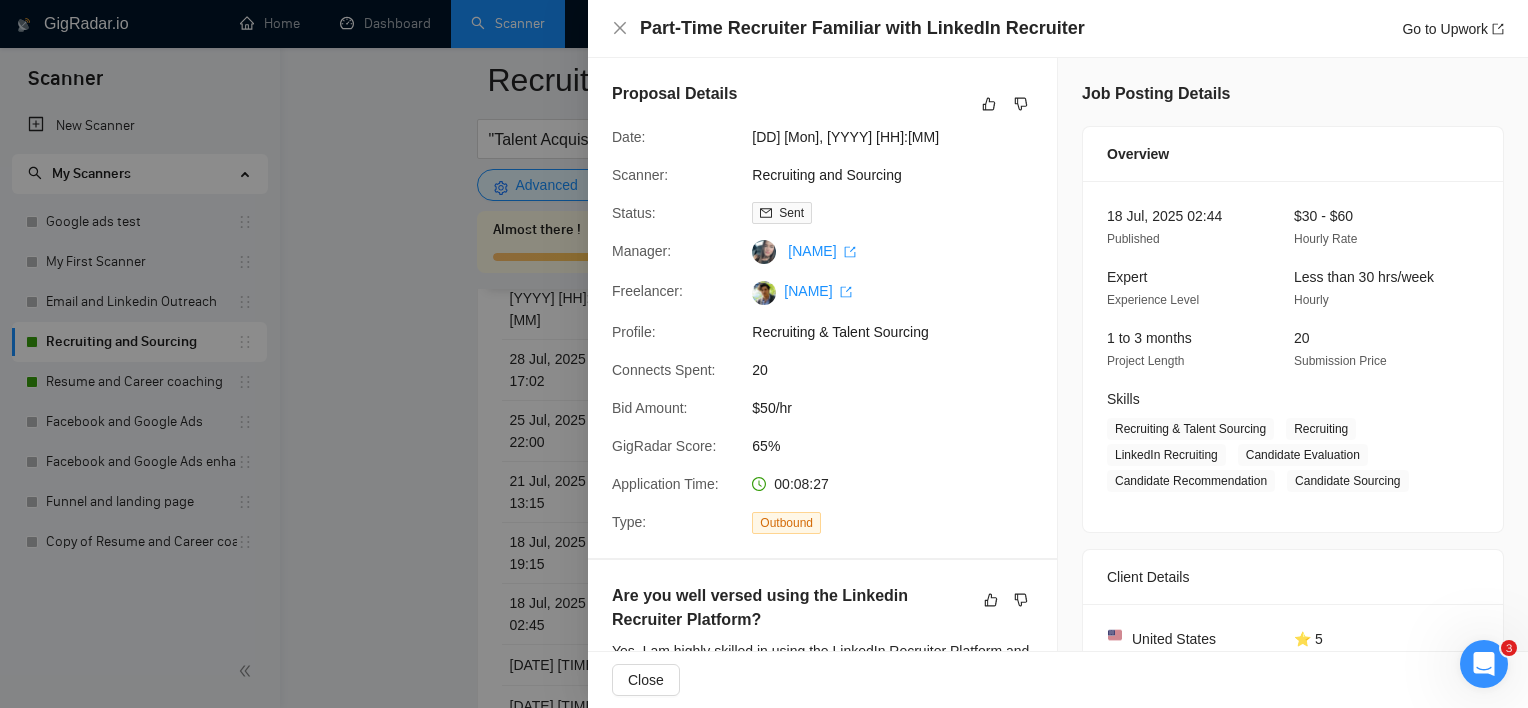 click at bounding box center (764, 354) 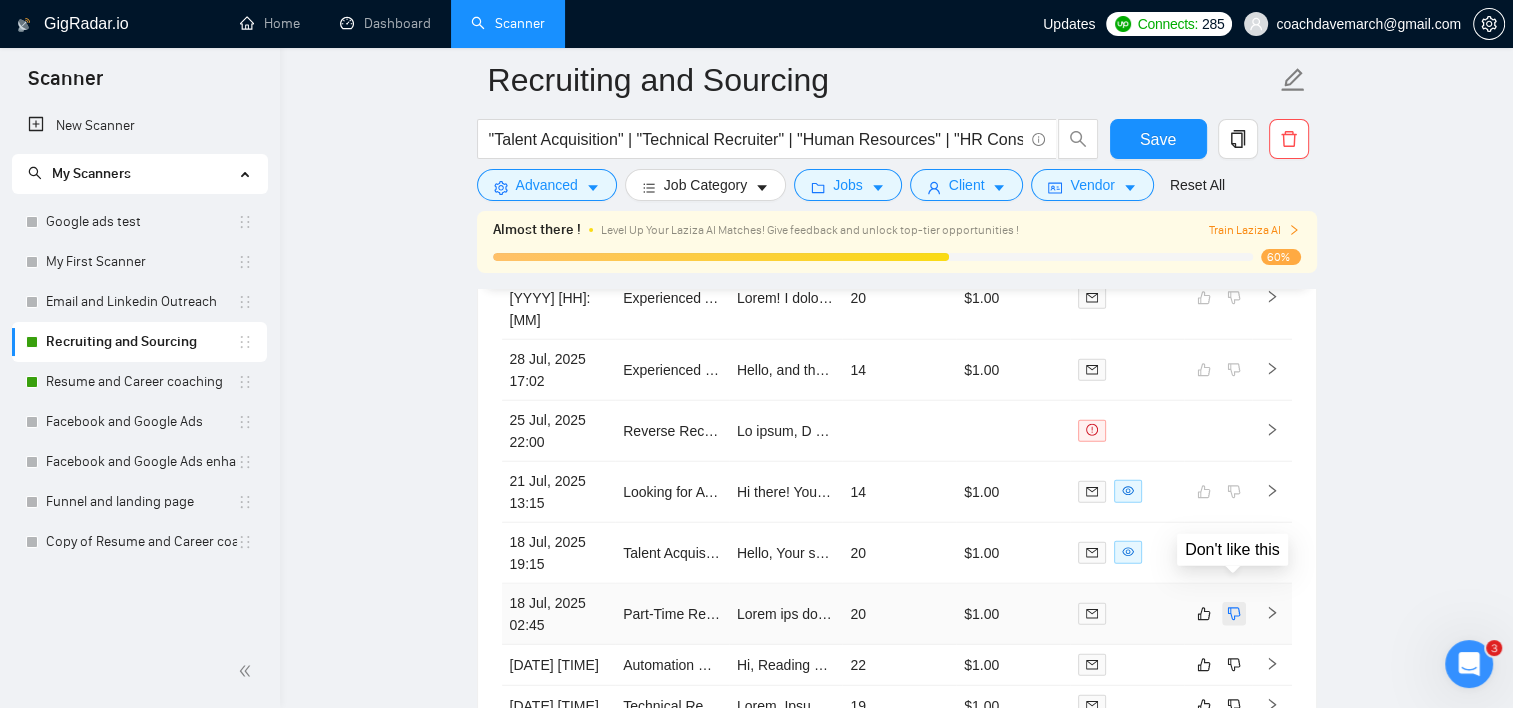 click 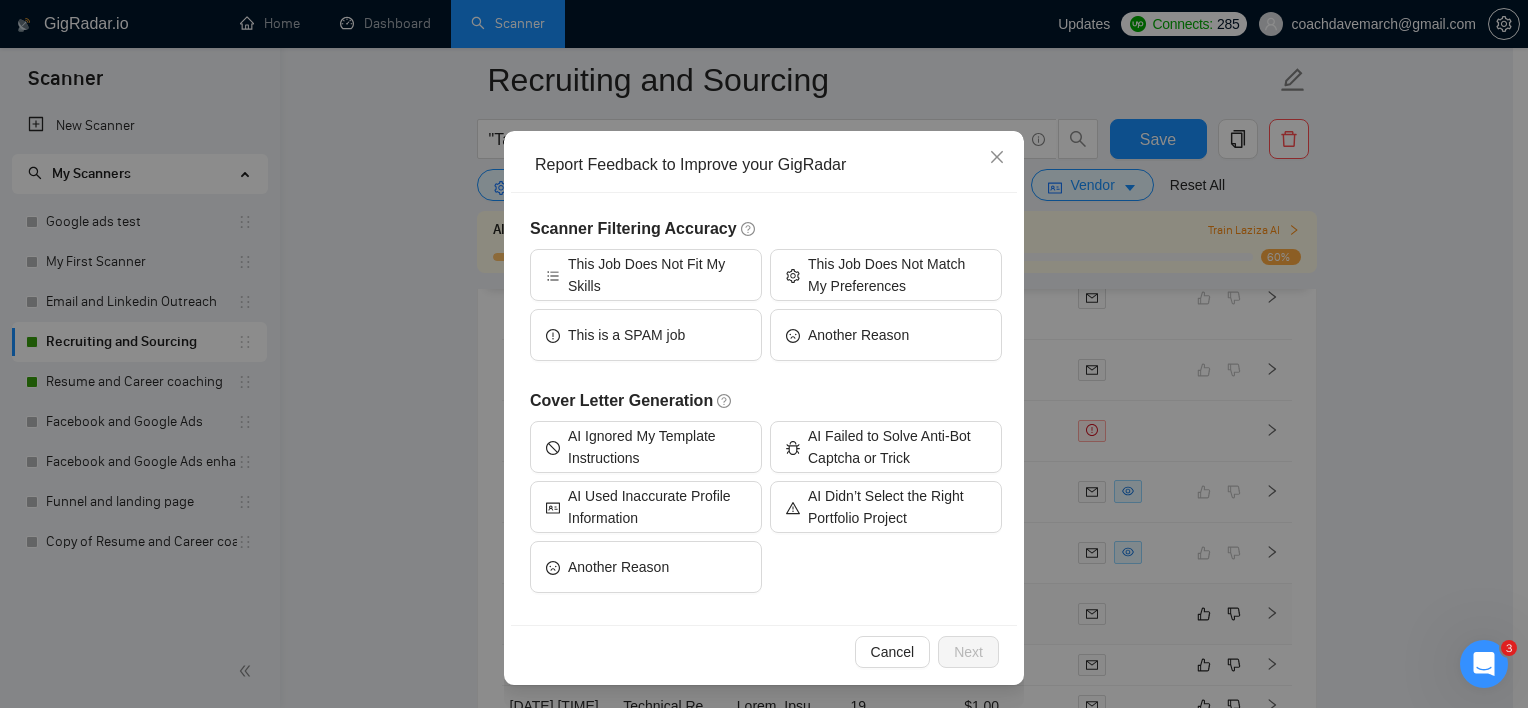 scroll, scrollTop: 0, scrollLeft: 0, axis: both 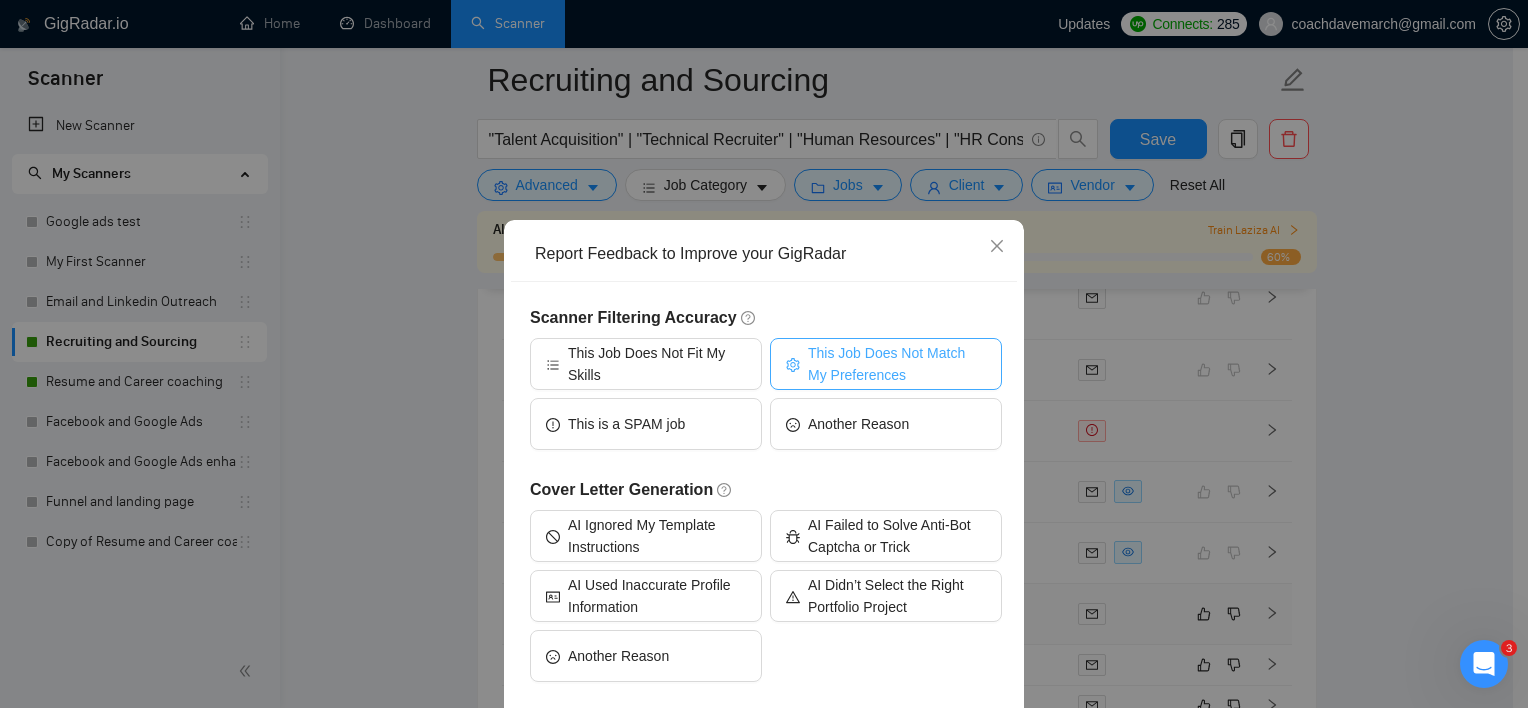 click on "This Job Does Not Match My Preferences" at bounding box center (897, 364) 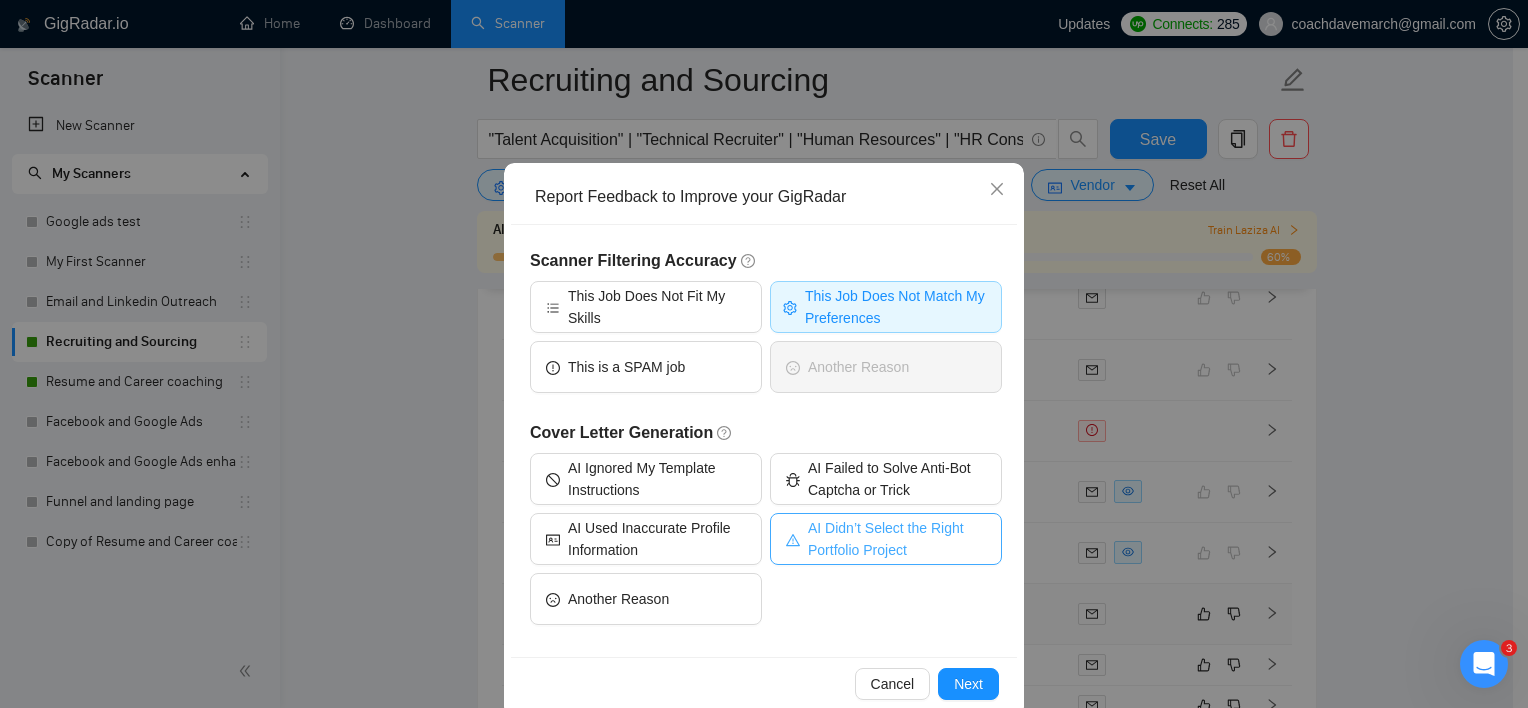 scroll, scrollTop: 89, scrollLeft: 0, axis: vertical 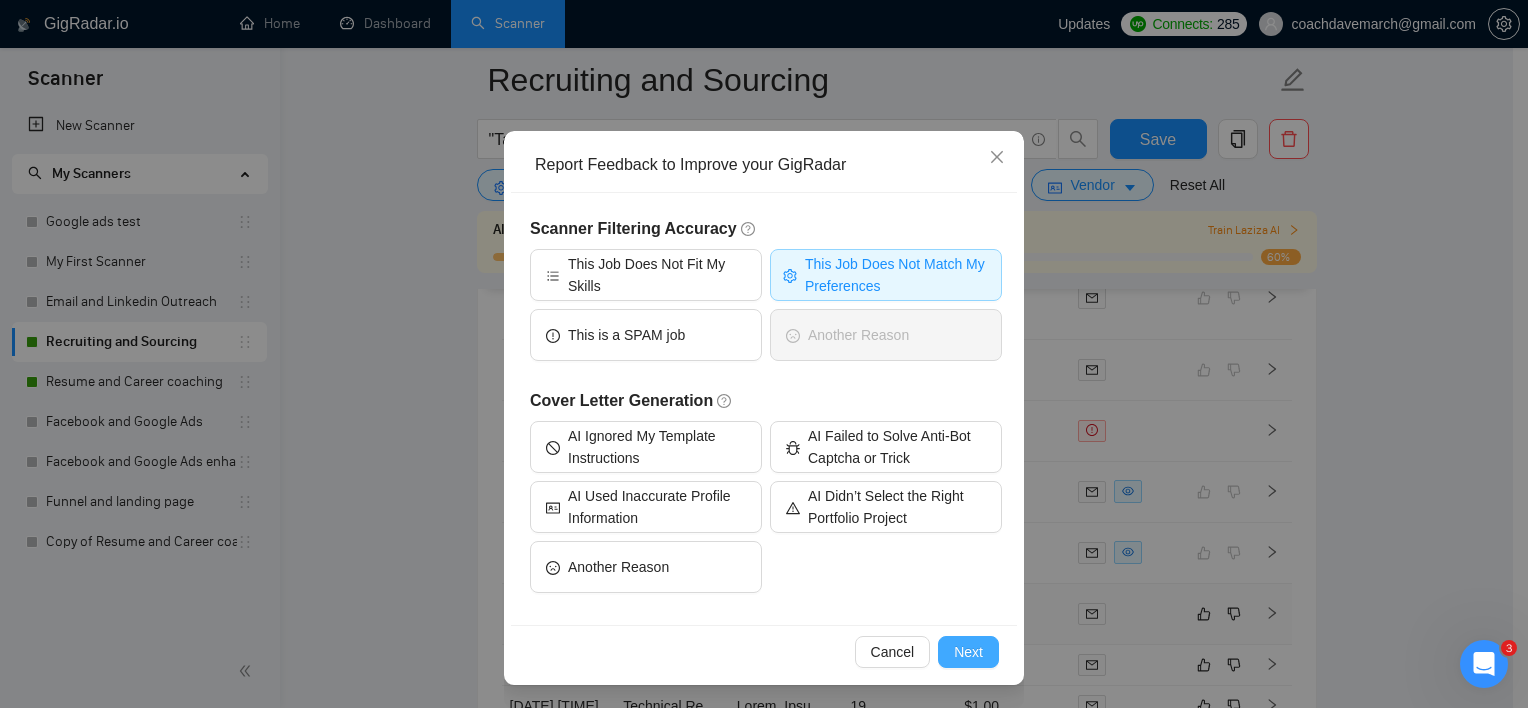 click on "Cancel Next" at bounding box center [764, 651] 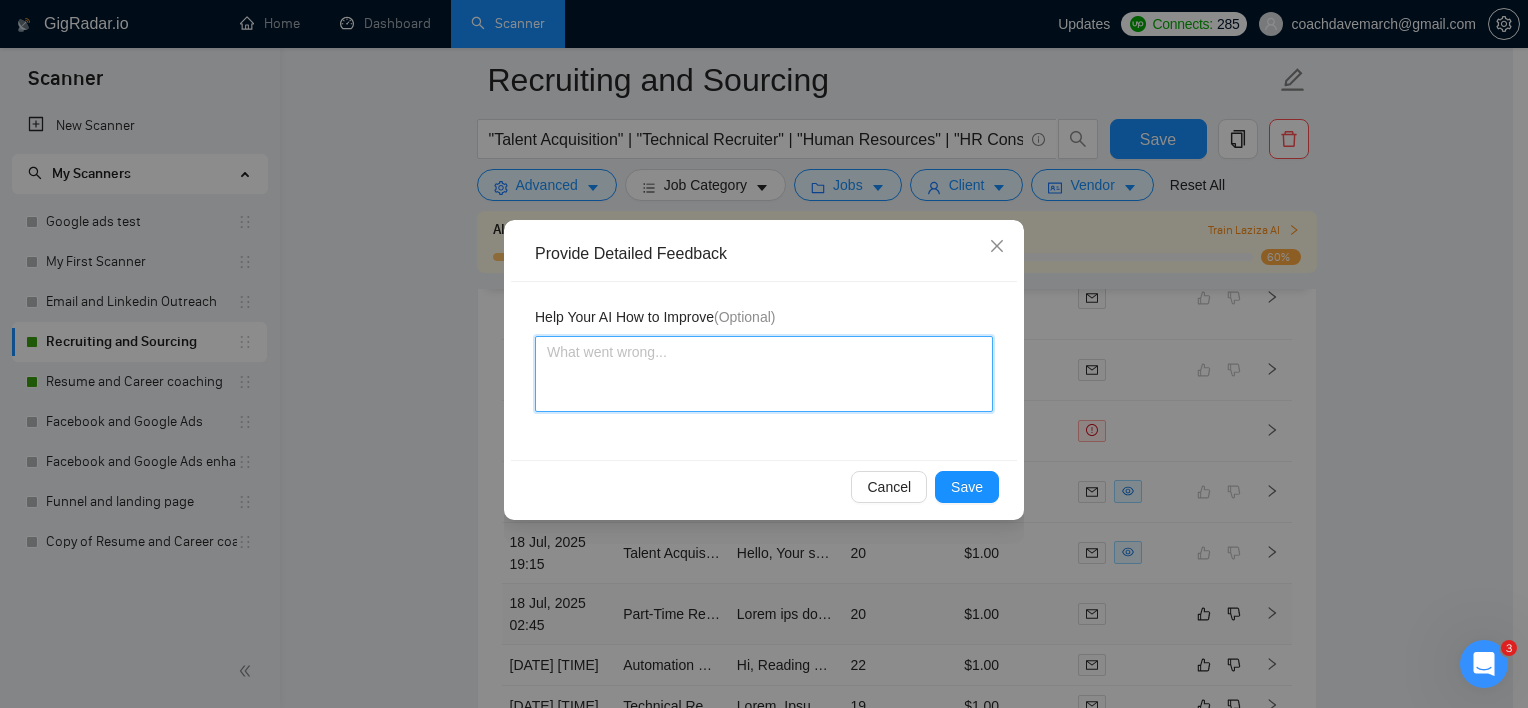 click at bounding box center (764, 374) 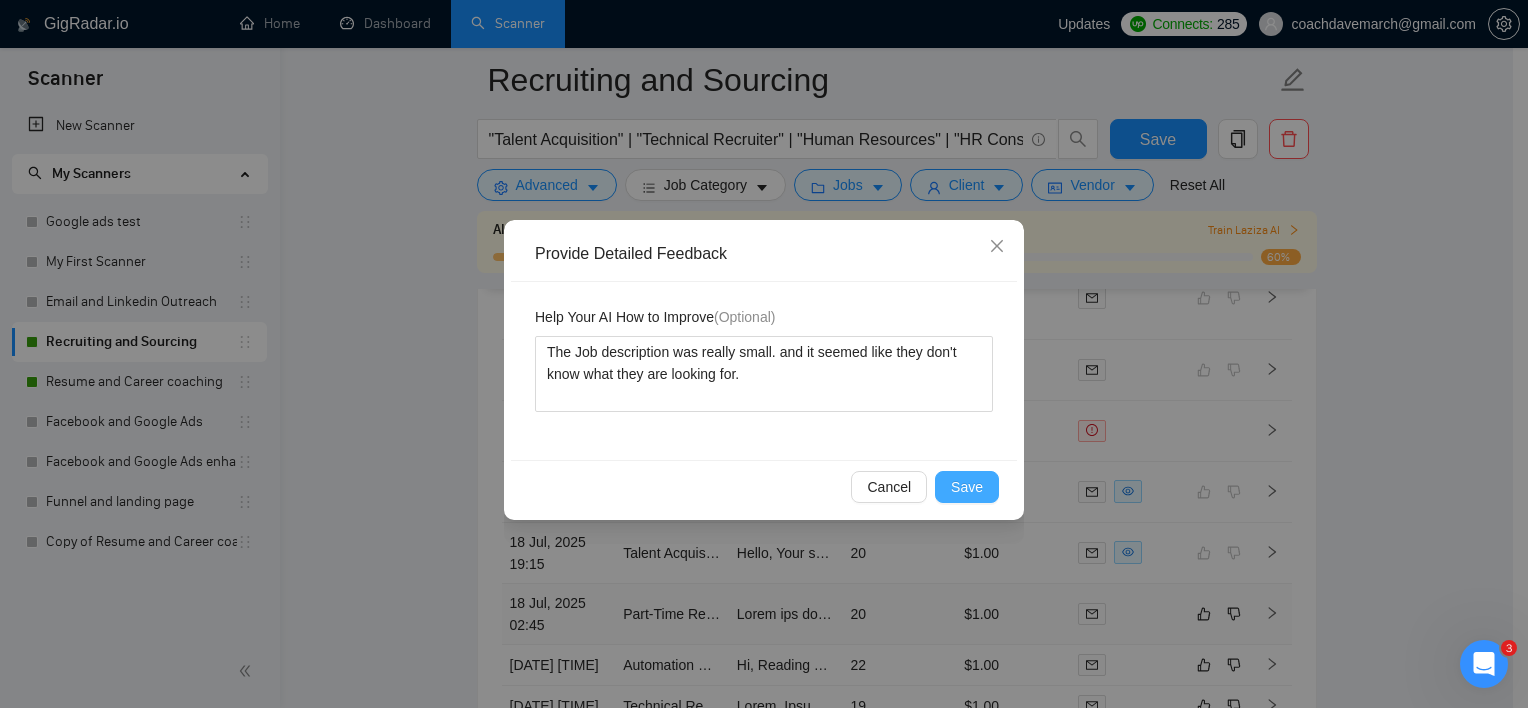 click on "Save" at bounding box center [967, 487] 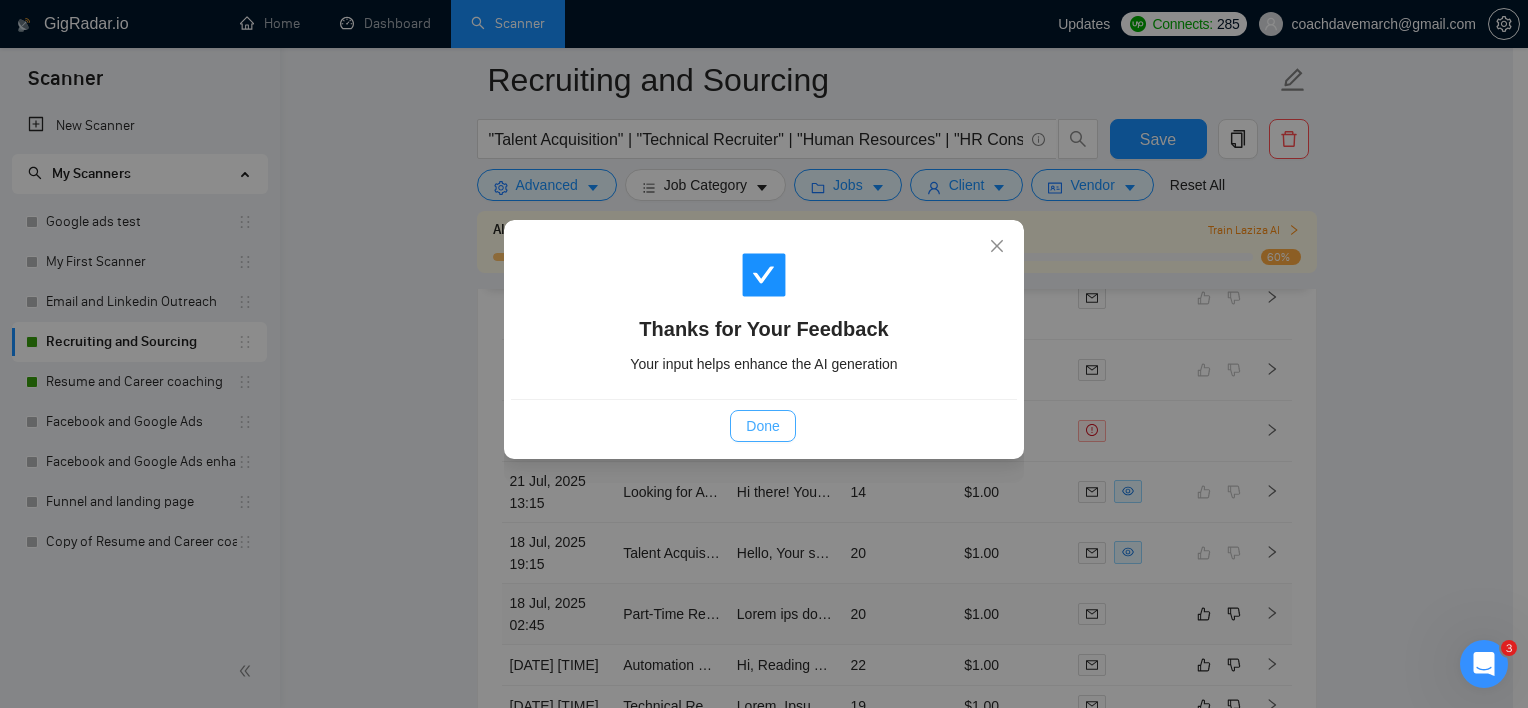 click on "Done" at bounding box center [762, 426] 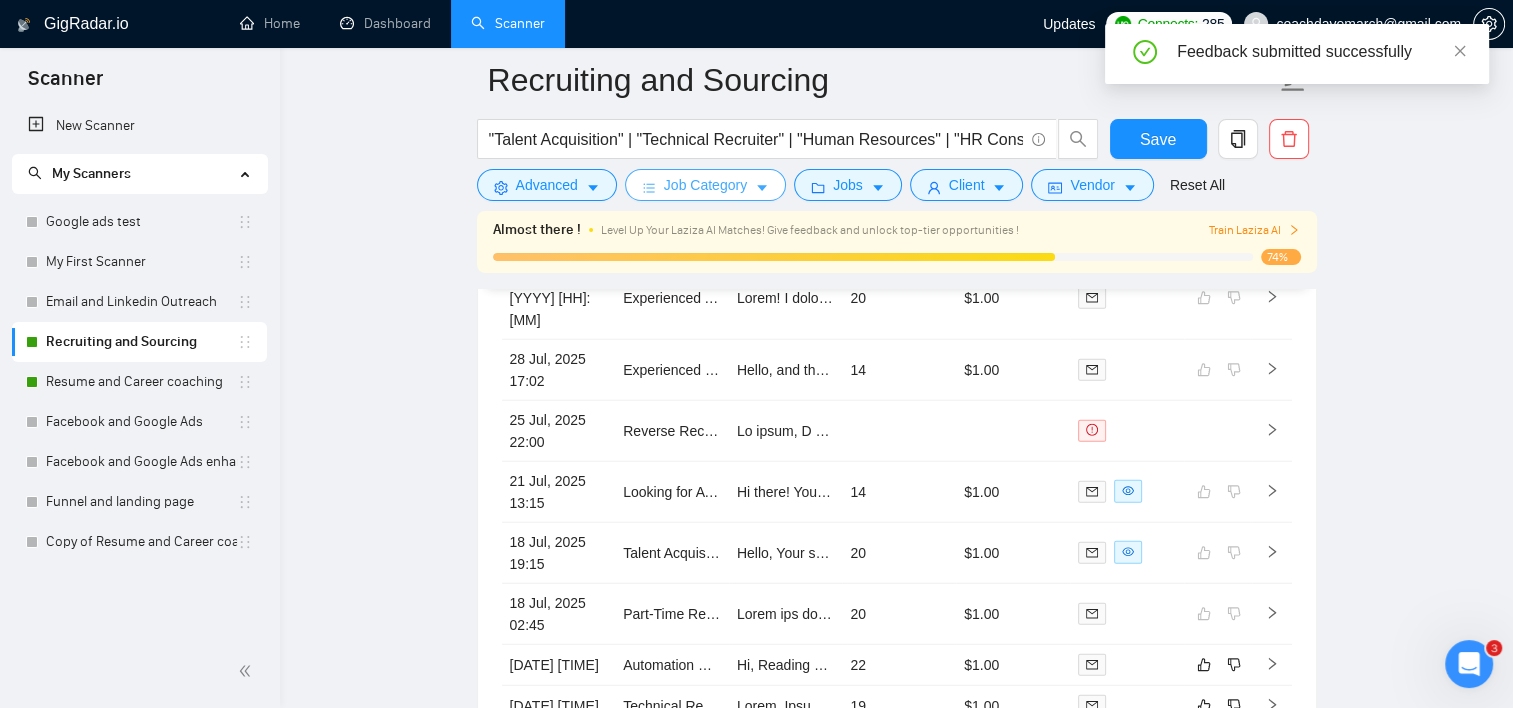 click on "Job Category" at bounding box center [705, 185] 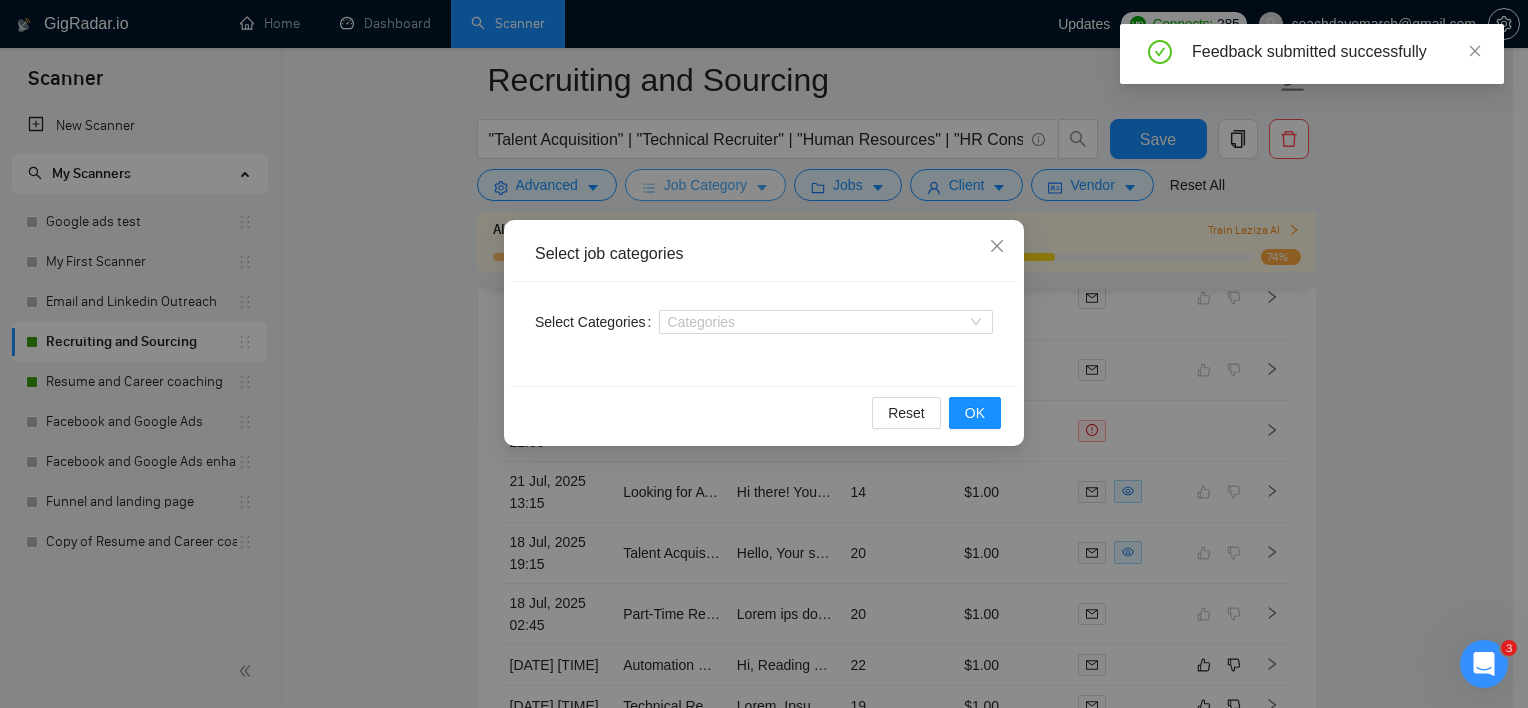 click on "Select job categories Select Categories   Categories Reset OK" at bounding box center (764, 354) 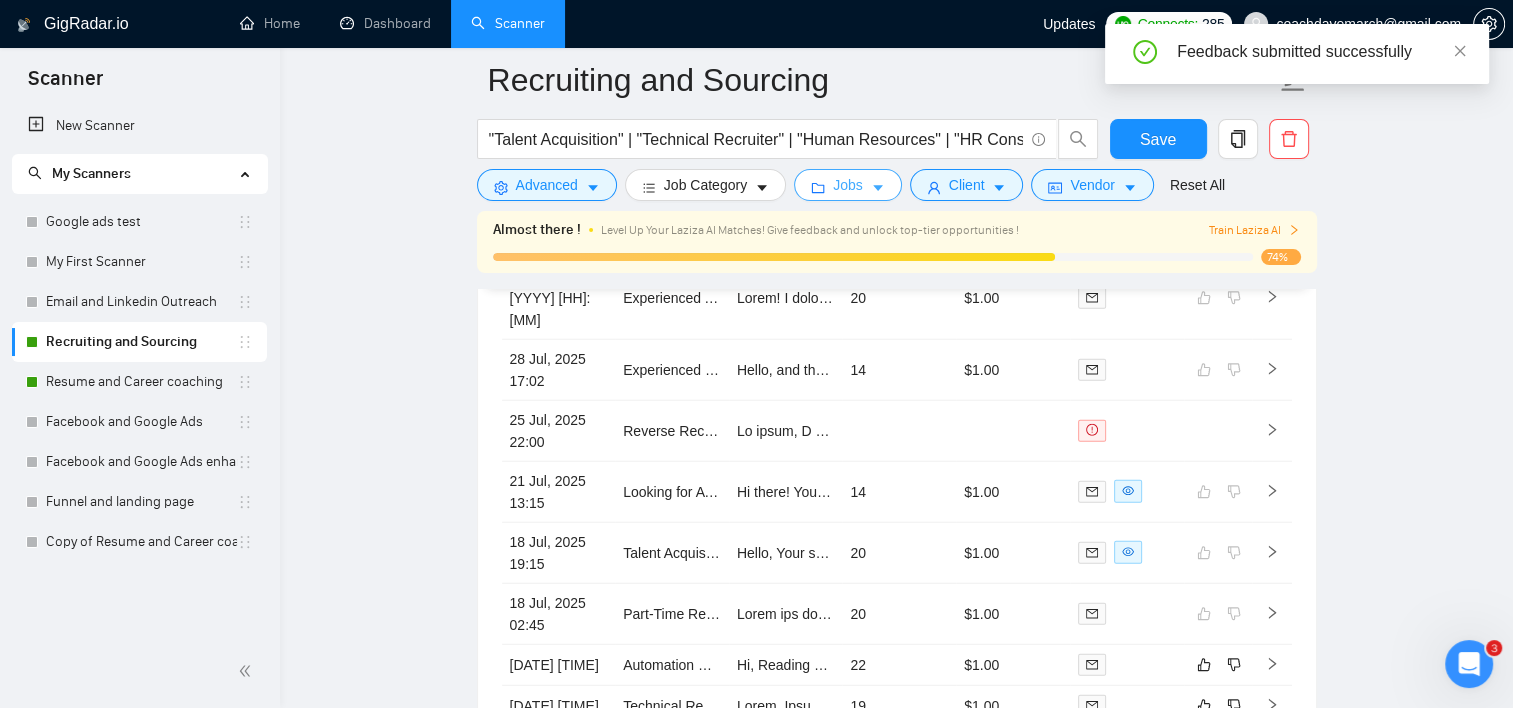 click 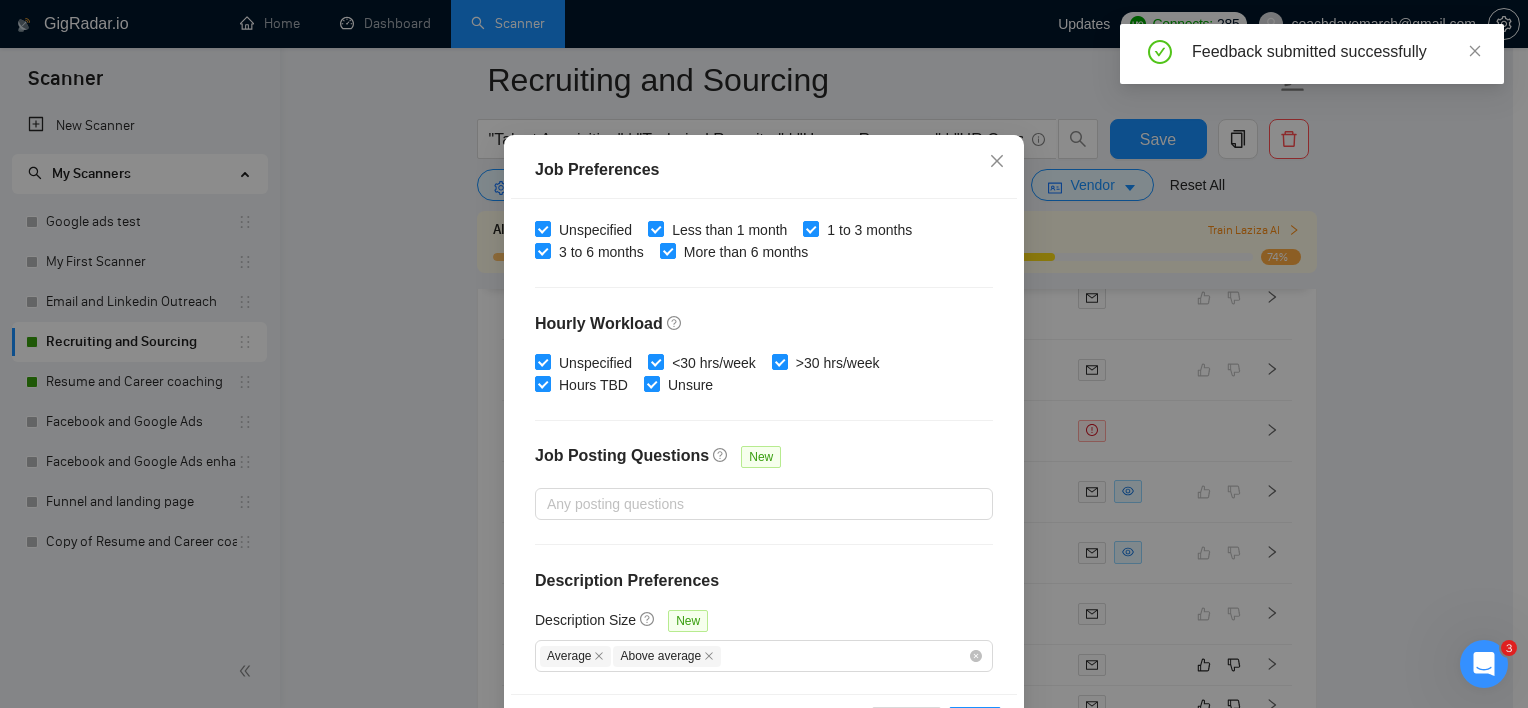 scroll, scrollTop: 140, scrollLeft: 0, axis: vertical 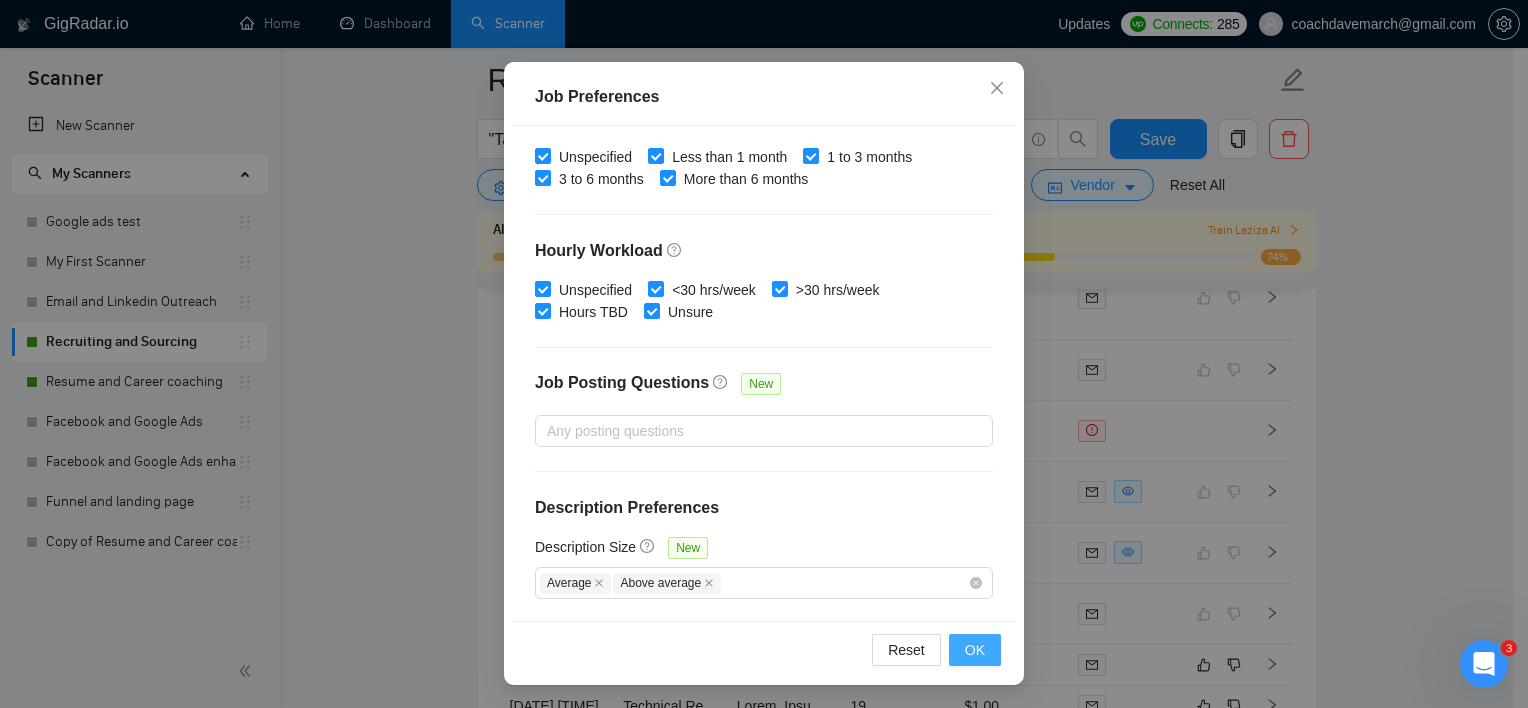click on "OK" at bounding box center [975, 650] 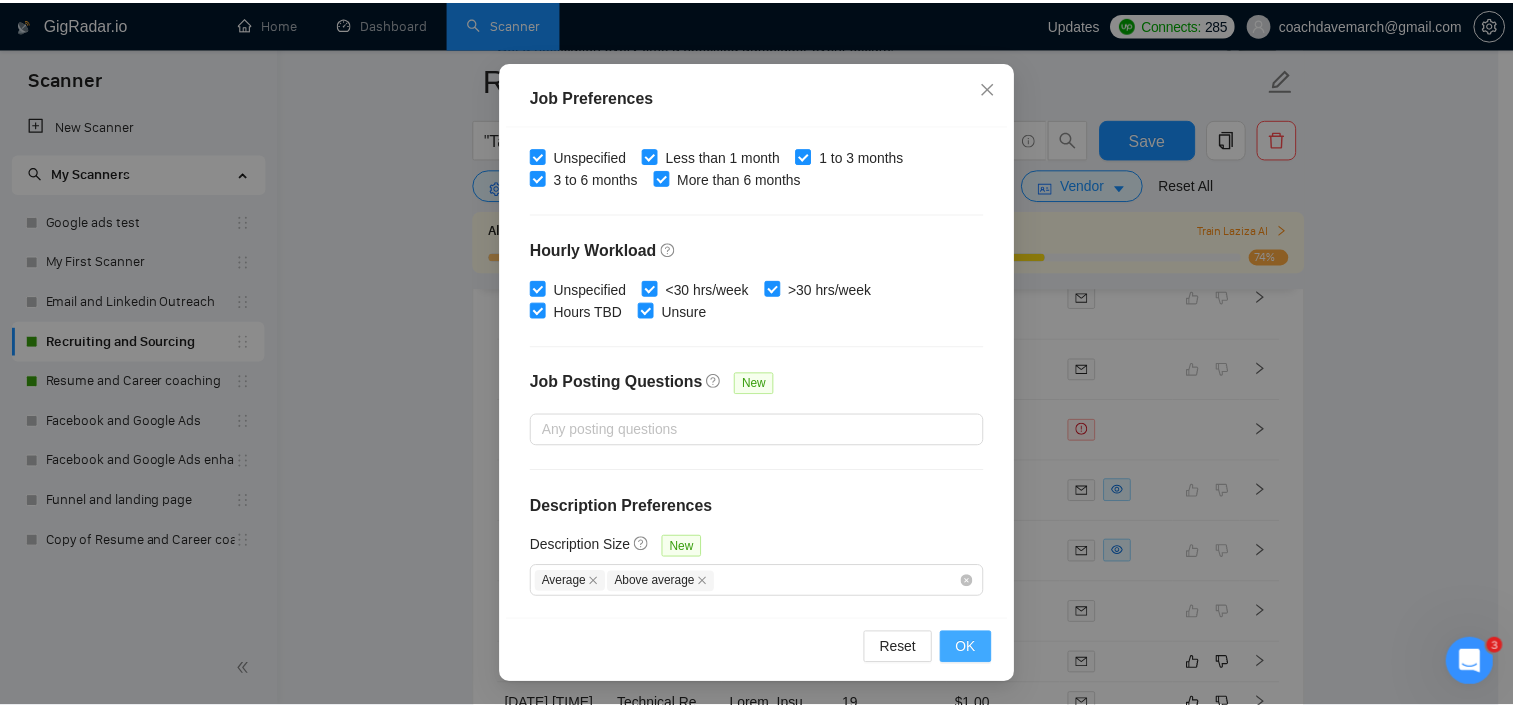 scroll, scrollTop: 59, scrollLeft: 0, axis: vertical 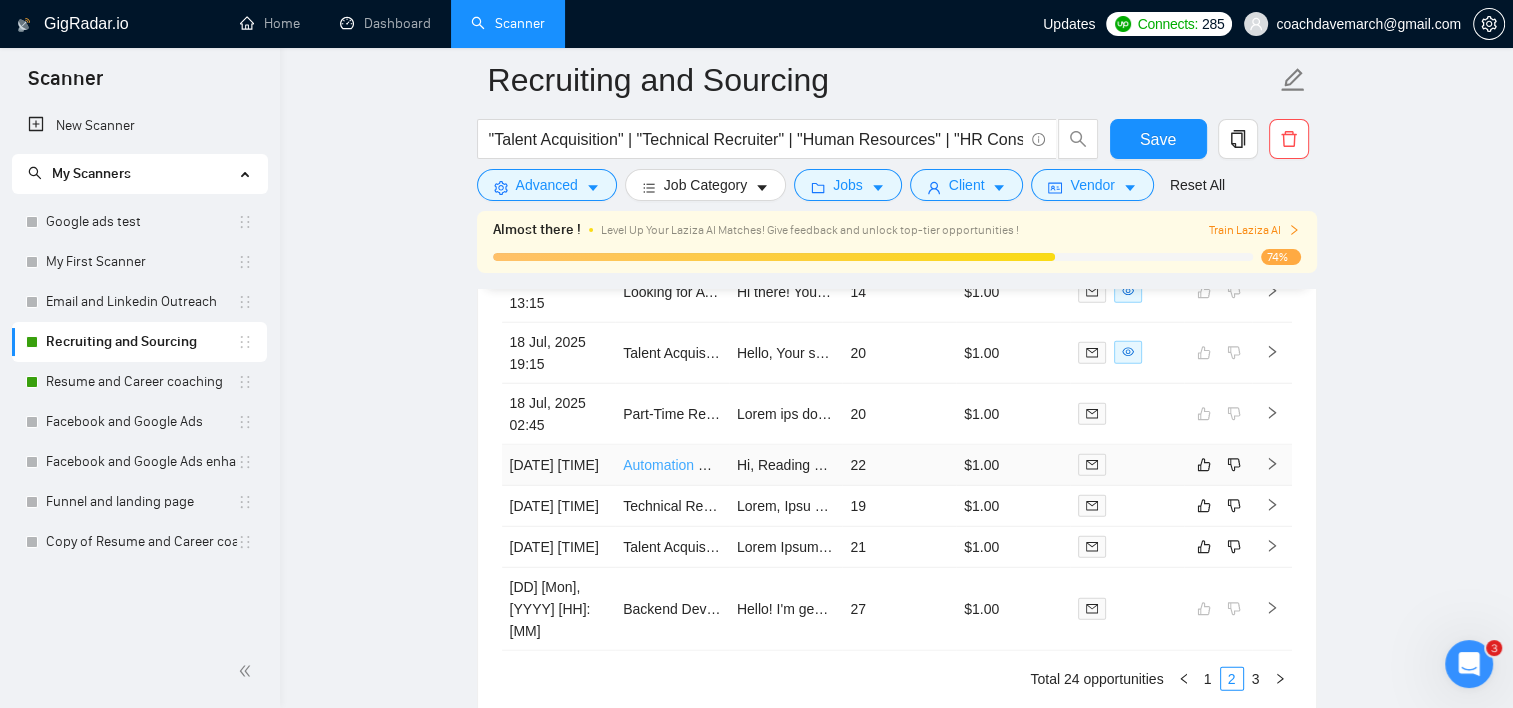 click on "Automation & Onboarding Expert for Premium Dog Daycare (Zapier, Slack,Typeform,Asana,Canva/Capcut)" at bounding box center (955, 465) 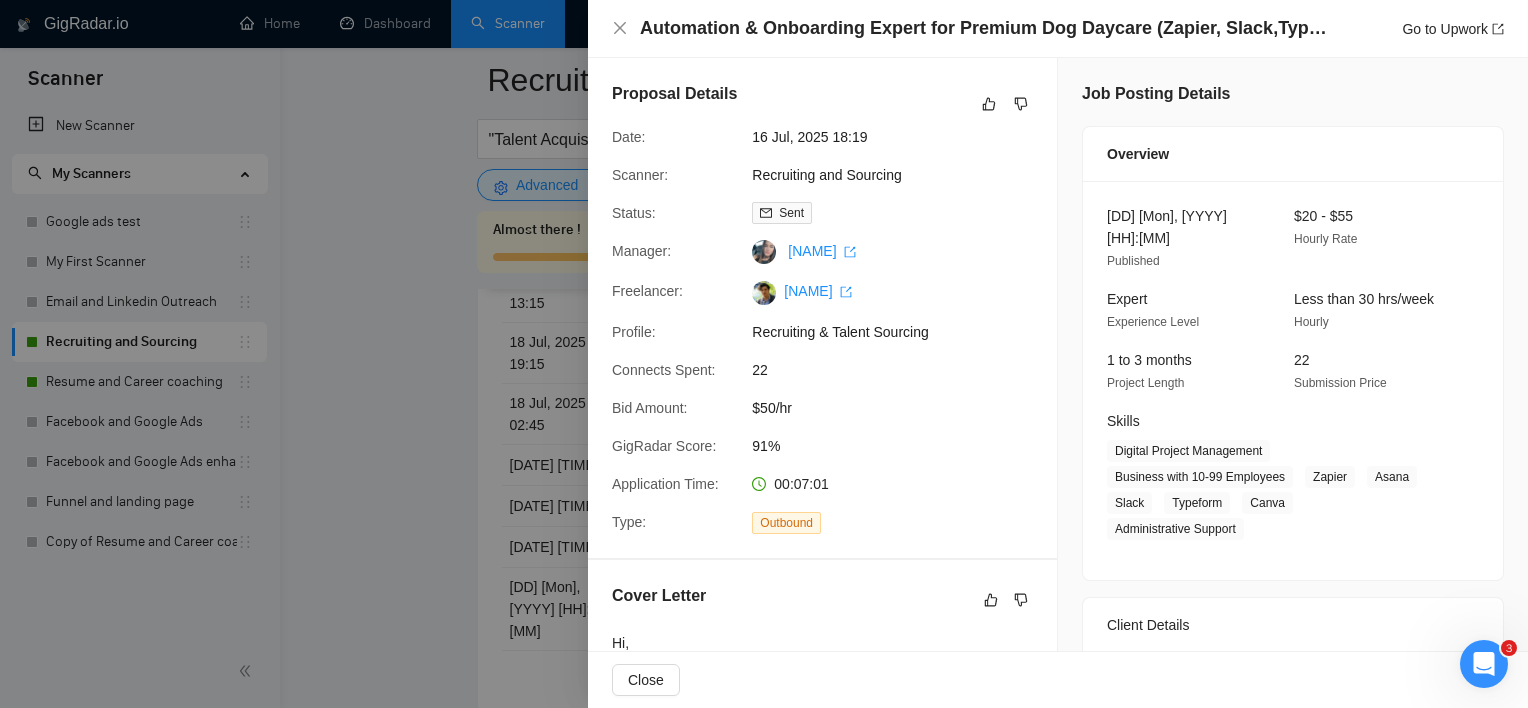 drag, startPoint x: 343, startPoint y: 356, endPoint x: 398, endPoint y: 353, distance: 55.081757 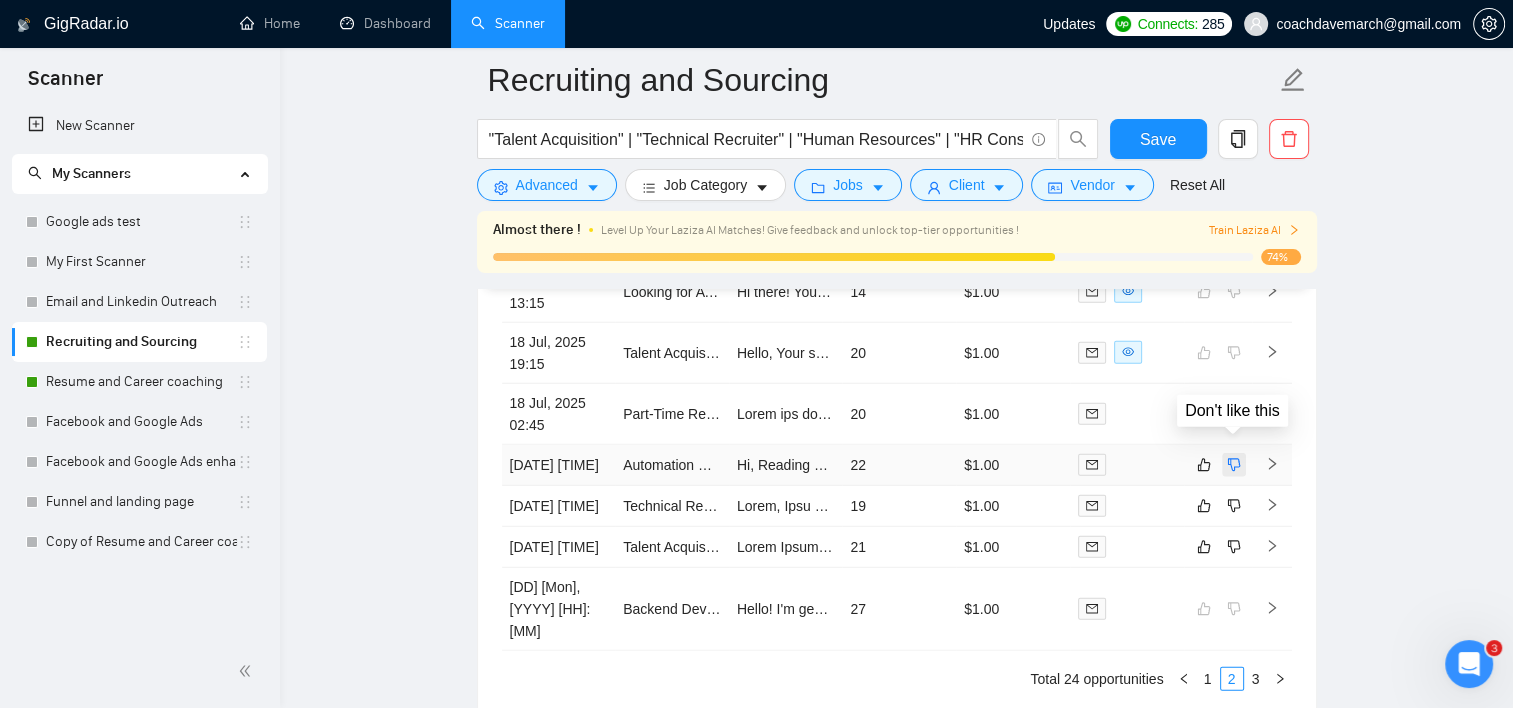 click 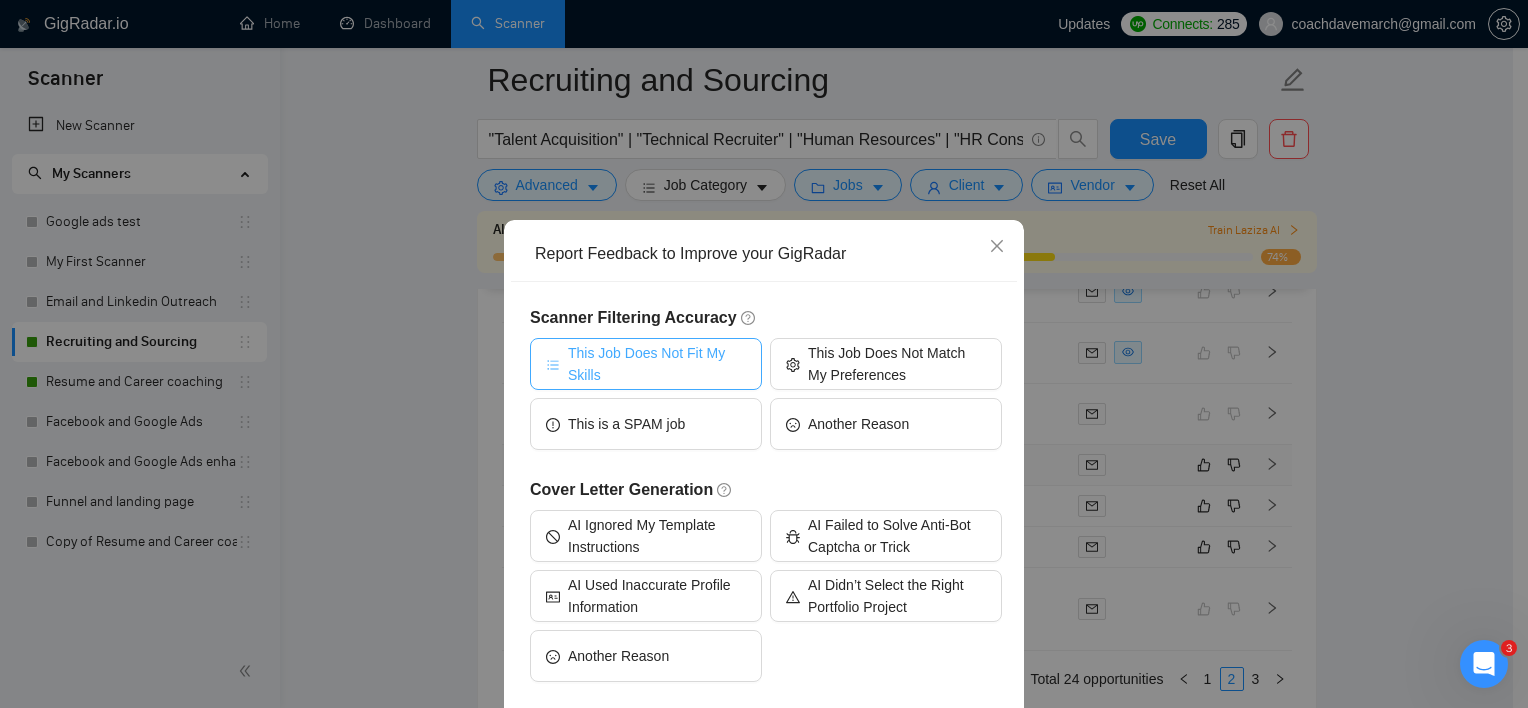 click on "This Job Does Not Fit My Skills" at bounding box center [657, 364] 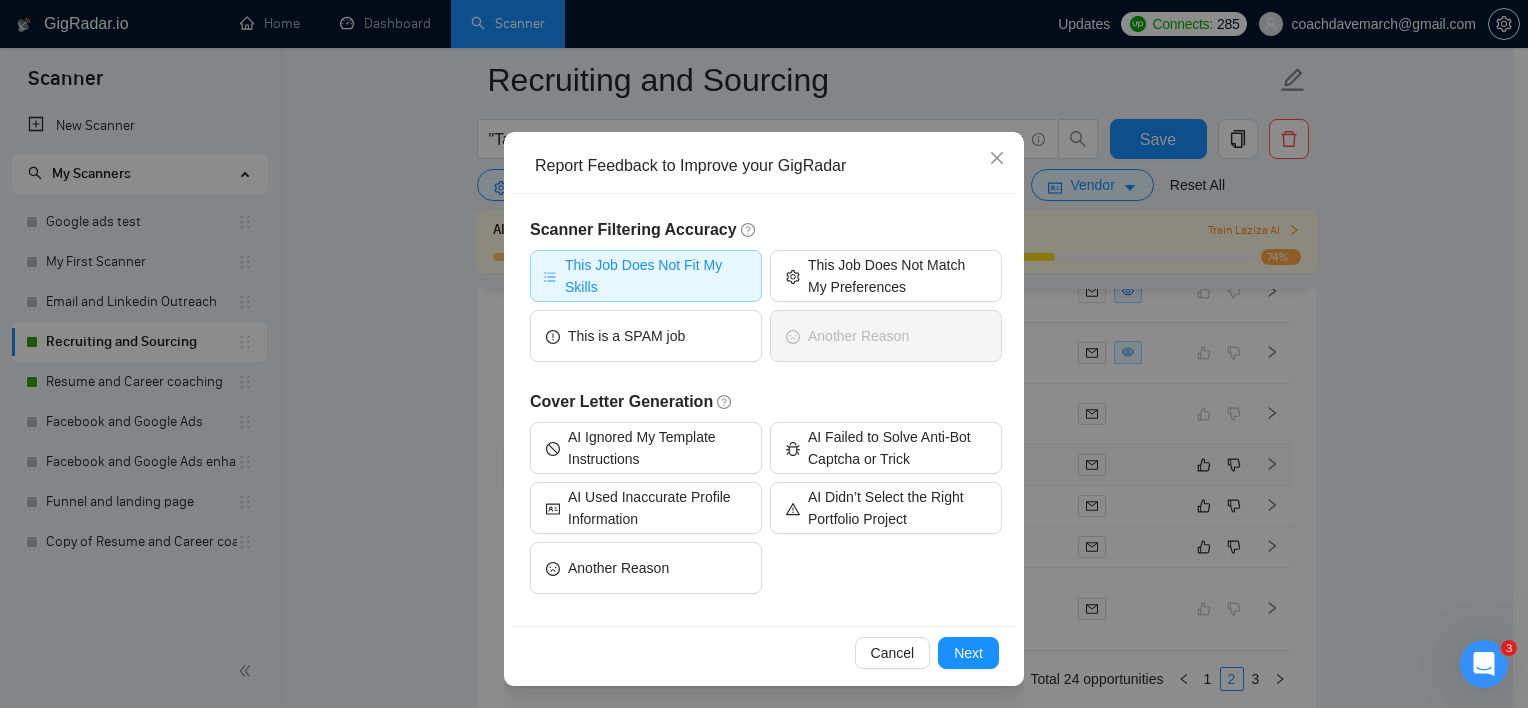 scroll, scrollTop: 89, scrollLeft: 0, axis: vertical 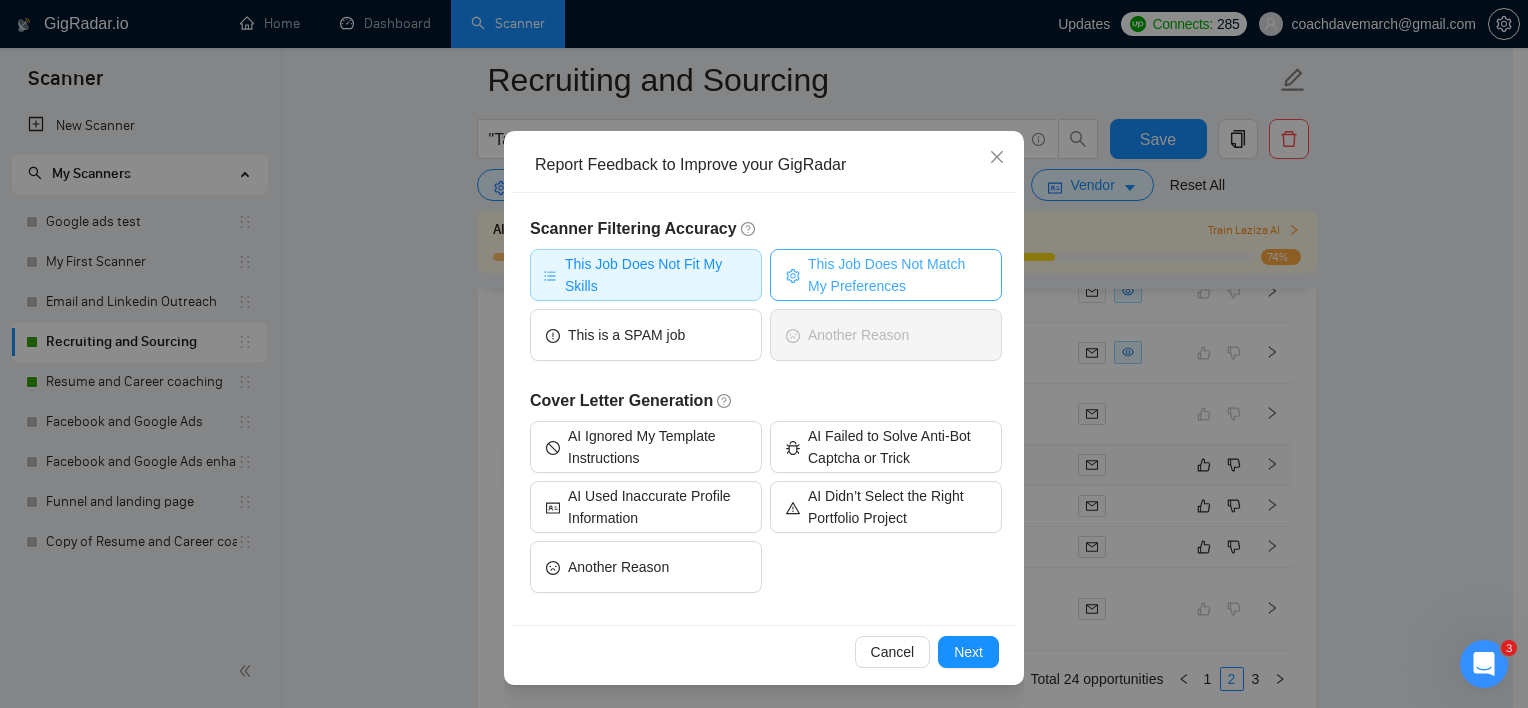 click on "This Job Does Not Match My Preferences" at bounding box center [897, 275] 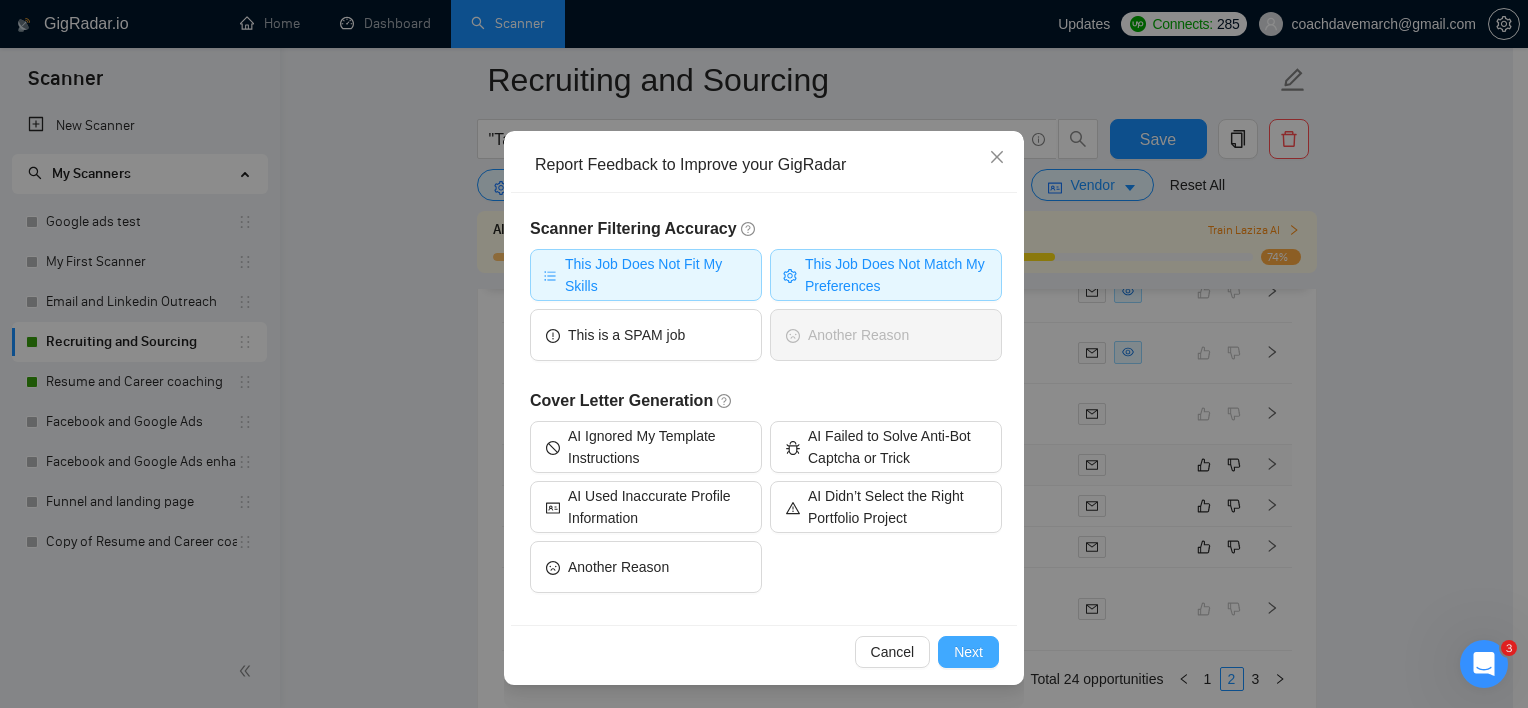 click on "Next" at bounding box center (968, 652) 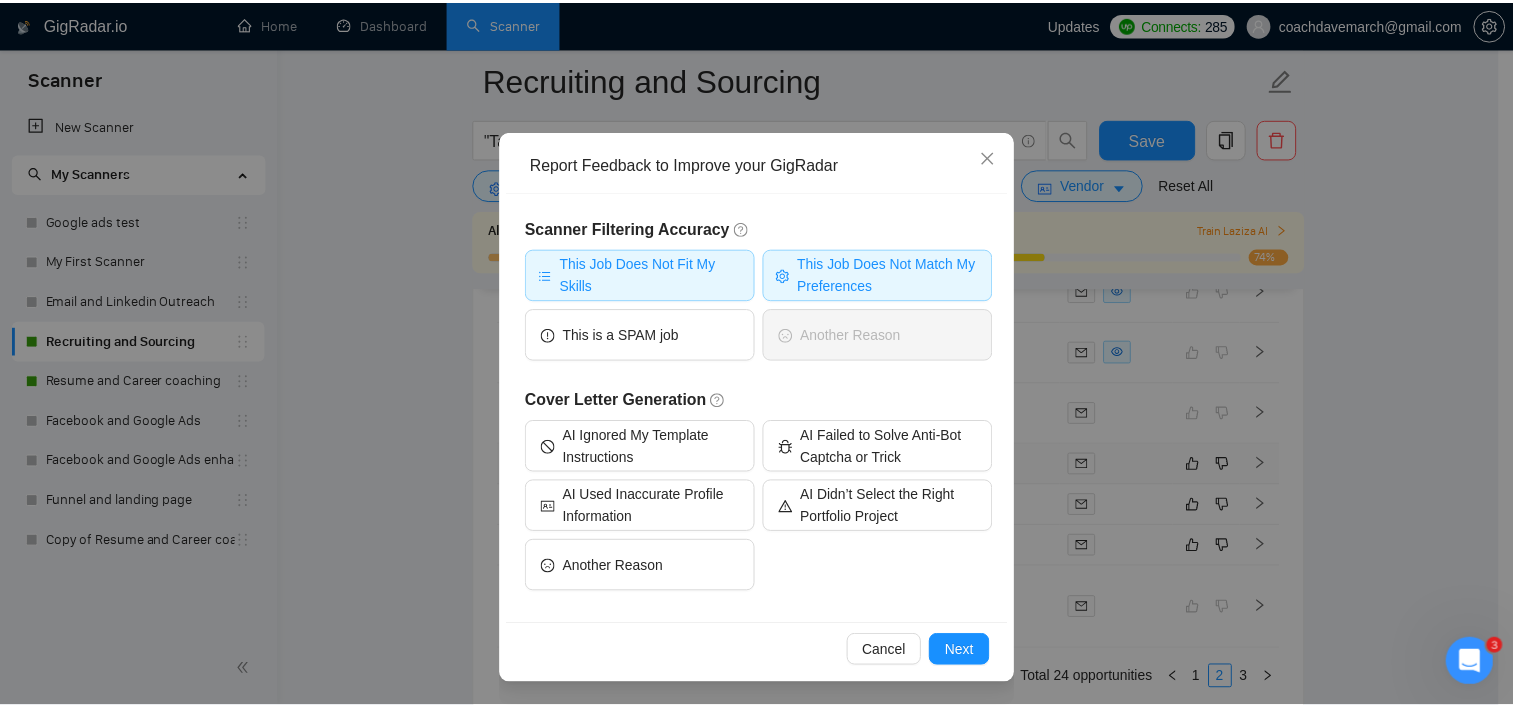 scroll, scrollTop: 0, scrollLeft: 0, axis: both 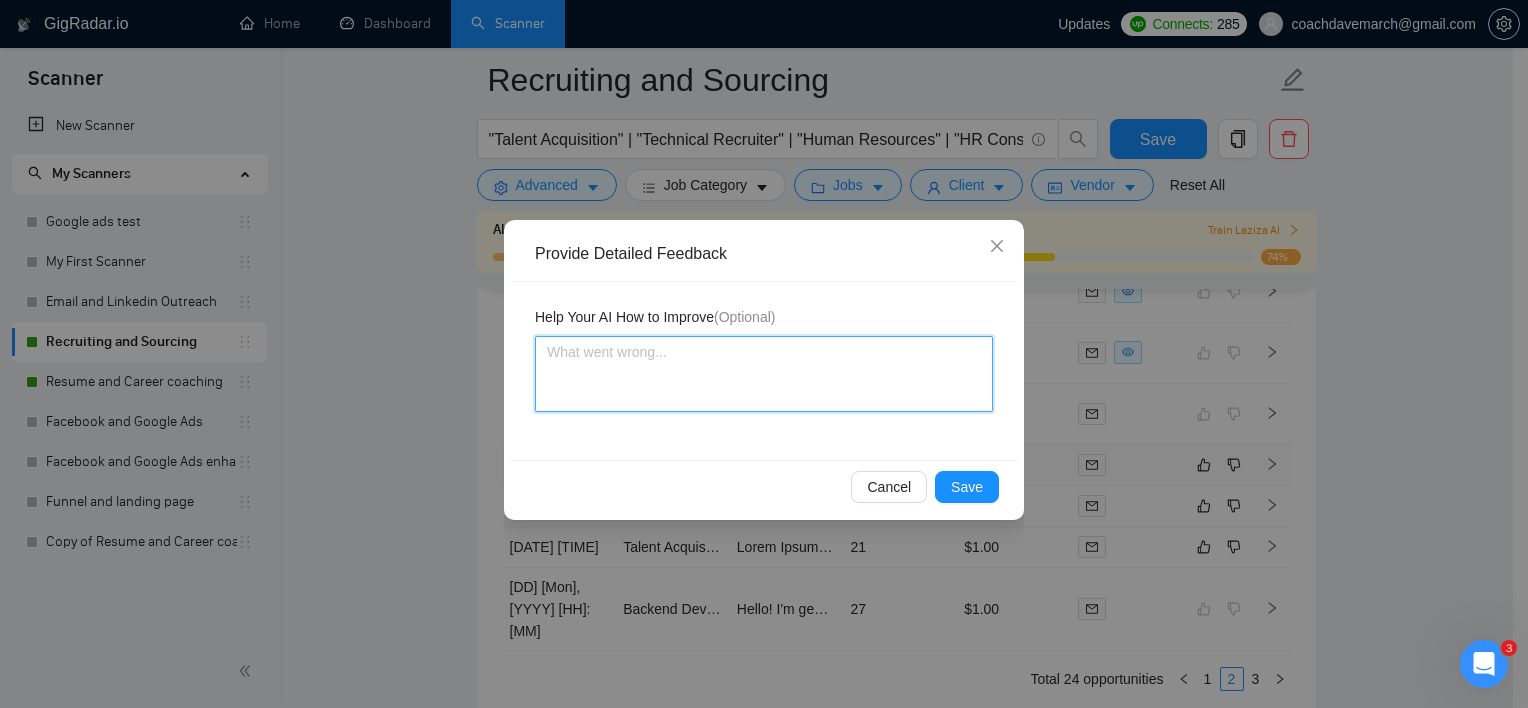 click at bounding box center (764, 374) 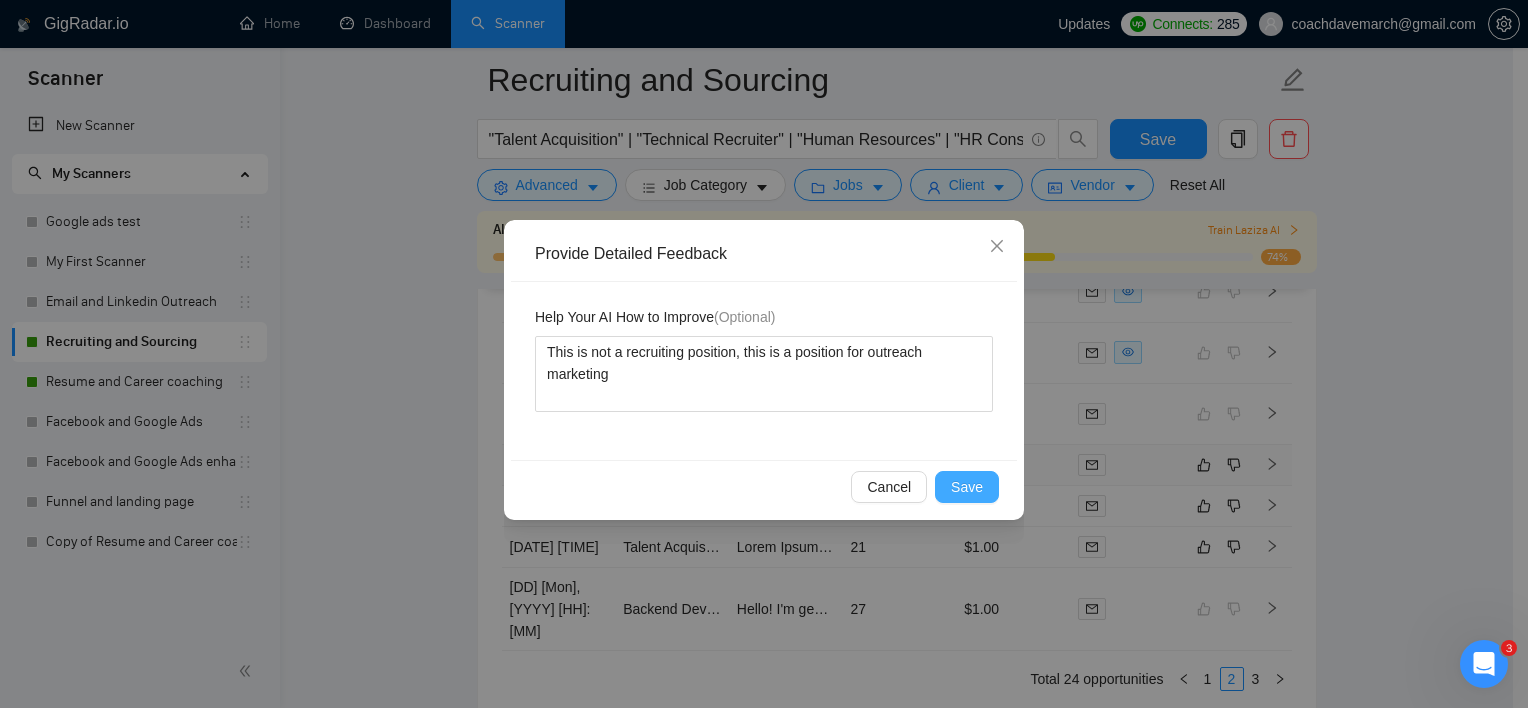 click on "Save" at bounding box center [967, 487] 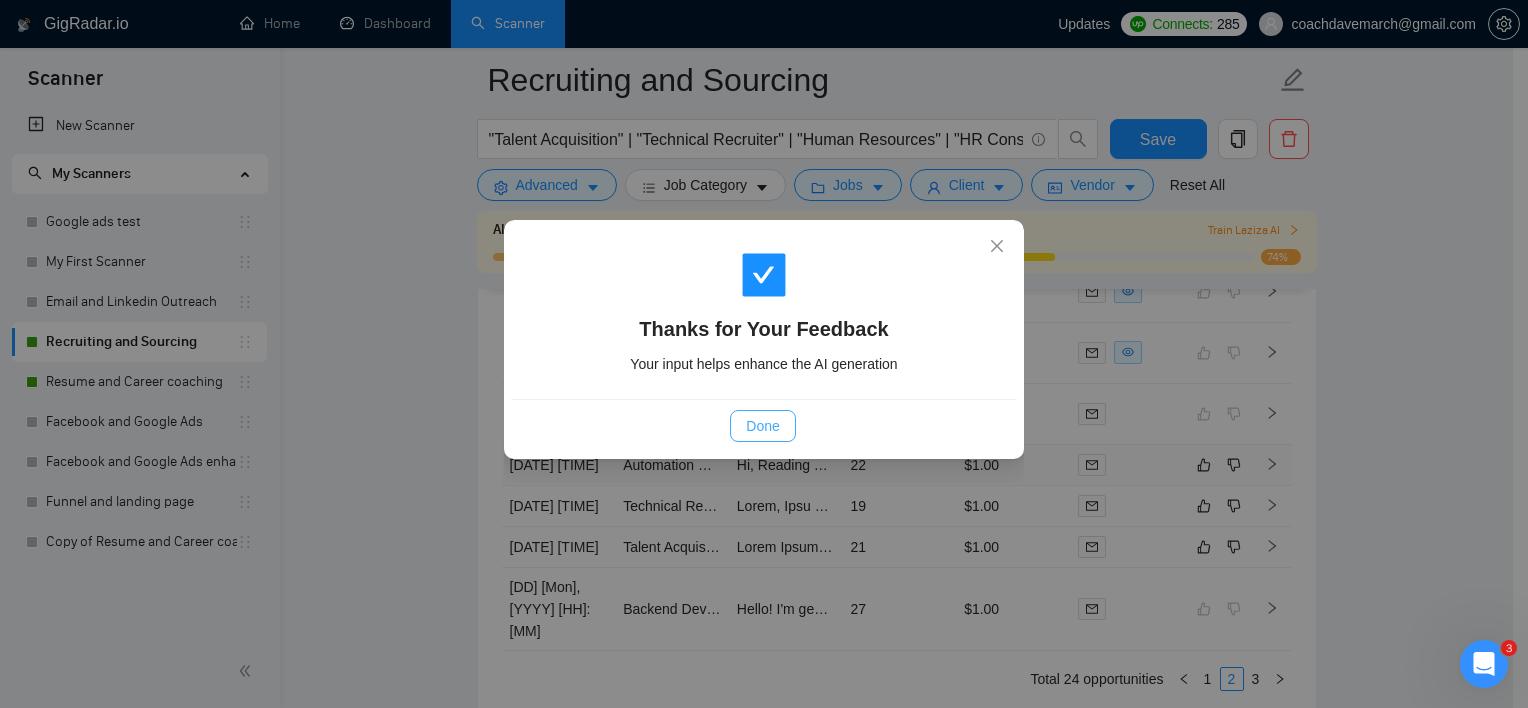click on "Done" at bounding box center (762, 426) 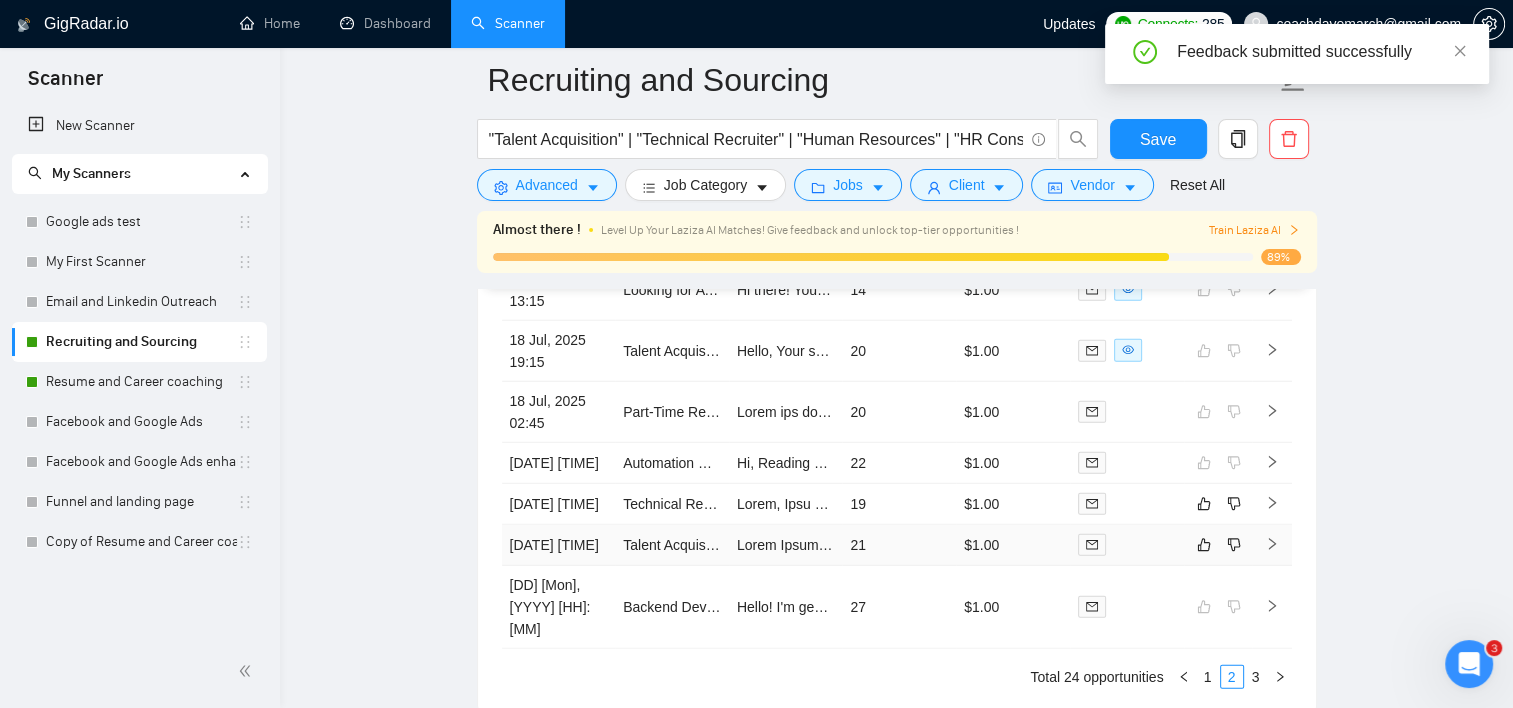scroll, scrollTop: 5397, scrollLeft: 0, axis: vertical 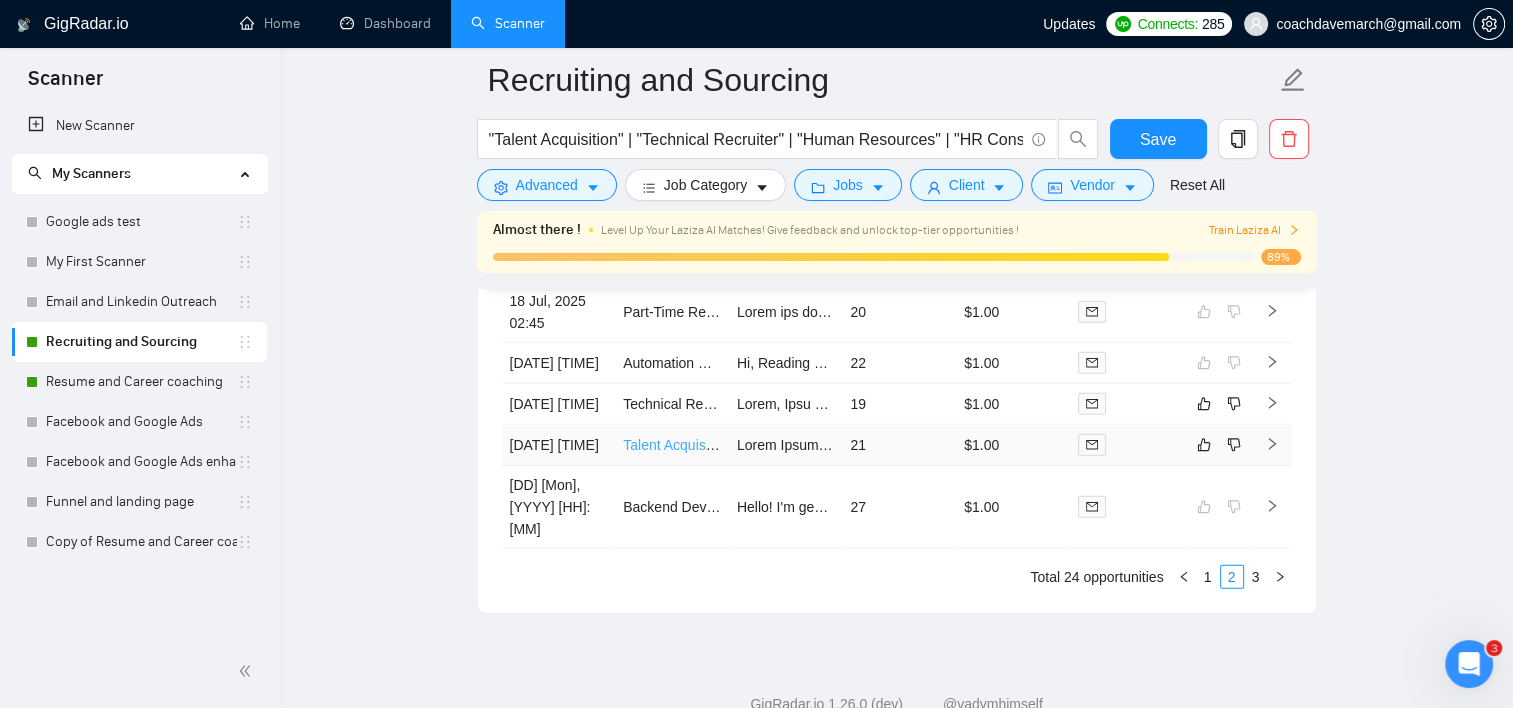 click on "Talent Acquisition & Delivery Support Assistant" at bounding box center [767, 445] 